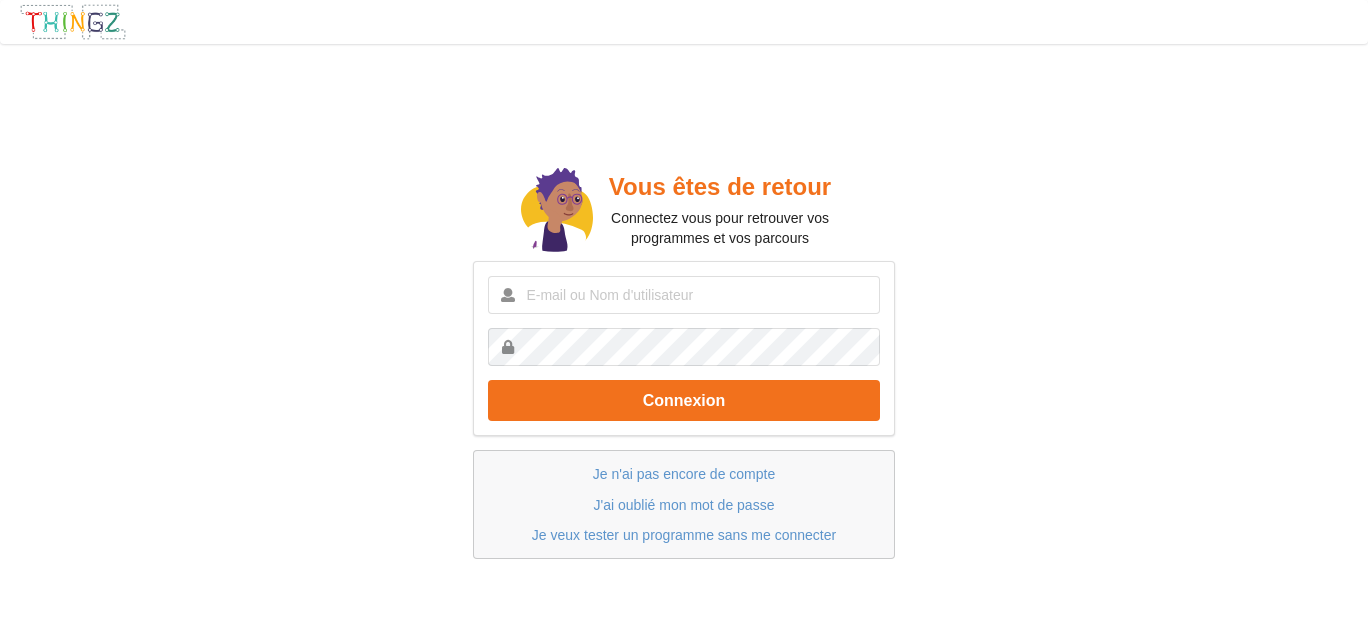scroll, scrollTop: 0, scrollLeft: 0, axis: both 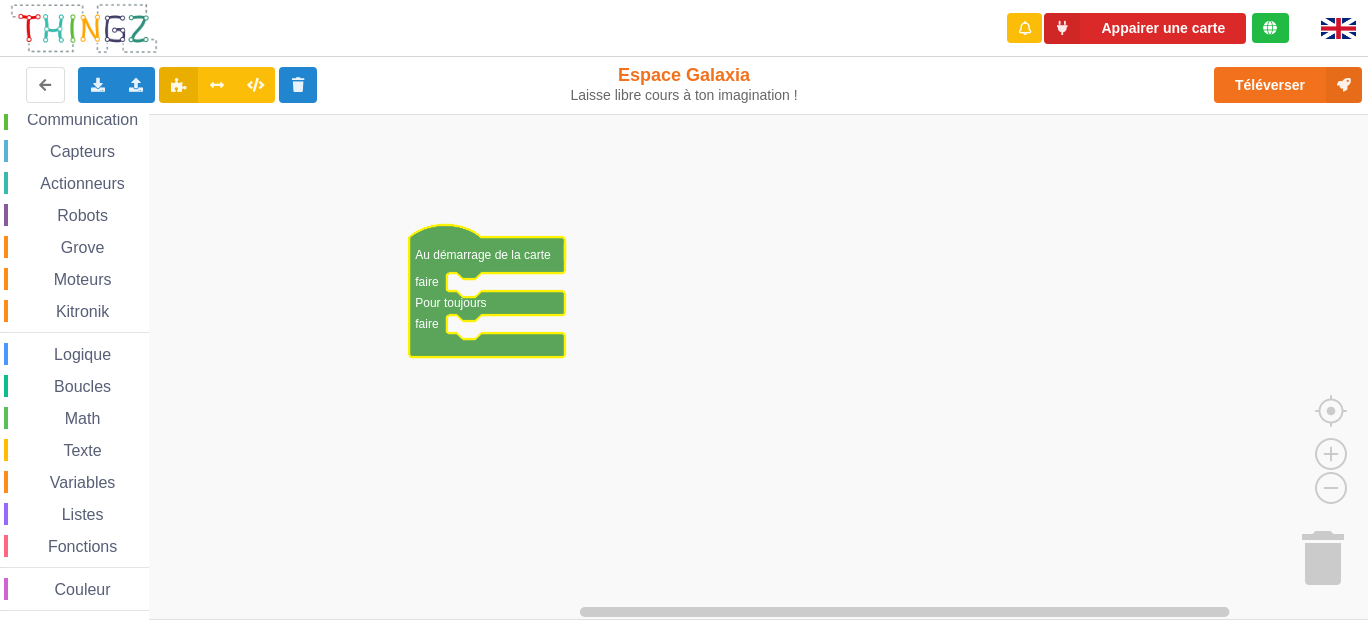 click on "Grove" at bounding box center [83, 247] 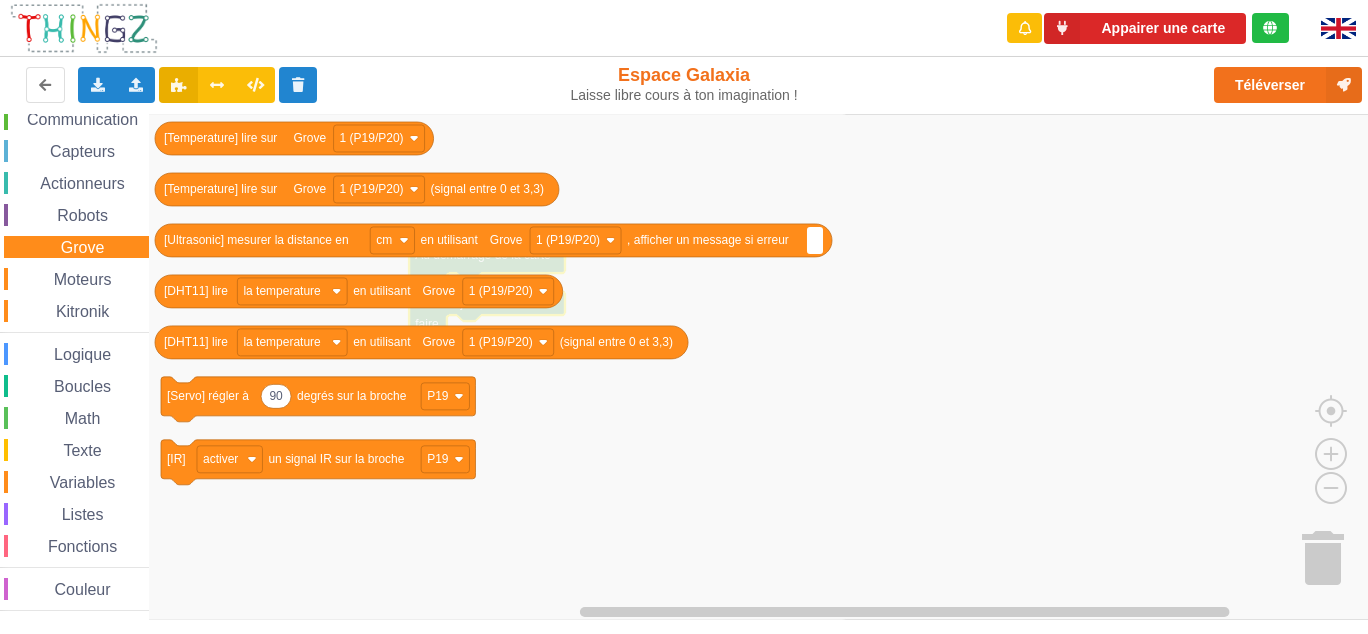 click on "Affichage Entrées/Sorties Communication Capteurs Actionneurs Robots Grove Moteurs Kitronik Logique Boucles Math Texte Variables Listes Fonctions Couleur" at bounding box center [74, 327] 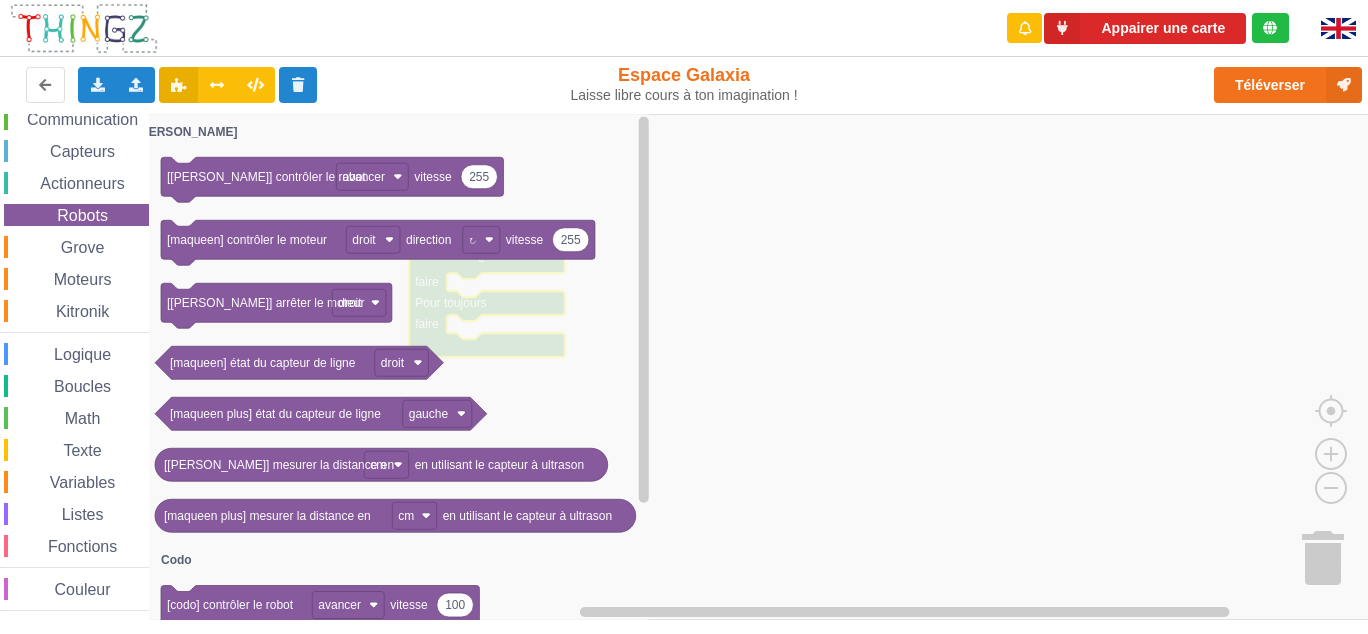 click on "Affichage Entrées/Sorties Communication Capteurs Actionneurs Robots Grove Moteurs Kitronik Logique Boucles Math Texte Variables Listes Fonctions Couleur" at bounding box center (74, 327) 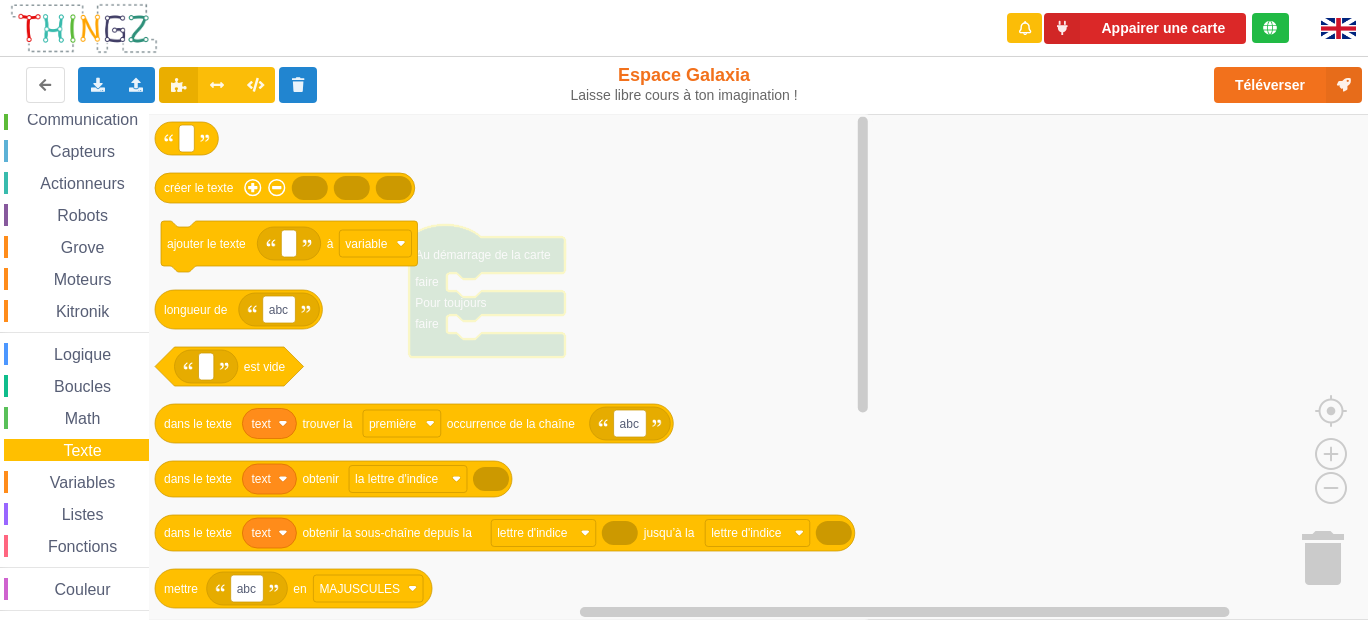 scroll, scrollTop: 0, scrollLeft: 0, axis: both 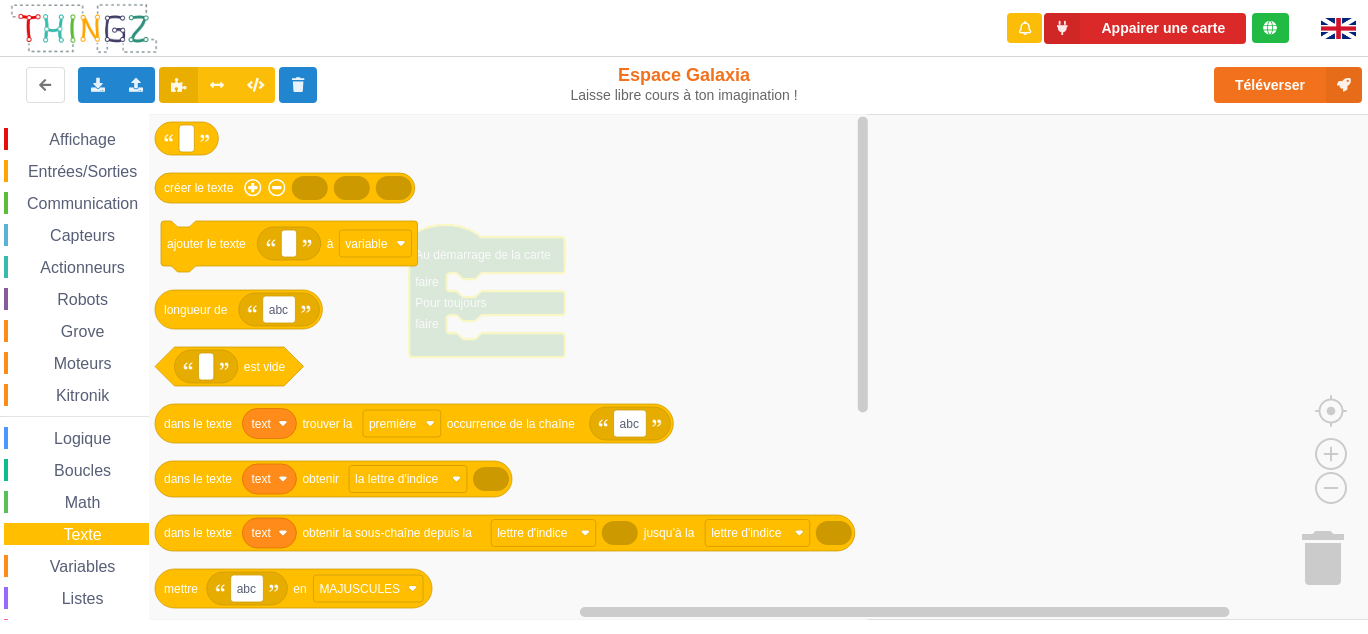 click on "Affichage Entrées/Sorties Communication Capteurs Actionneurs Robots Grove Moteurs Kitronik Logique Boucles Math Texte Variables Listes Fonctions Couleur" at bounding box center [74, 411] 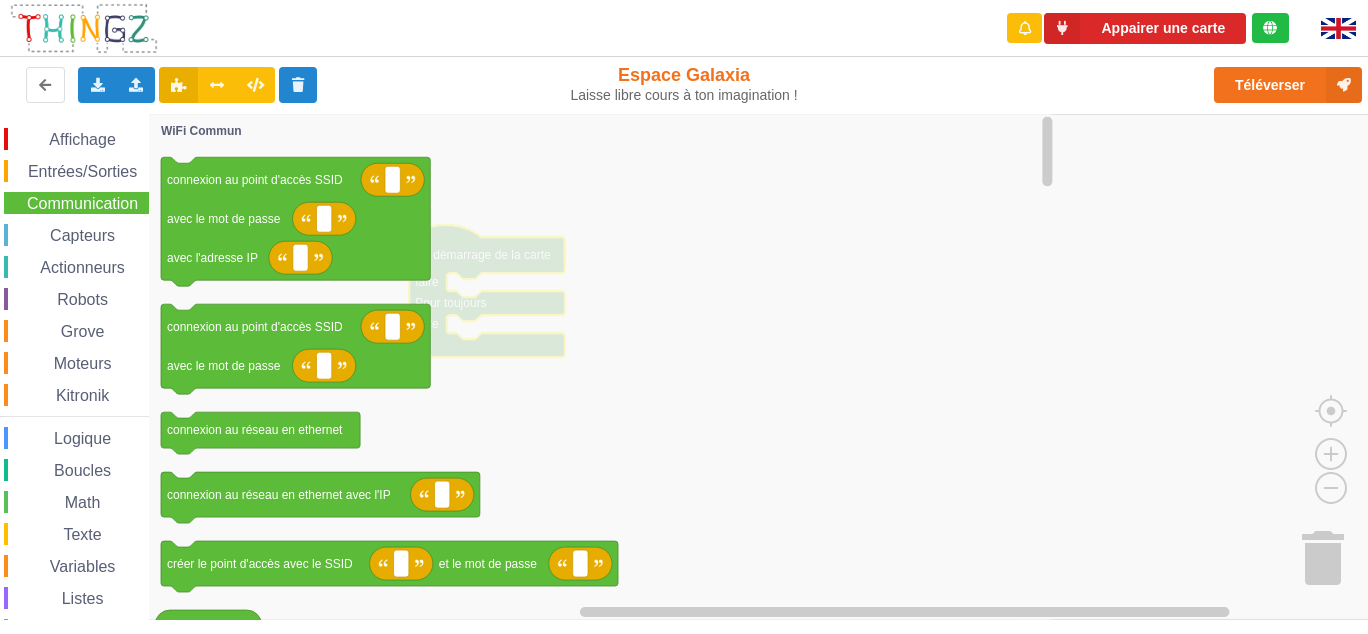click on "Affichage" at bounding box center [76, 139] 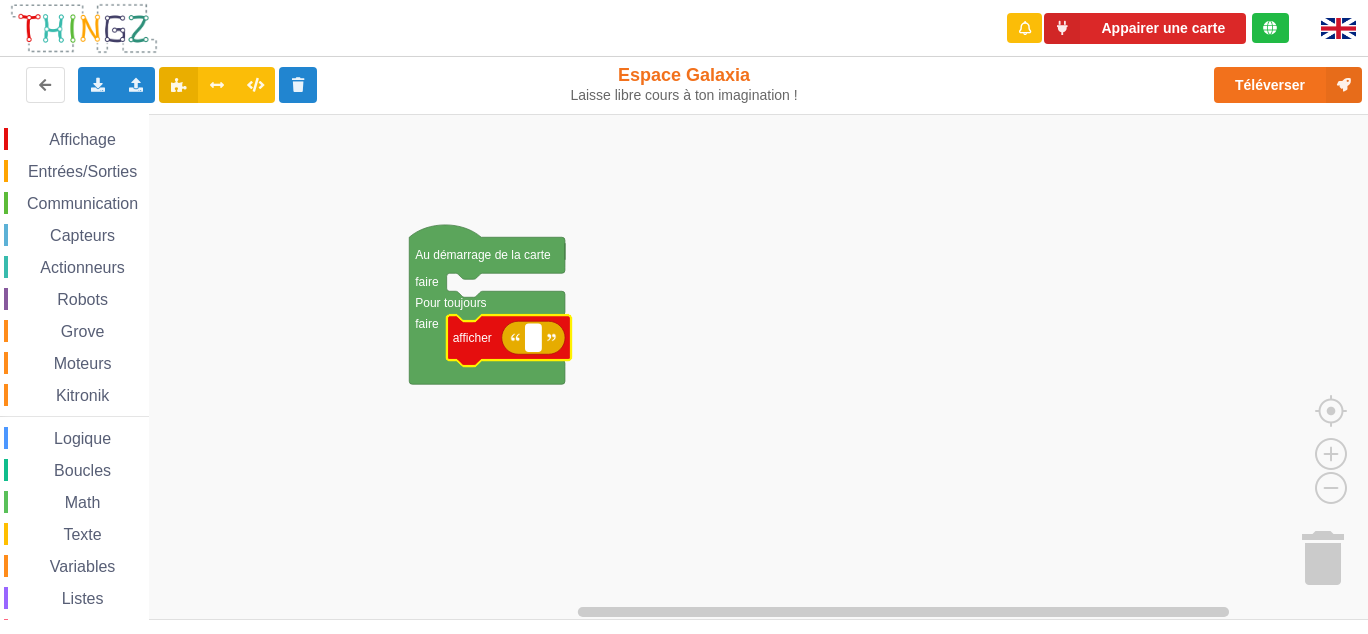 click 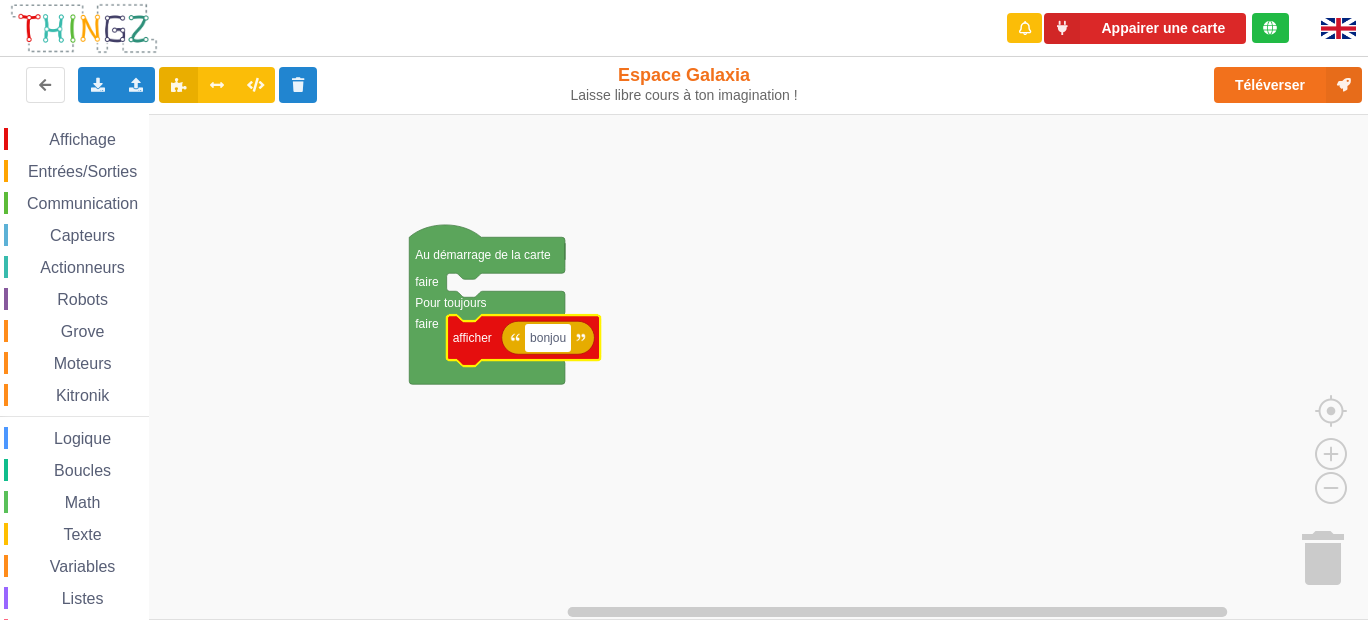 type on "bonjour" 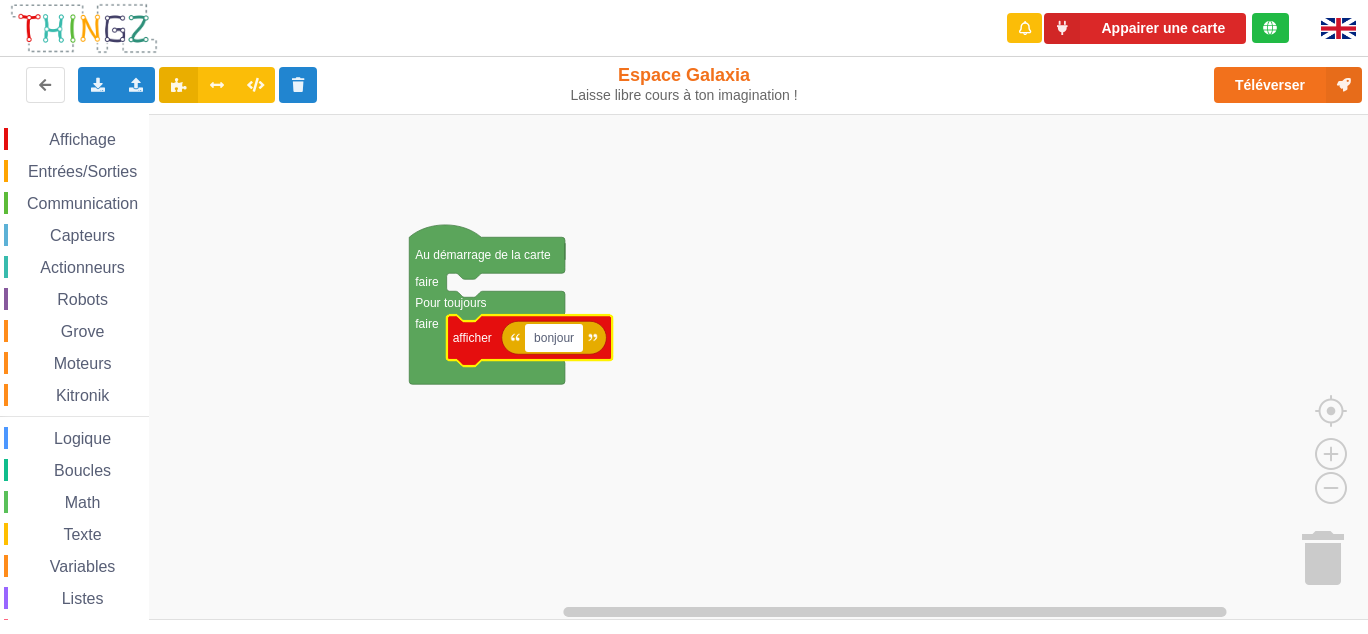 click on "Affichage Entrées/Sorties Communication Capteurs Actionneurs Robots Grove Moteurs Kitronik Logique Boucles Math Texte Variables Listes Fonctions Couleur Au démarrage de la carte faire Pour toujours faire bonjour afficher   afficher effacer l'écran 0 0 0 contrôler la LED à R V B 0 régler l'intensité du rouge de la LED à 0 régler l'intensité du vert de la LED à 0 régler l'intensité du bleu de la LED à intensité du rouge de la LED intensité du vert de la LED intensité du bleu de la LED passer l'écran en mode graphique 50 graphique: ajouter la valeur sur l'axe des Y vertical 0 100 graphique: règle l'échelle de l'axe y à: min max 1 50 graphique: toutes les secondes calculer une nouvelle valeur ajouter le résultat dans le graphique 0 0 20 10 créer le rectangle r à la position x: y: de longueur: de largeur: de couleur: 10 changer la valeur X de r à 10 changer longueur du rectangle r à valeur X du rectangle" at bounding box center [691, 367] 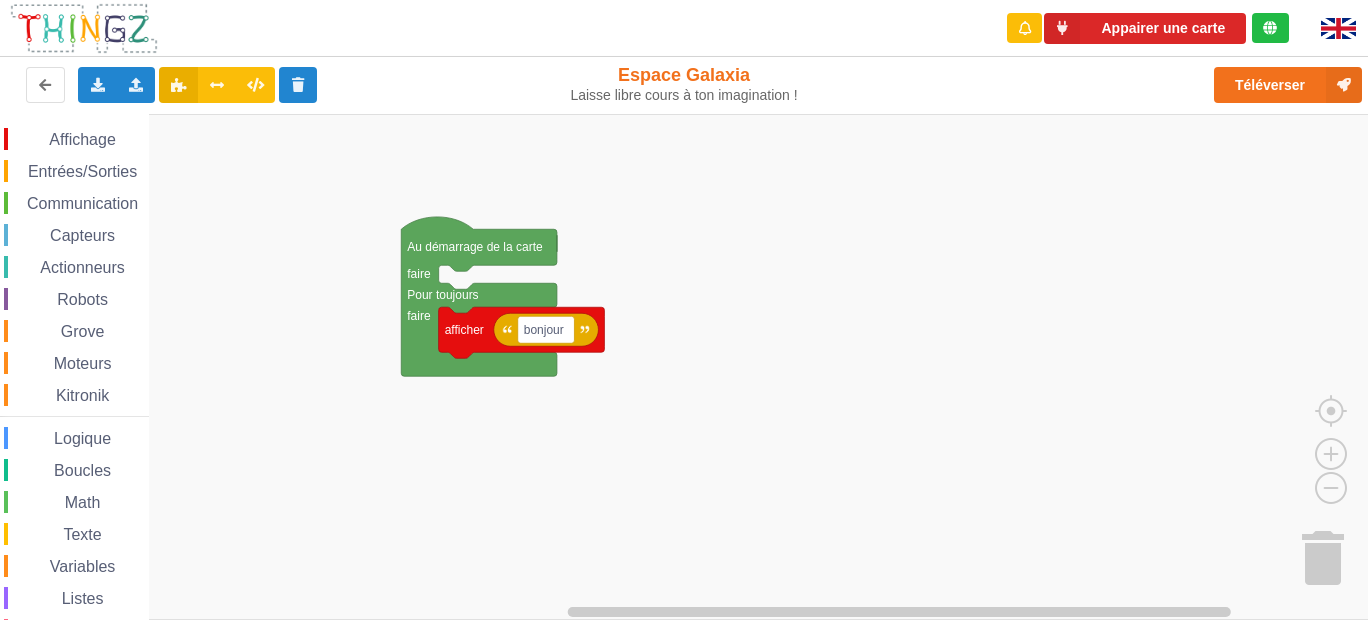 click on "Affichage" at bounding box center [82, 139] 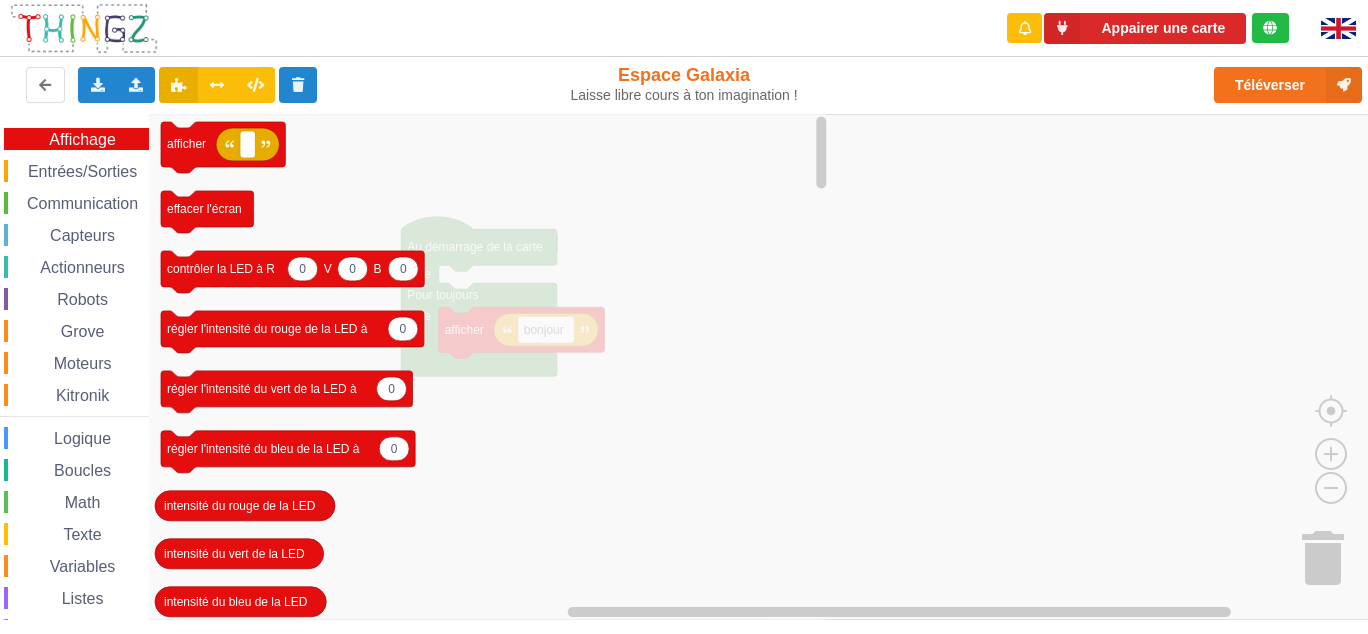 click on "Communication" at bounding box center (82, 203) 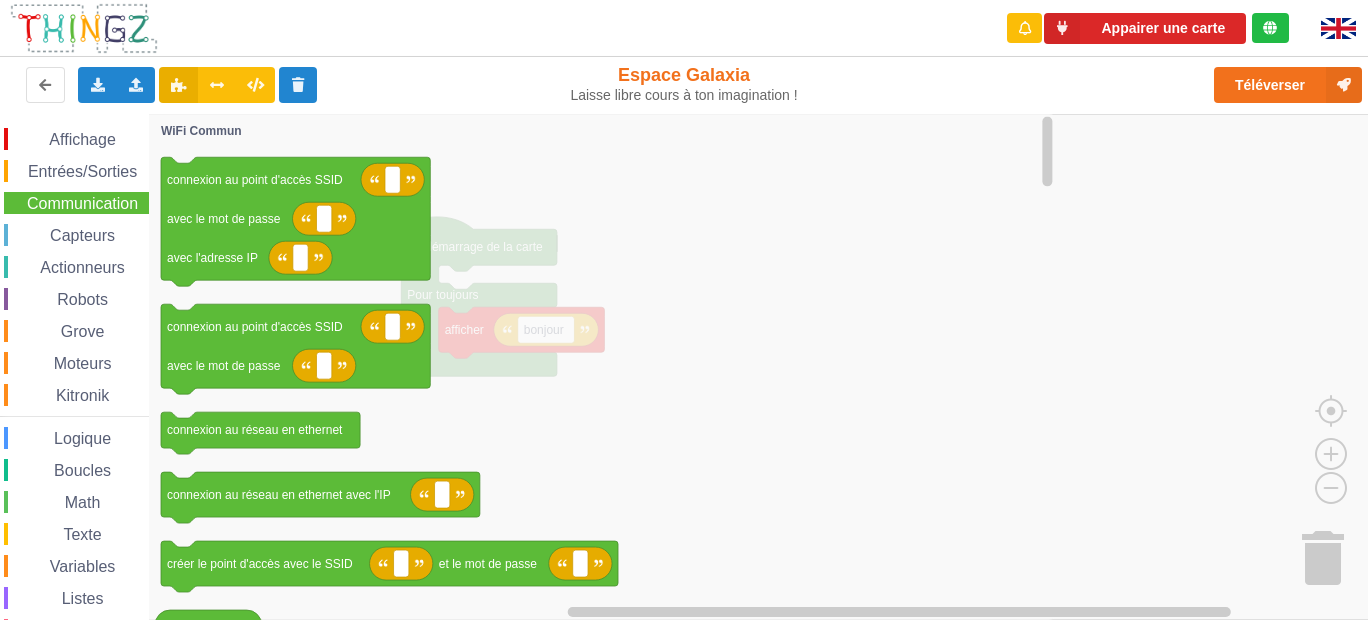 click on "Entrées/Sorties" at bounding box center [82, 171] 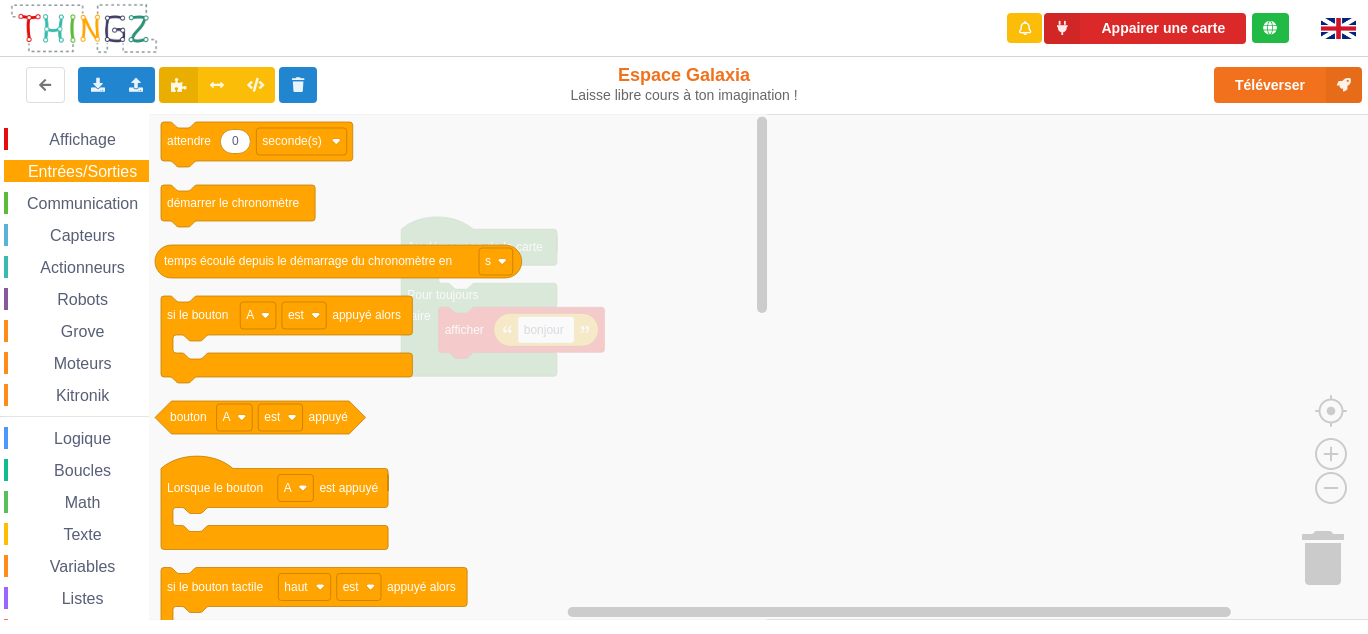 click on "Communication" at bounding box center [82, 203] 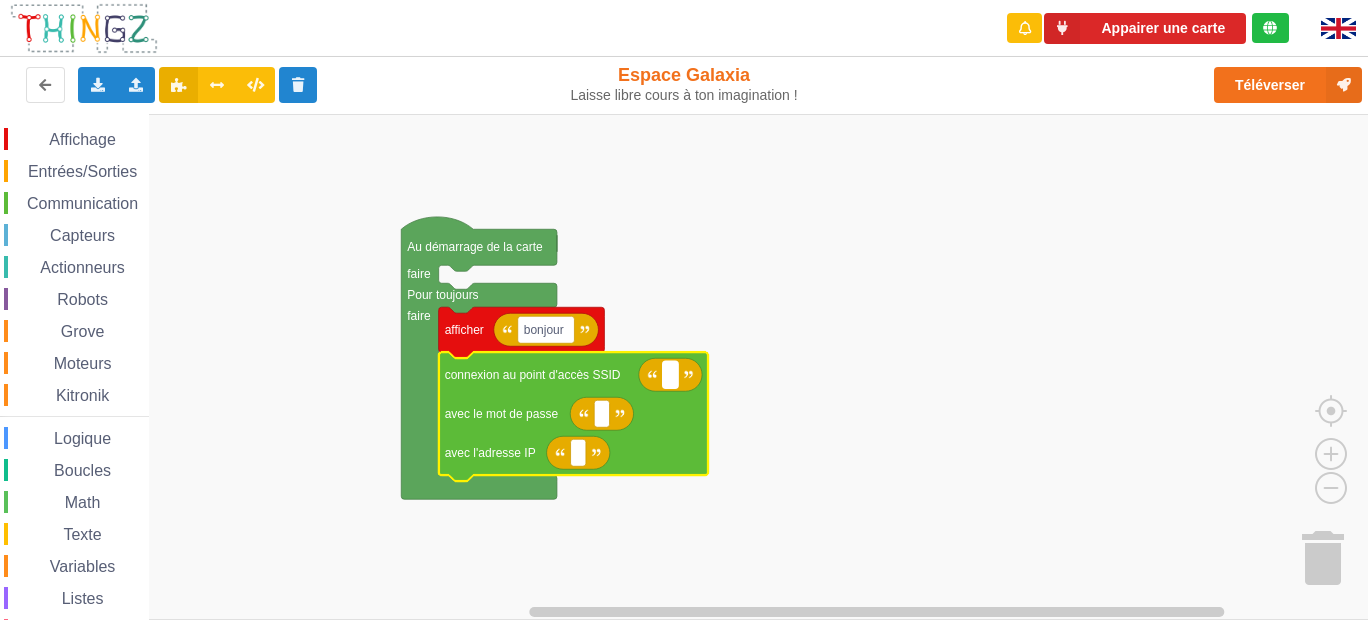 click 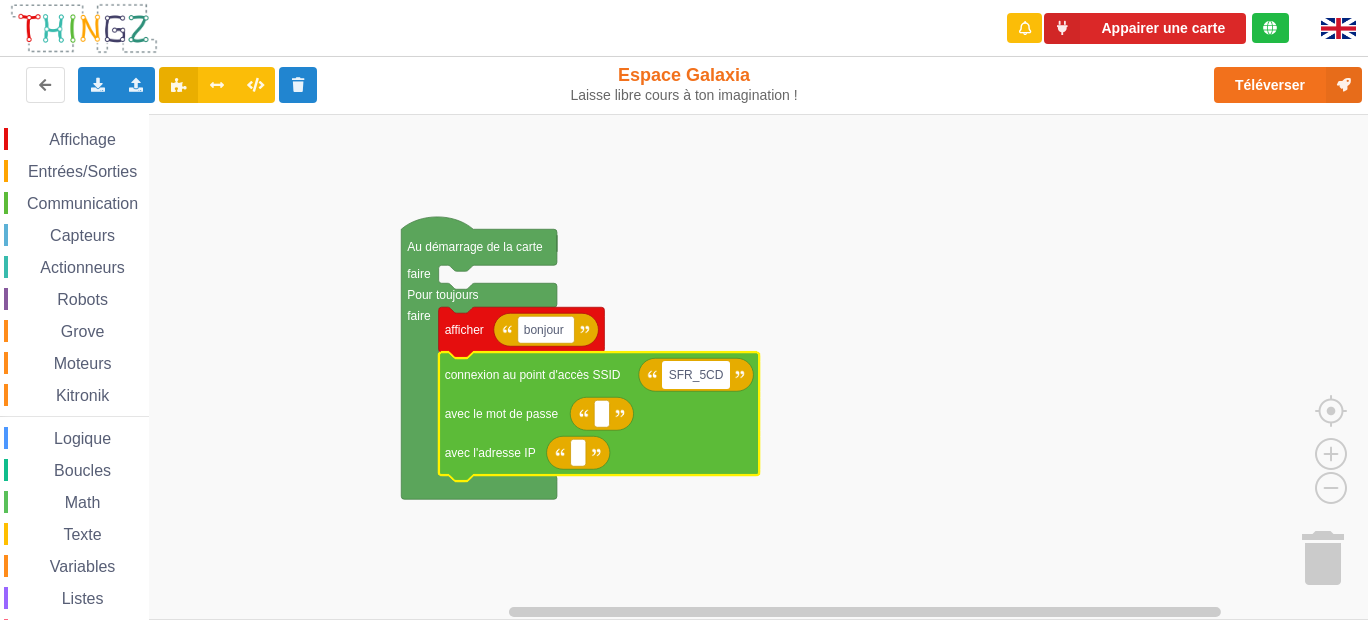 type on "SFR_5CDF" 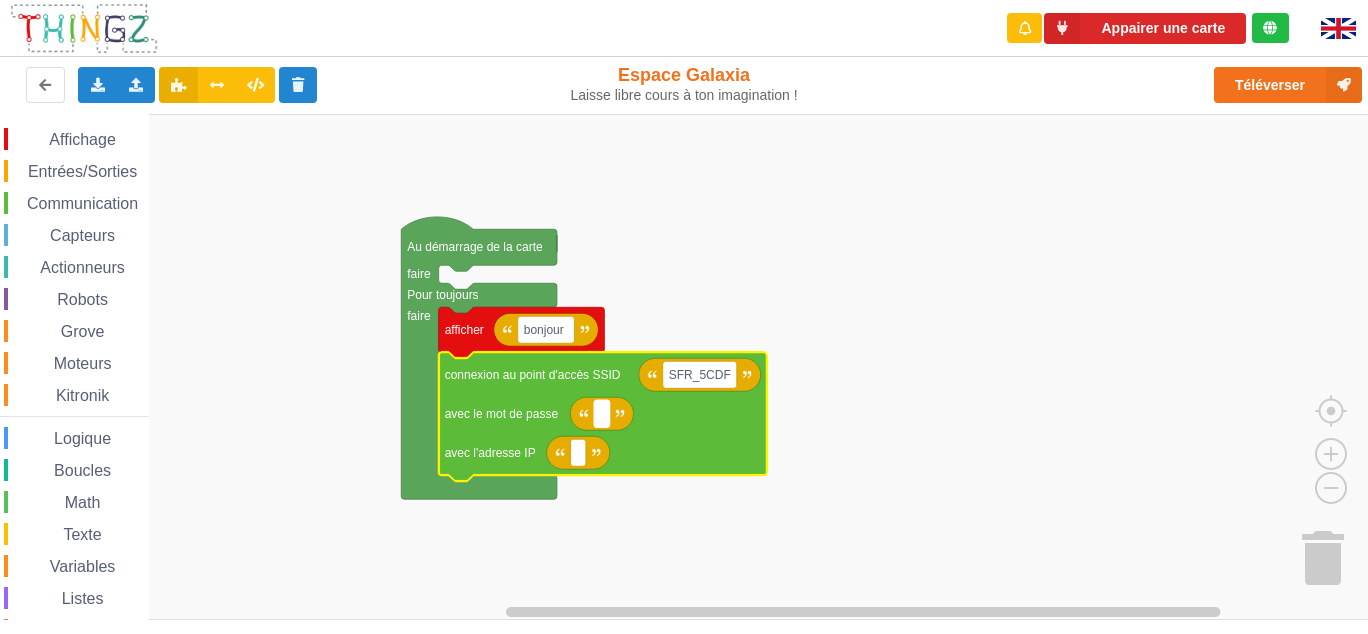 click 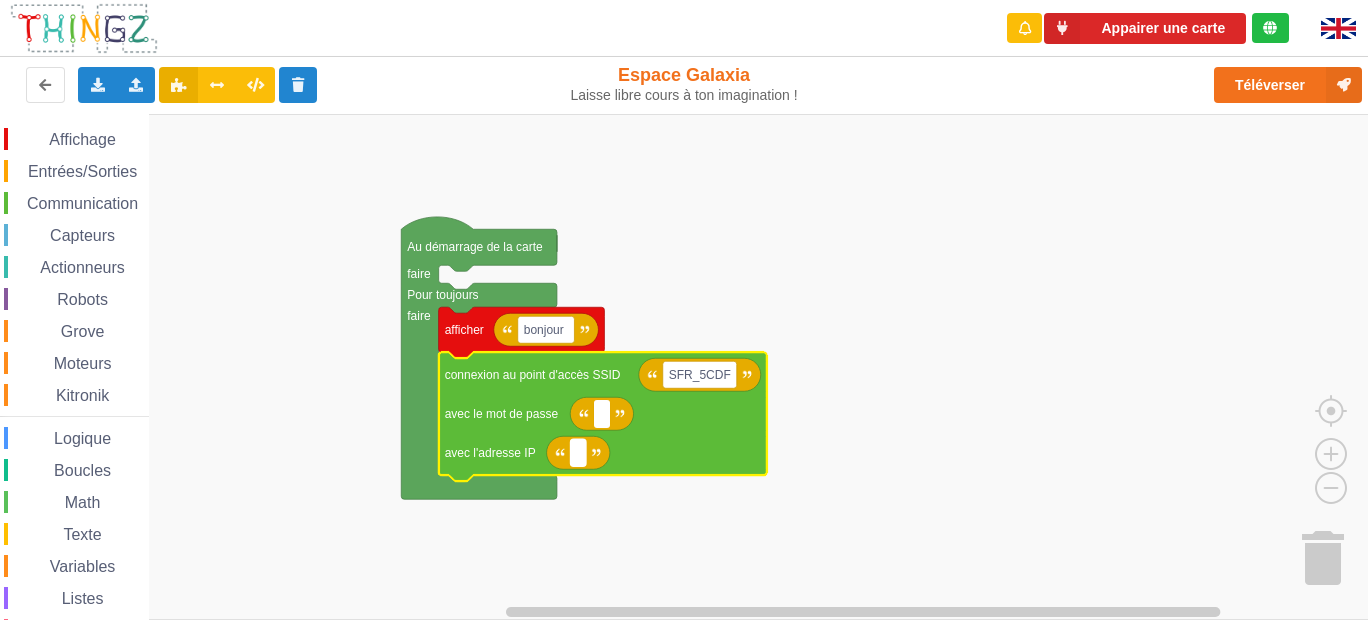 click 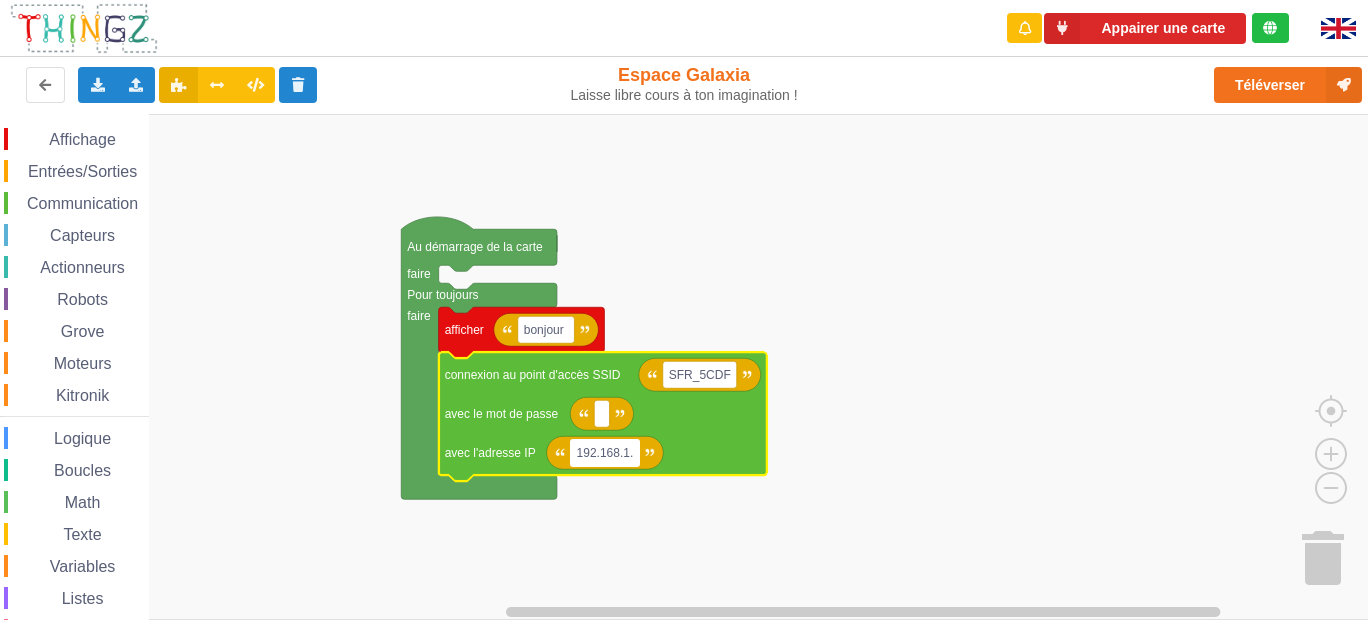 type on "[TECHNICAL_ID]" 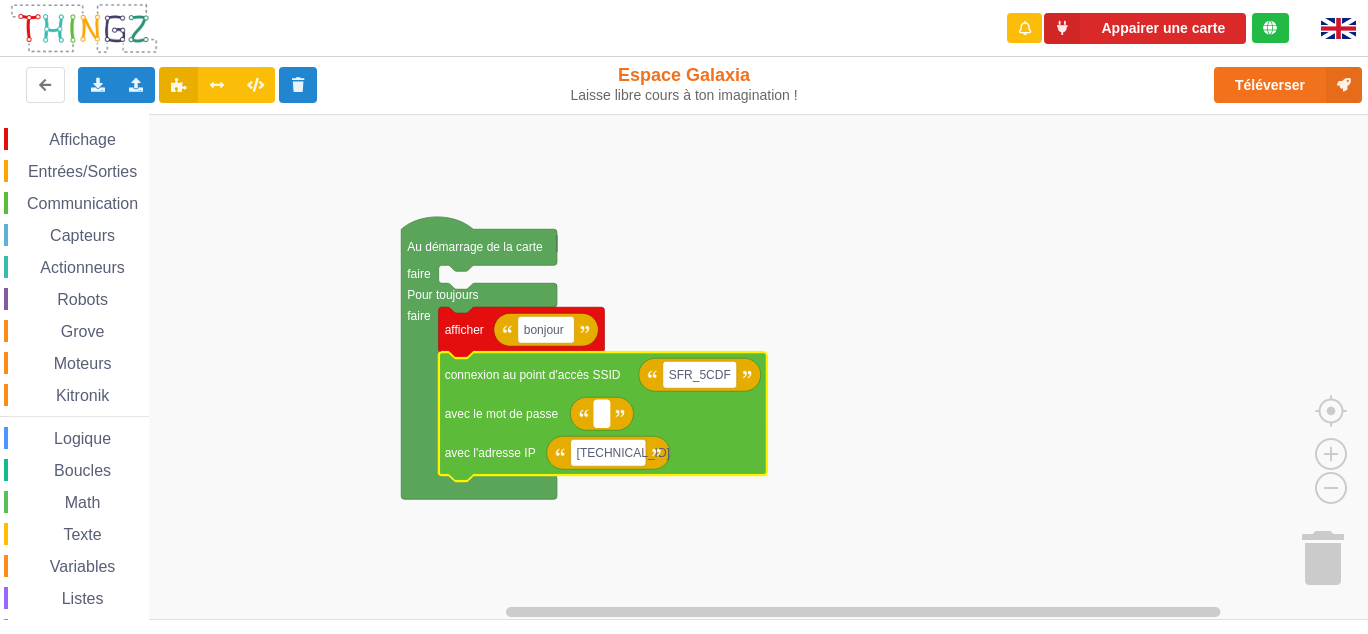 click 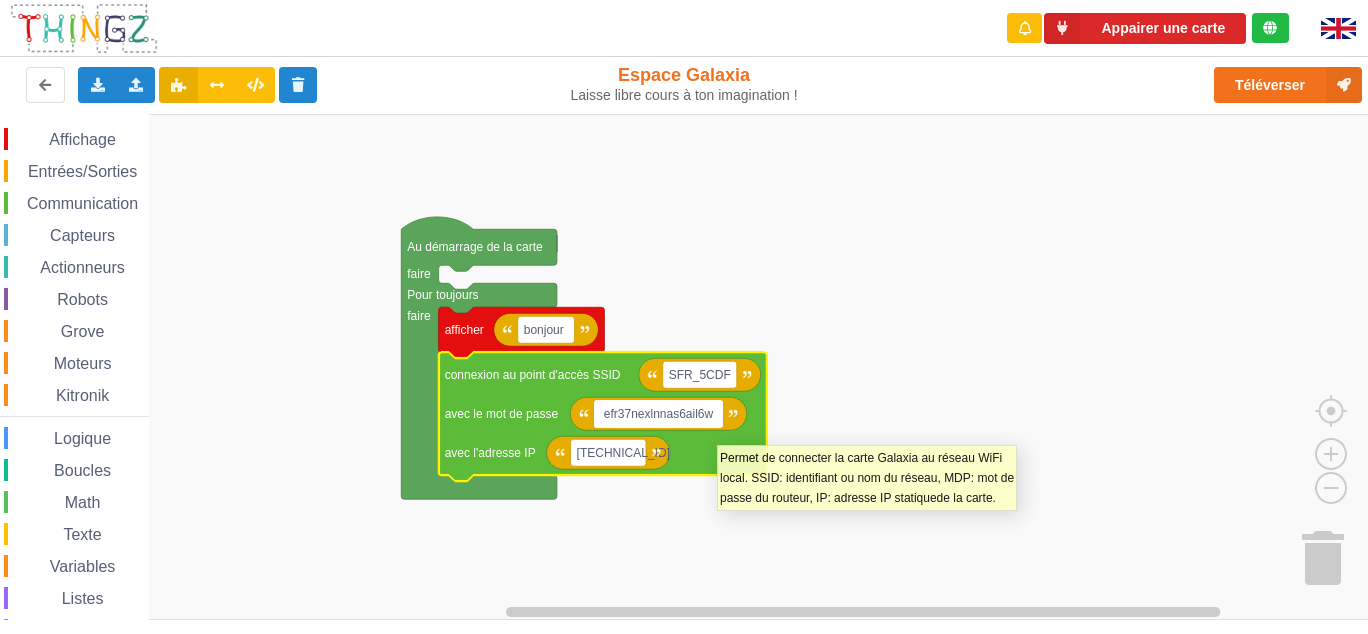 type on "efr37nexlnnas6ail6w8" 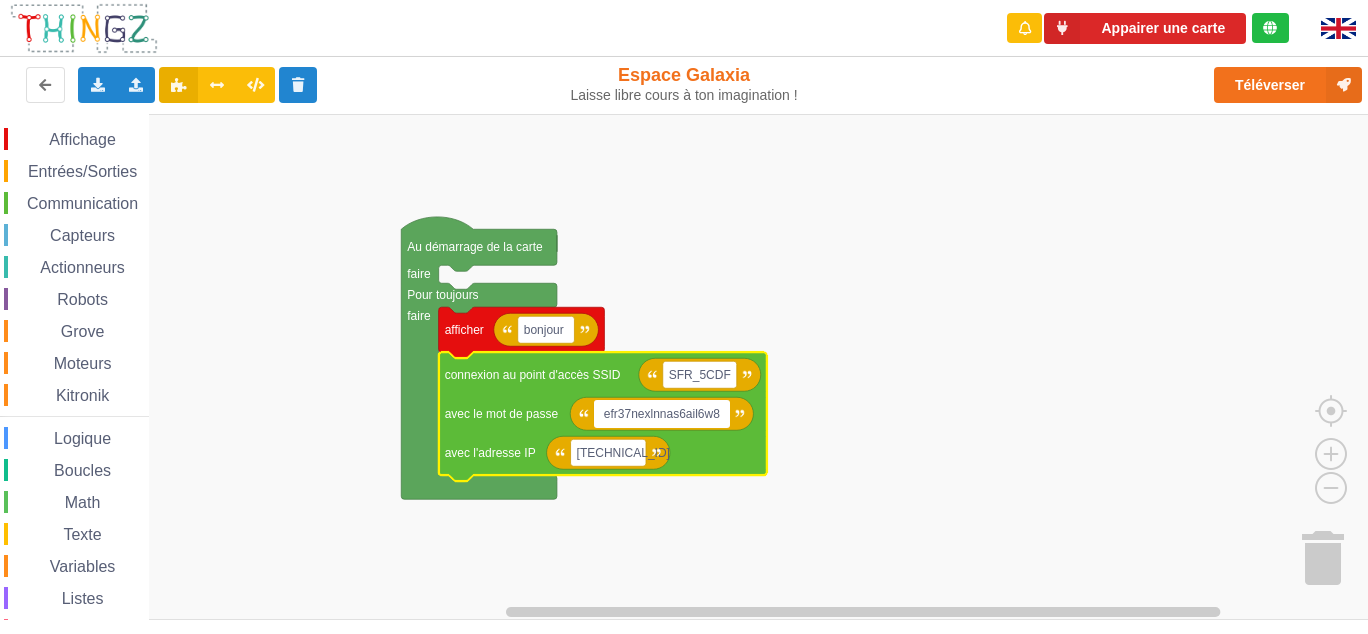 click 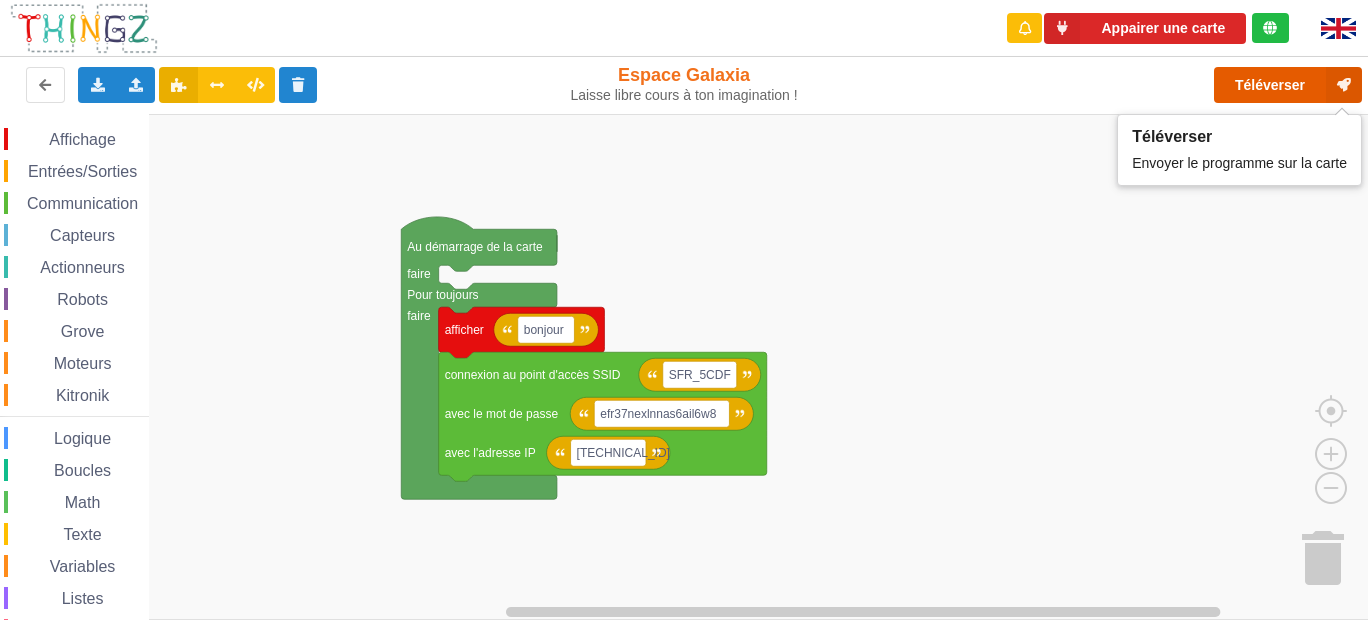 click on "Téléverser" at bounding box center (1288, 85) 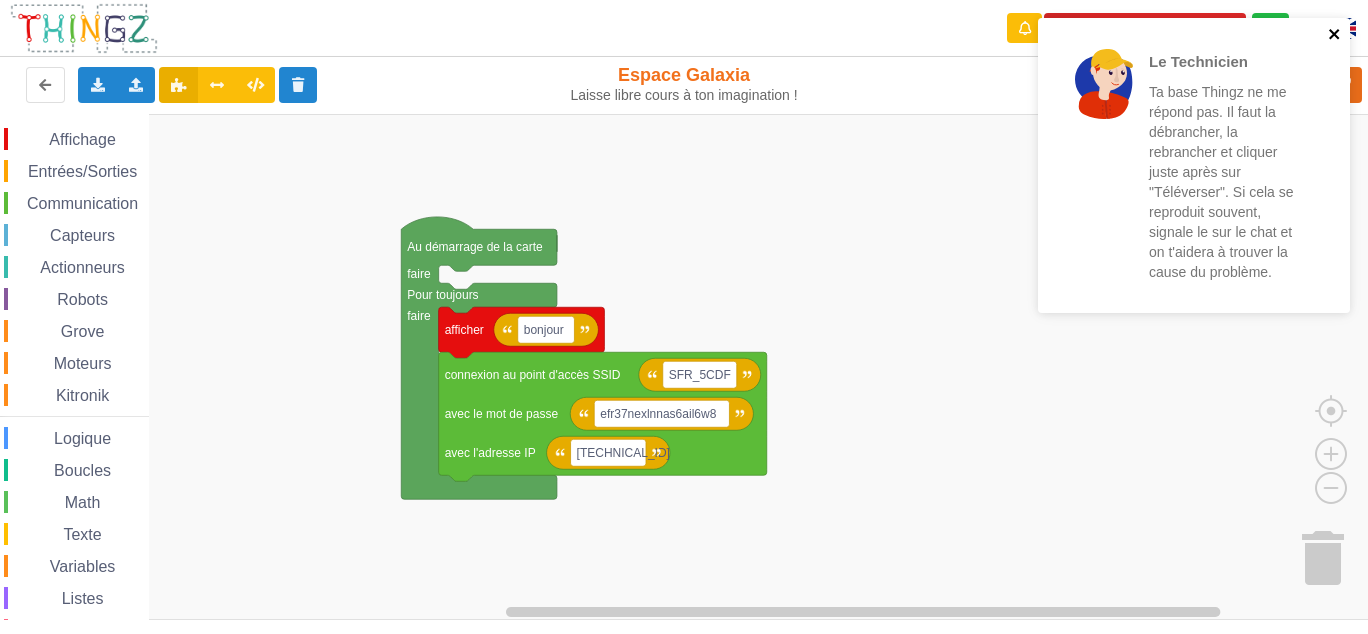 click 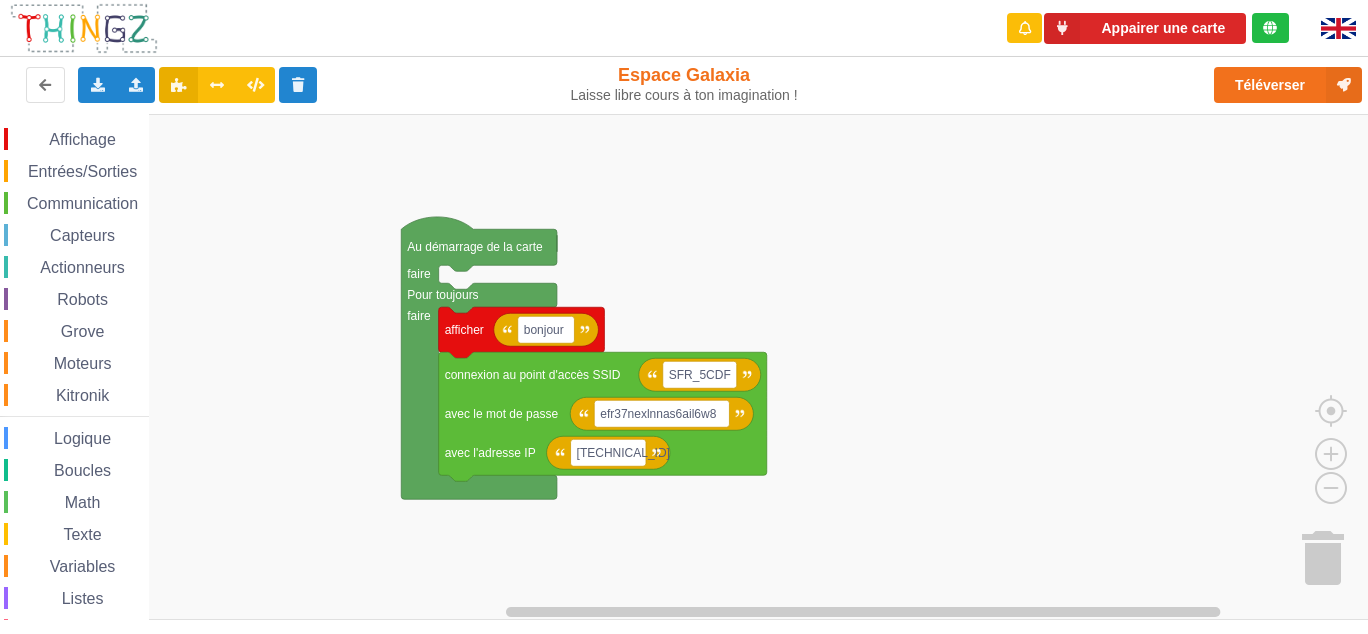 click at bounding box center [1270, 28] 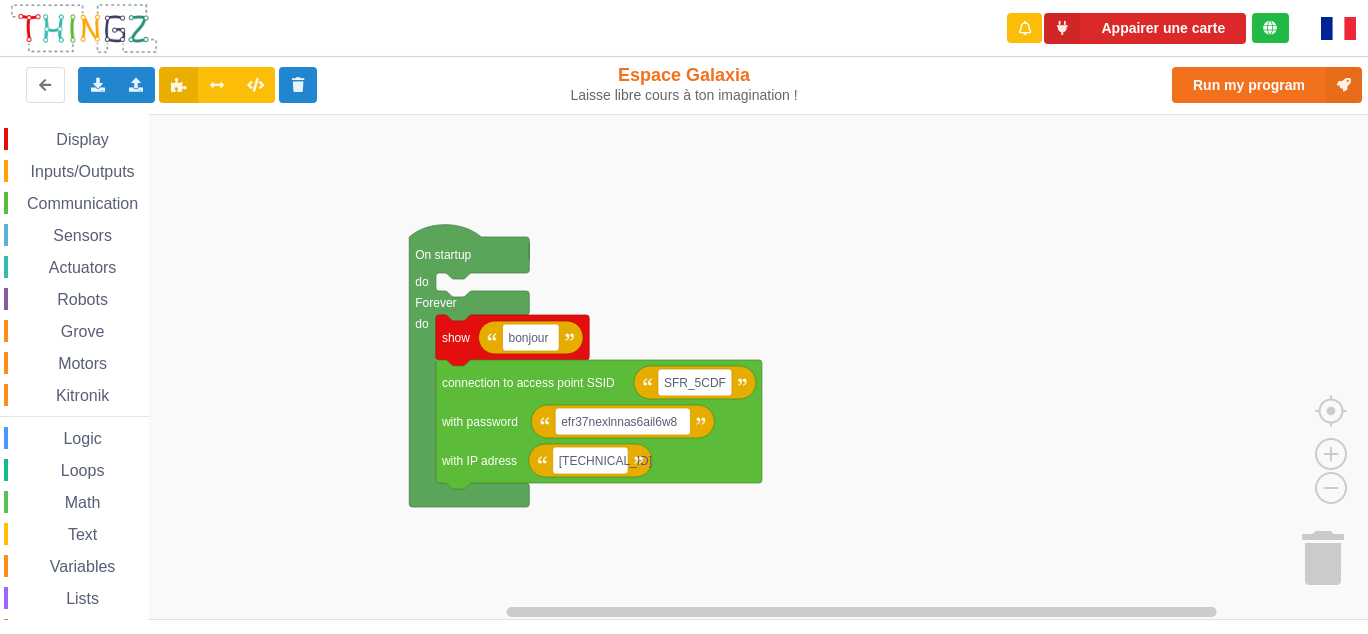 scroll, scrollTop: 0, scrollLeft: 0, axis: both 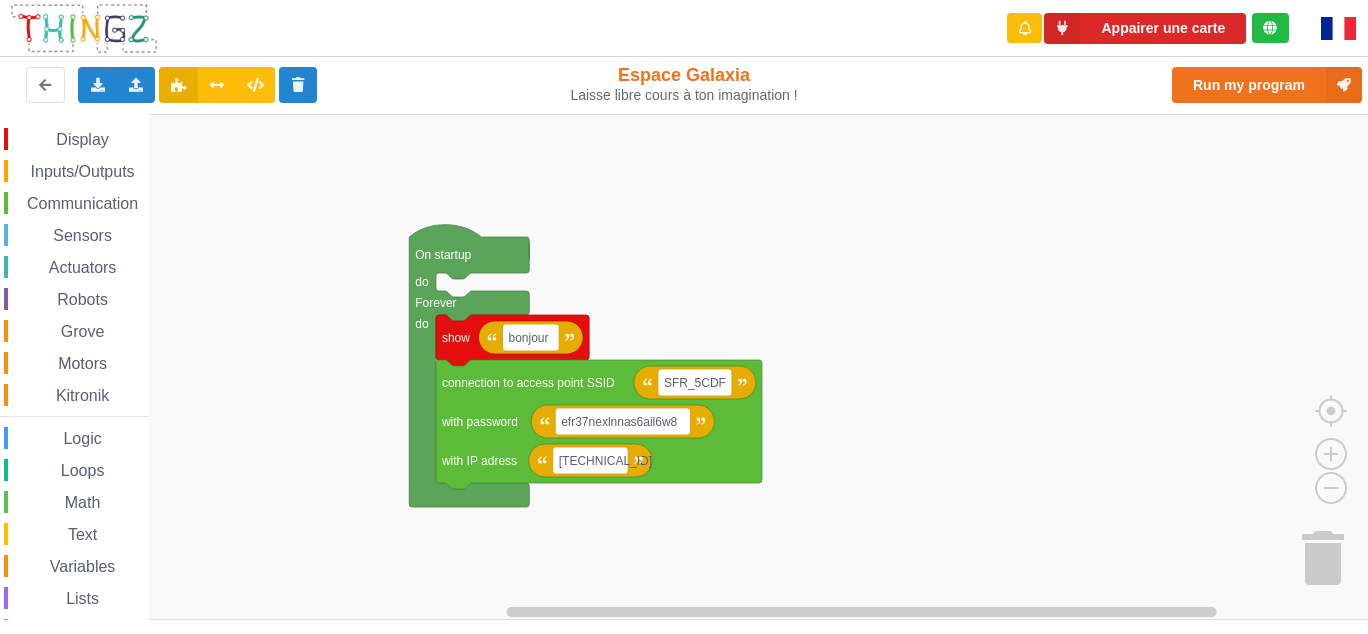 click at bounding box center [1338, 28] 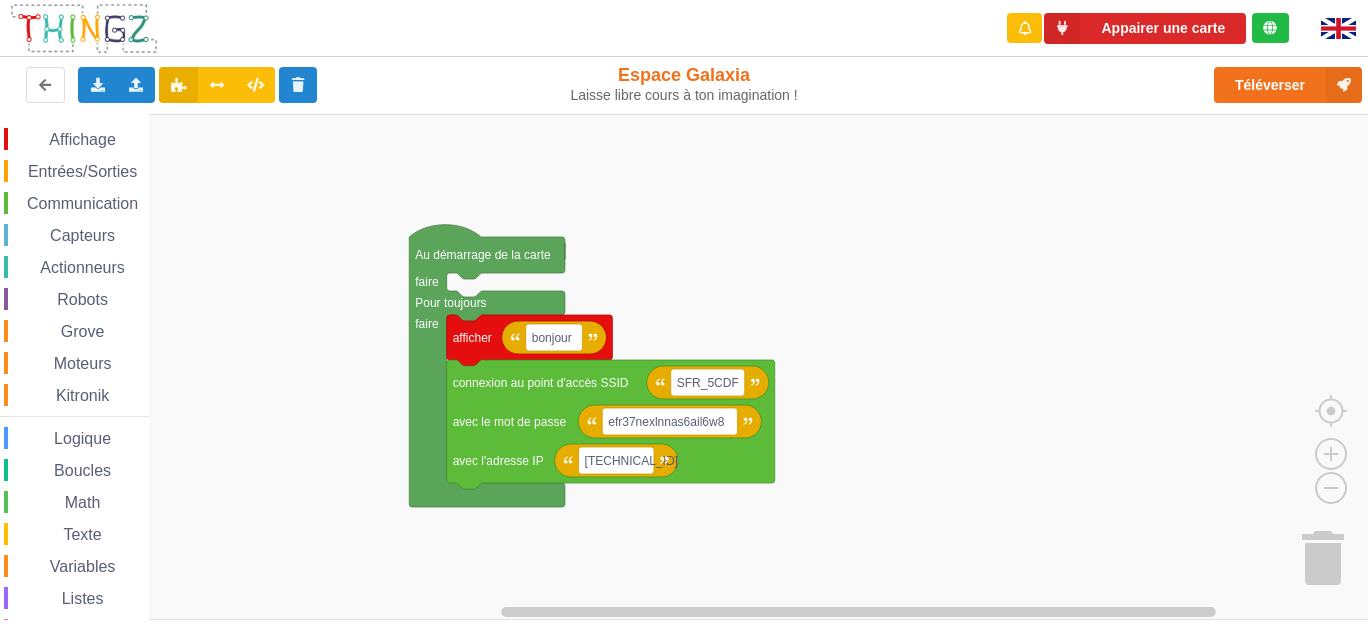 scroll, scrollTop: 0, scrollLeft: 0, axis: both 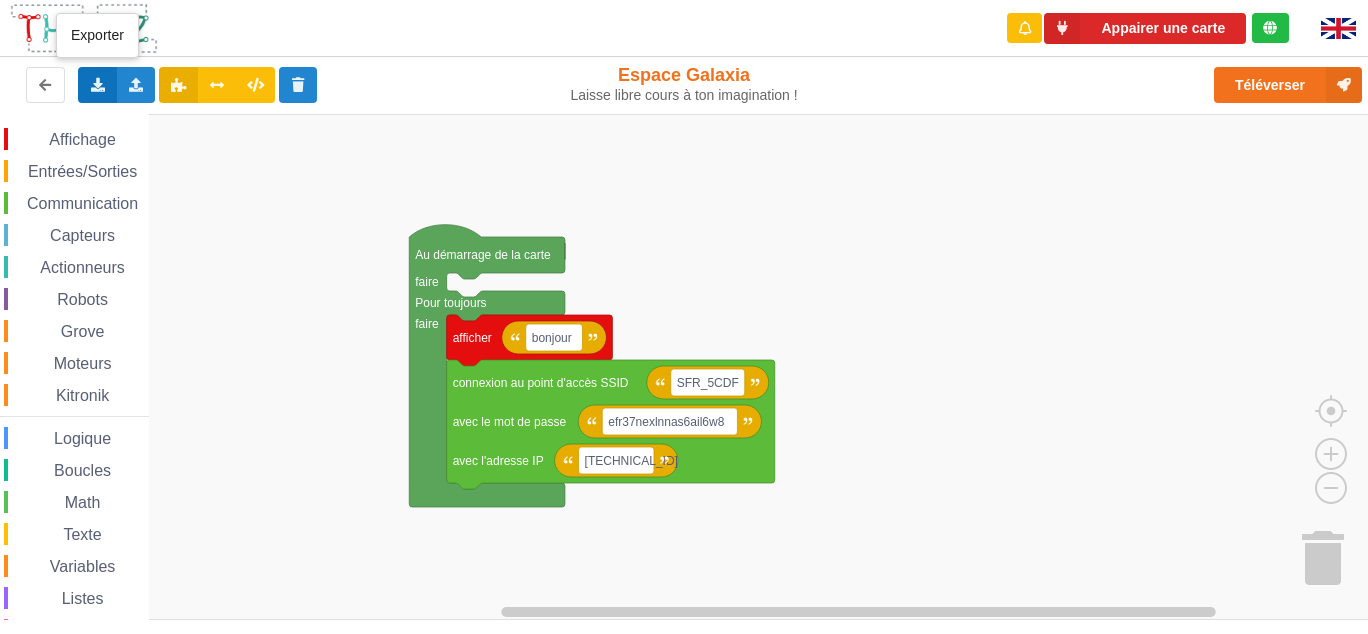 click at bounding box center [97, 84] 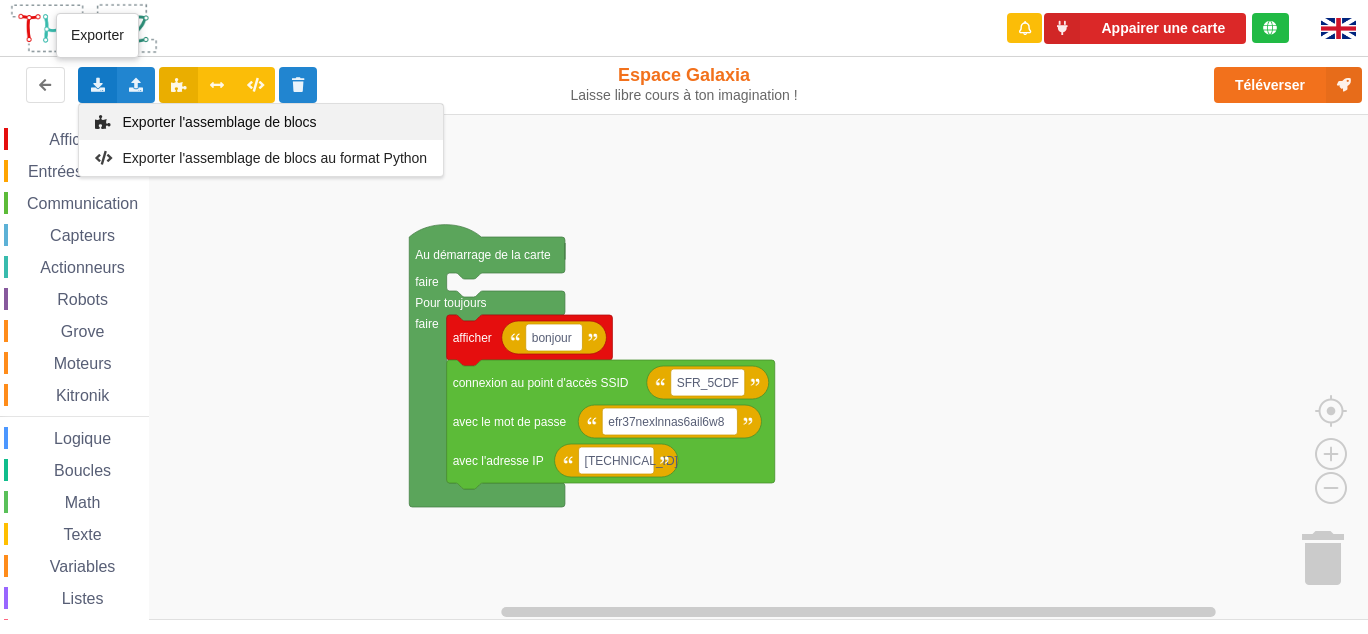 click on "Exporter l'assemblage de blocs" at bounding box center (220, 122) 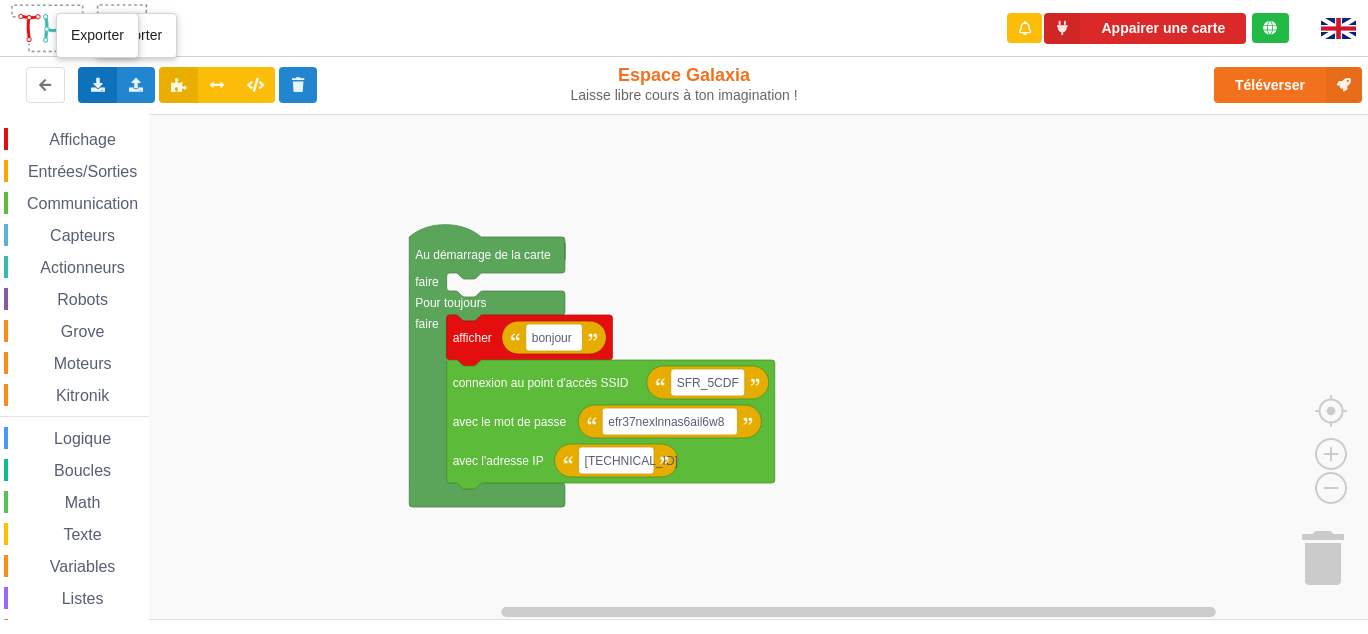 click on "Exporter l'assemblage de blocs Exporter l'assemblage de blocs au format Python" at bounding box center (97, 85) 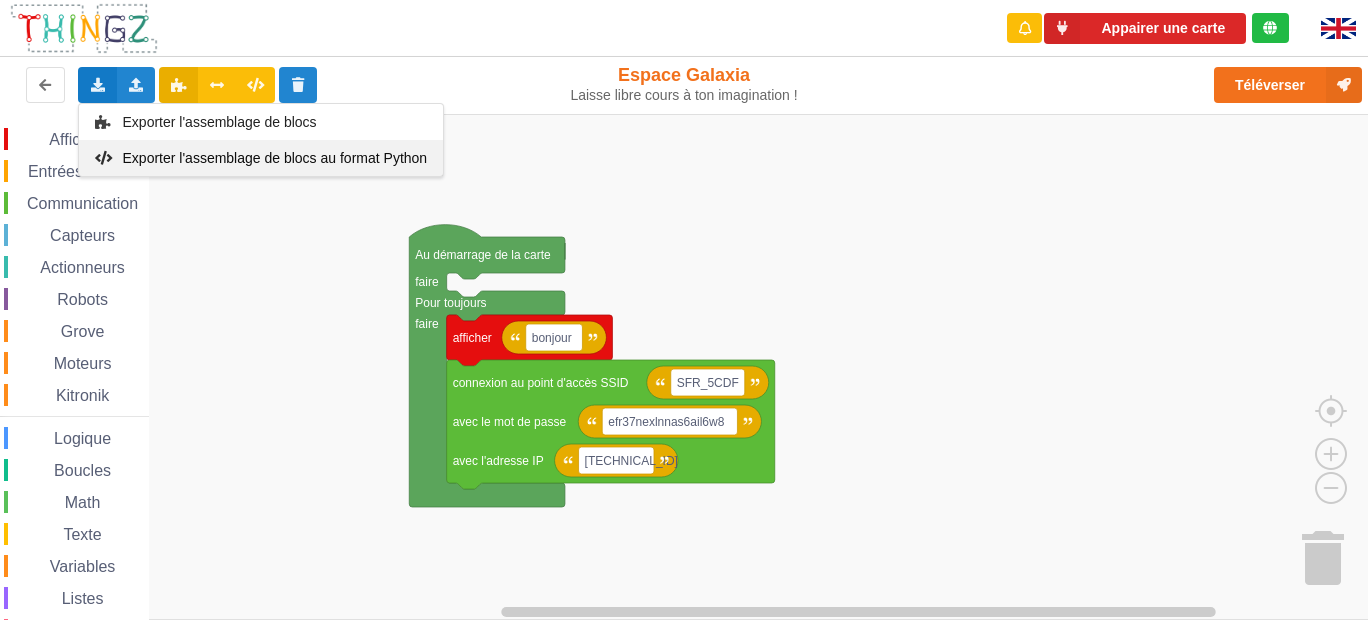 click on "Exporter l'assemblage de blocs au format Python" at bounding box center (261, 158) 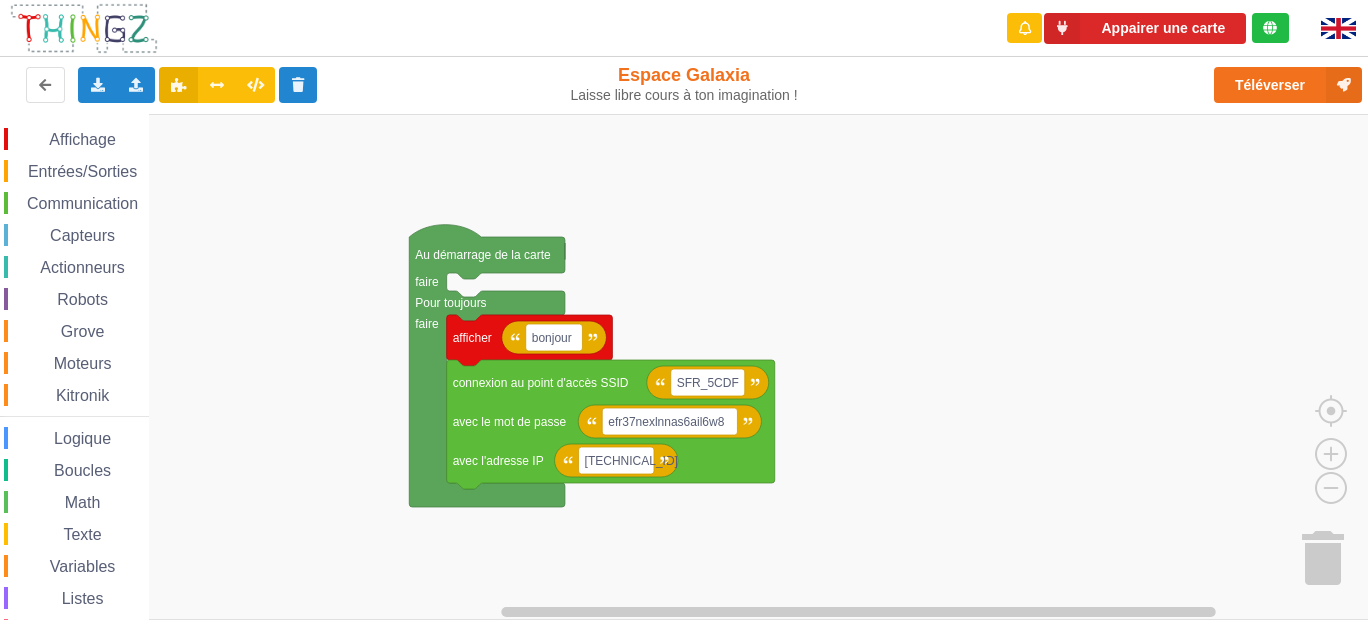 click 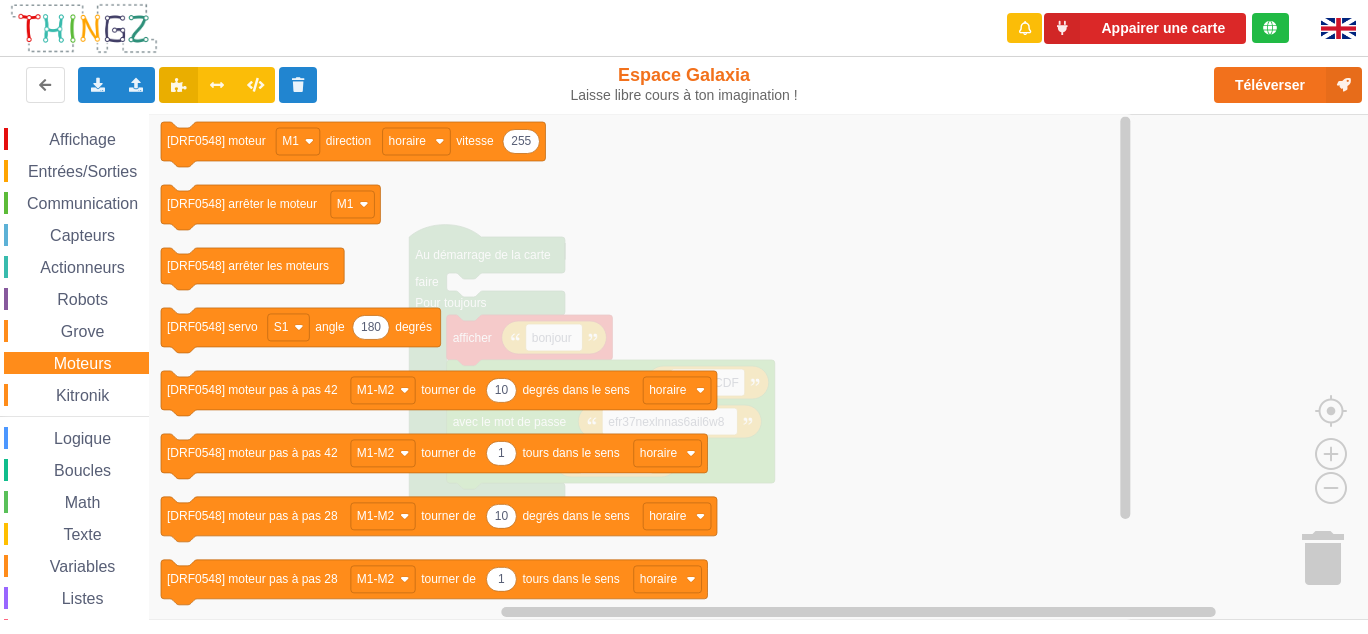 click on "Kitronik" at bounding box center [82, 395] 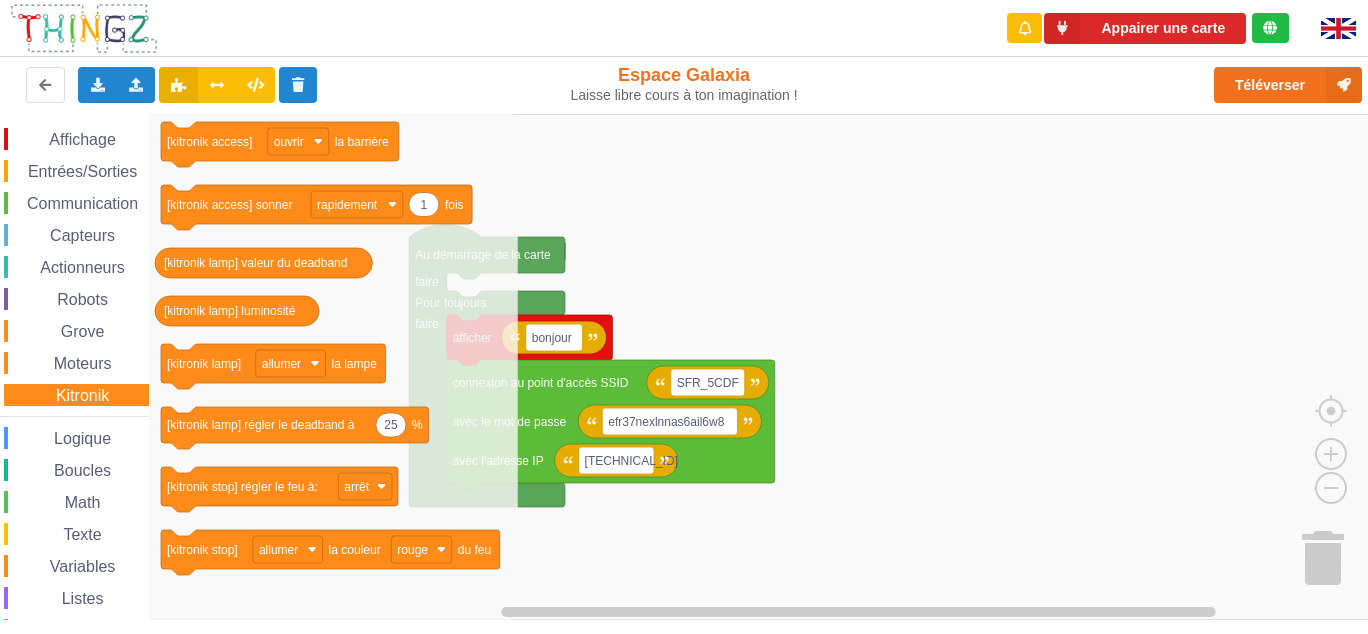 click on "Communication" at bounding box center (82, 203) 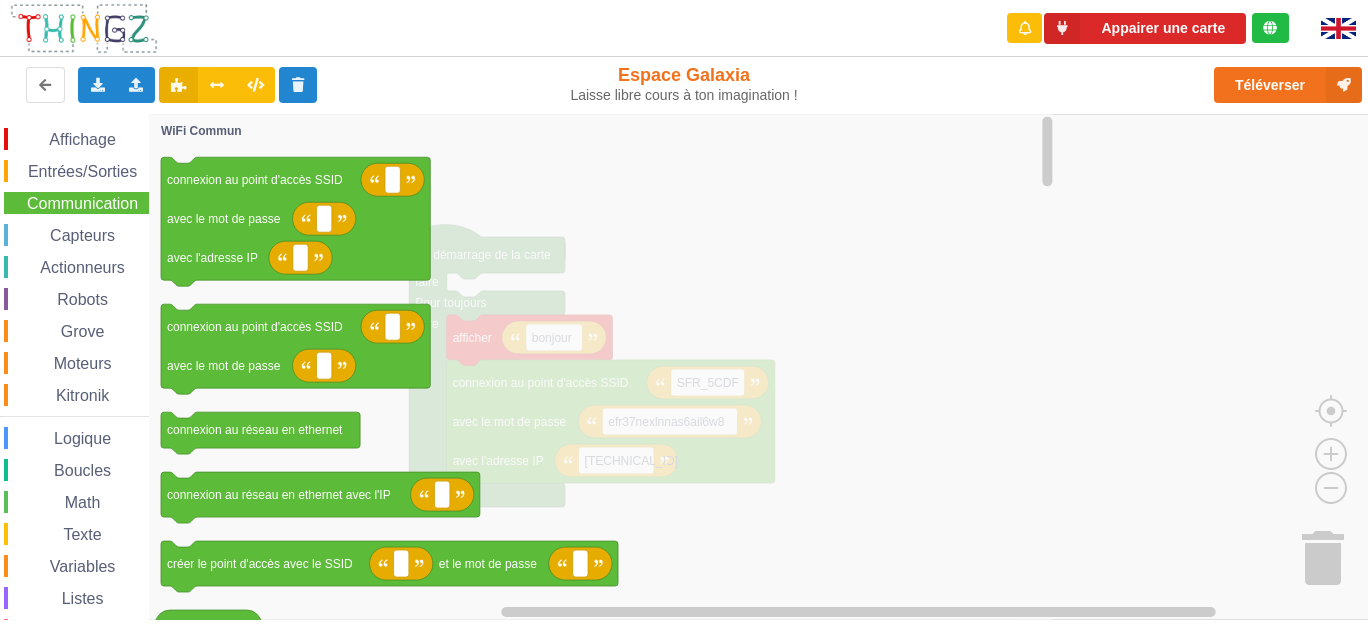 click on "Affichage Entrées/Sorties Communication Capteurs Actionneurs Robots Grove Moteurs Kitronik Logique Boucles Math Texte Variables Listes Fonctions Couleur" at bounding box center (74, 411) 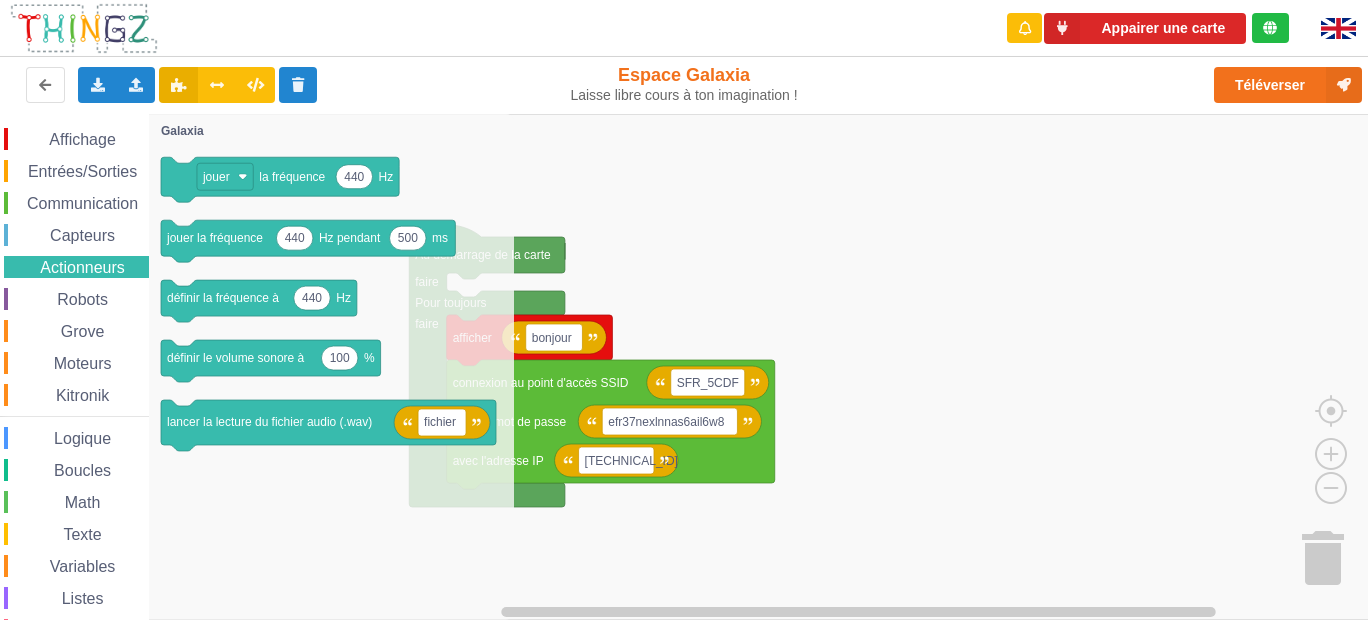 click on "Capteurs" at bounding box center [82, 235] 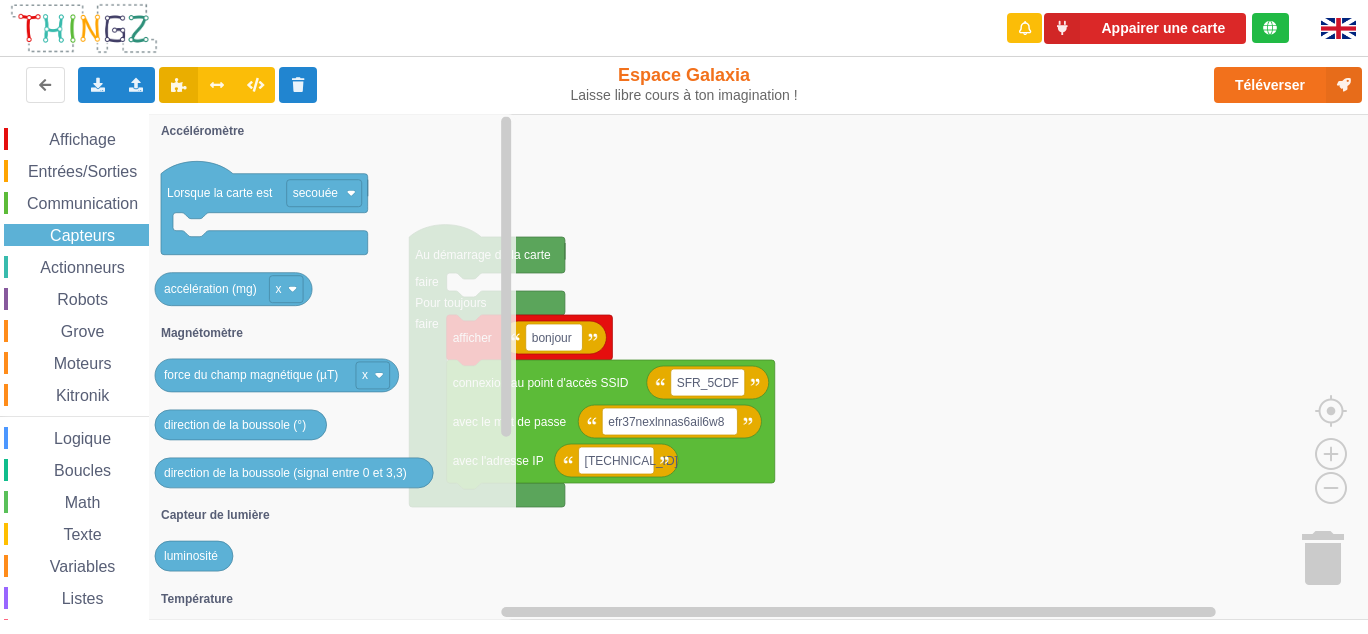 click 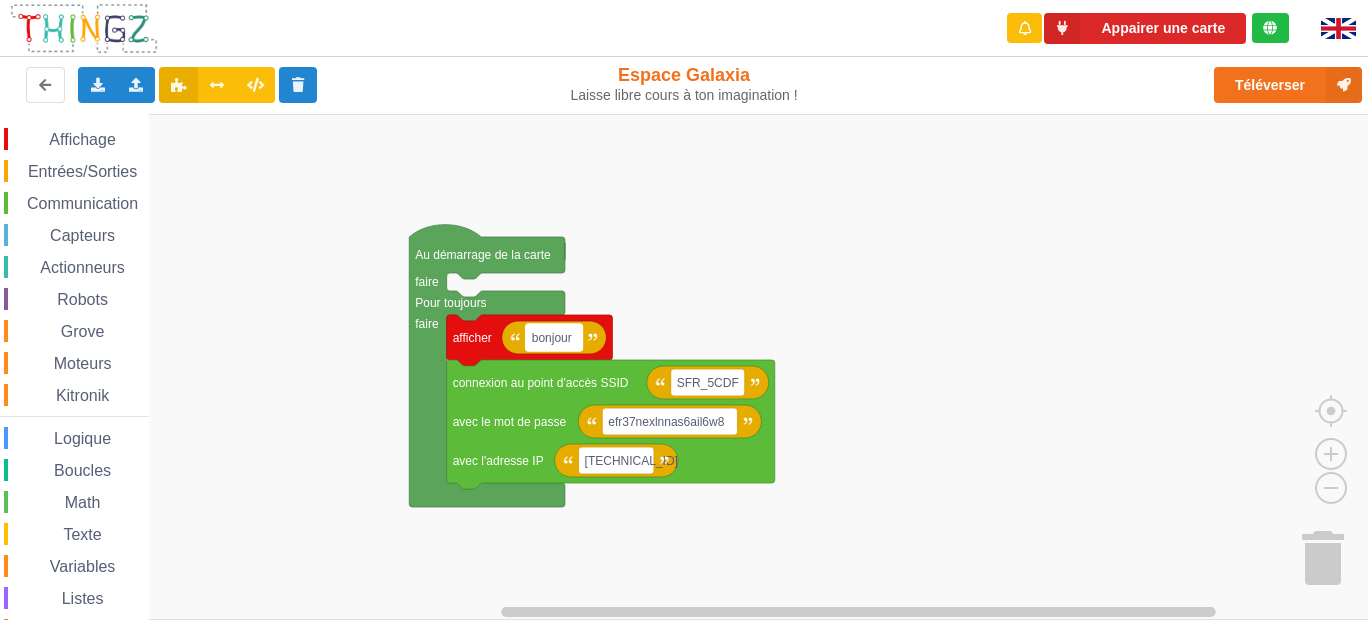 click on "bonjour SFR_5CDF efr37nexlnnas6ail6w8 [TECHNICAL_ID] connexion au point d'accès SSID avec le mot de passe avec l'adresse IP afficher Au démarrage de la carte faire Pour toujours faire" 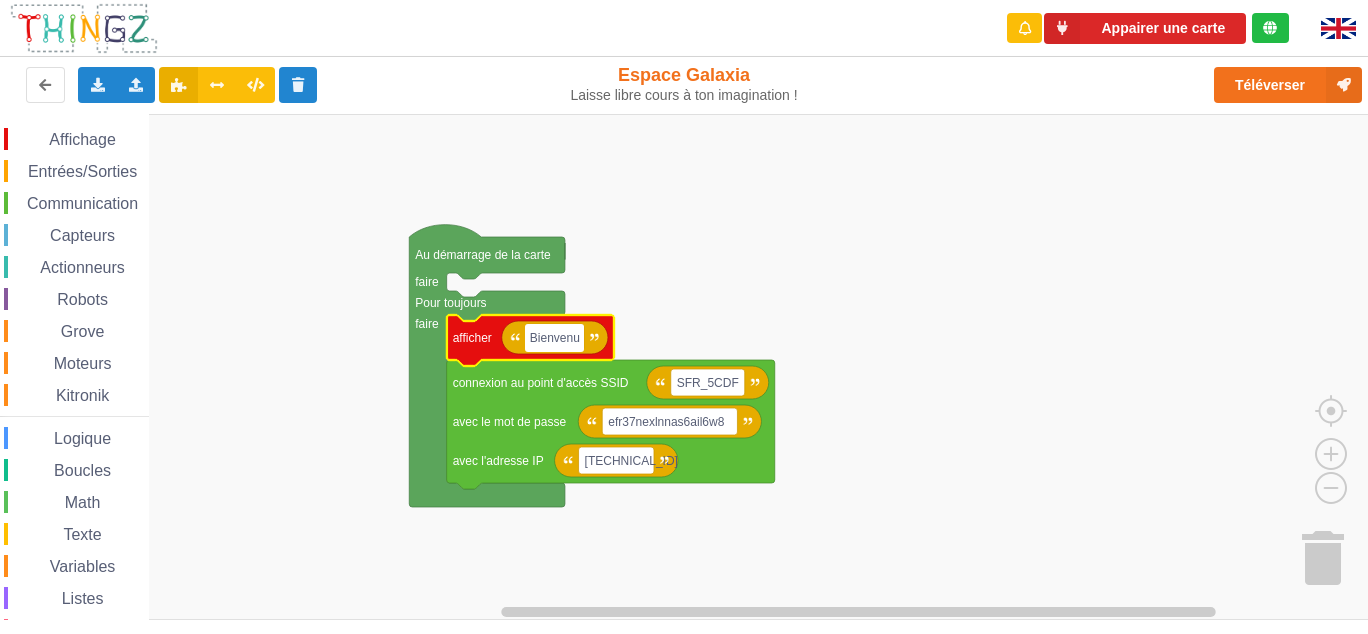 type on "Bienvenue" 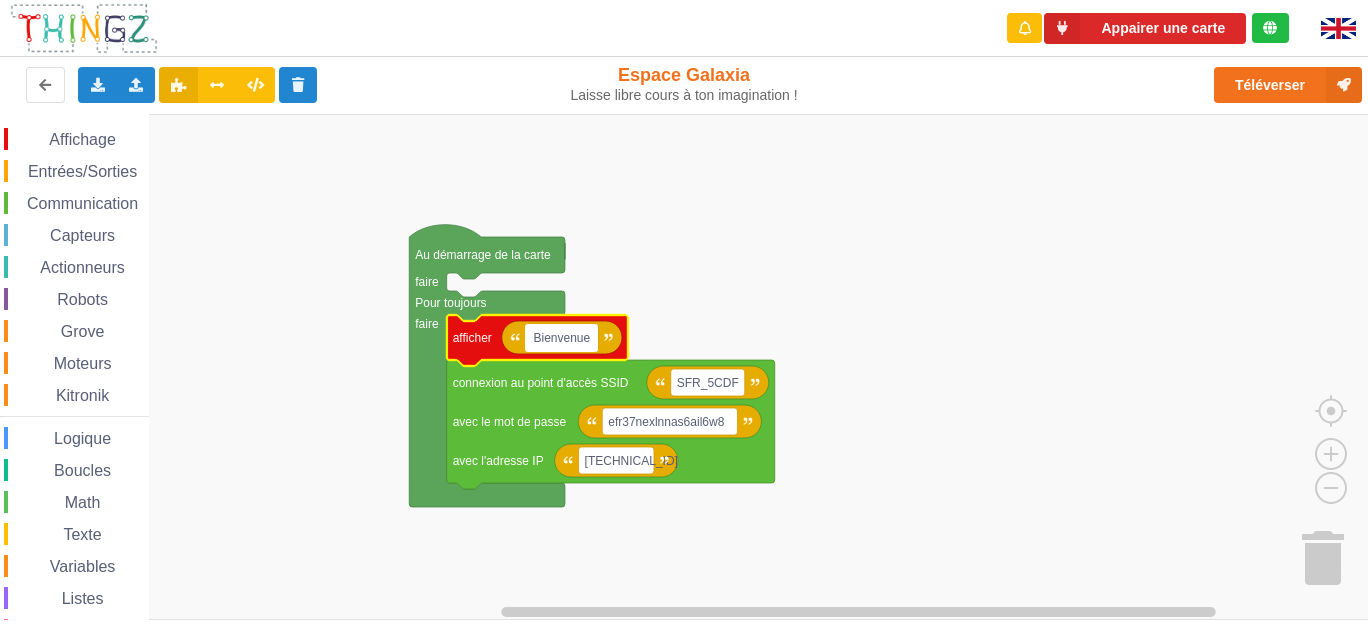 click on "Entrées/Sorties" at bounding box center [82, 171] 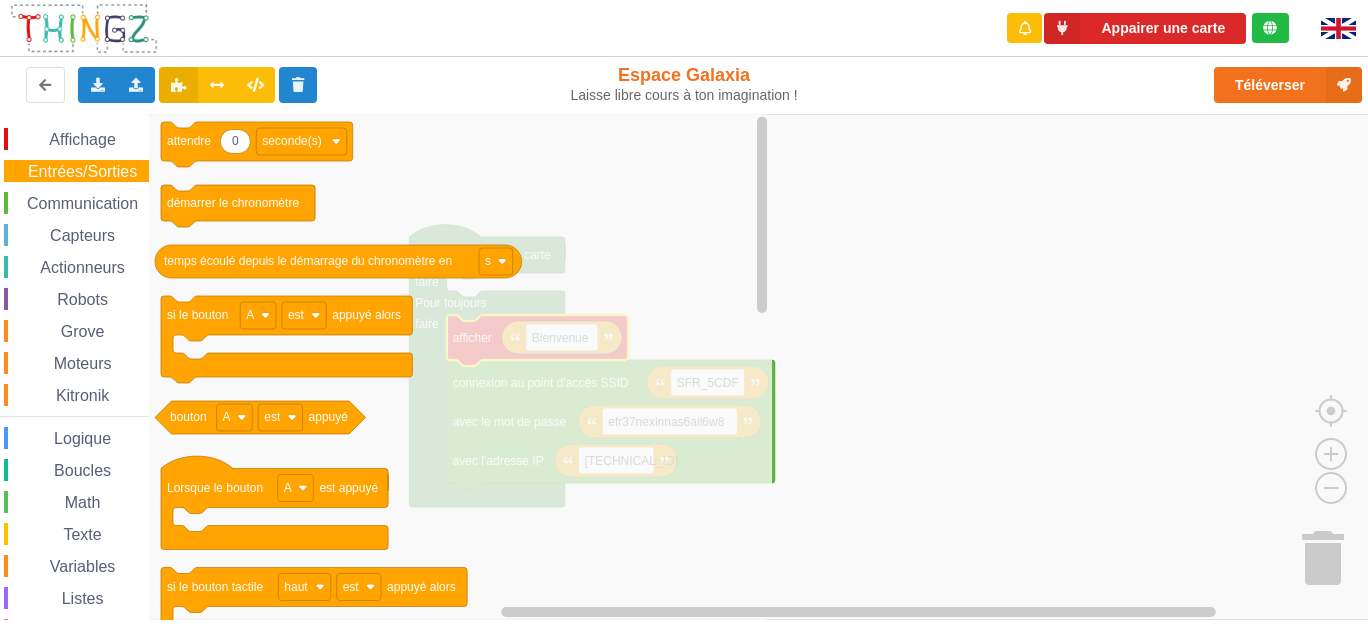 click on "Communication" at bounding box center [82, 203] 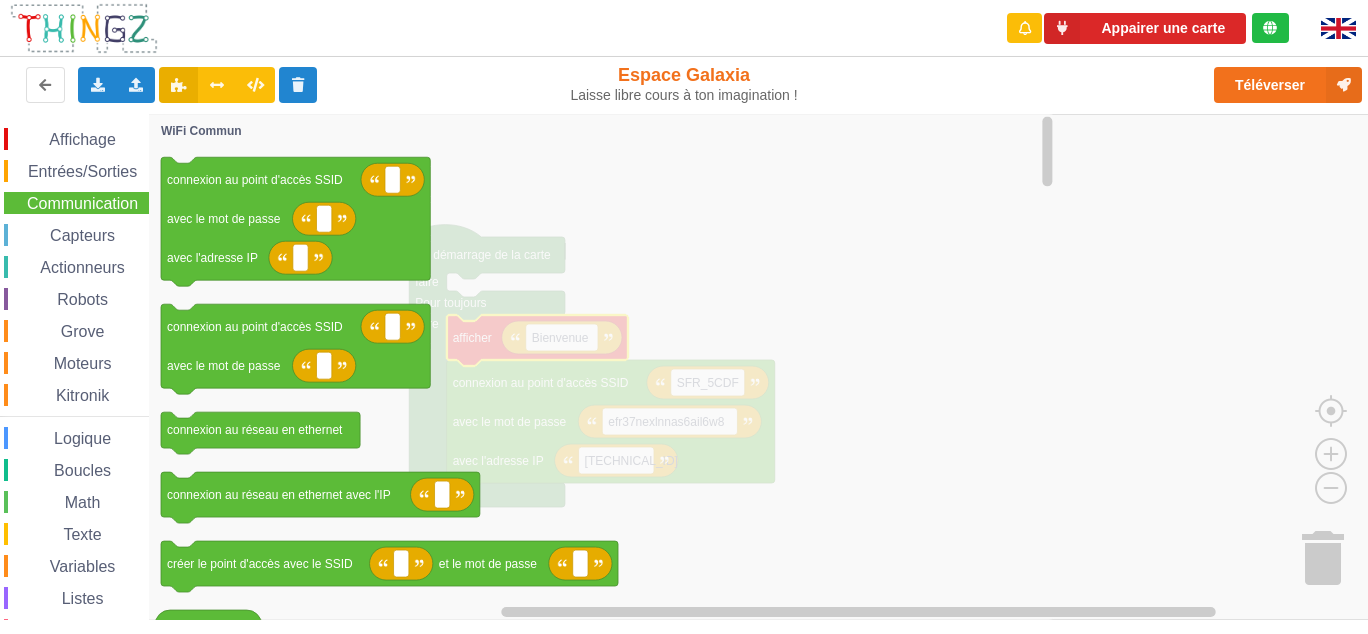 click on "Actionneurs" at bounding box center (82, 267) 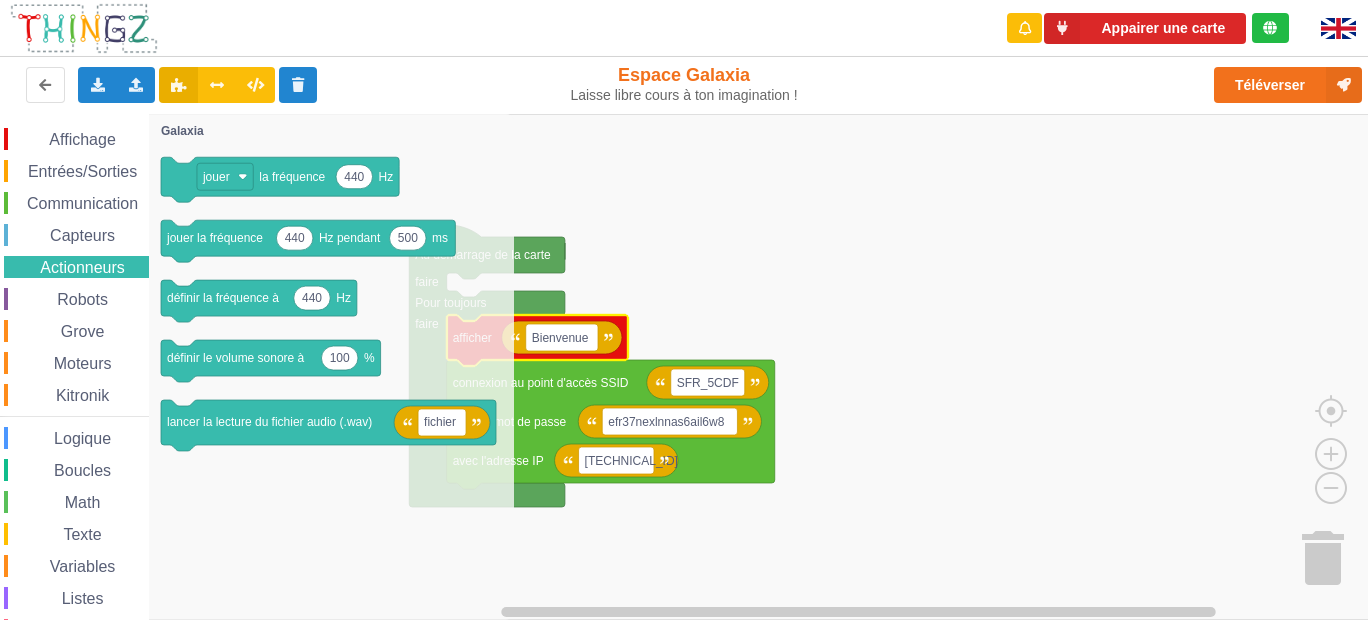 click on "Communication" at bounding box center (82, 203) 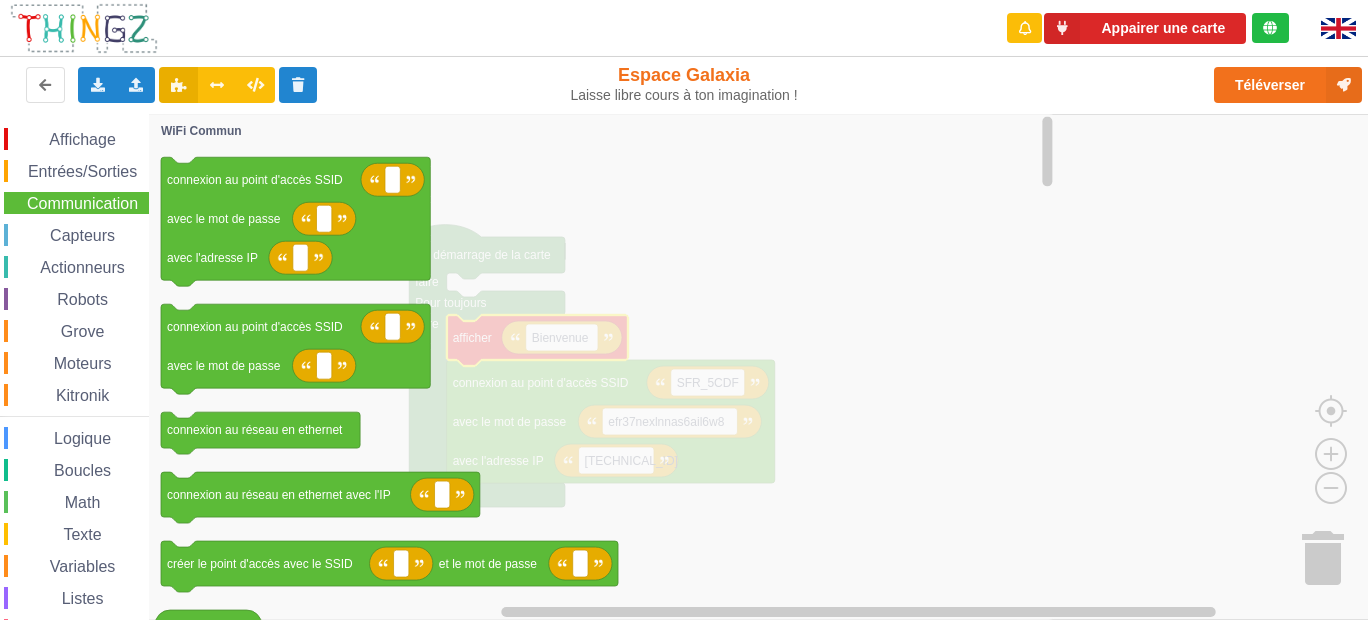 click on "Entrées/Sorties" at bounding box center (82, 171) 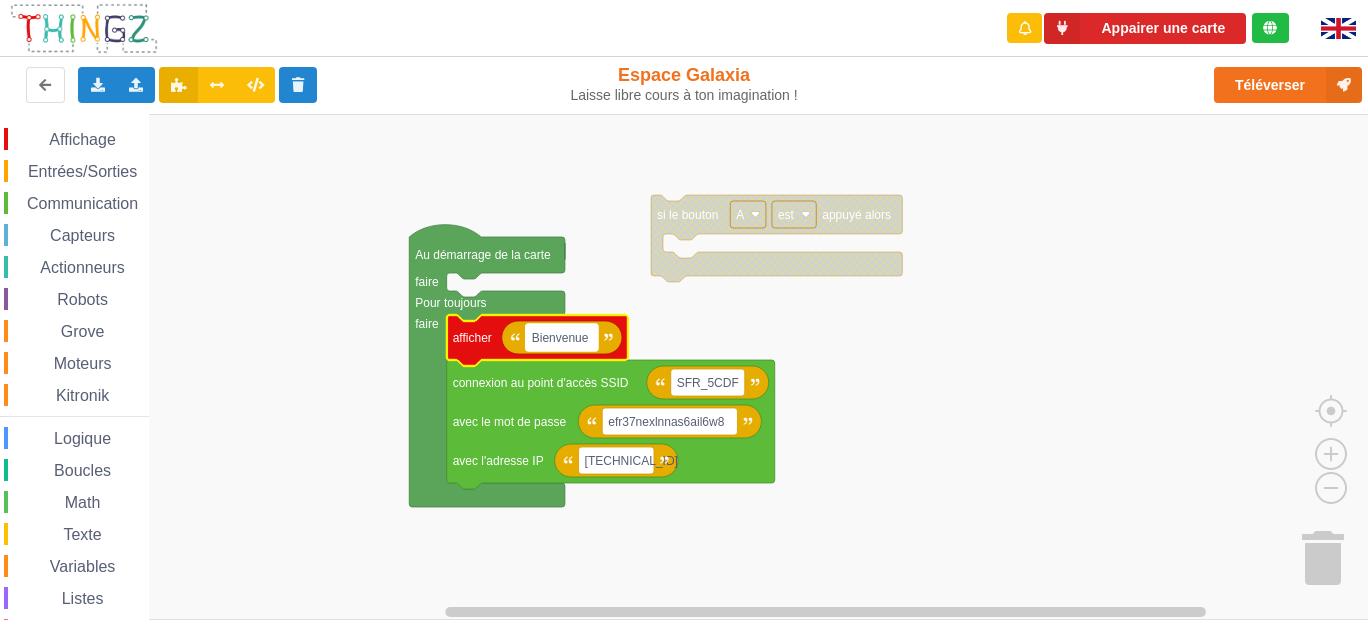 click on "Au démarrage de la carte faire Pour toujours faire Bienvenue SFR_5CDF efr37nexlnnas6ail6w8 [TECHNICAL_ID] connexion au point d'accès SSID avec le mot de passe avec l'adresse IP afficher si le bouton A est appuyé alors" 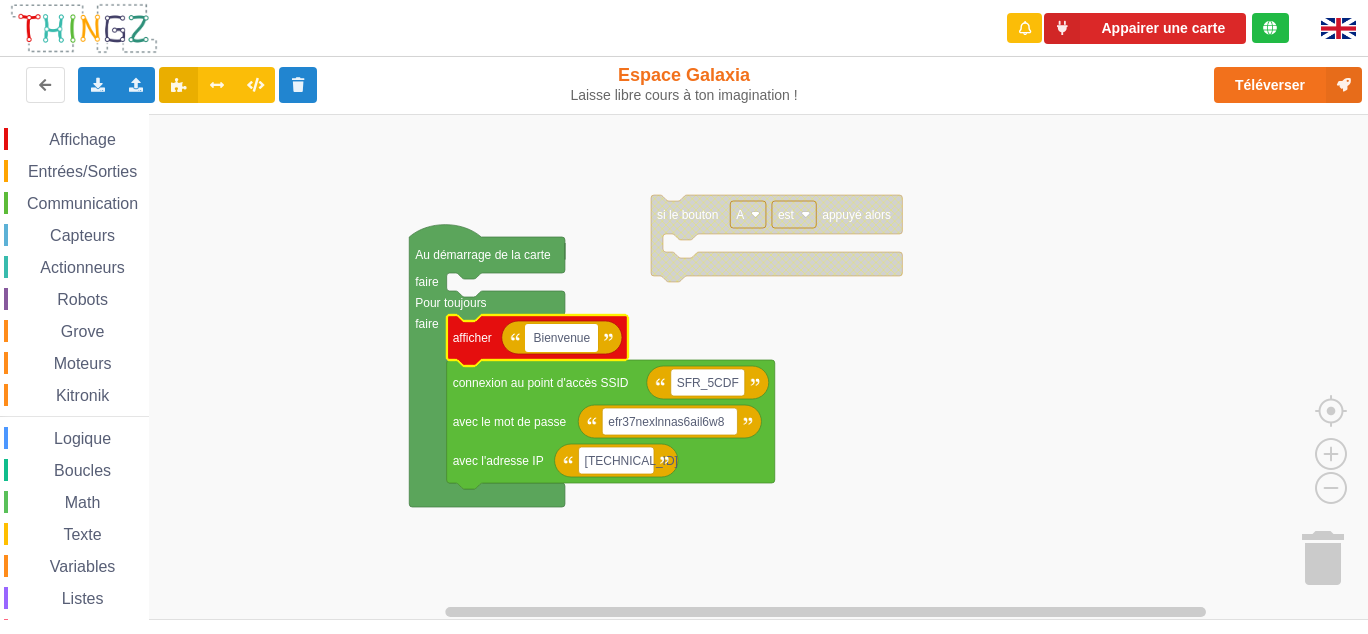 click 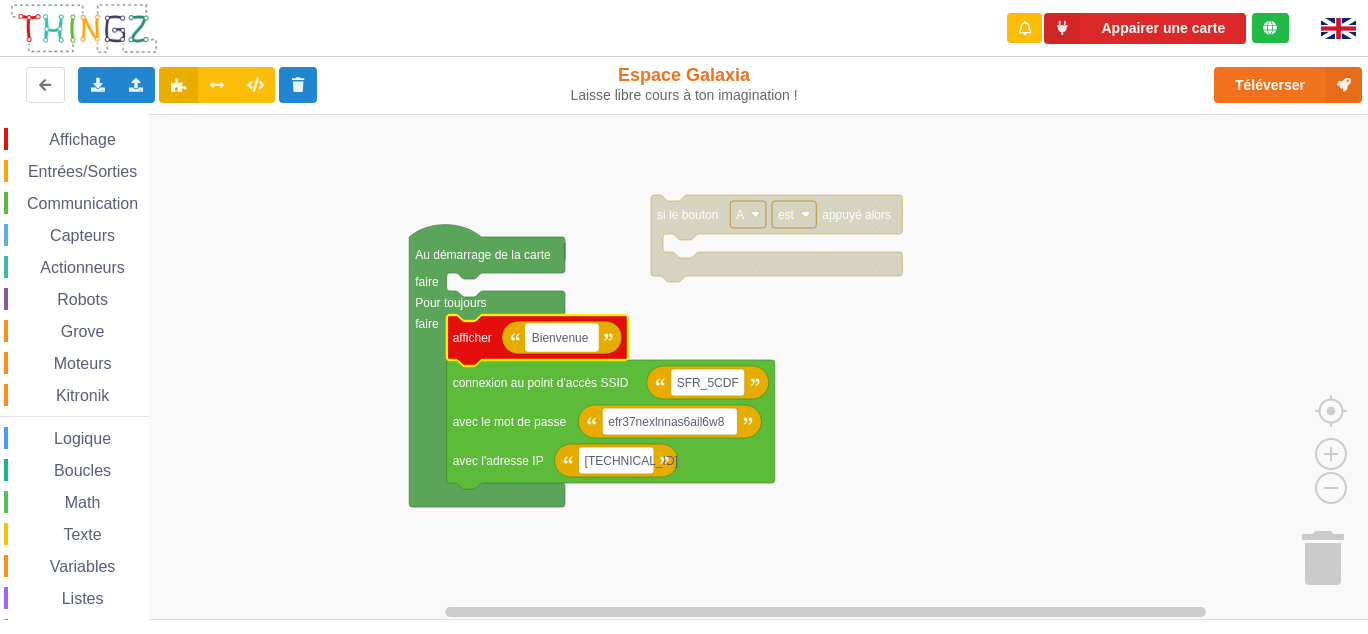 click 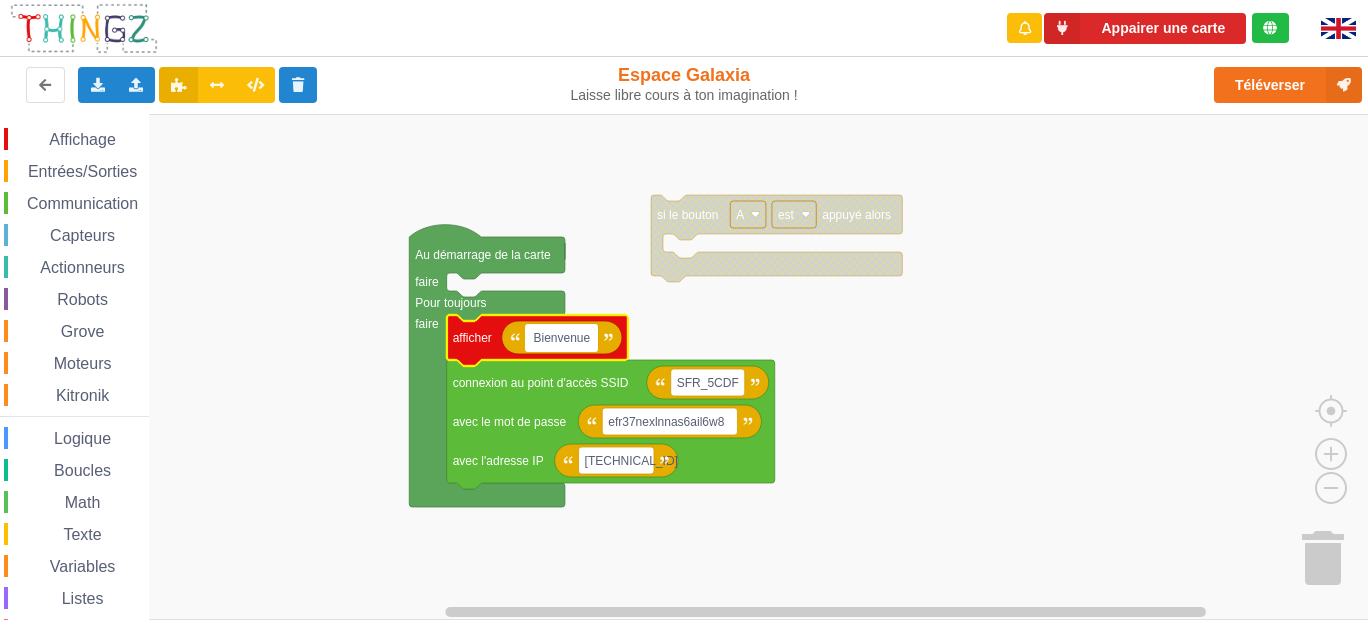 click on "Bienvenue" at bounding box center [561, 338] 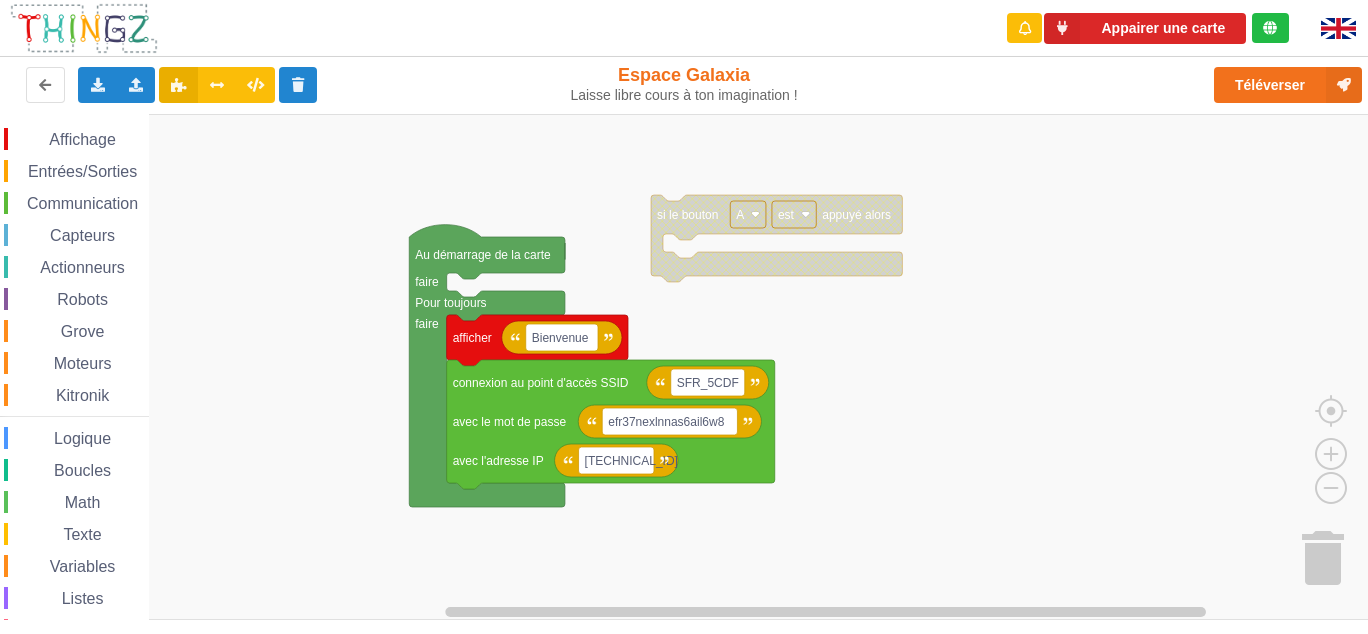 click on "Entrées/Sorties" at bounding box center [82, 171] 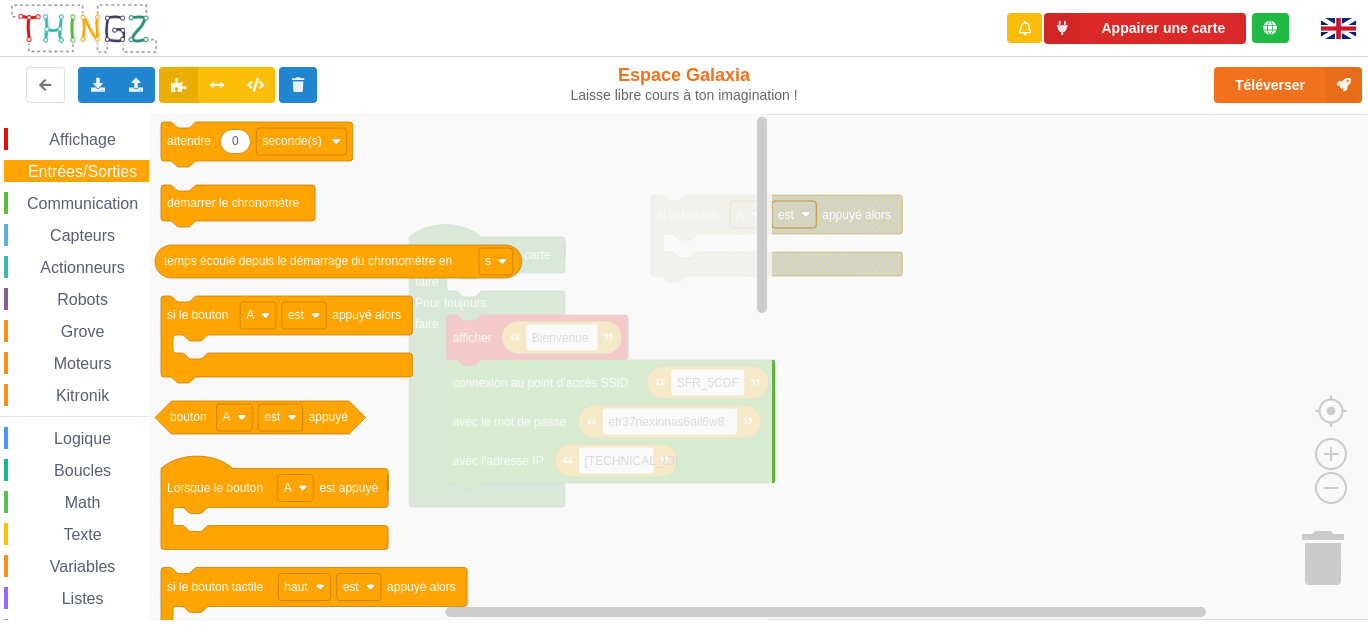 click on "Communication" at bounding box center [82, 203] 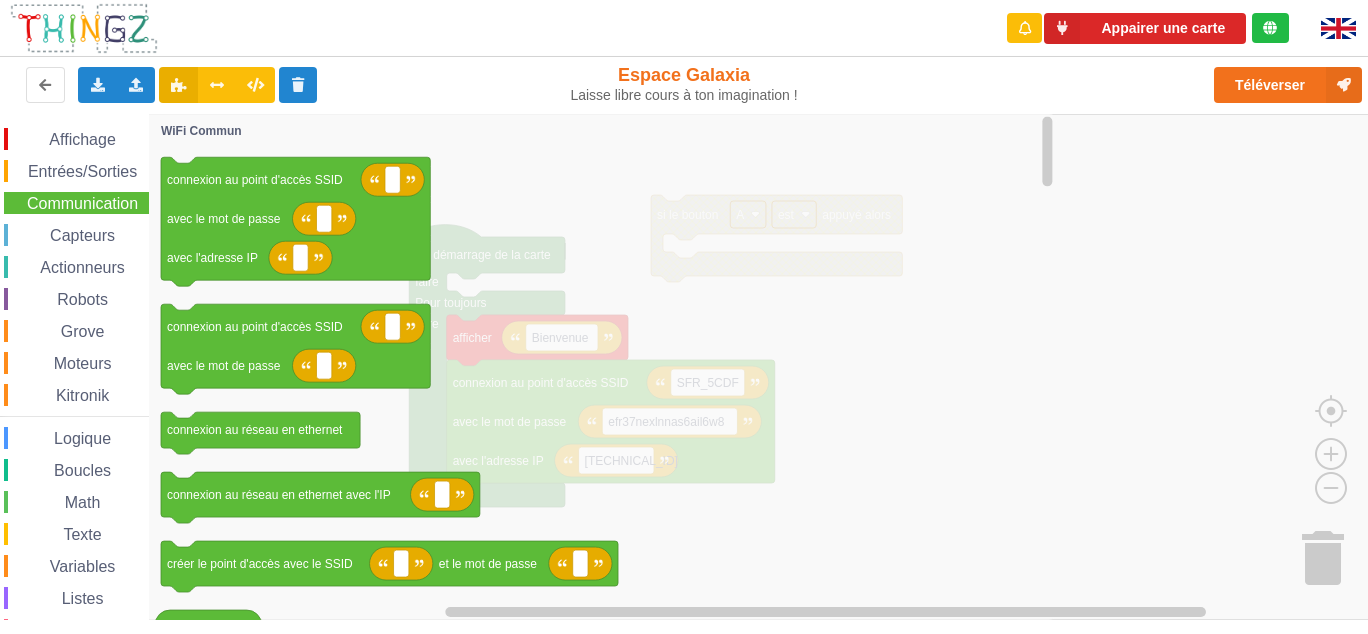 click on "Capteurs" at bounding box center [82, 235] 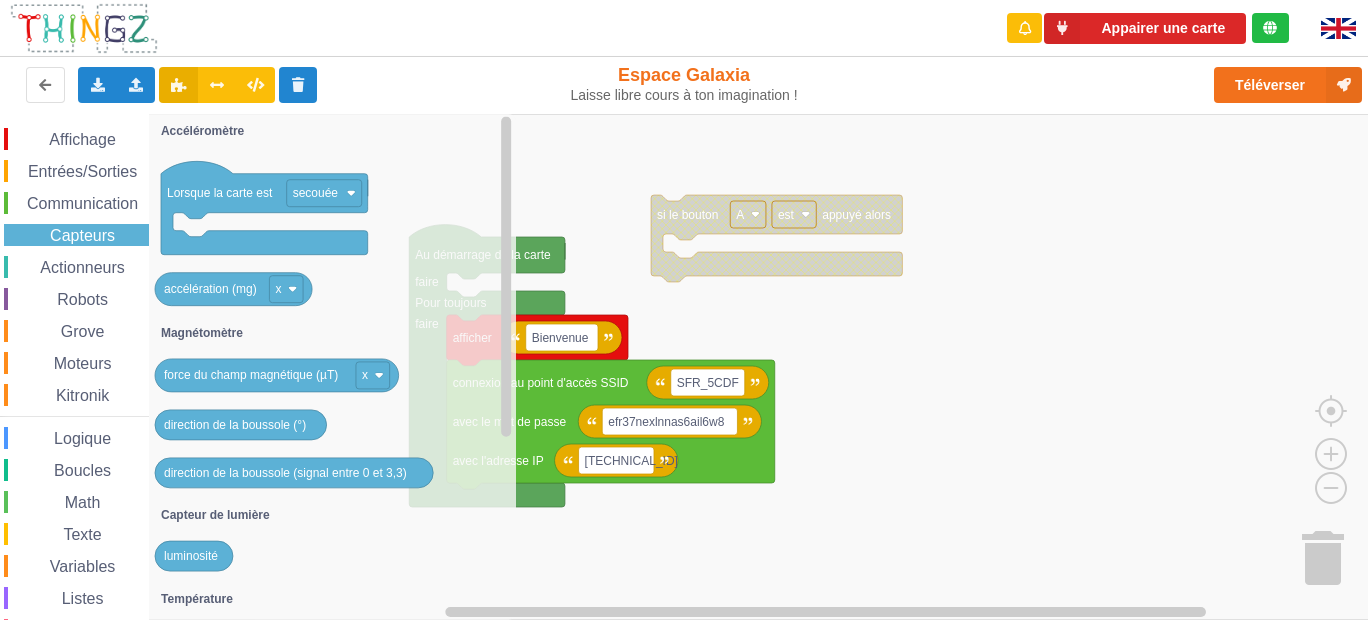click on "Actionneurs" at bounding box center (82, 267) 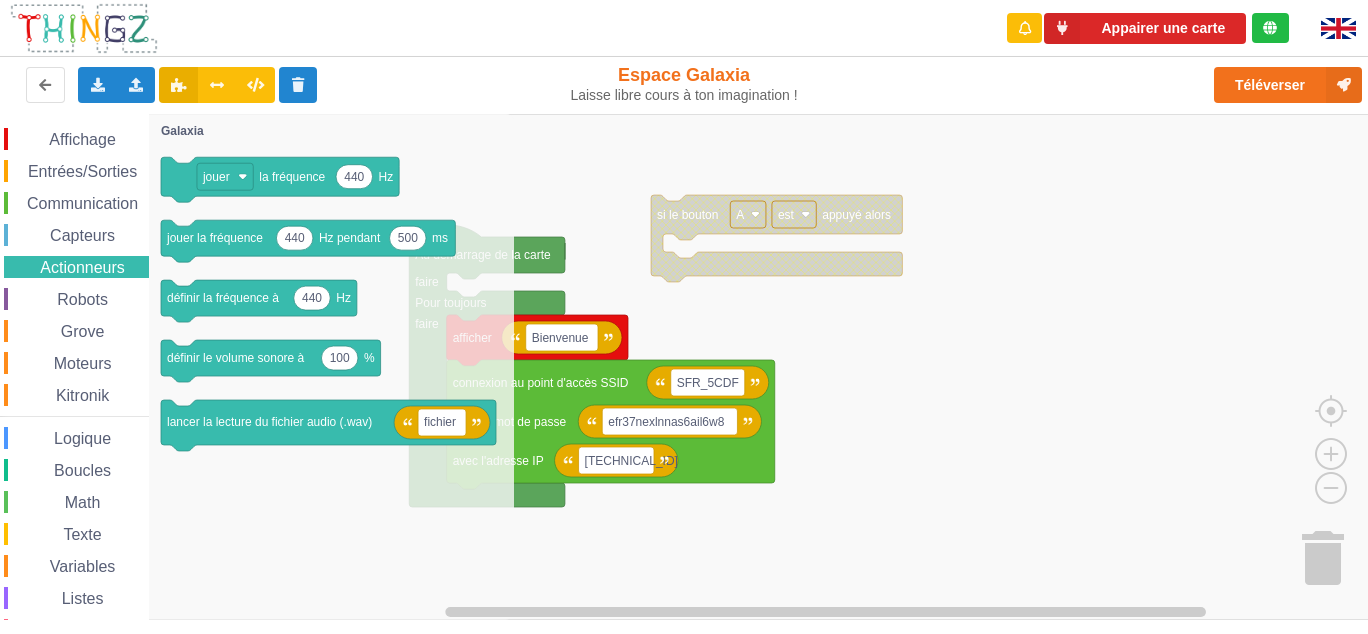 click on "Communication" at bounding box center [82, 203] 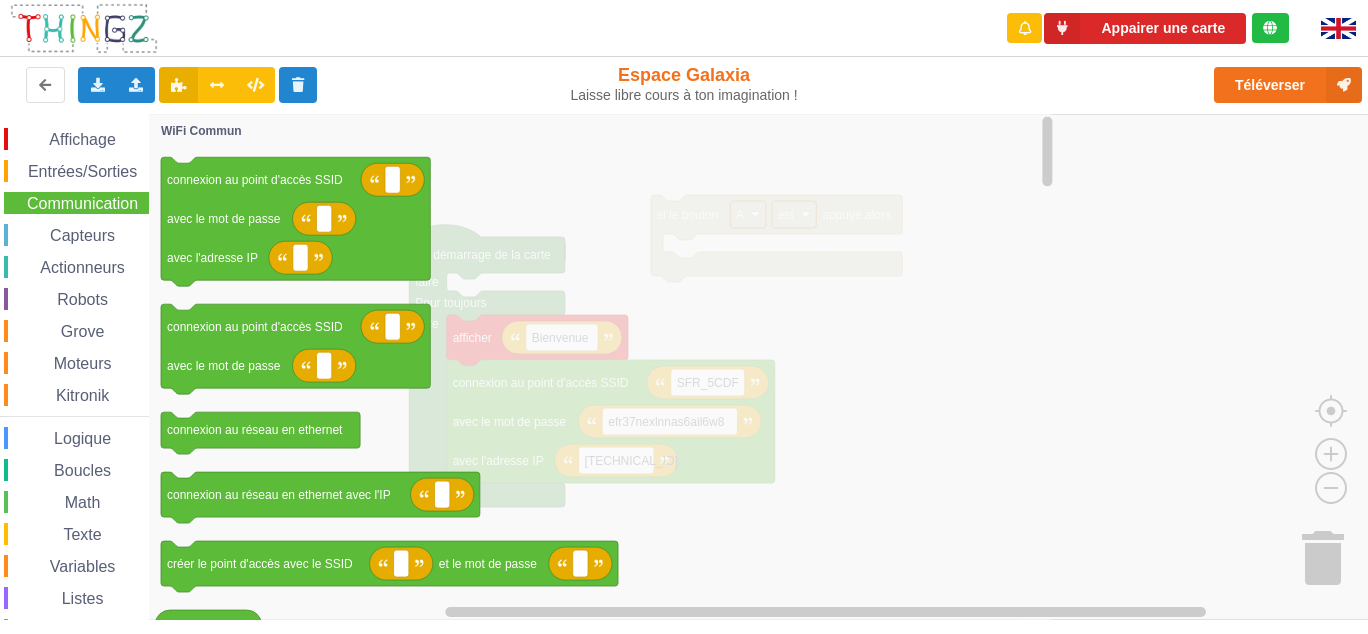 click on "Robots" at bounding box center (82, 299) 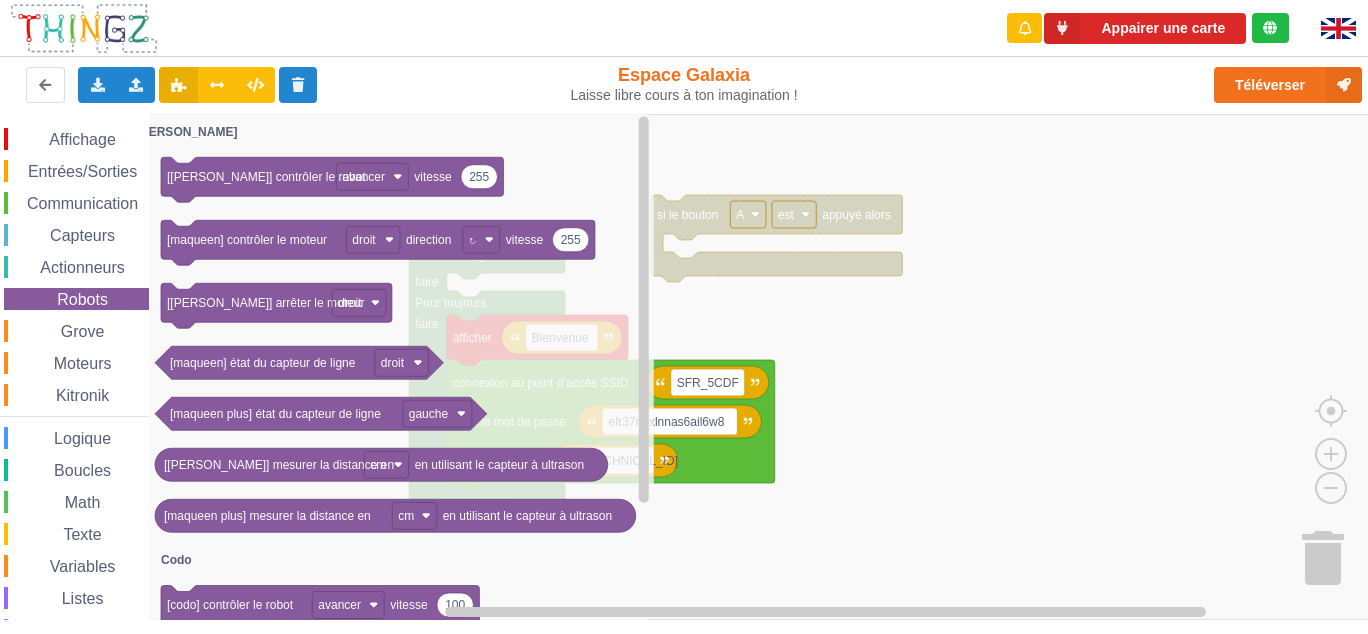 click on "Affichage Entrées/Sorties Communication Capteurs Actionneurs Robots Grove Moteurs Kitronik Logique Boucles Math Texte Variables Listes Fonctions Couleur" at bounding box center [74, 411] 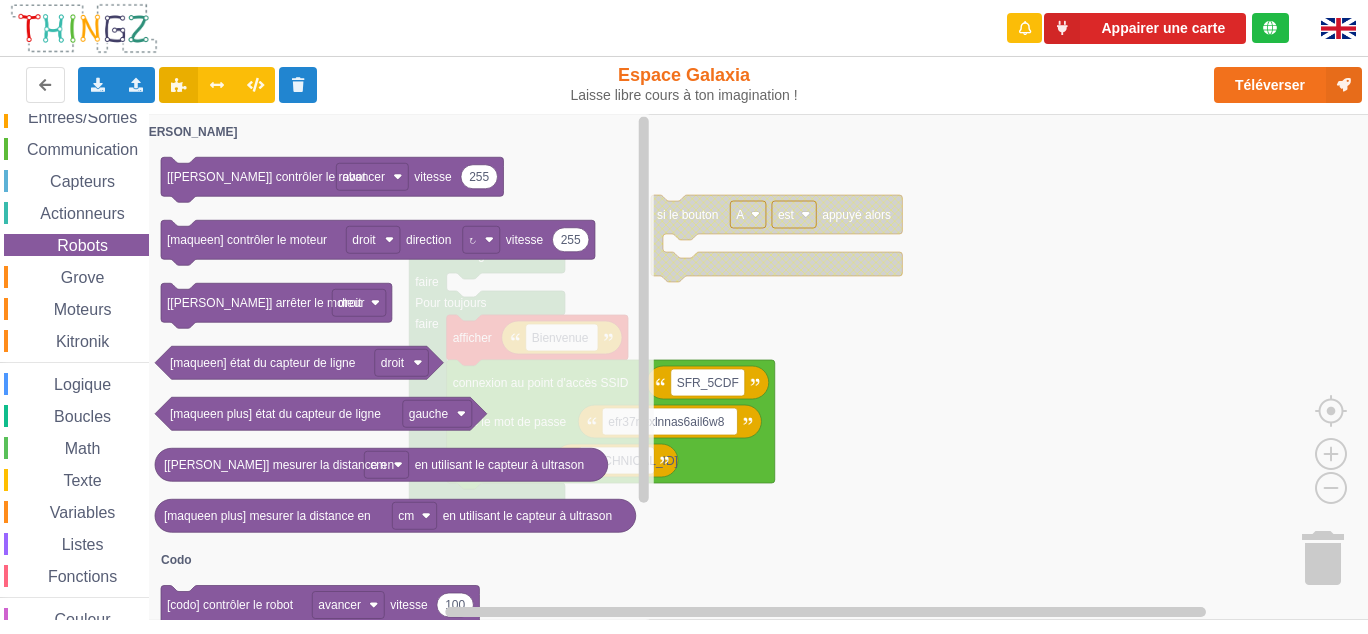 scroll, scrollTop: 84, scrollLeft: 0, axis: vertical 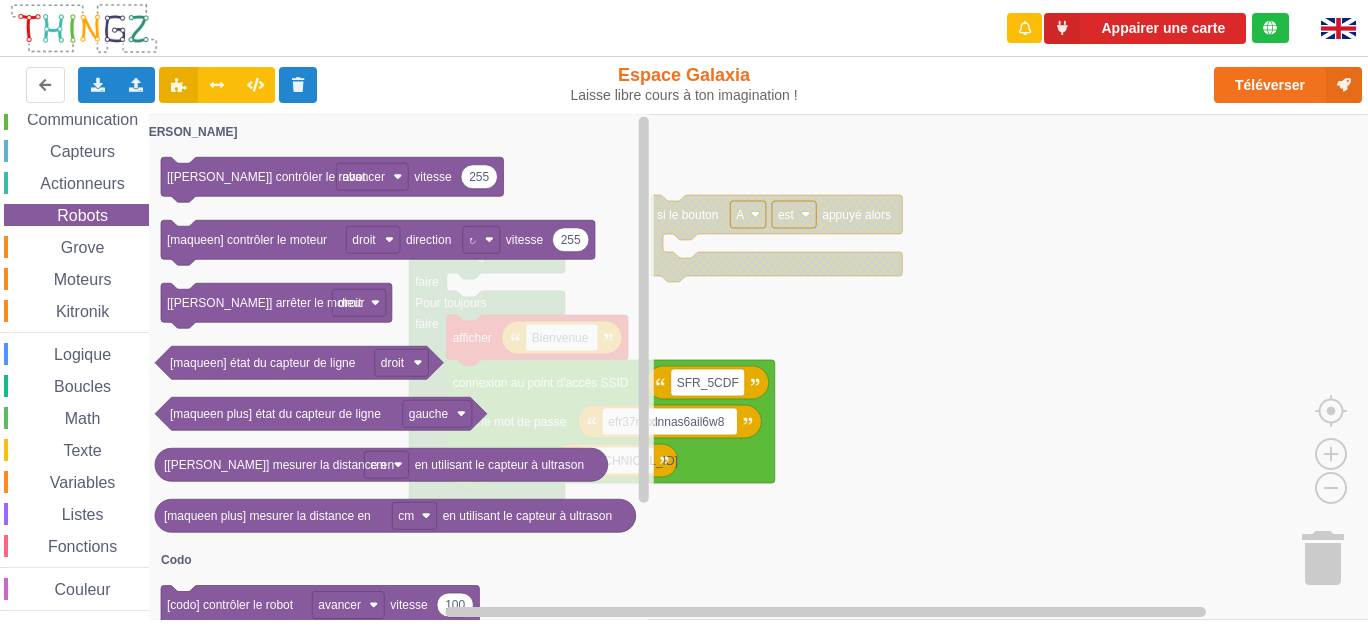 click on "Affichage Entrées/Sorties Communication Capteurs Actionneurs Robots Grove Moteurs Kitronik Logique Boucles Math Texte Variables Listes Fonctions Couleur" at bounding box center [74, 327] 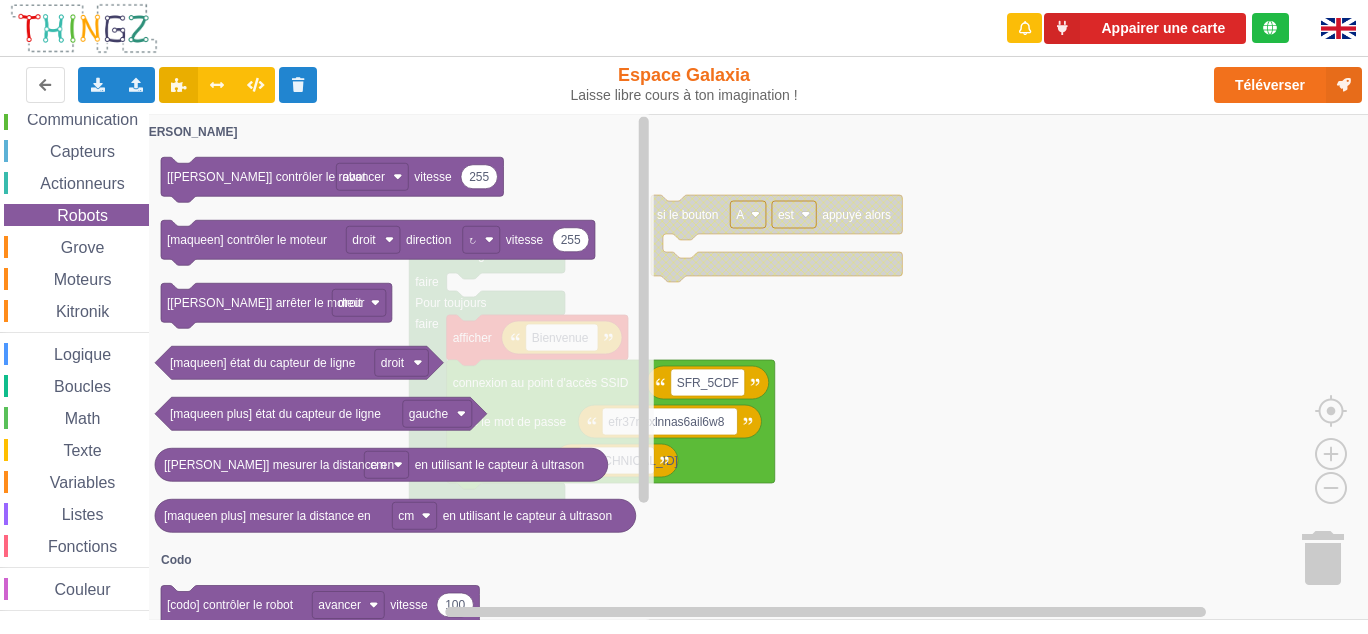 click on "Boucles" at bounding box center [82, 386] 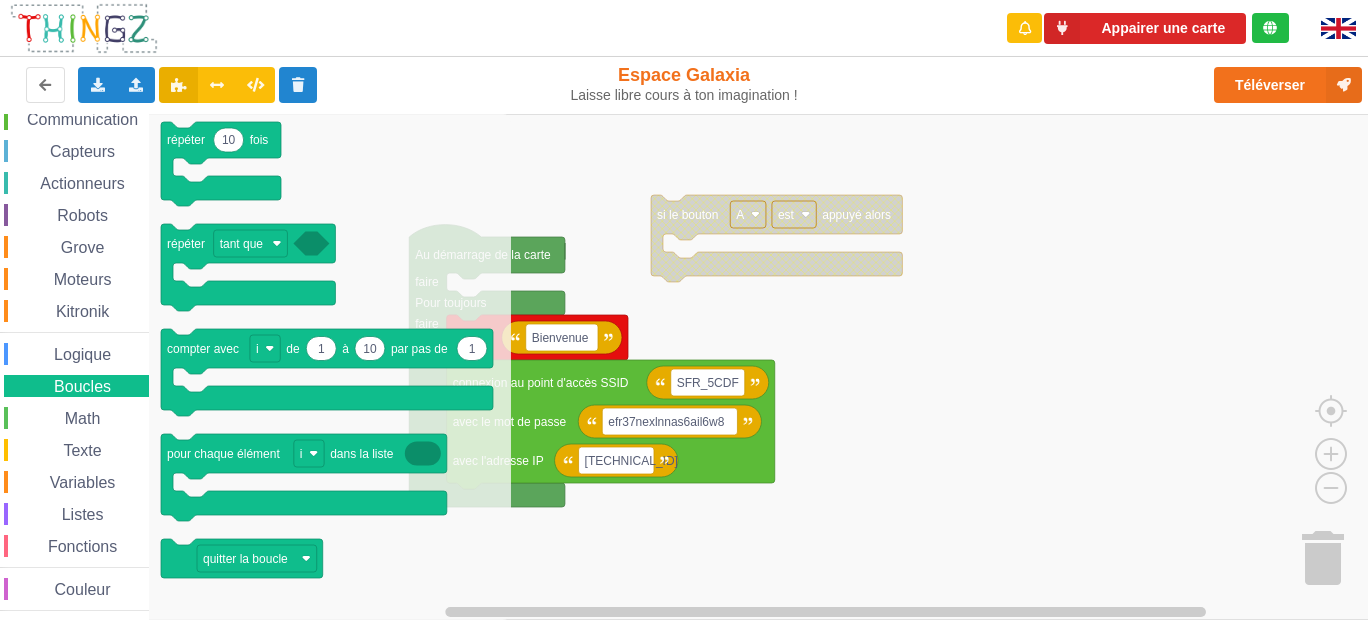 click on "Logique" at bounding box center [82, 354] 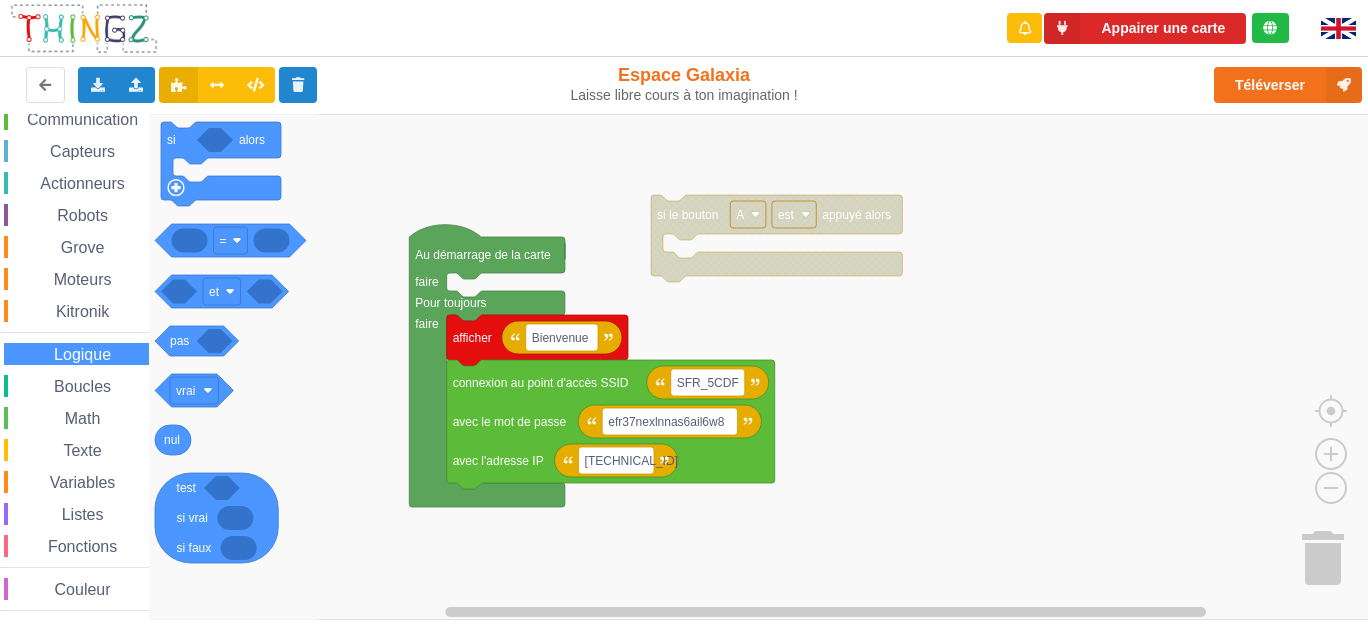 click on "Math" at bounding box center [83, 418] 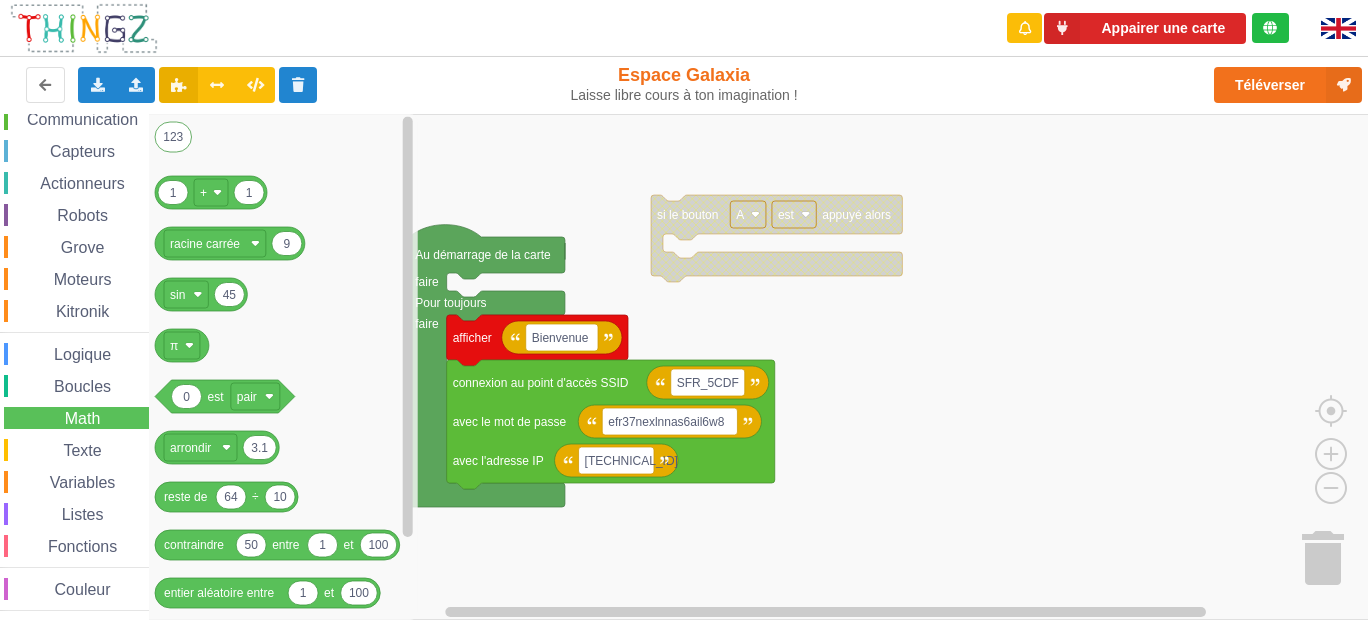 click on "Affichage Entrées/Sorties Communication Capteurs Actionneurs Robots Grove Moteurs Kitronik Logique Boucles Math Texte Variables Listes Fonctions Couleur" at bounding box center [74, 327] 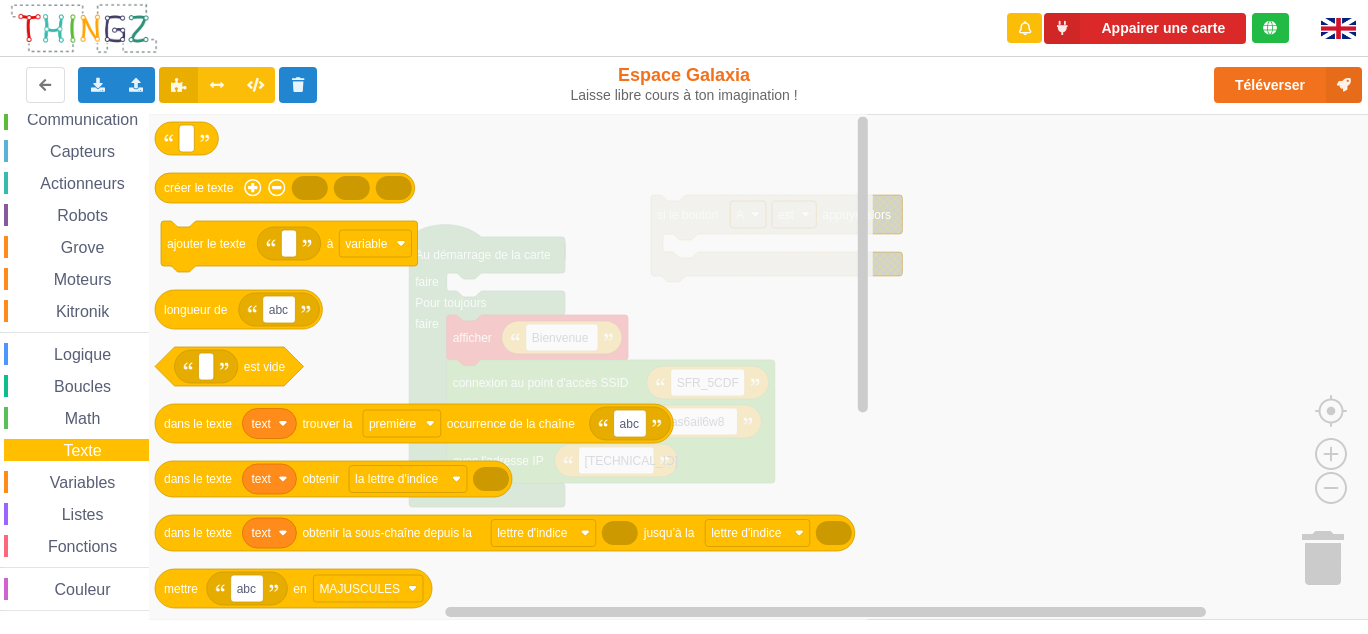 click on "Variables" at bounding box center (83, 482) 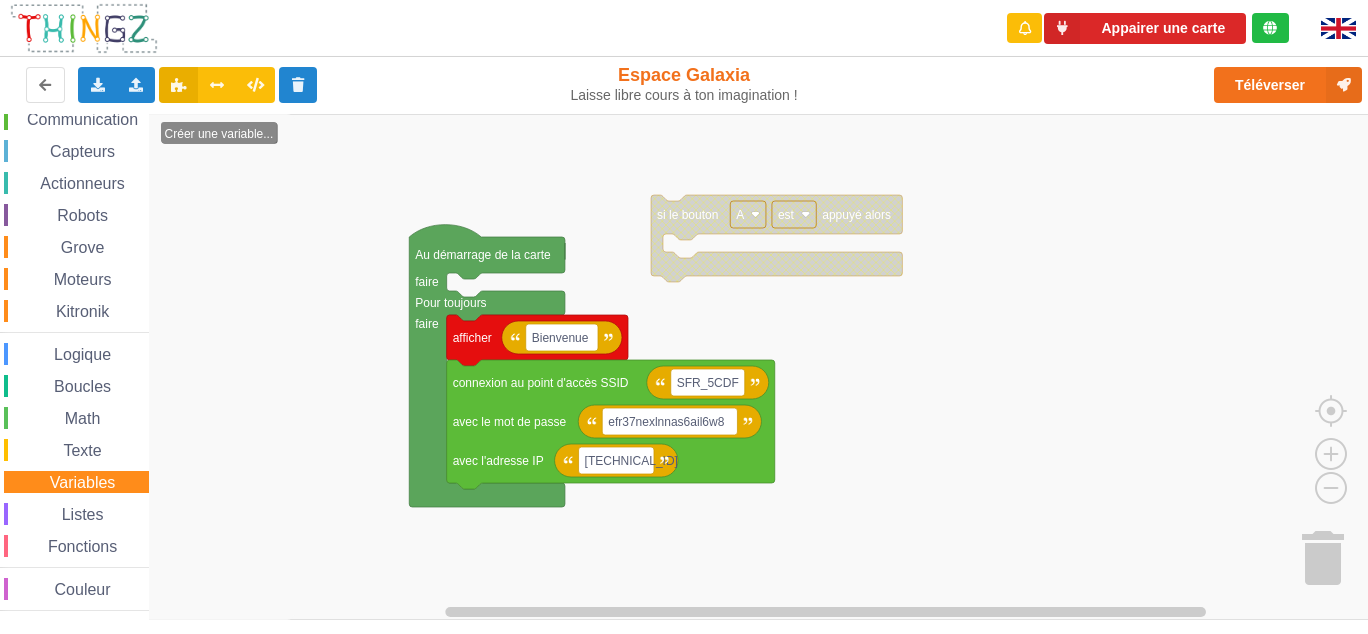 click on "Listes" at bounding box center (83, 514) 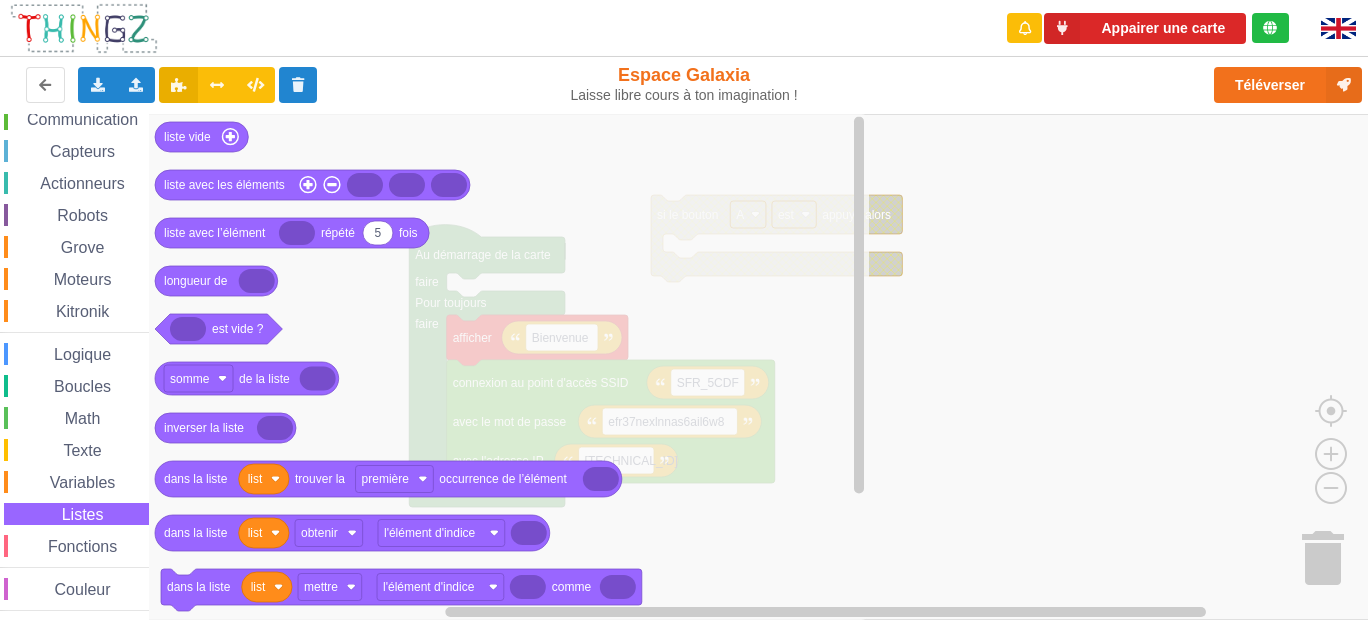 click on "Fonctions" at bounding box center [82, 546] 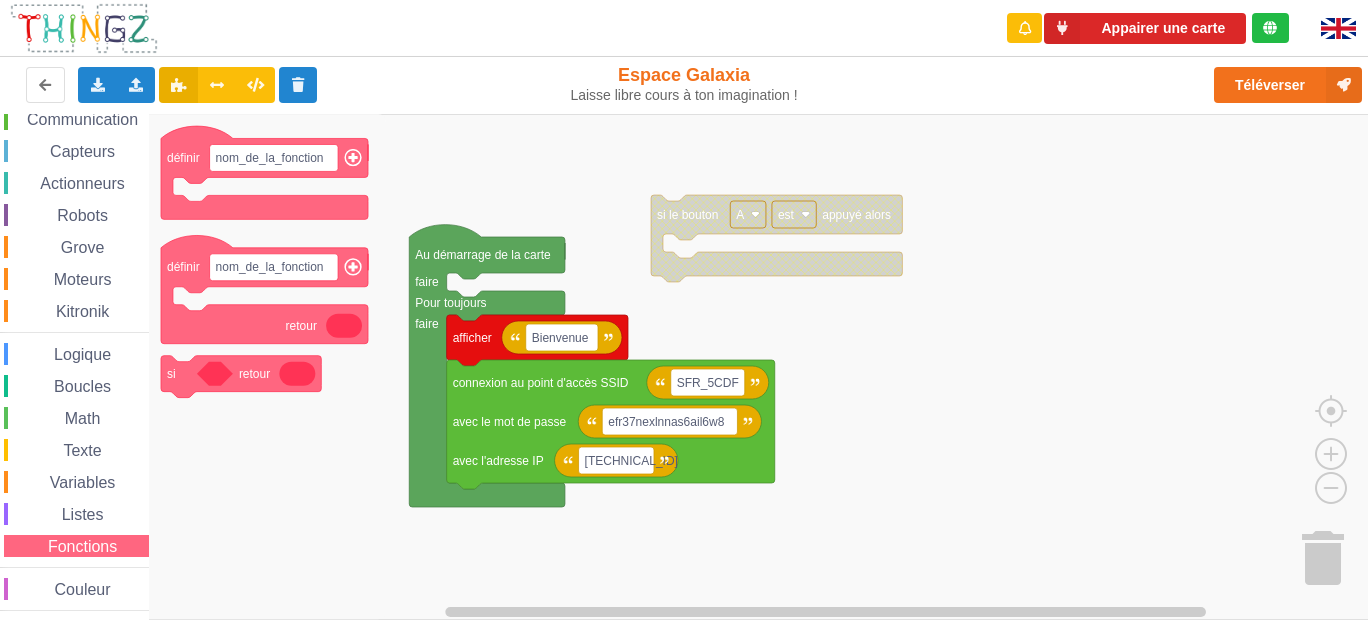 click on "Listes" at bounding box center [83, 514] 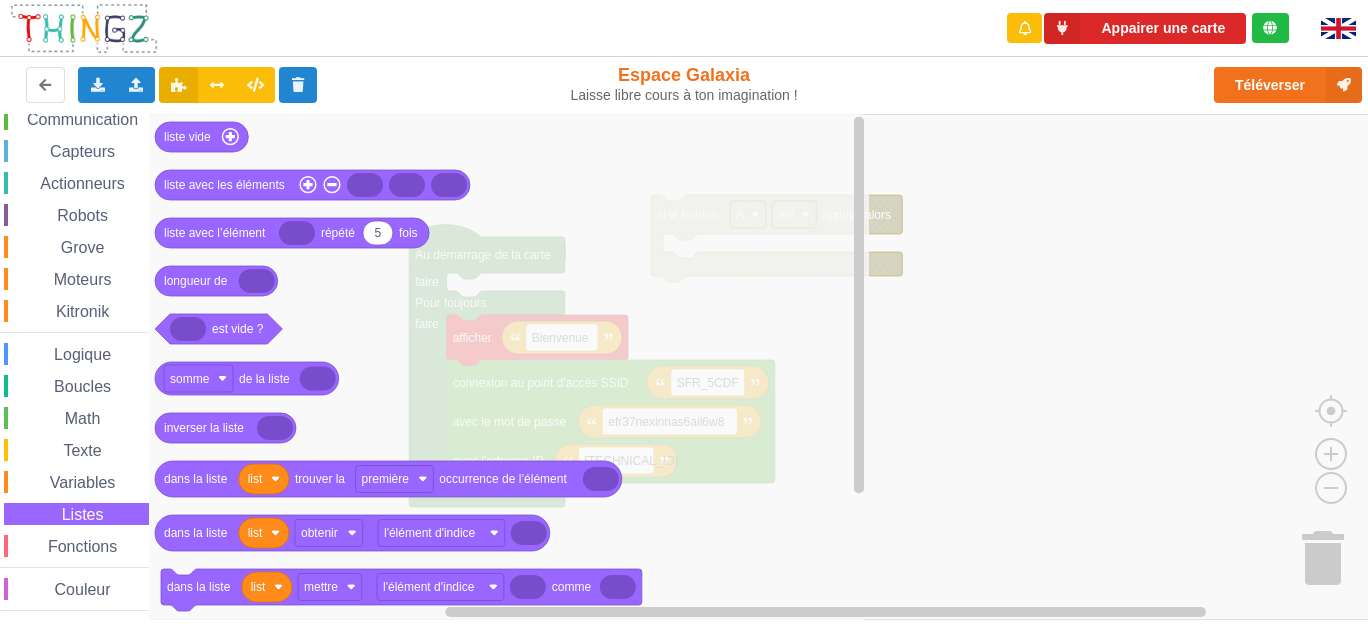 click on "Variables" at bounding box center (83, 482) 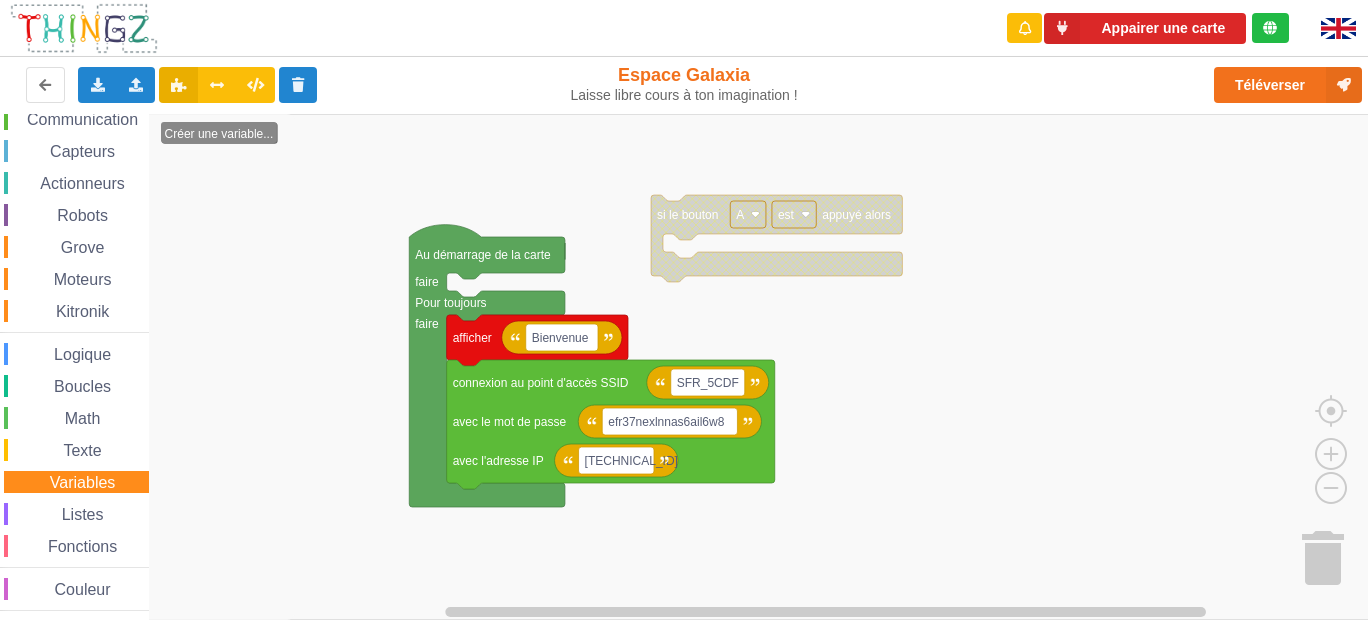 click on "Variables" at bounding box center [83, 482] 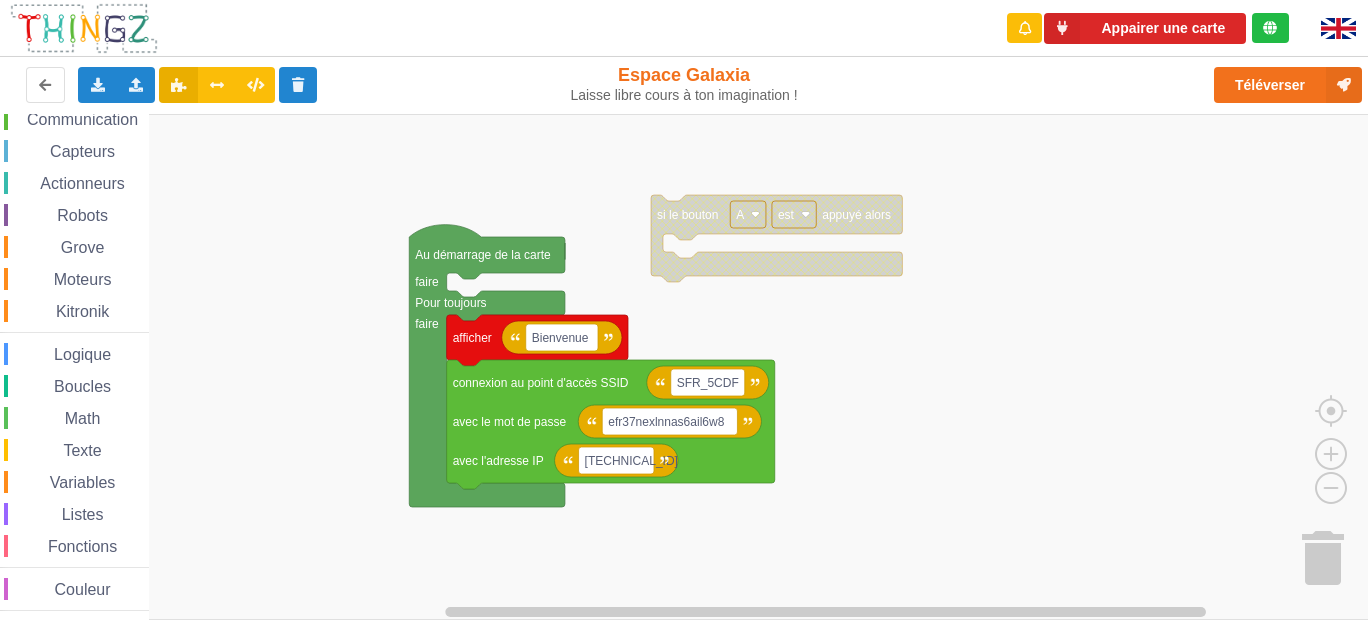 click on "Texte" at bounding box center (82, 450) 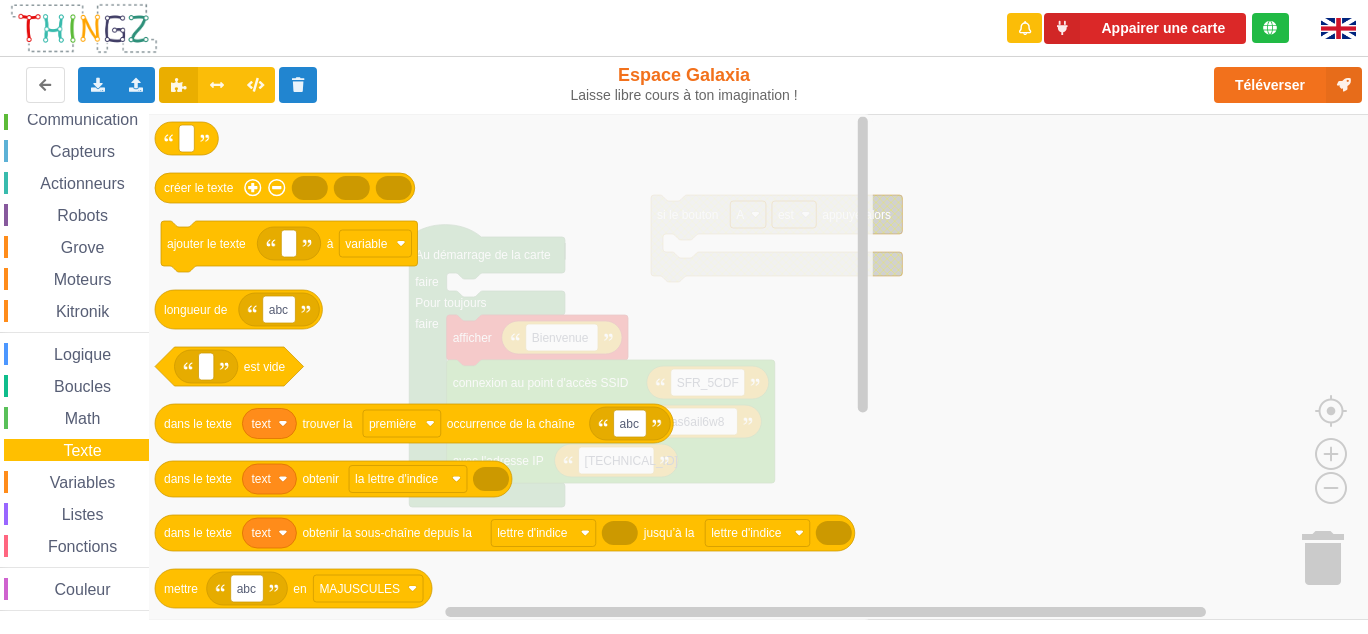 click on "Math" at bounding box center (83, 418) 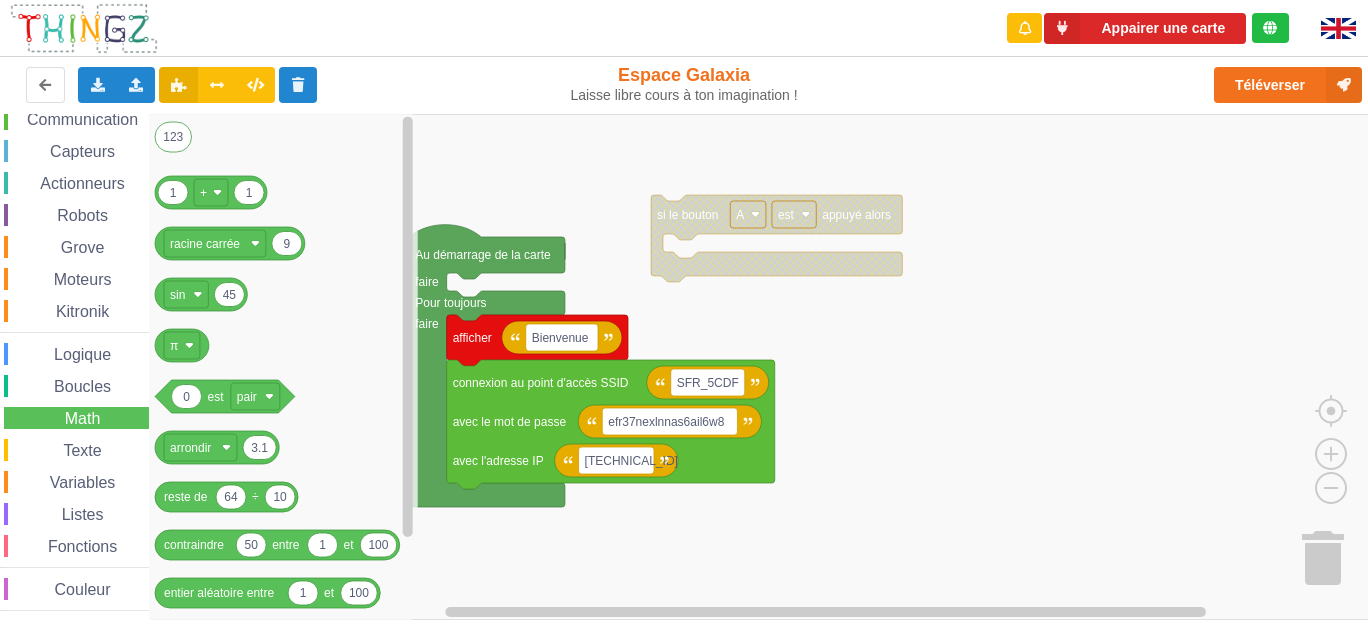 click on "Boucles" at bounding box center (82, 386) 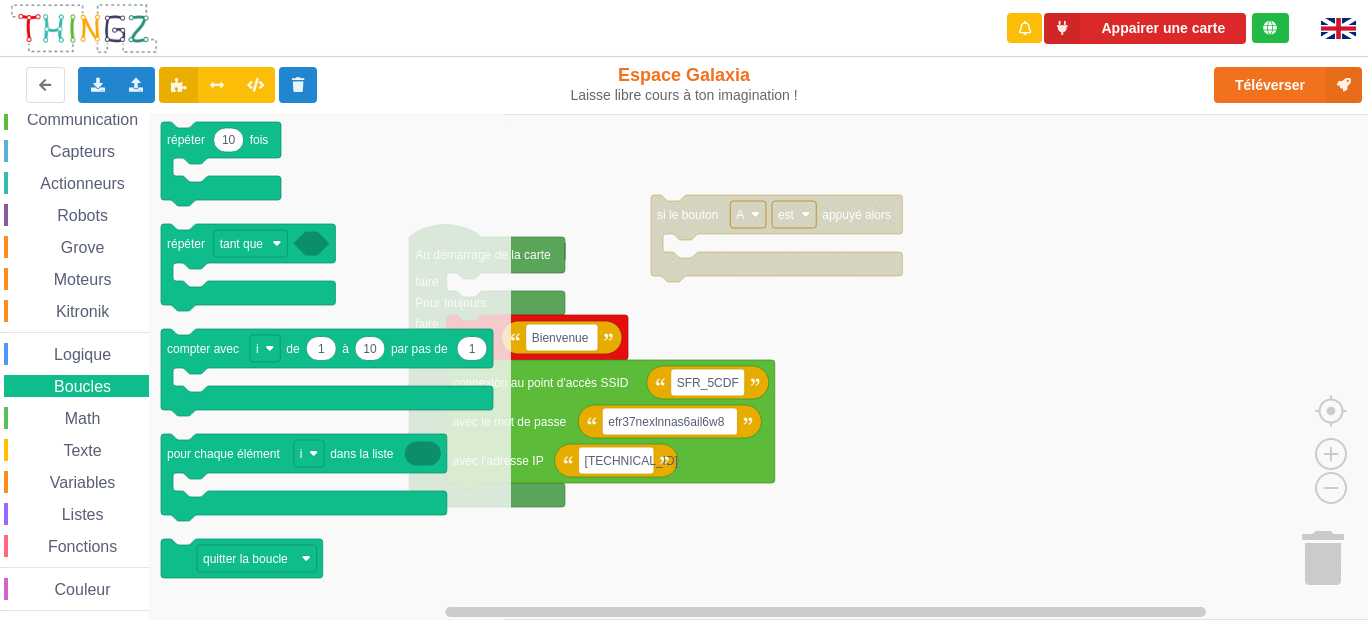 click on "Logique" at bounding box center (82, 354) 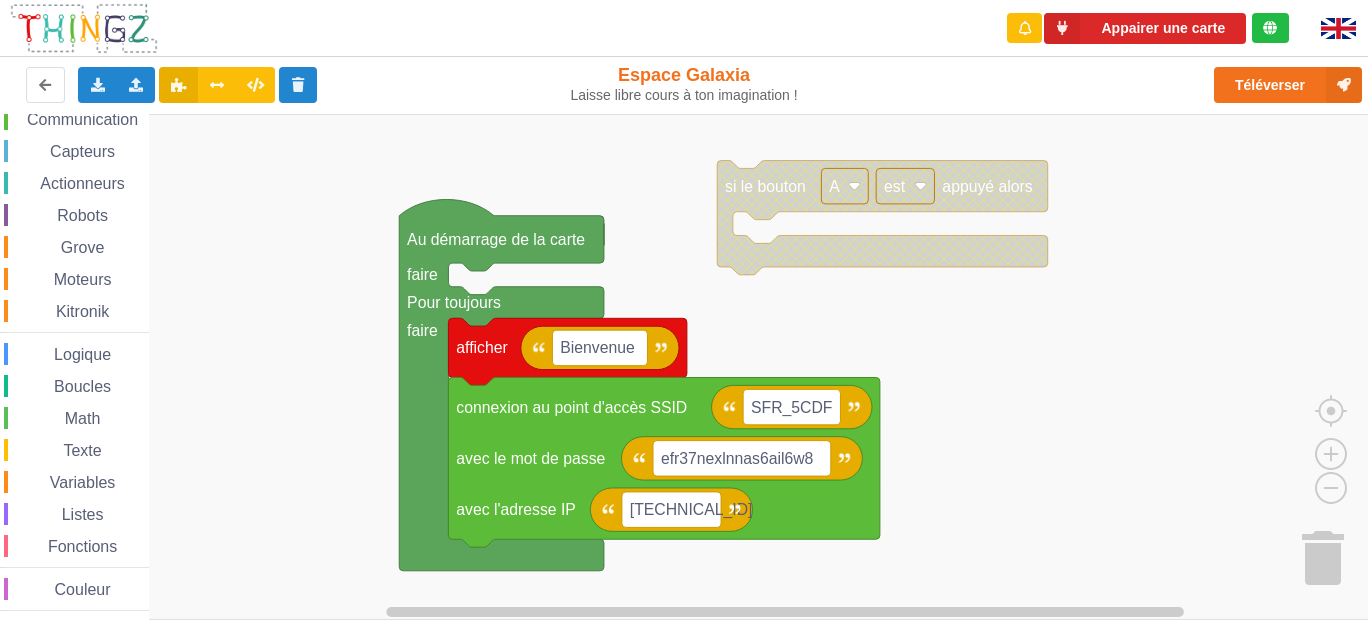 click on "Affichage Entrées/Sorties Communication Capteurs Actionneurs Robots Grove Moteurs Kitronik Logique Boucles Math Texte Variables Listes Fonctions Couleur si alors = et pas vrai nul test si vrai si faux si le bouton A est appuyé alors Au démarrage de la carte faire Pour toujours faire Bienvenue SFR_5CDF efr37nexlnnas6ail6w8 [TECHNICAL_ID] connexion au point d'accès SSID avec le mot de passe avec l'adresse IP afficher" at bounding box center (691, 367) 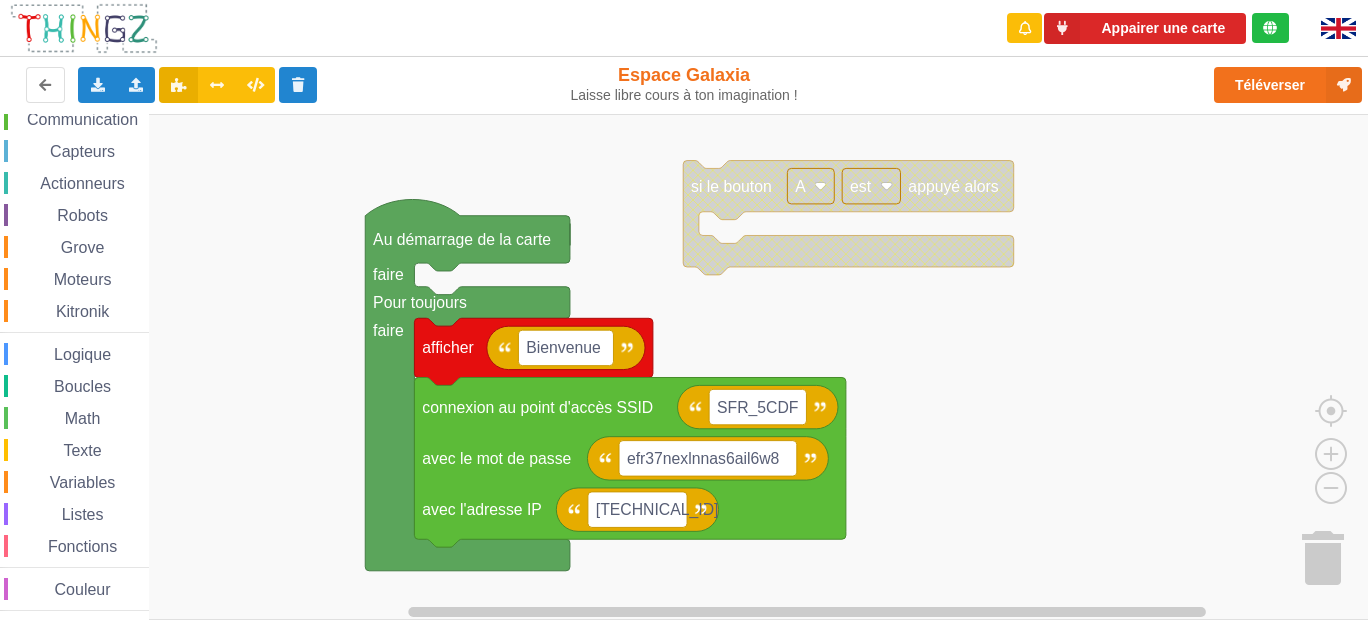 click on "Kitronik" at bounding box center [76, 311] 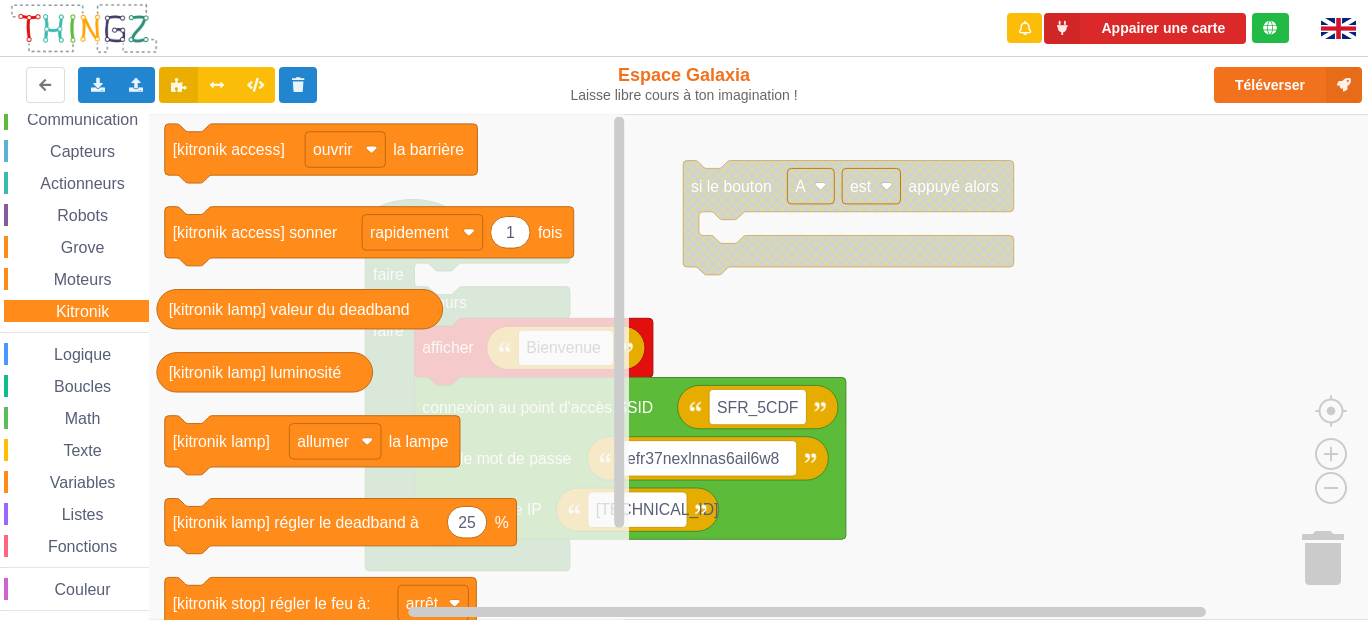 scroll, scrollTop: 0, scrollLeft: 0, axis: both 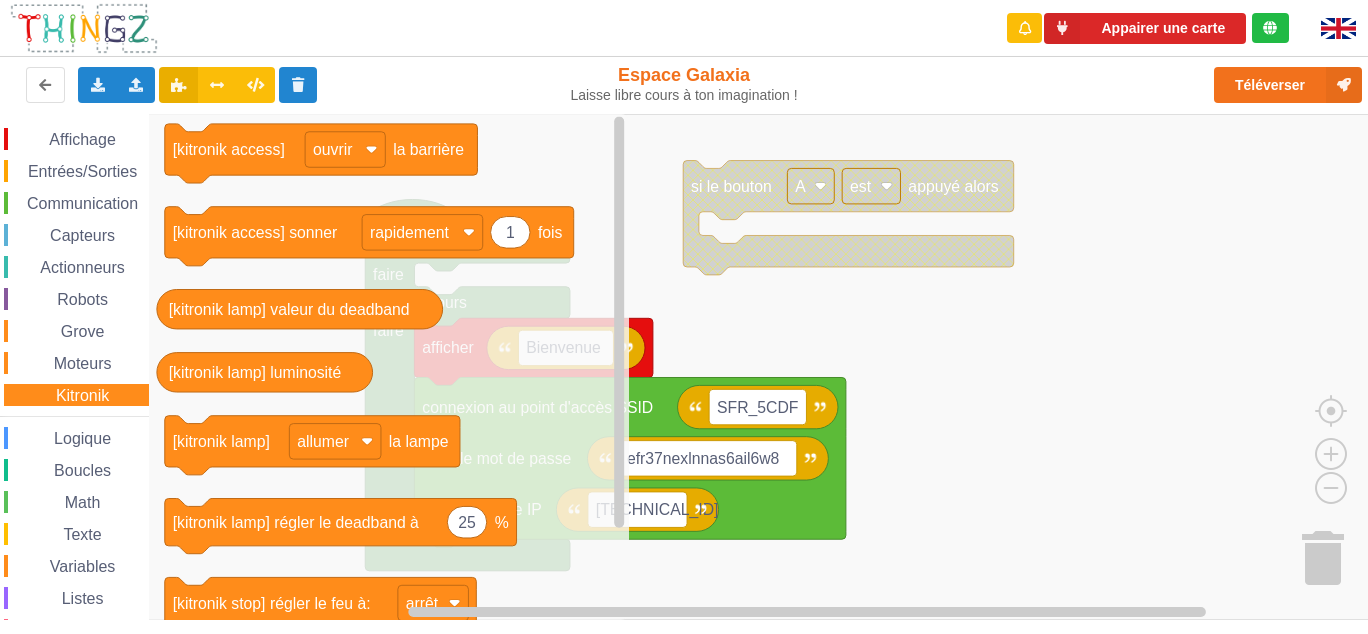 click on "Affichage Entrées/Sorties Communication Capteurs Actionneurs Robots Grove Moteurs Kitronik Logique Boucles Math Texte Variables Listes Fonctions Couleur" at bounding box center [74, 411] 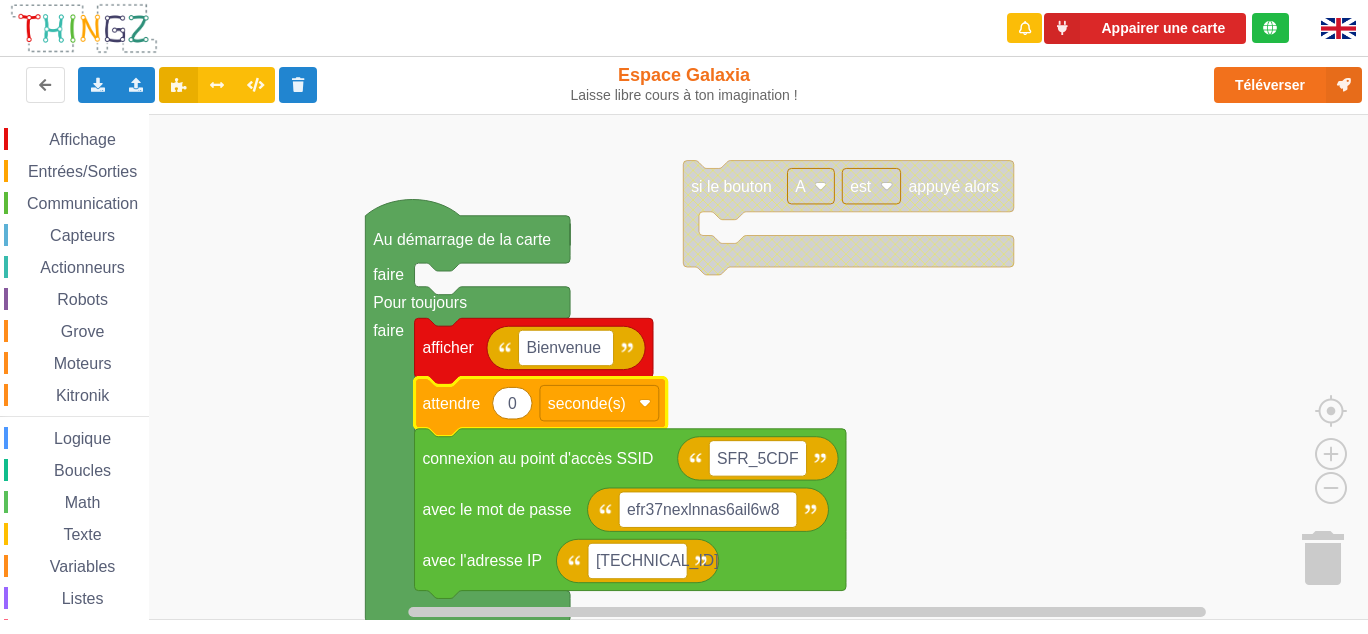 click on "0" 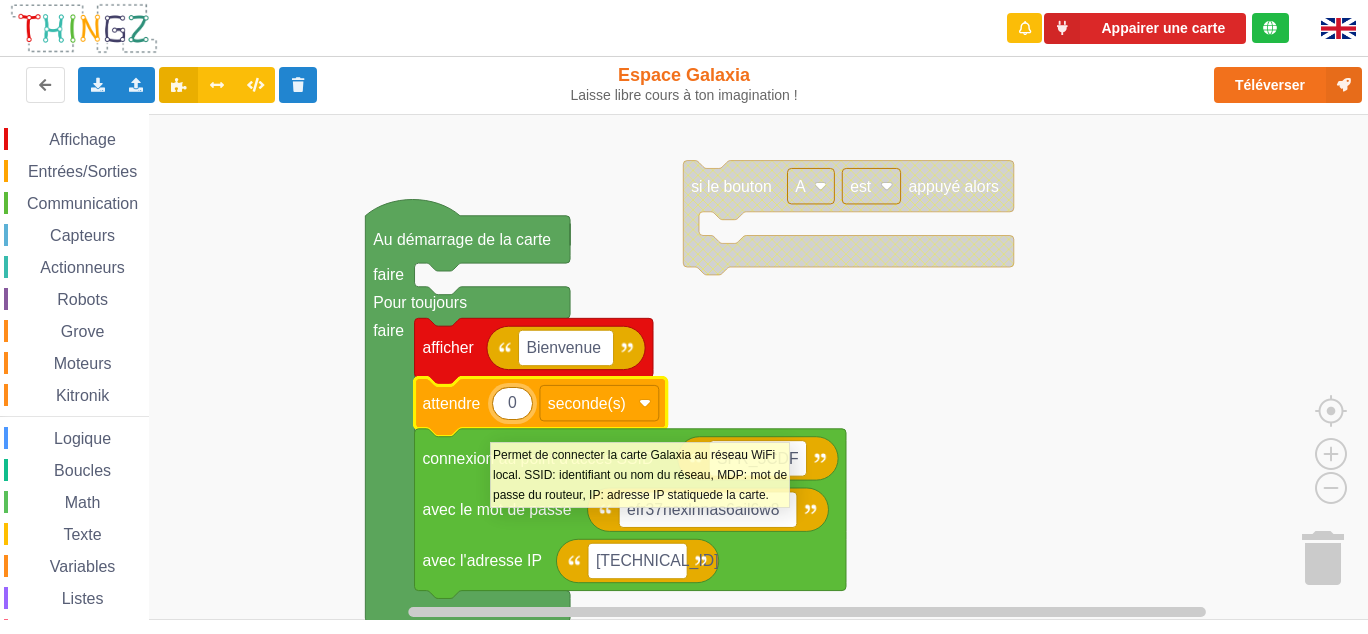 type on "3" 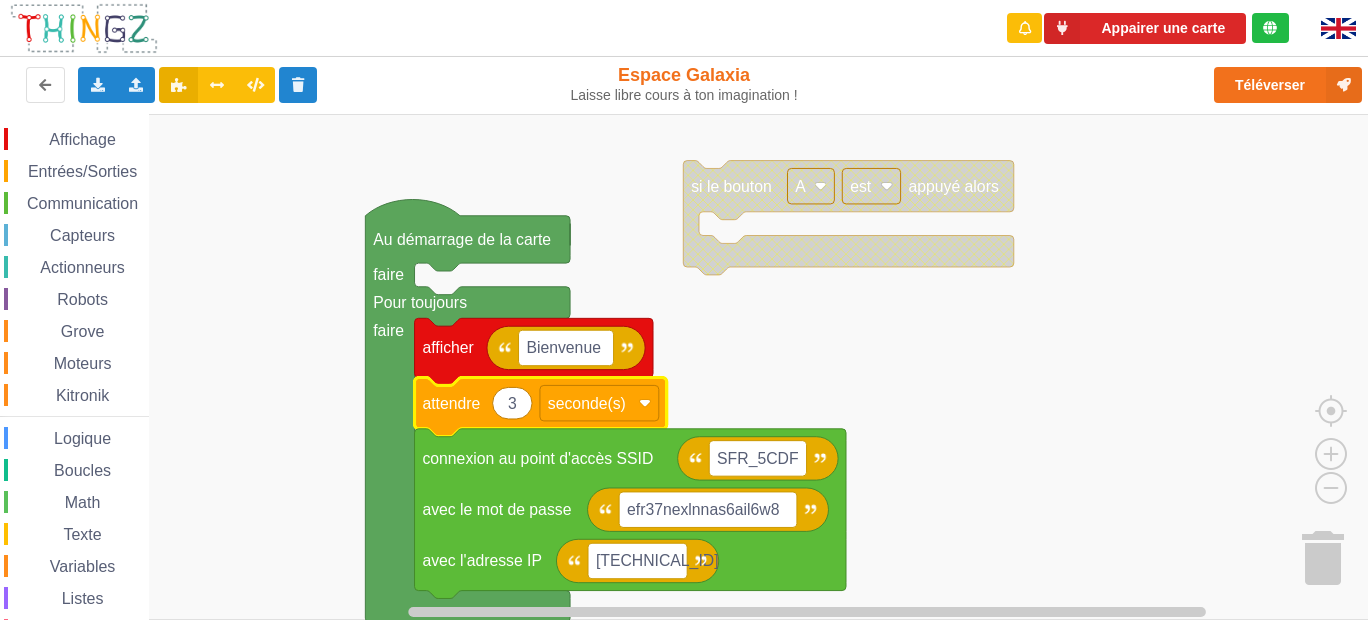 click 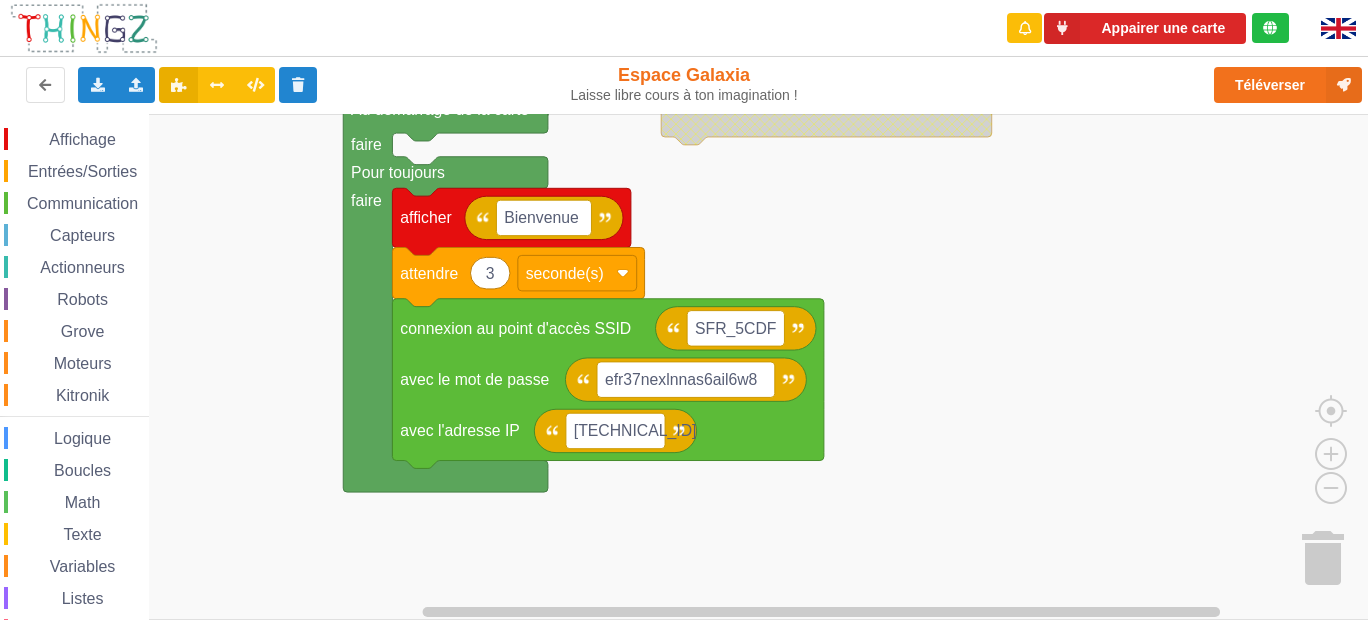 click on "Affichage Entrées/Sorties Communication Capteurs Actionneurs Robots Grove Moteurs Kitronik Logique Boucles Math Texte Variables Listes Fonctions Couleur 0 attendre seconde(s) démarrer le chronomètre temps écoulé depuis le démarrage du chronomètre en s si le bouton A est appuyé alors bouton A est appuyé Lorsque le bouton A est appuyé si le bouton tactile haut est appuyé alors bouton tactile haut est touché Lorsque le bouton tactile haut est touché HAUT lire la broche numérique P0 écrire sur la broche numérique P0 l'état lire la broche analogique P0 100 appliquer un signal pwm sur la broche P0 avec rapport cyclique: % 100 50 appliquer un signal pwm sur la broche P0 avec fréquence: Hz rapport cyclique: % bouton A est appuyé (signal entre 0 et 3,3) bouton tactile haut est touché (signal entre 0 et 3,3) lire la broche numérique P0 (signal entre 0 et 3,3) Broches Signaux si le bouton A est appuyé alors faire Pour toujours" at bounding box center (691, 367) 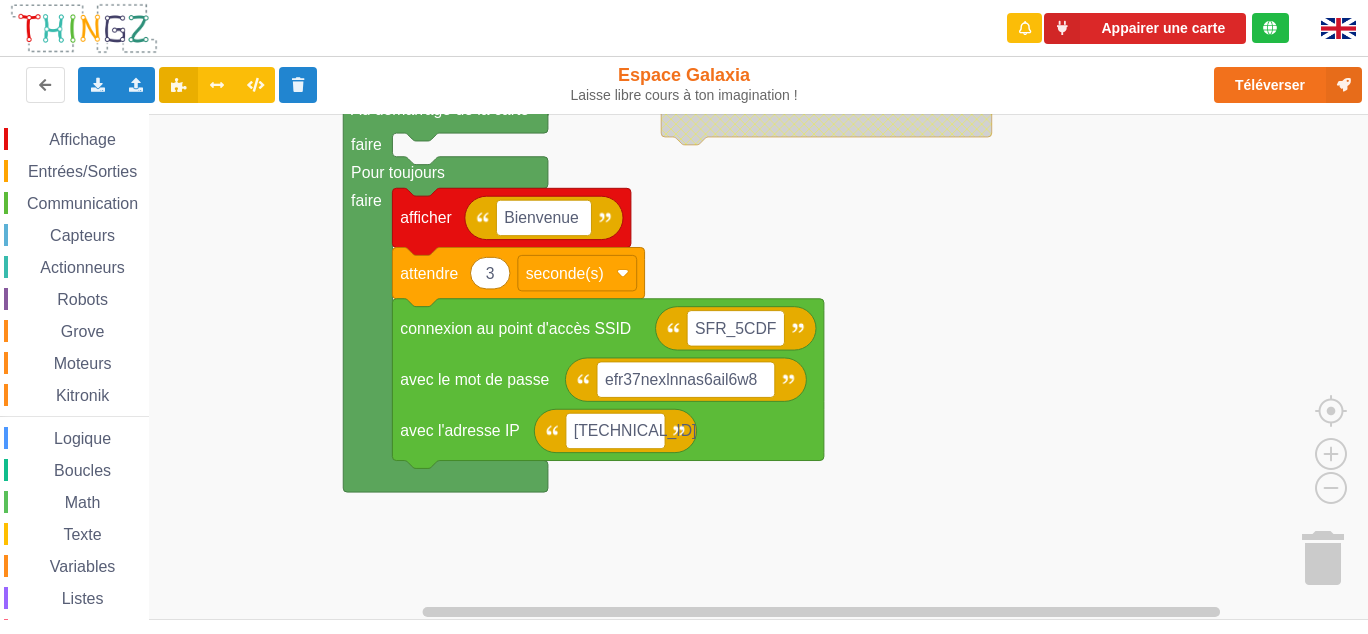 click on "Affichage" at bounding box center [82, 139] 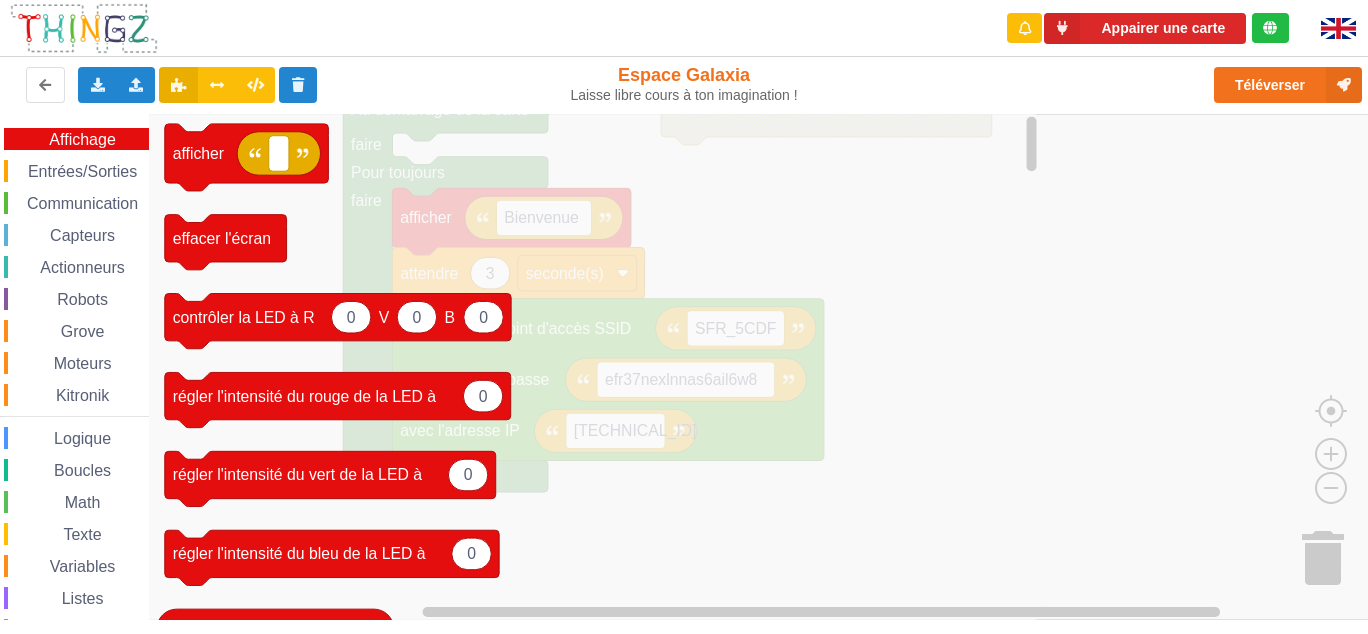 click on "Affichage" at bounding box center [82, 139] 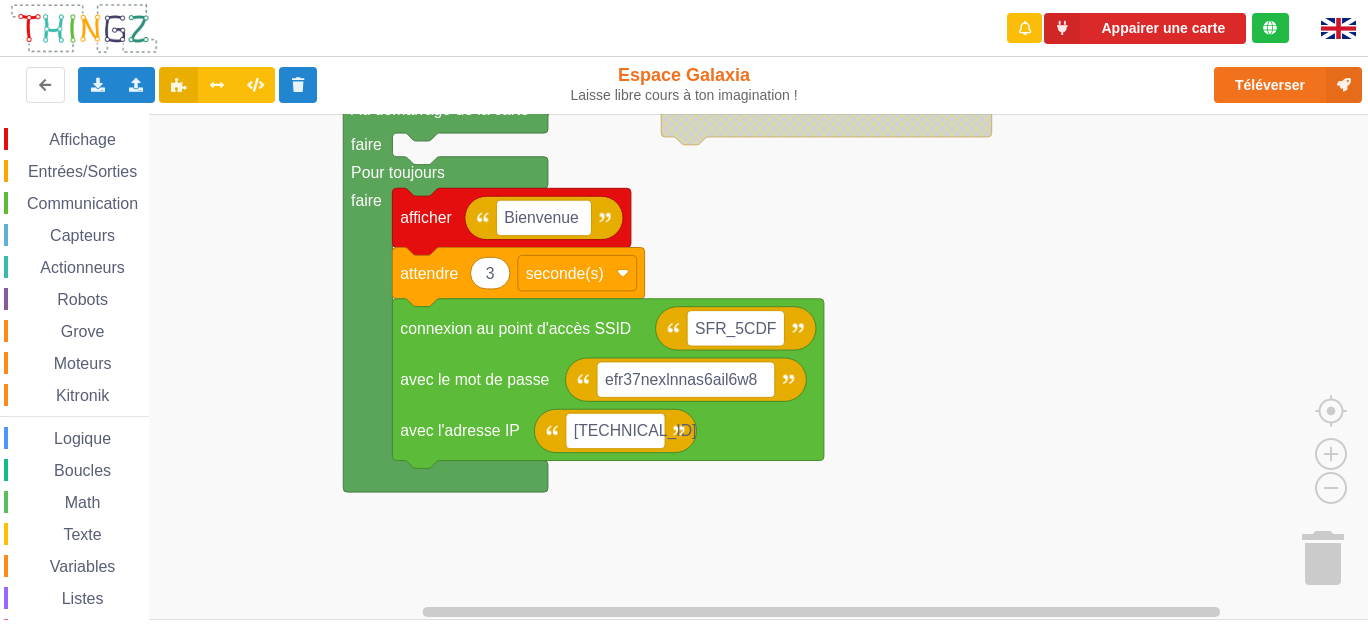 click on "Entrées/Sorties" at bounding box center (82, 171) 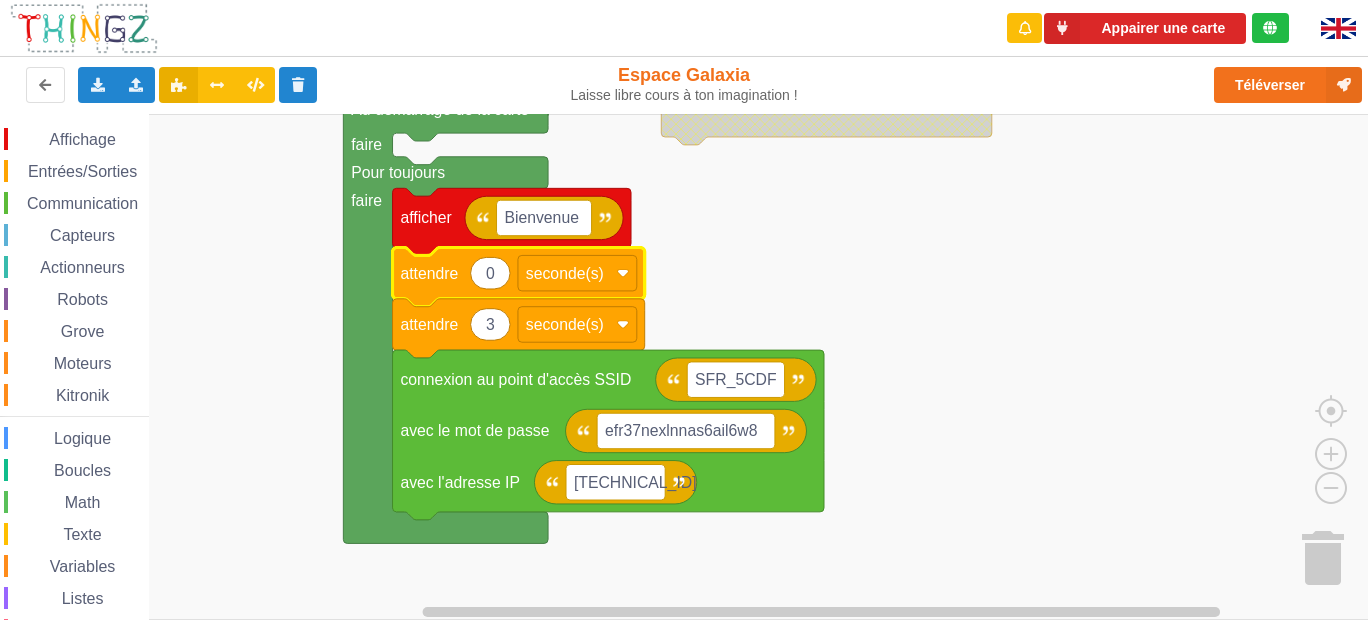 click 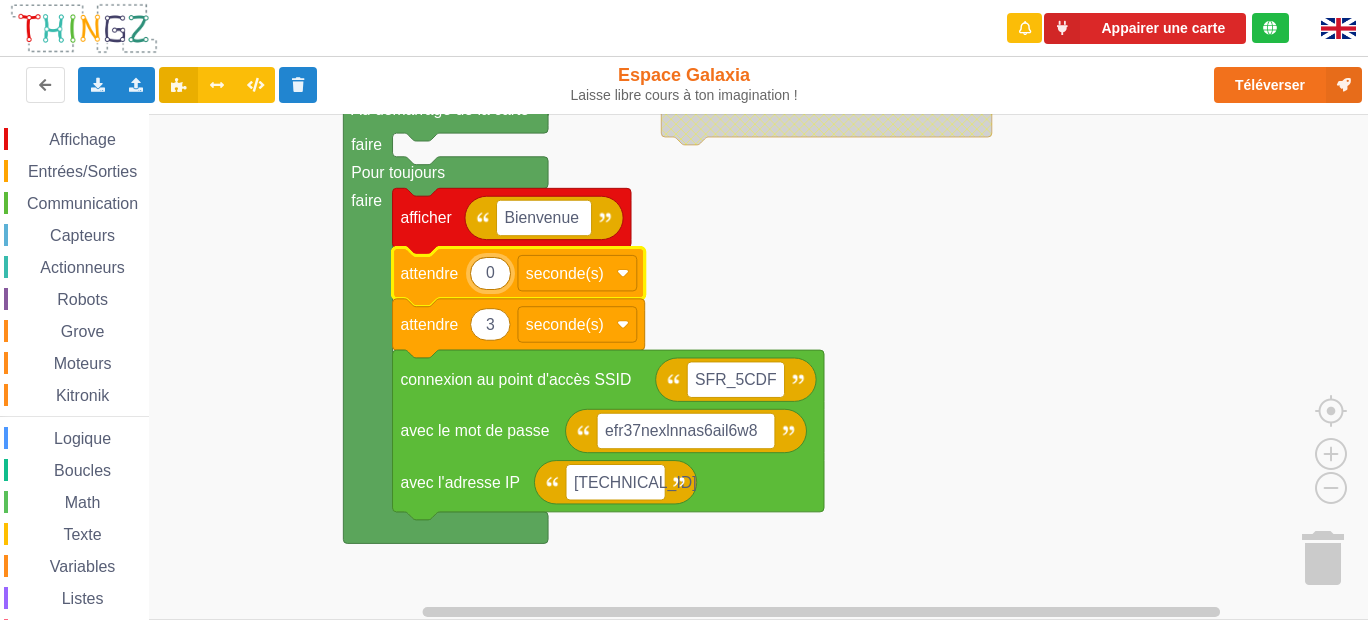 type on "1" 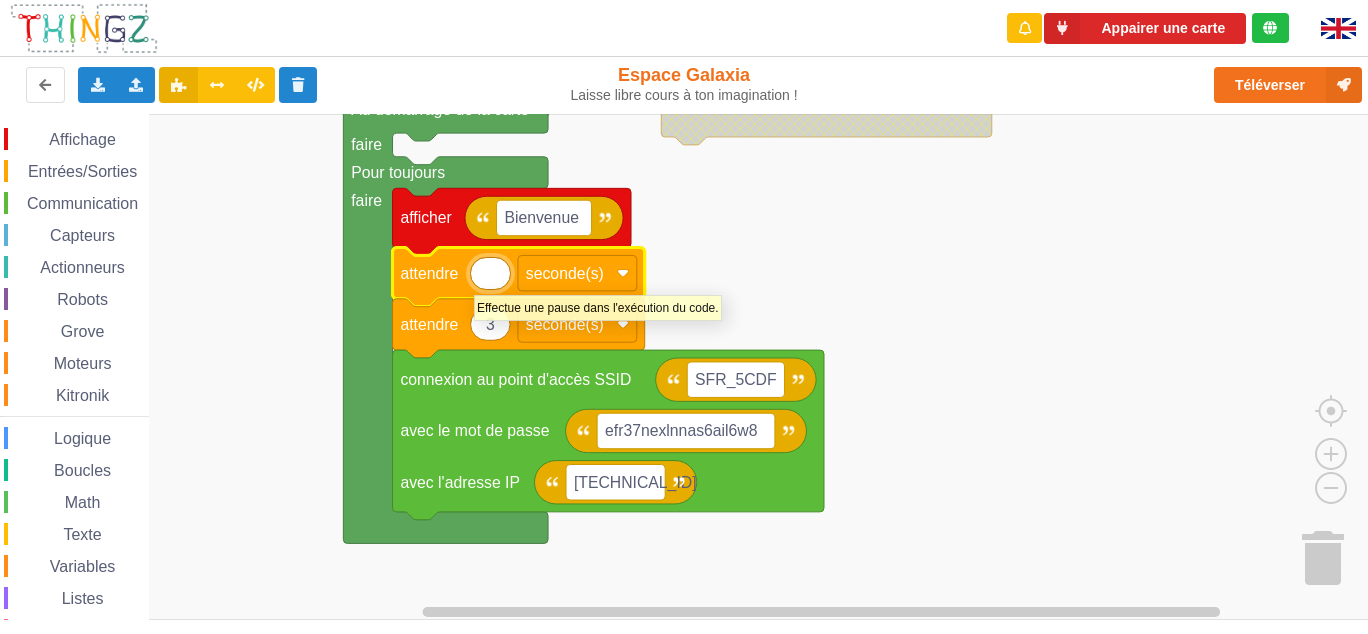 type on "2" 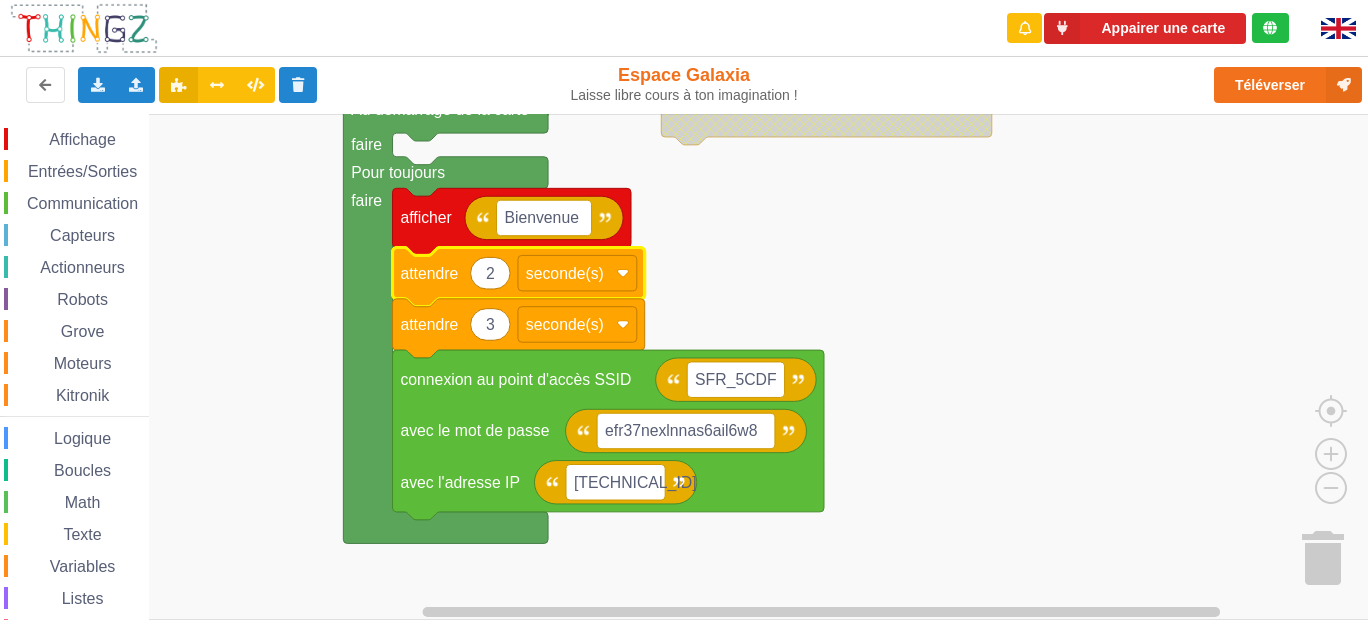 click on "Entrées/Sorties" at bounding box center (82, 171) 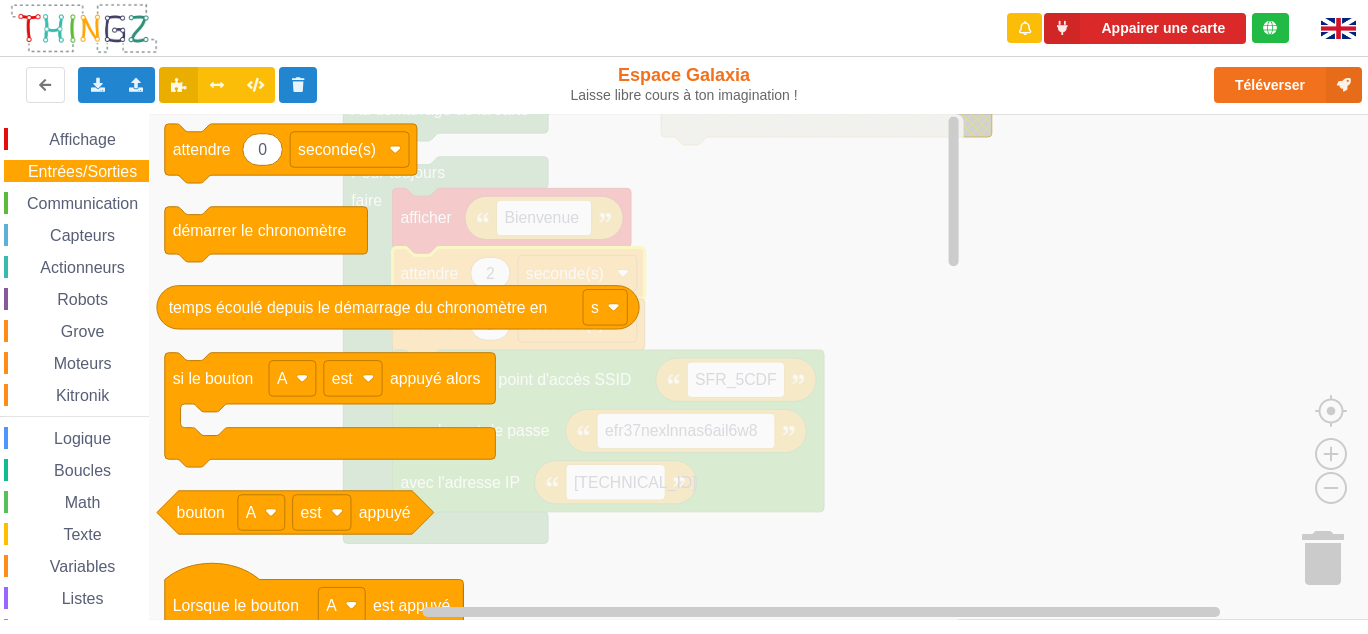click on "Affichage" at bounding box center (82, 139) 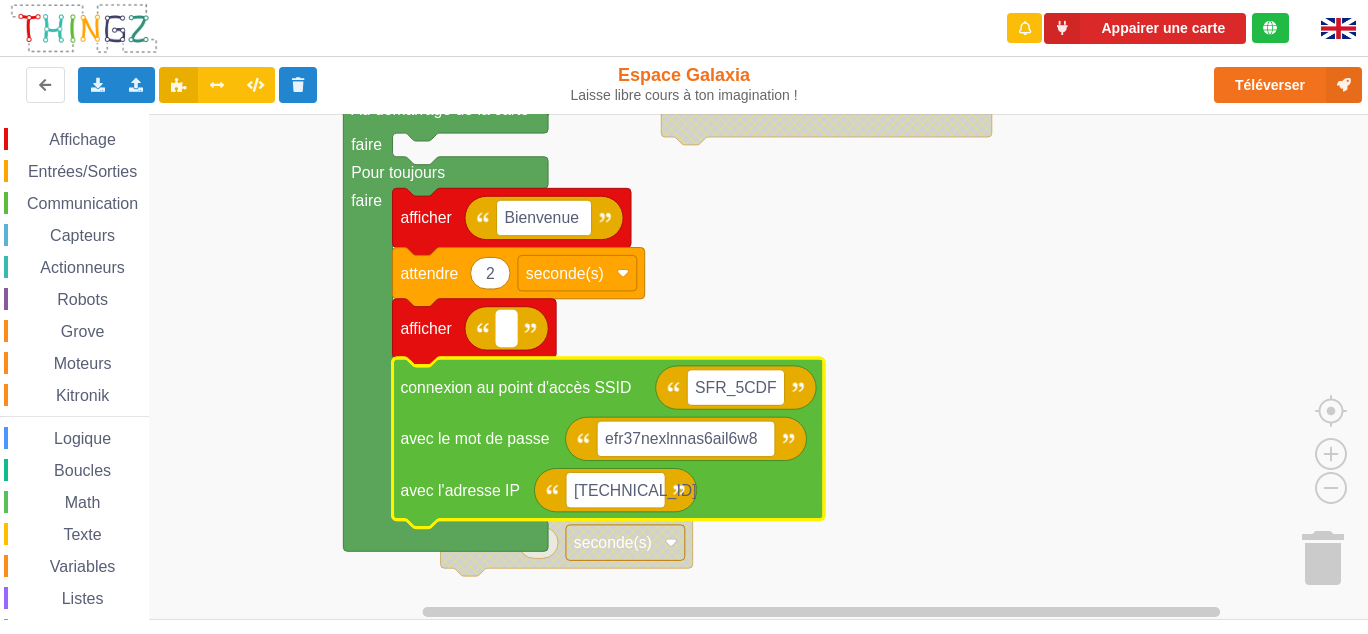 click 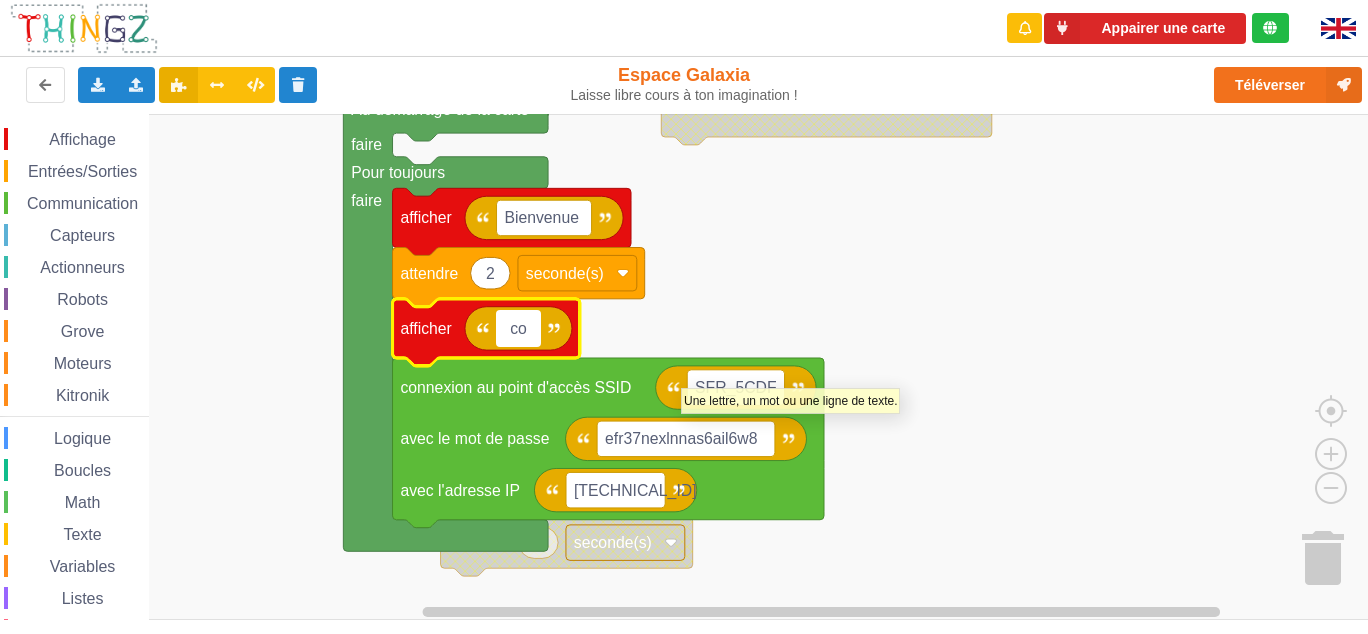 type on "c" 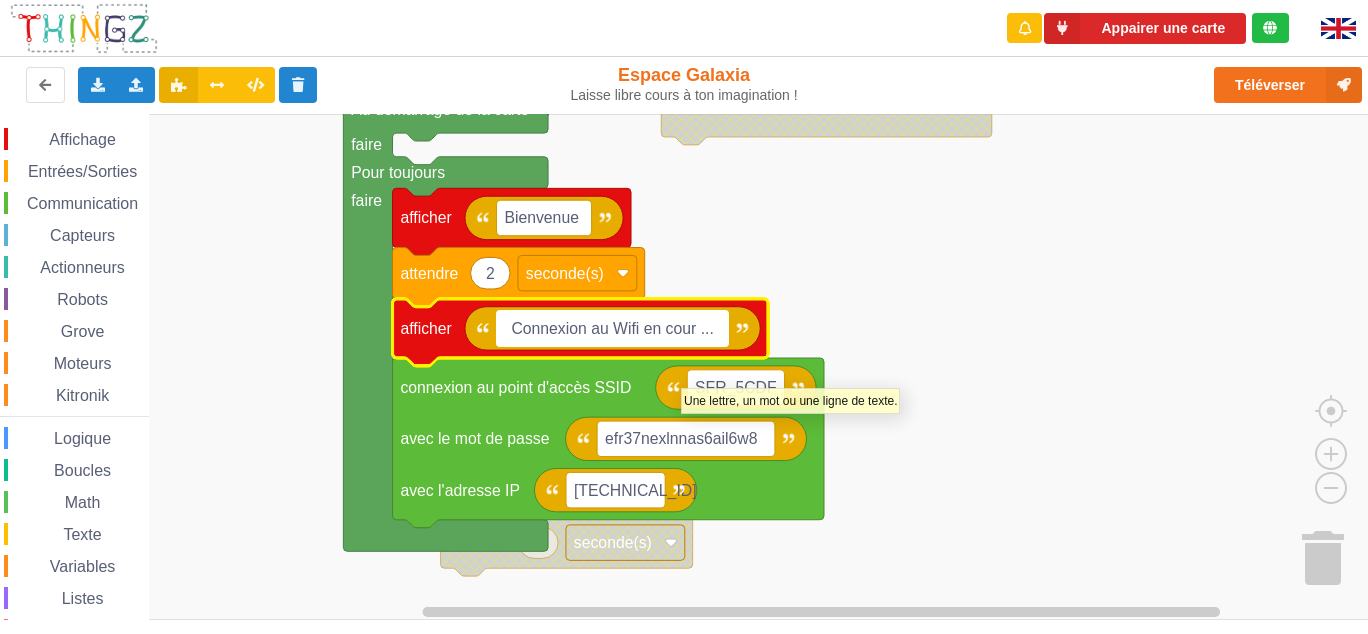 type on "Connexion au Wifi en cour..." 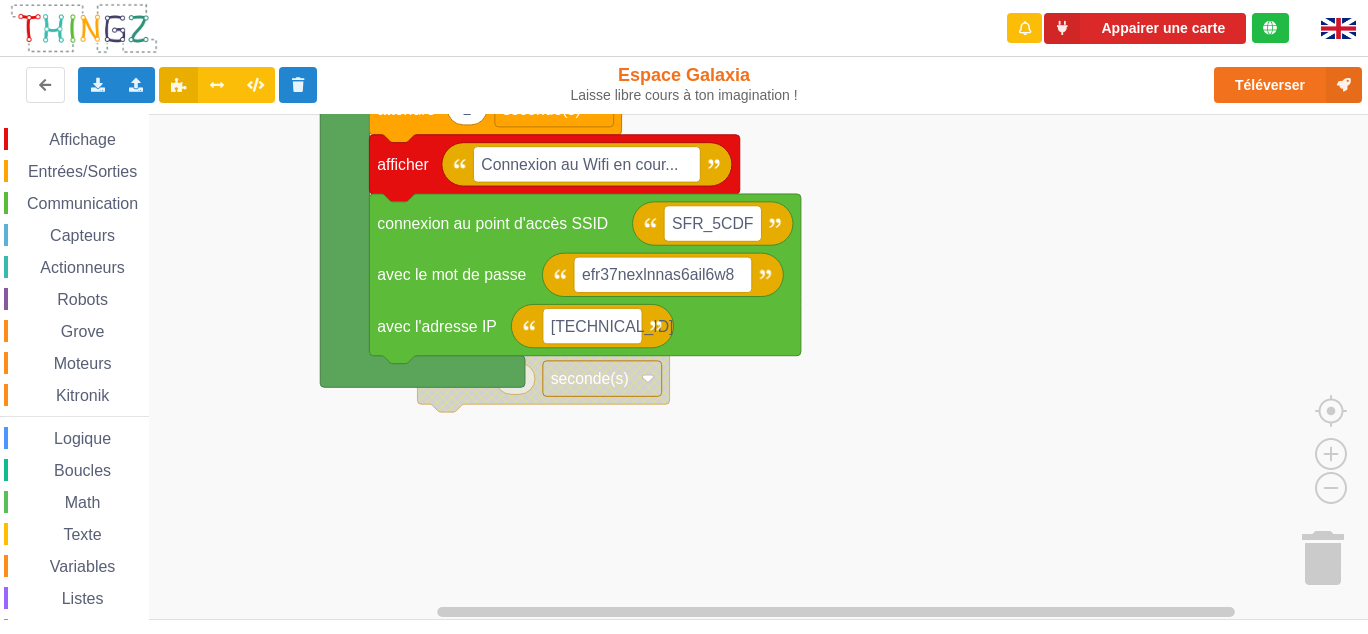 click 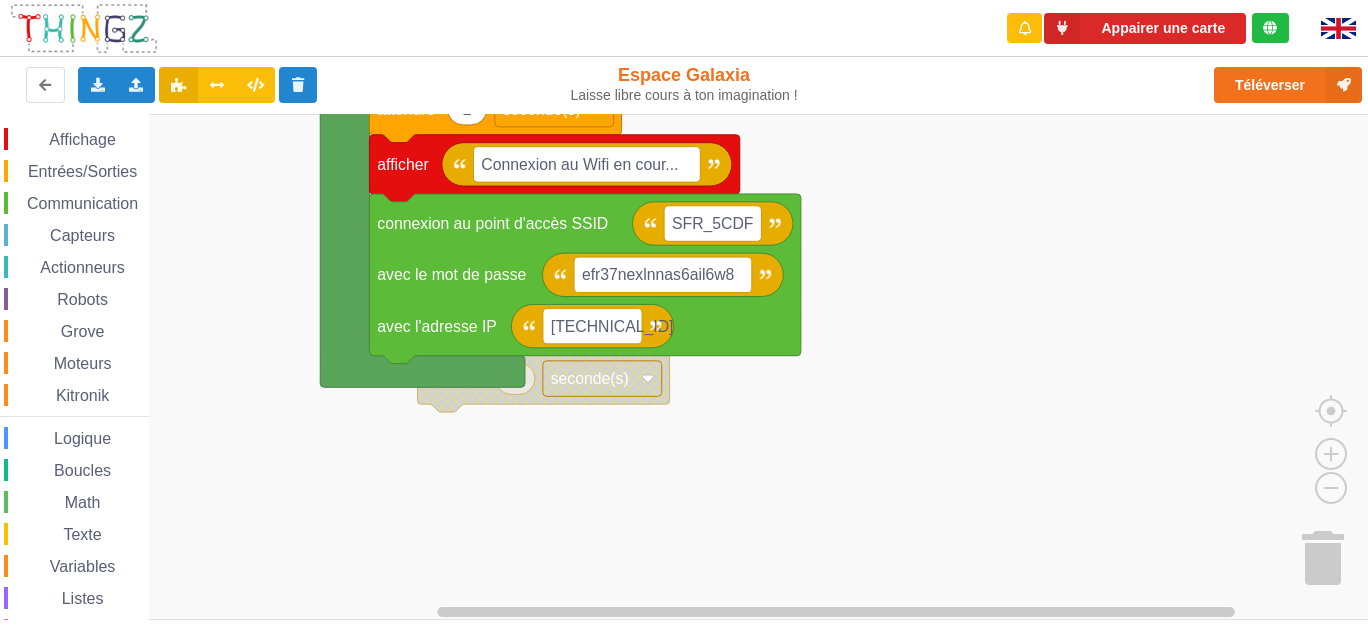 click on "Affichage Entrées/Sorties Communication Capteurs Actionneurs Robots Grove Moteurs Kitronik Logique Boucles Math Texte Variables Listes Fonctions Couleur" at bounding box center (74, 411) 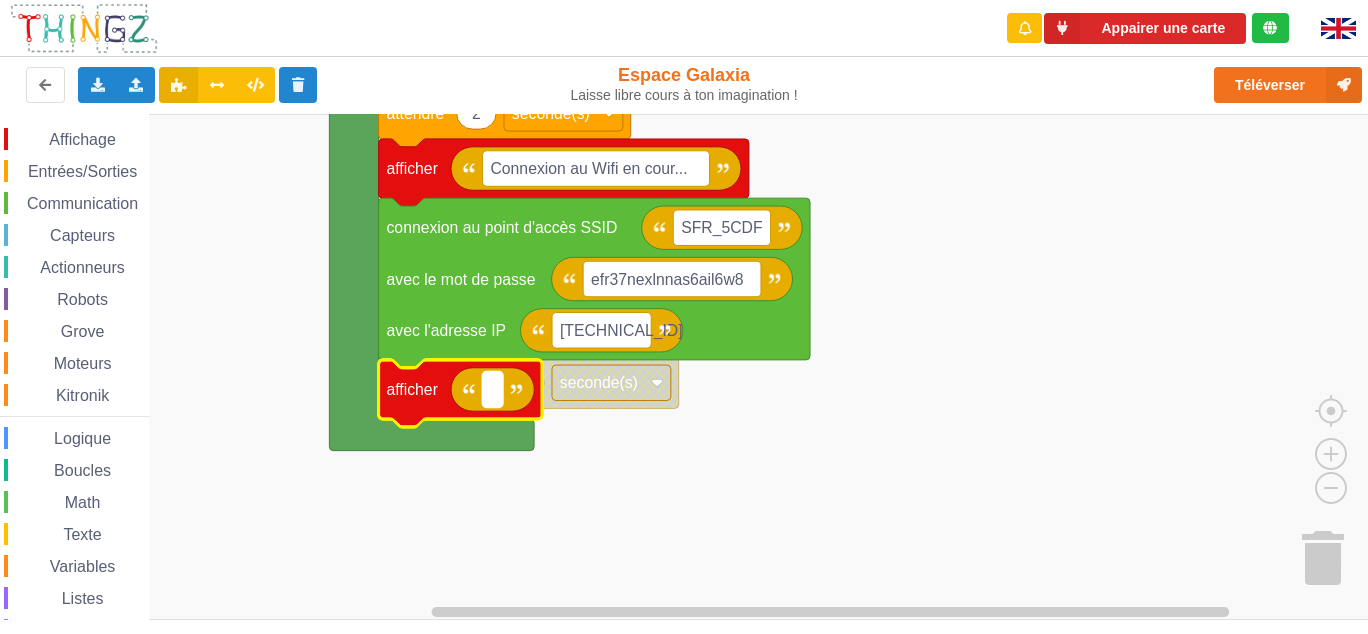click 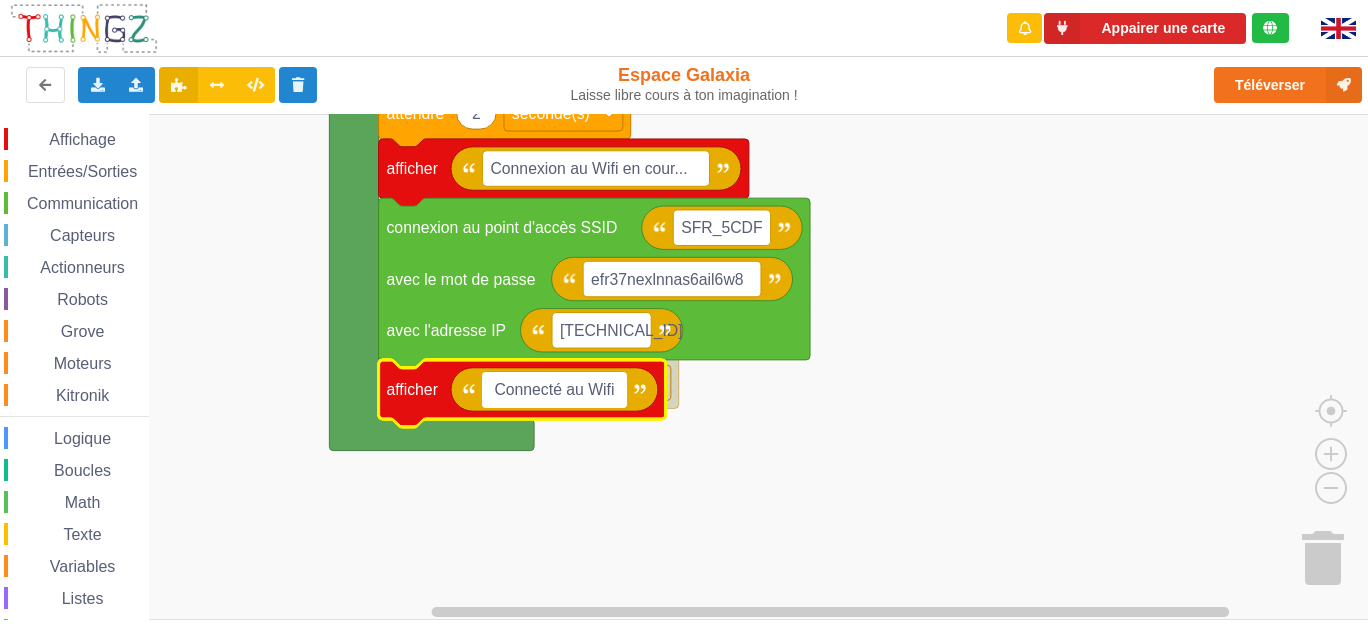 click on "Connecté au Wifi" at bounding box center (554, 390) 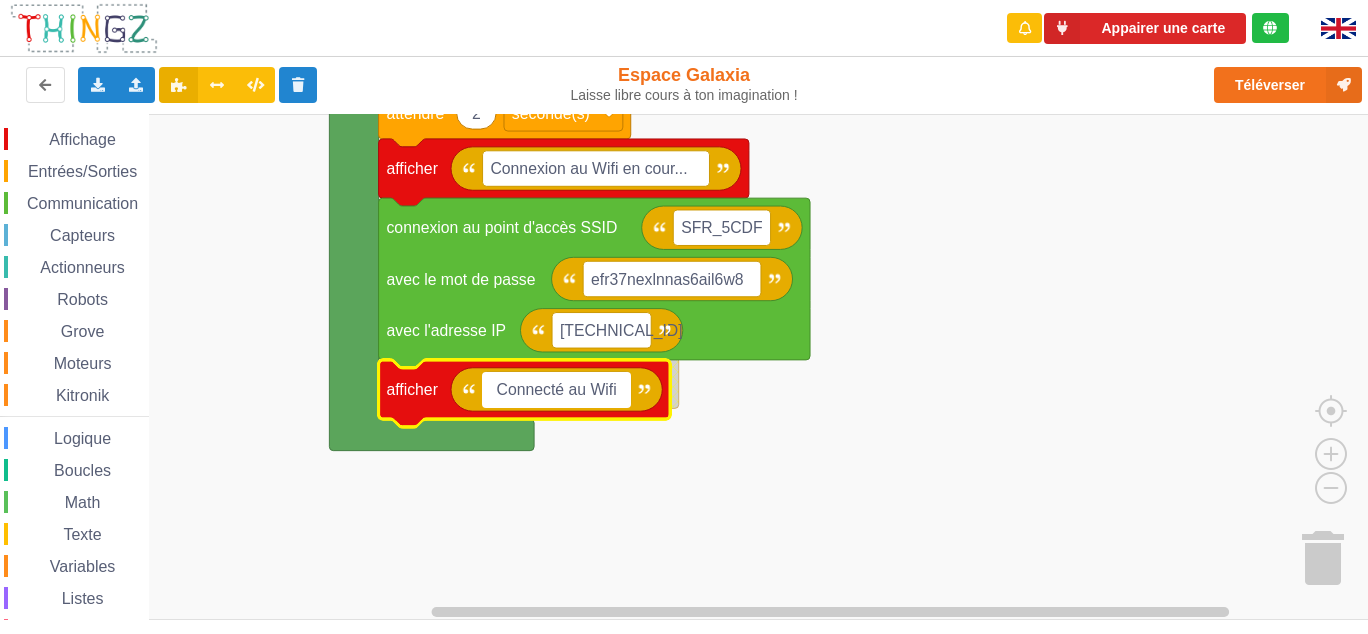 type on "Connecté au Wifi !" 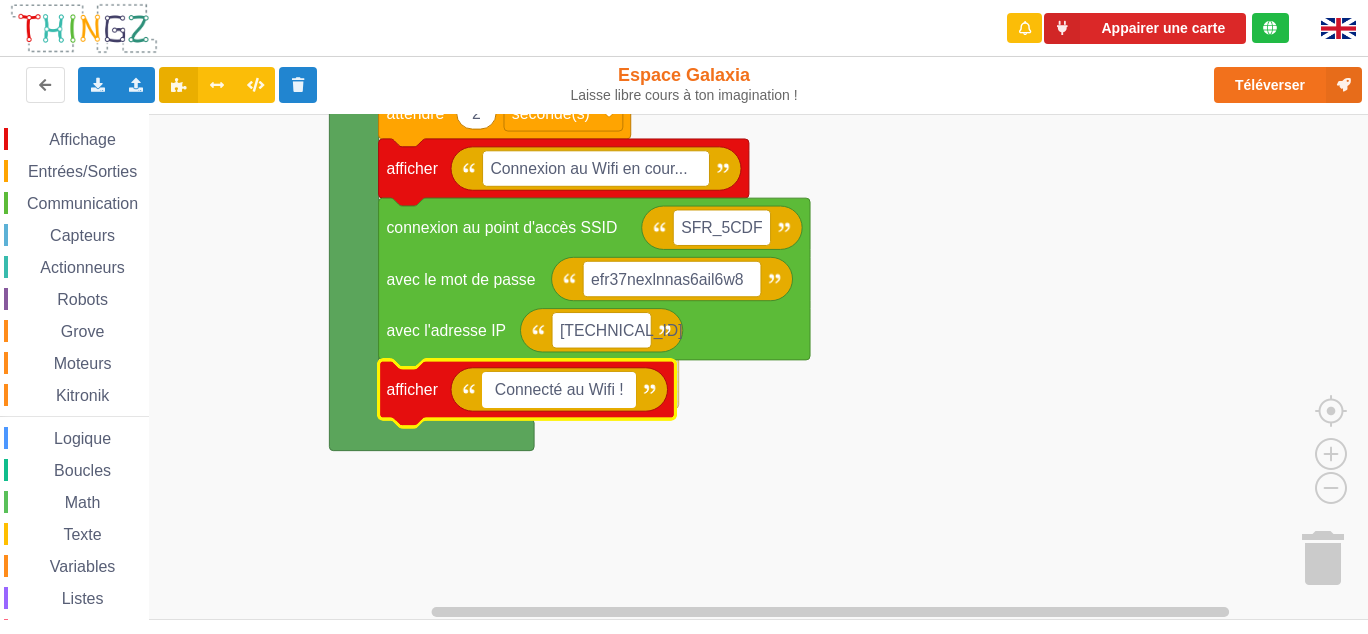 click 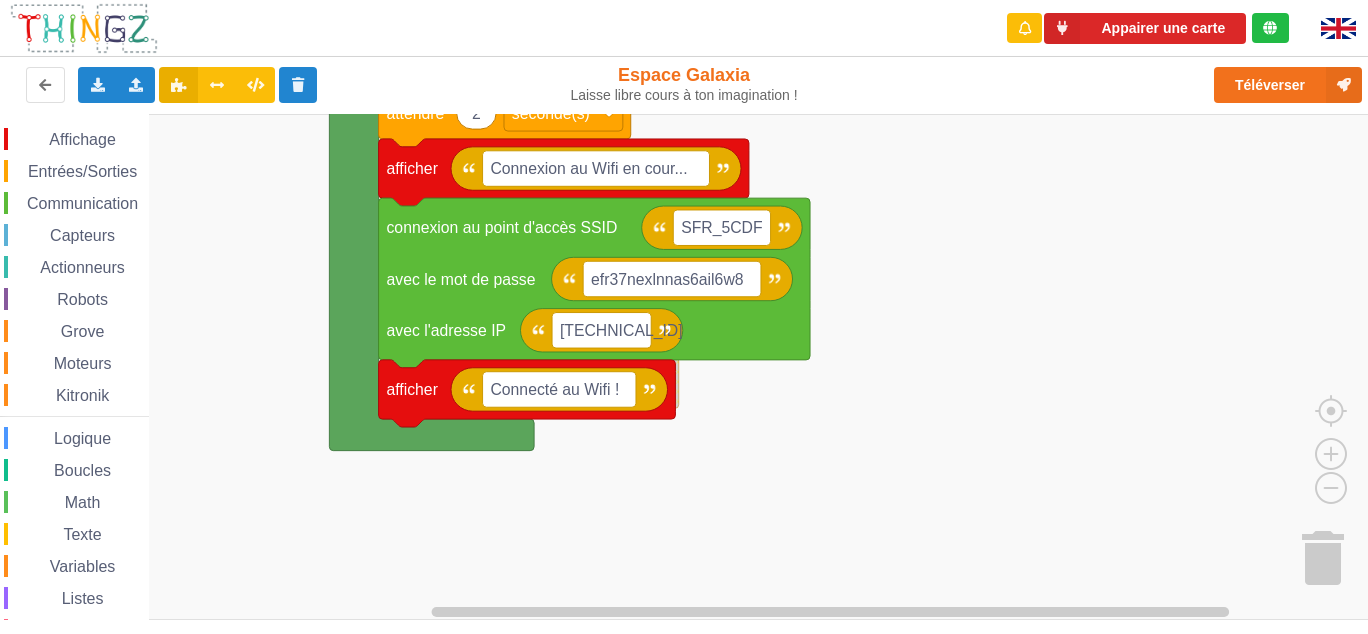 click on "Entrées/Sorties" at bounding box center (82, 171) 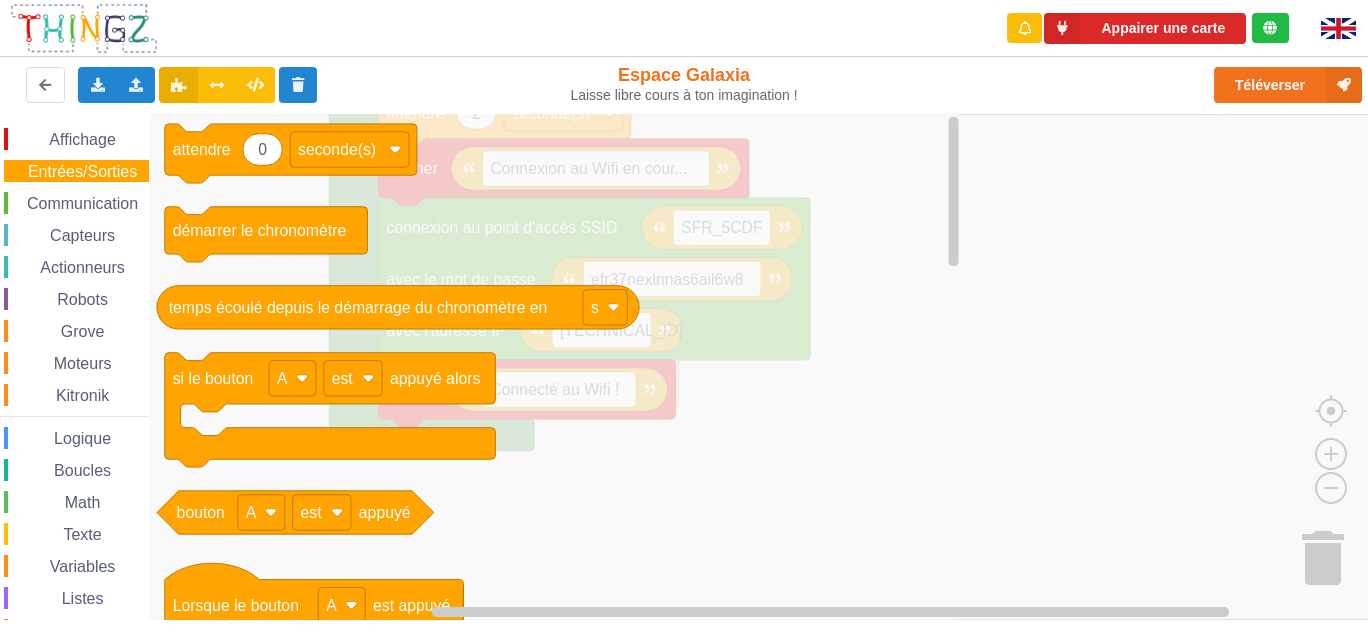 click on "Affichage" at bounding box center (82, 139) 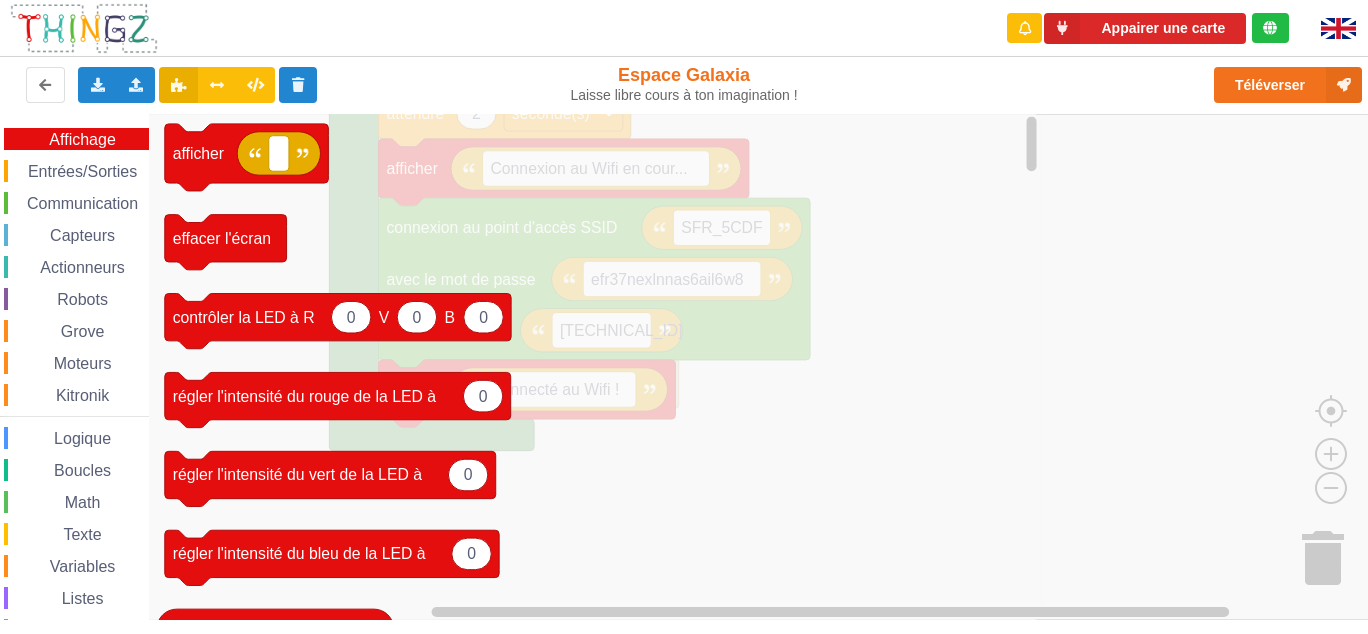 click on "Entrées/Sorties" at bounding box center (82, 171) 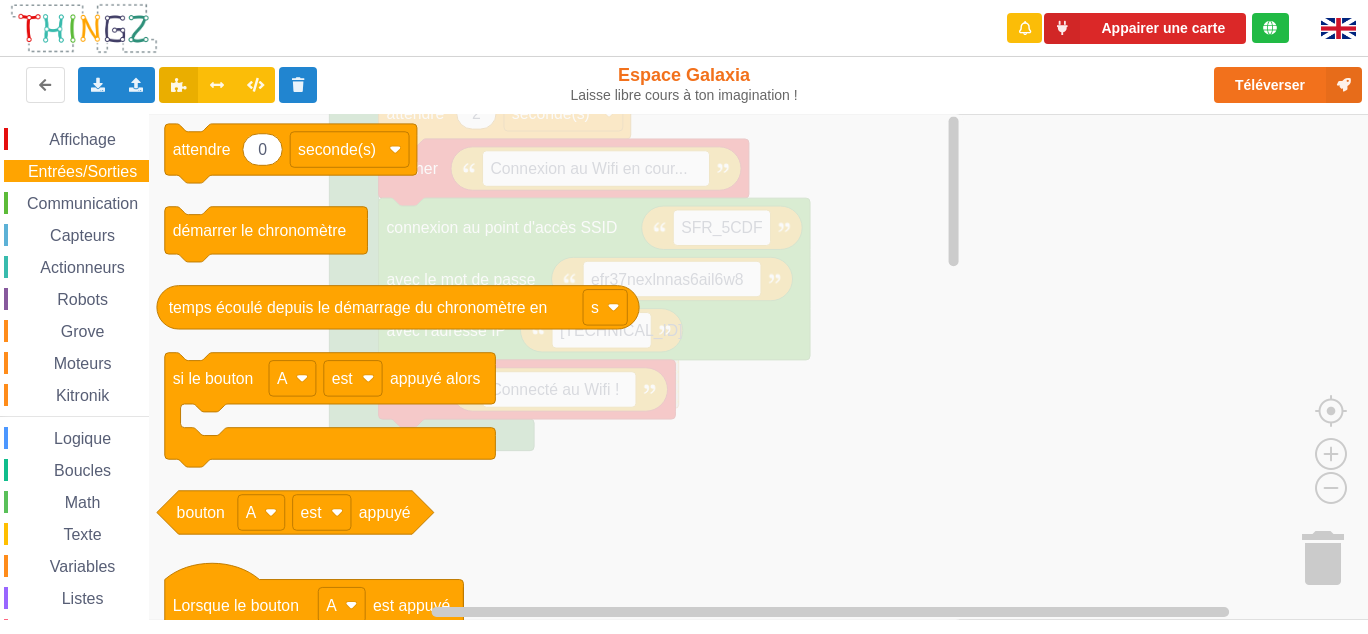 click on "Affichage" at bounding box center (82, 139) 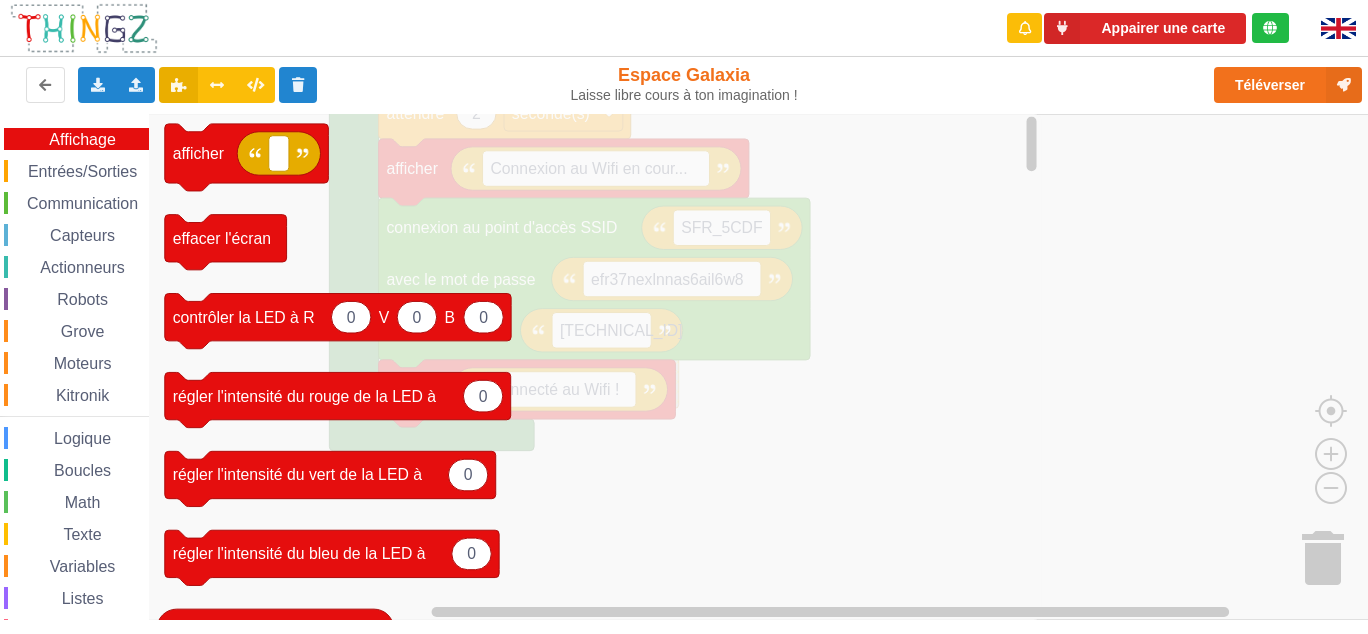 click on "Entrées/Sorties" at bounding box center [82, 171] 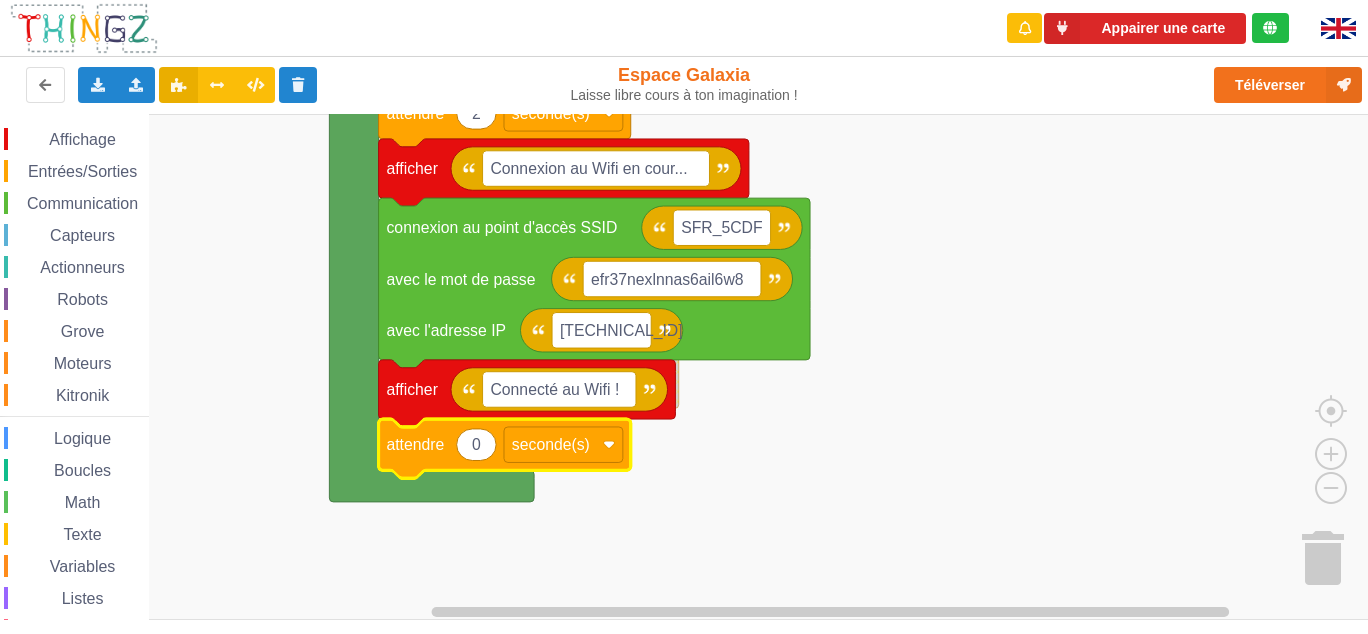 click 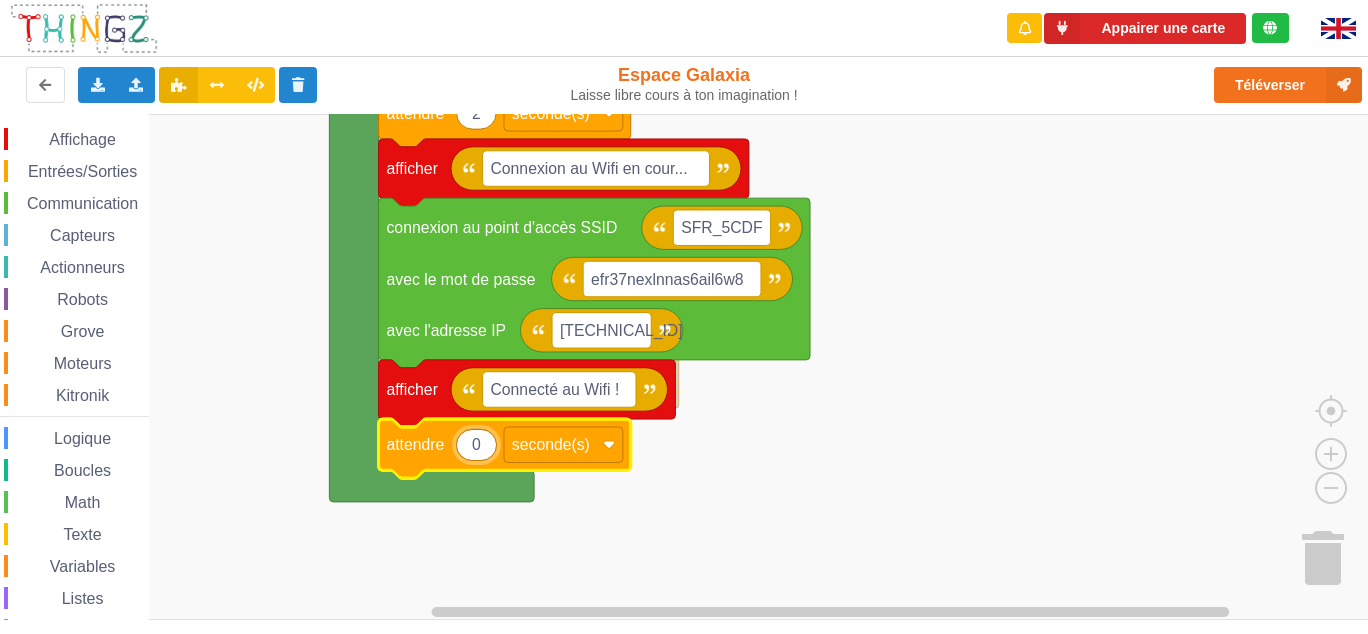 type on "1" 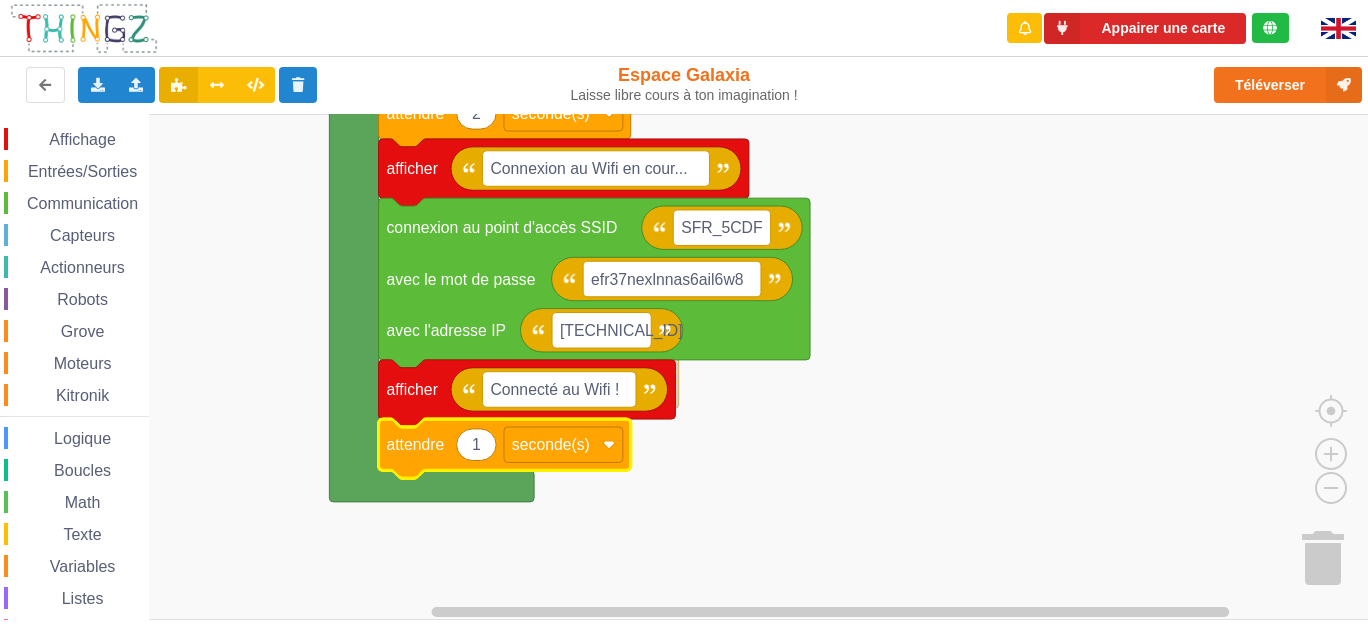 click on "1" 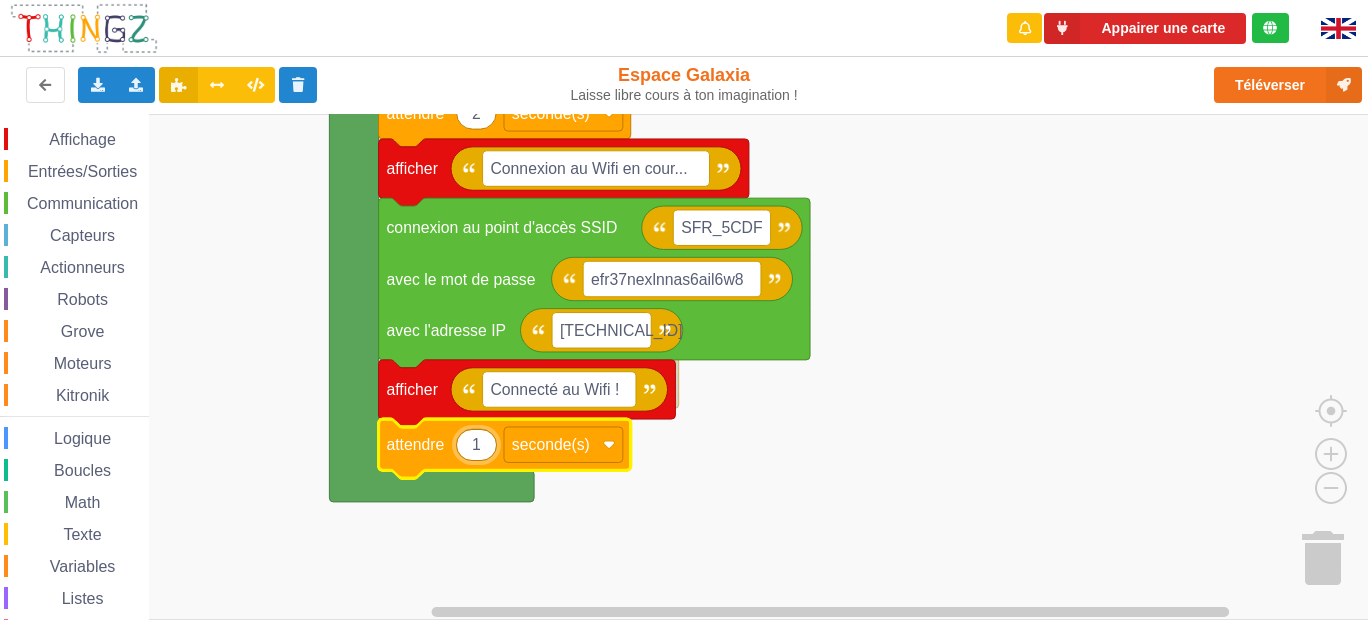 click 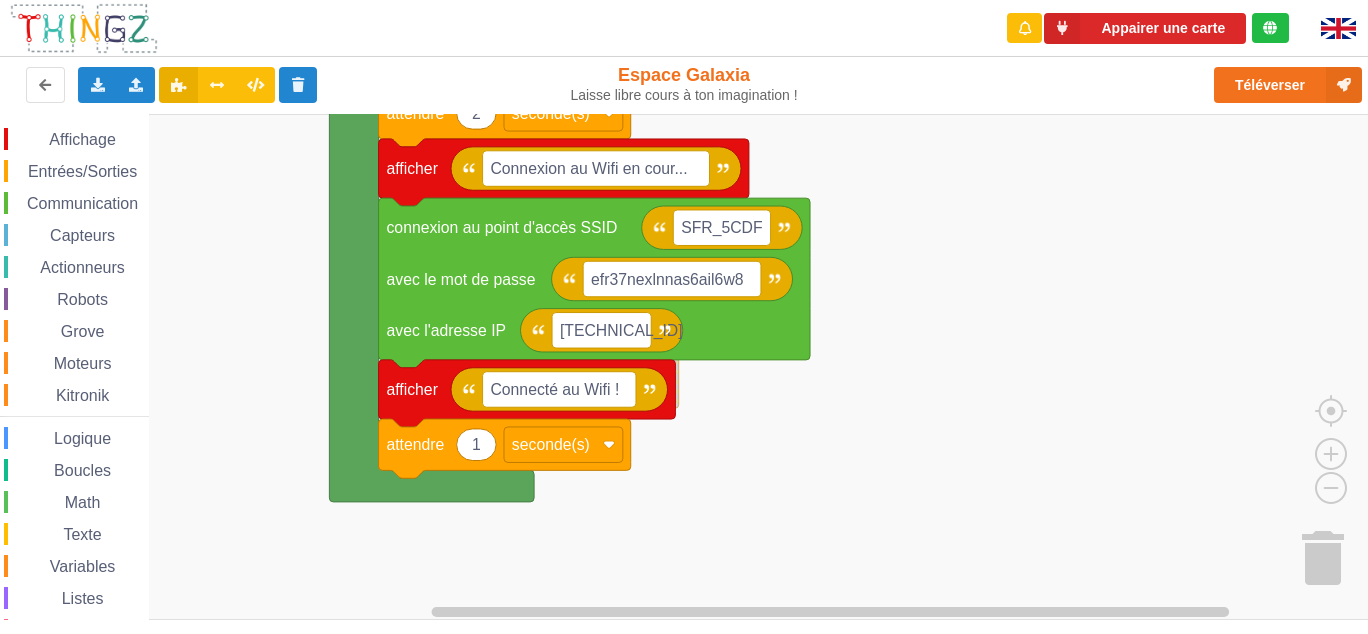 click on "Affichage" at bounding box center (82, 139) 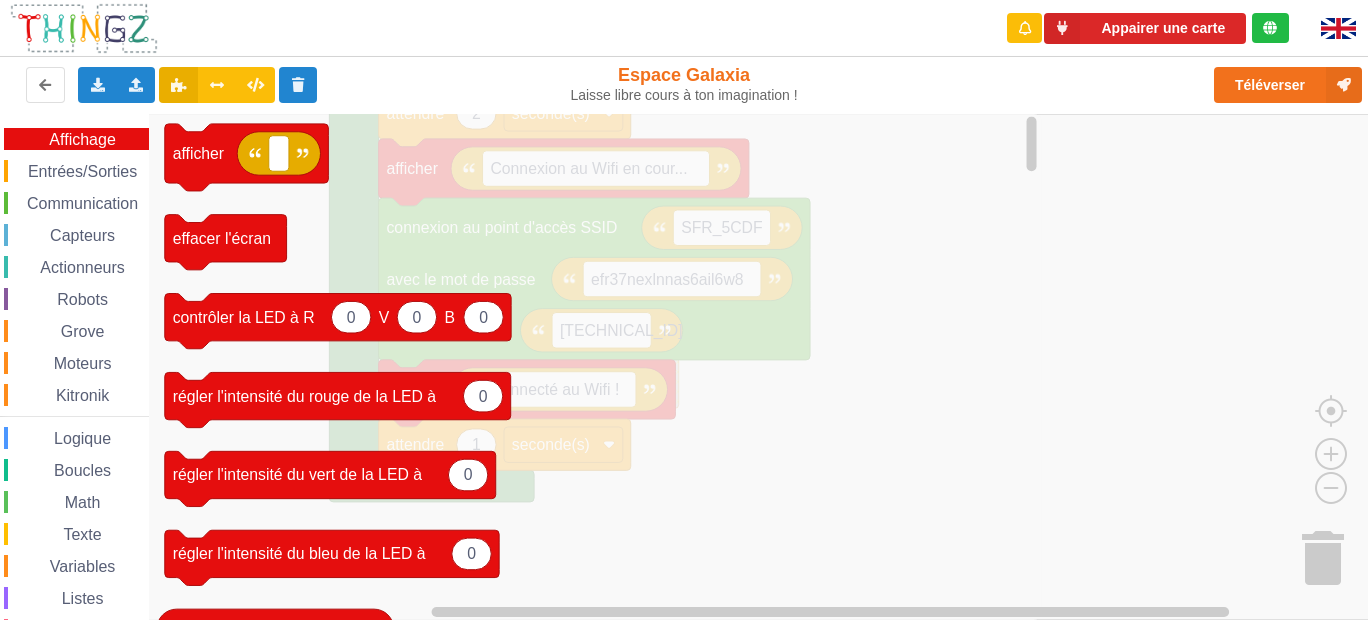 click on "Entrées/Sorties" at bounding box center [82, 171] 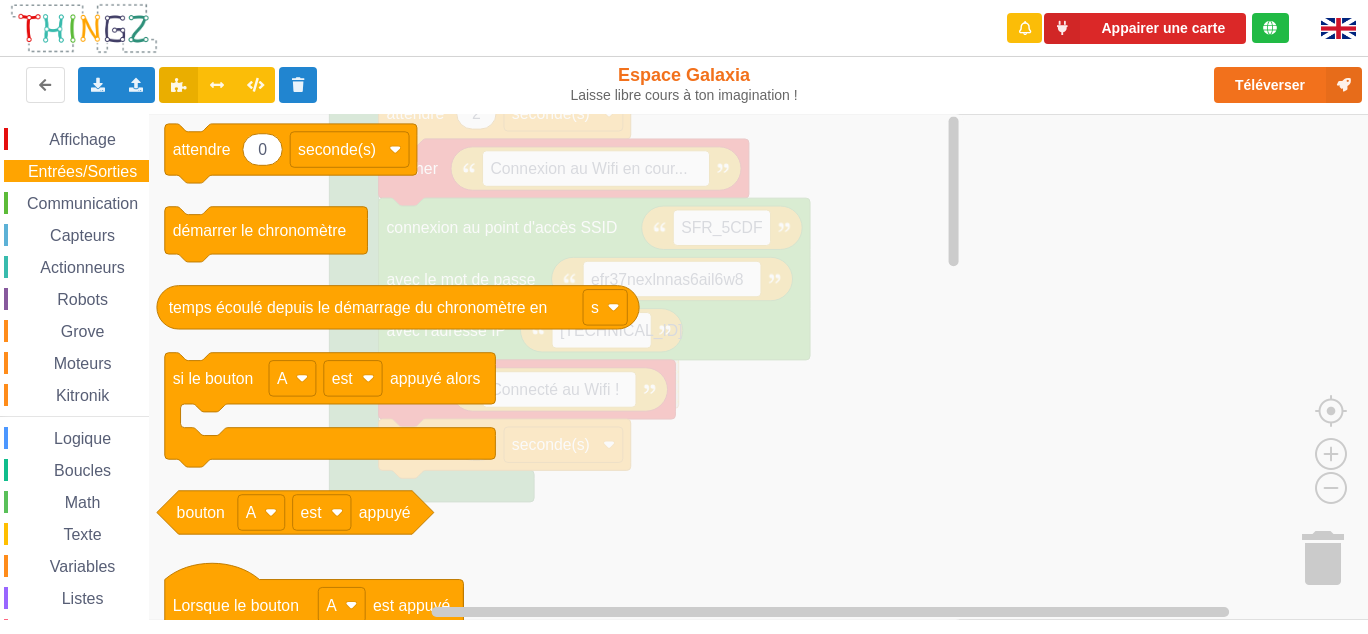 click on "Affichage" at bounding box center (82, 139) 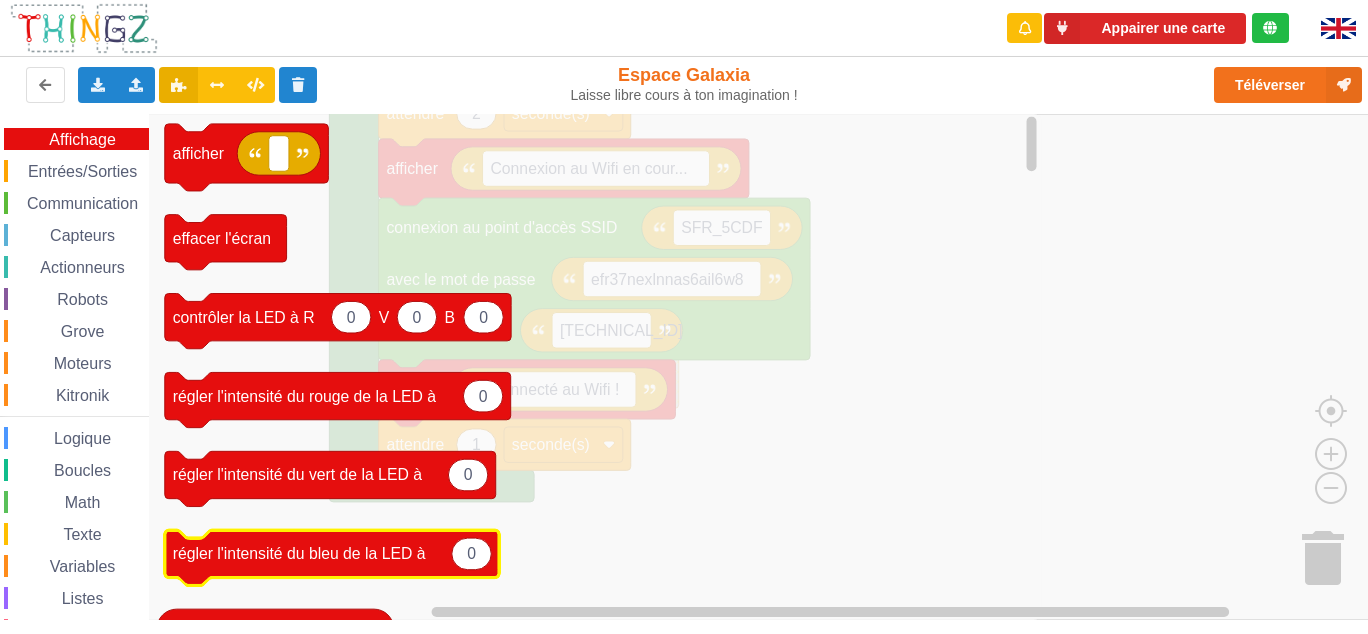 click on "afficher effacer l'écran 0 0 0 contrôler la LED à R V B 0 régler l'intensité du rouge de la LED à 0 régler l'intensité du vert de la LED à 0 régler l'intensité du bleu de la LED à intensité du rouge de la LED intensité du vert de la LED intensité du bleu de la LED passer l'écran en mode graphique 50 graphique: ajouter la valeur sur l'axe des Y vertical 0 100 graphique: règle l'échelle de l'axe y à: min max 1 50 graphique: toutes les secondes calculer une nouvelle valeur ajouter le résultat dans le graphique 0 0 20 10 créer le rectangle r à la position x: y: de longueur: de largeur: de couleur: 10 changer la valeur X de r à 10 changer longueur du rectangle r à valeur X du rectangle r valeur longueur du rectangle r changer la couleur du rectangle r en couleur du rectangle r changer la visibilité du rectangle r à invisible rectangle r est visible 1 rectangle r se déplace de 45 rectangle r r" 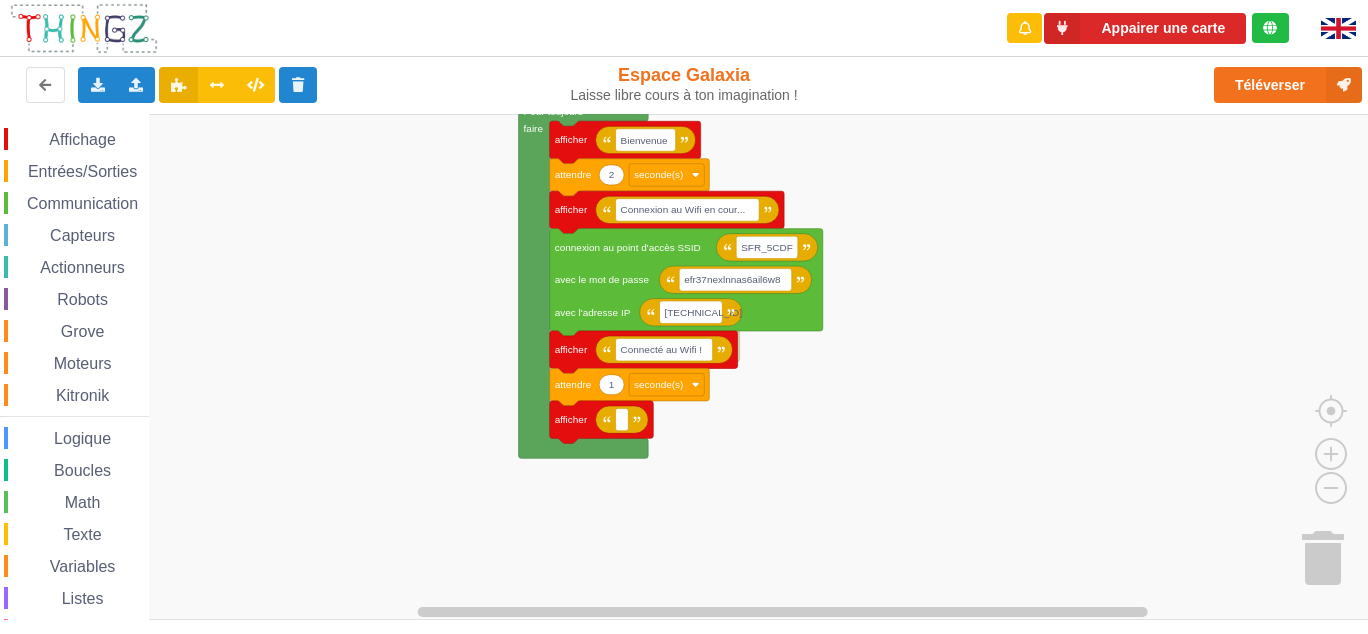 click on "Affichage Entrées/Sorties Communication Capteurs Actionneurs Robots Grove Moteurs Kitronik Logique Boucles Math Texte Variables Listes Fonctions Couleur   afficher effacer l'écran 0 0 0 contrôler la LED à R V B 0 régler l'intensité du rouge de la LED à 0 régler l'intensité du vert de la LED à 0 régler l'intensité du bleu de la LED à intensité du rouge de la LED intensité du vert de la LED intensité du bleu de la LED passer l'écran en mode graphique 50 graphique: ajouter la valeur sur l'axe des Y vertical 0 100 graphique: règle l'échelle de l'axe y à: min max 1 50 graphique: toutes les secondes calculer une nouvelle valeur ajouter le résultat dans le graphique 0 0 20 10 créer le rectangle r à la position x: y: de longueur: de largeur: de couleur: 10 changer la valeur X de r à 10 changer longueur du rectangle r à valeur X du rectangle r valeur longueur du rectangle r changer la couleur du rectangle r r" at bounding box center (691, 367) 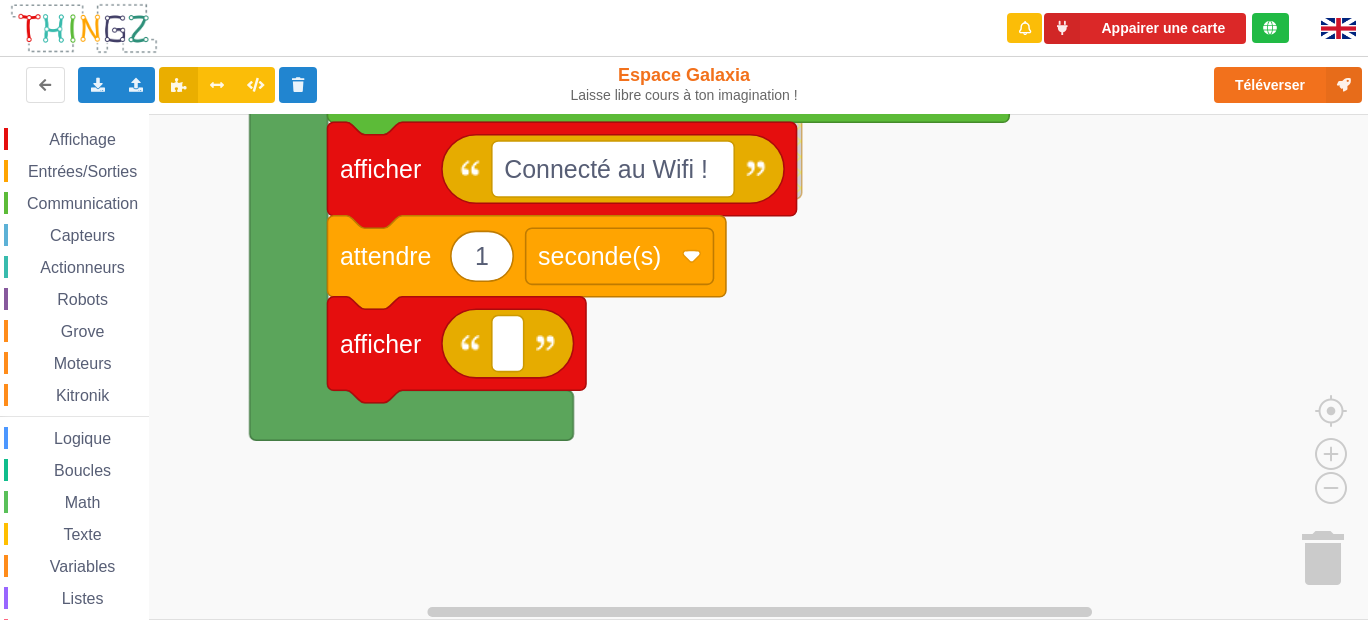click 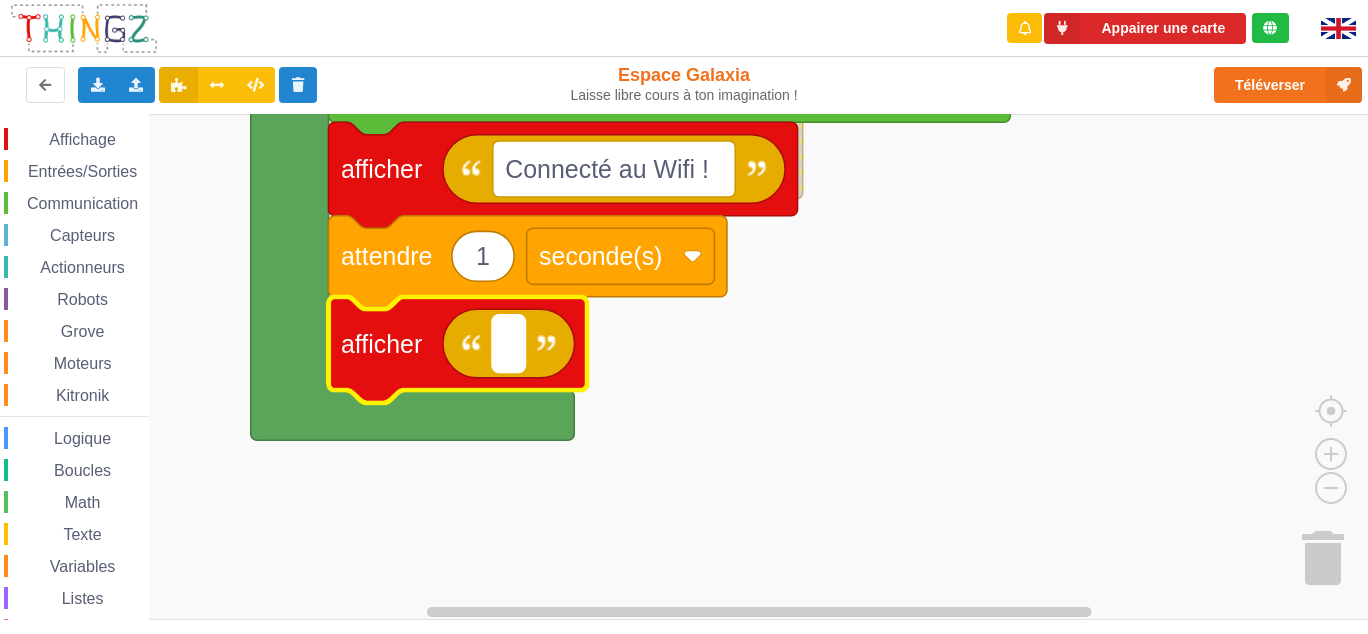 click 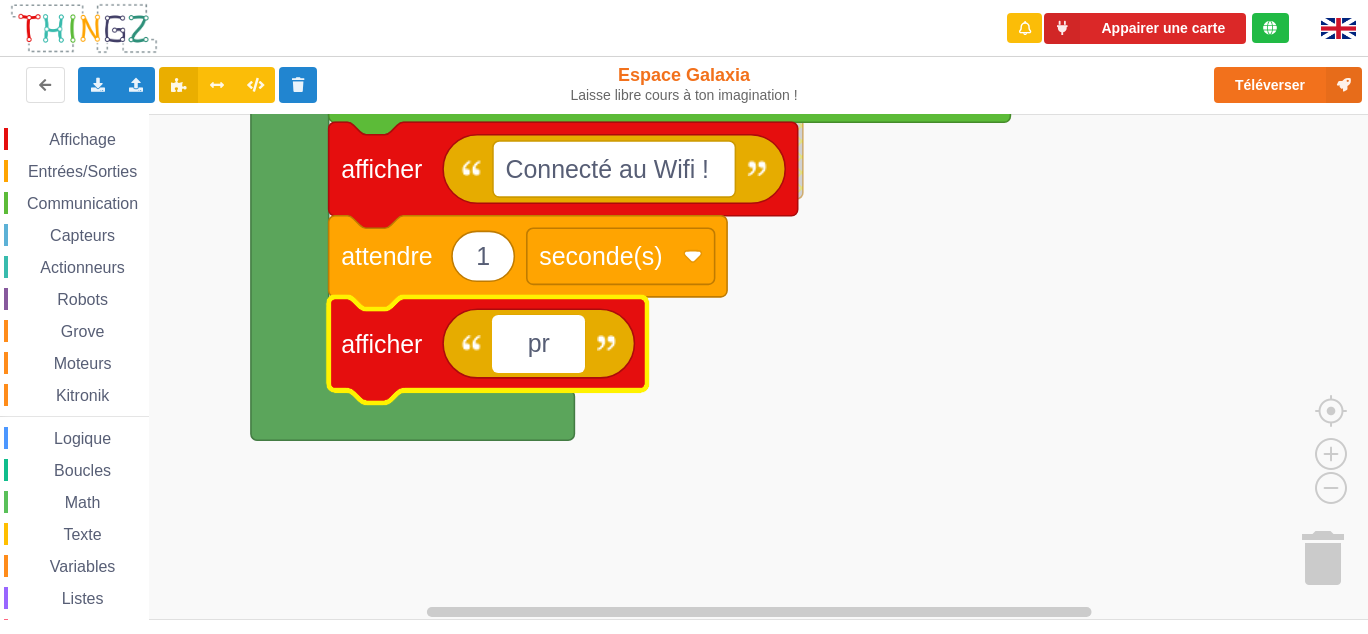 type on "p" 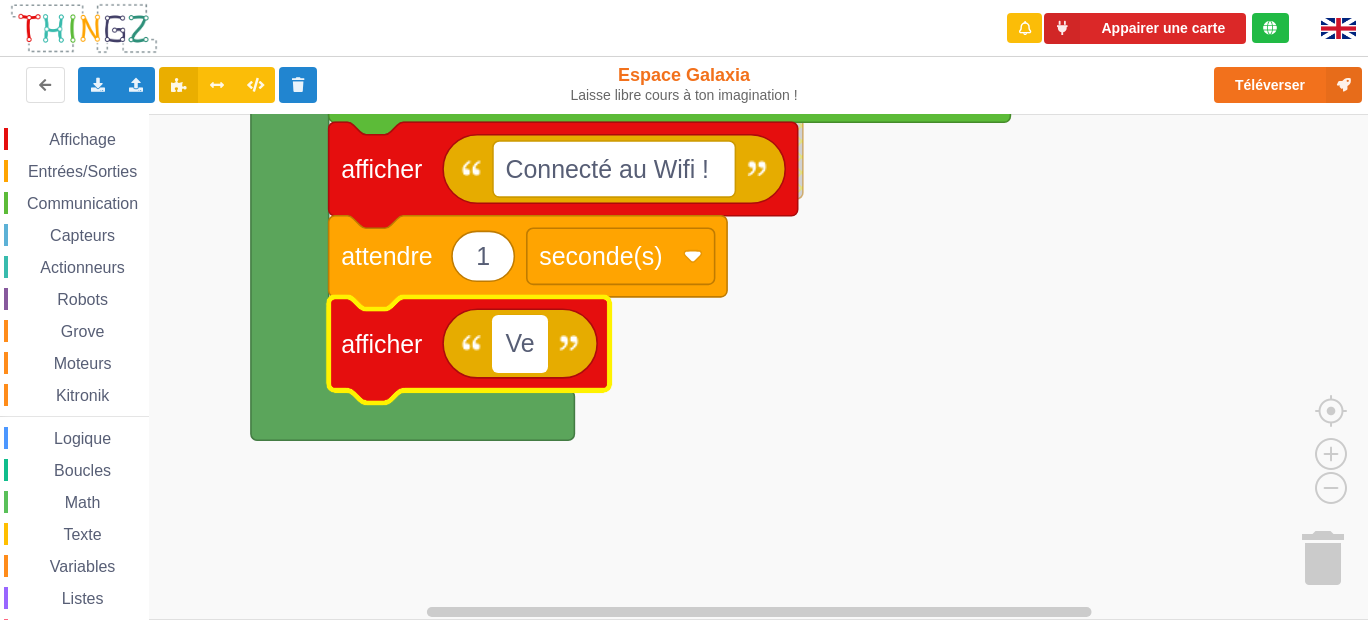 type on "V" 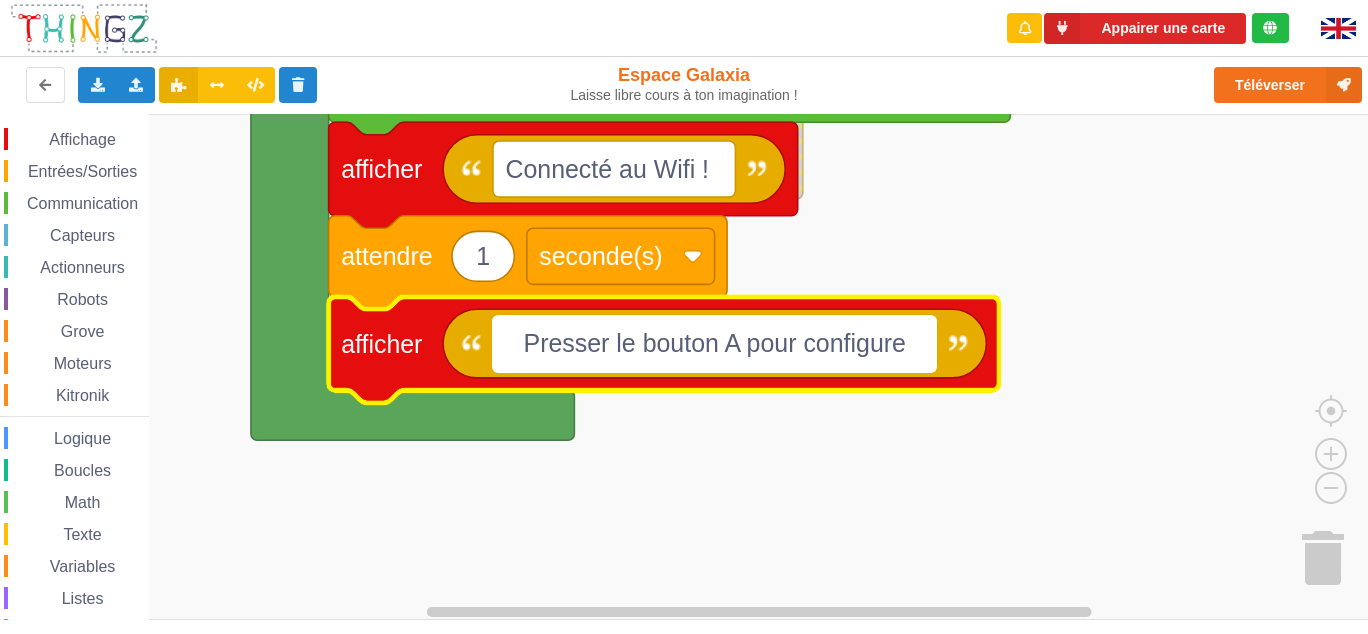 type on "Presser le bouton A pour configurer" 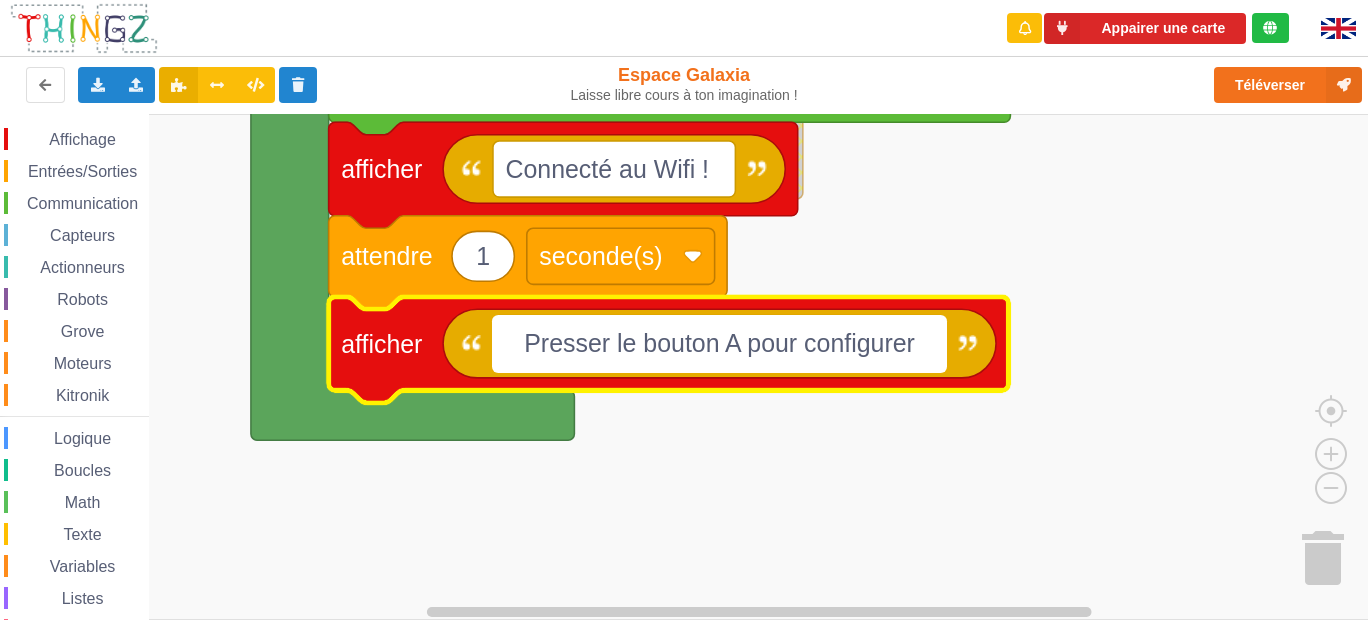 click 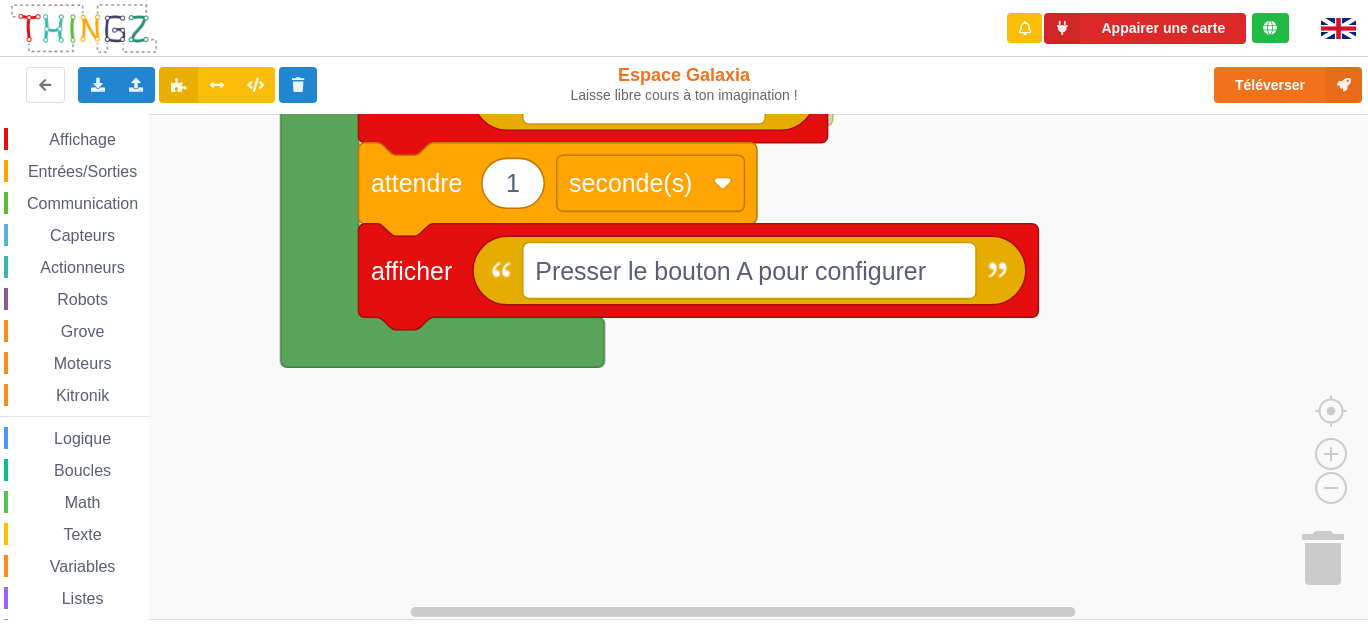 click 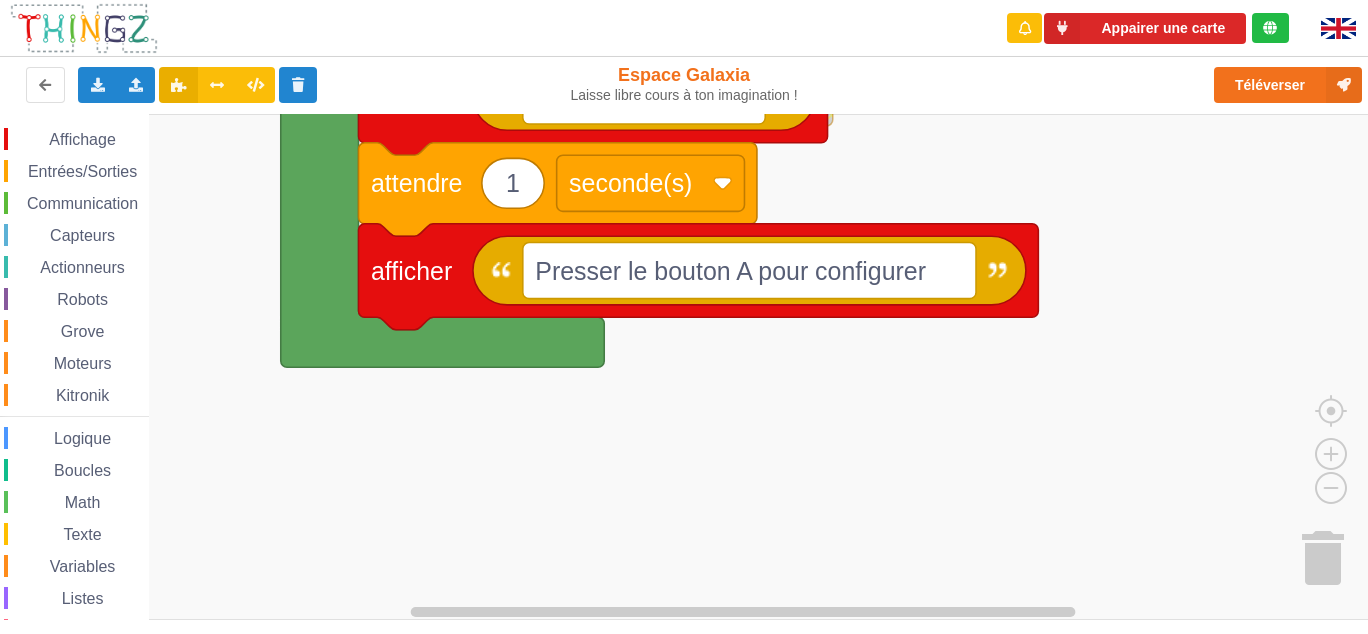 click on "Affichage" at bounding box center (82, 139) 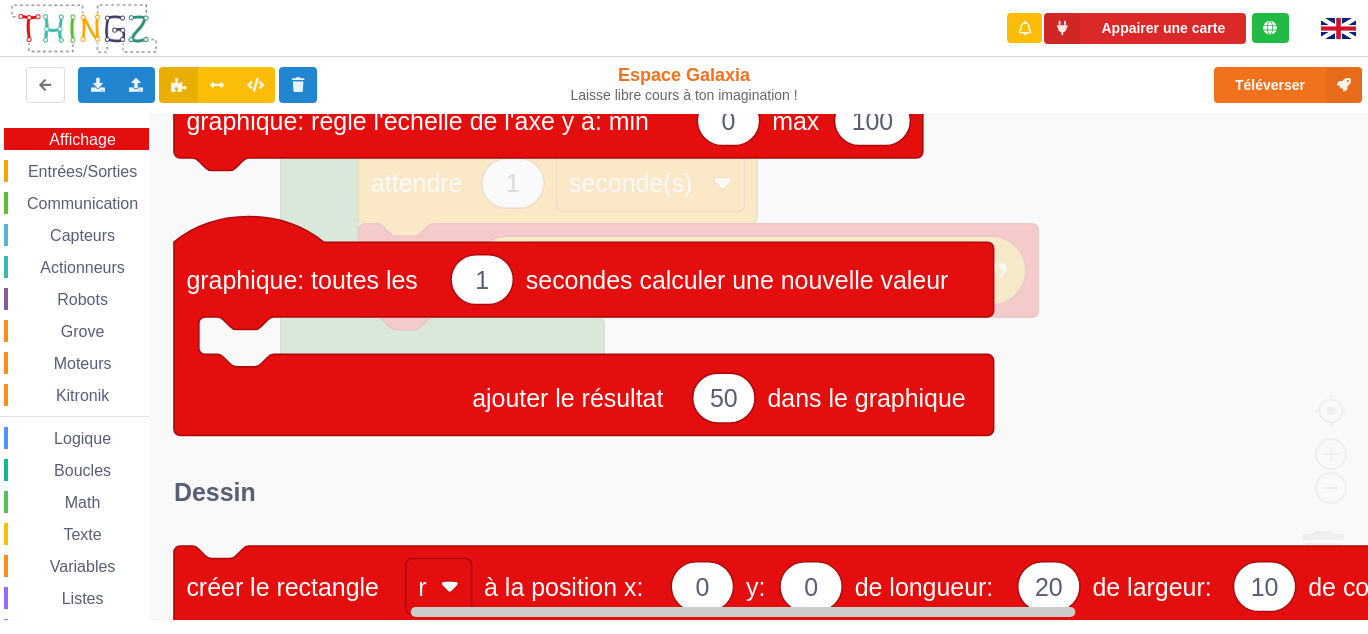 click 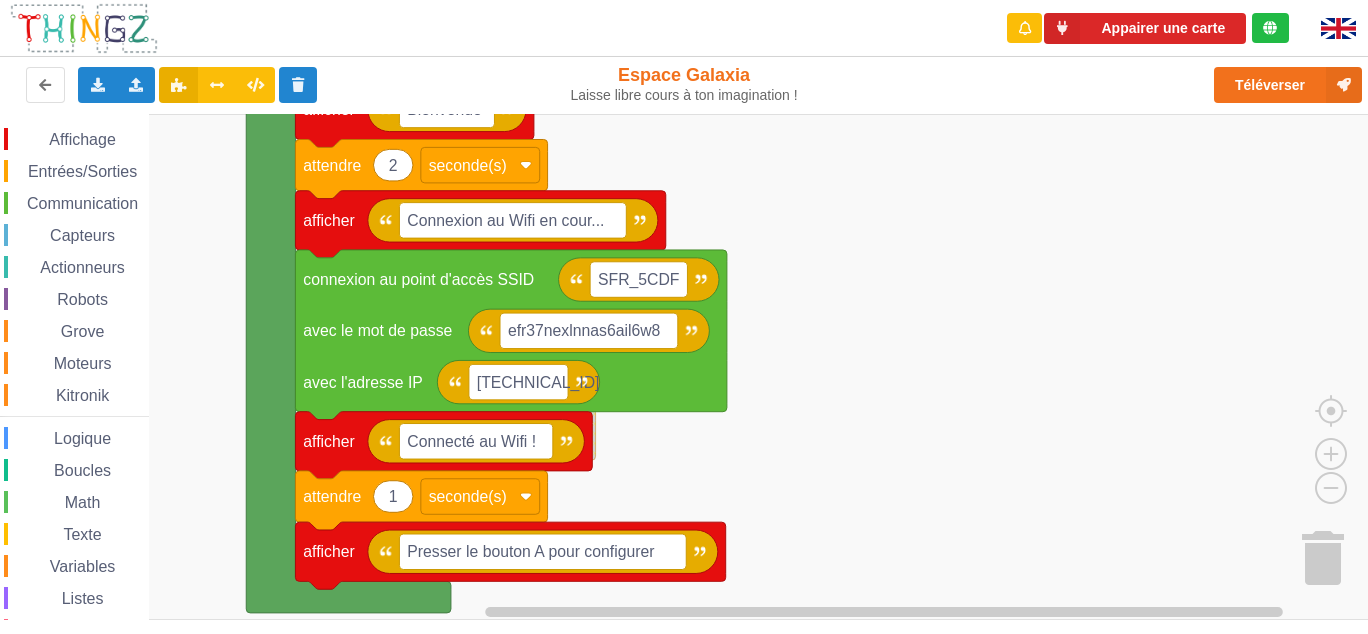 click on "Appairer une carte   Exporter l'assemblage de blocs Exporter l'assemblage de blocs au format Python Importer un assemblage de blocs Importer du code Python download it     Espace Galaxia Laisse libre cours à ton imagination ! Téléverser Affichage Entrées/Sorties Communication Capteurs Actionneurs Robots Grove Moteurs Kitronik Logique Boucles Math Texte Variables Listes Fonctions Couleur   afficher effacer l'écran 0 0 0 contrôler la LED à R V B 0 régler l'intensité du rouge de la LED à 0 régler l'intensité du vert de la LED à 0 régler l'intensité du bleu de la LED à intensité du rouge de la LED intensité du vert de la LED intensité du bleu de la LED passer l'écran en mode graphique 50 graphique: ajouter la valeur sur l'axe des Y vertical 0 100 graphique: règle l'échelle de l'axe y à: min max 1 50 graphique: toutes les secondes calculer une nouvelle valeur ajouter le résultat dans le graphique 0 0 20 10 r y: 10 X de r r" at bounding box center [684, 317] 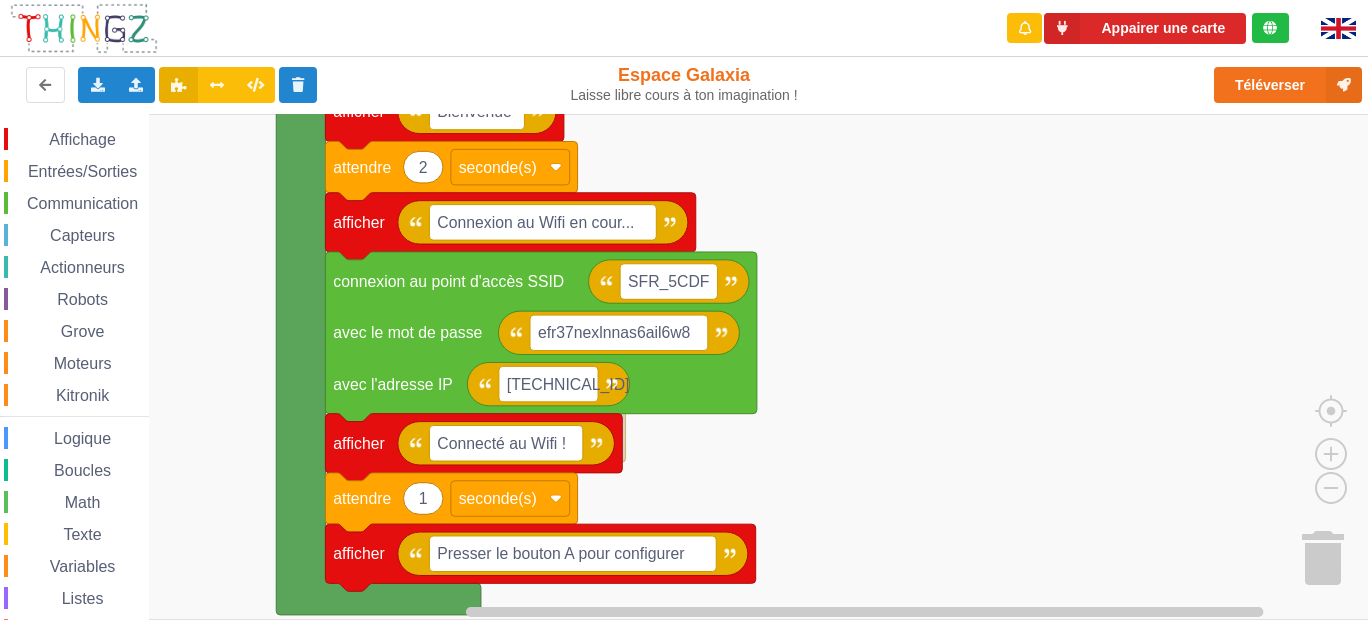 click on "Affichage Entrées/Sorties Communication Capteurs Actionneurs Robots Grove Moteurs Kitronik Logique Boucles Math Texte Variables Listes Fonctions Couleur" at bounding box center [74, 411] 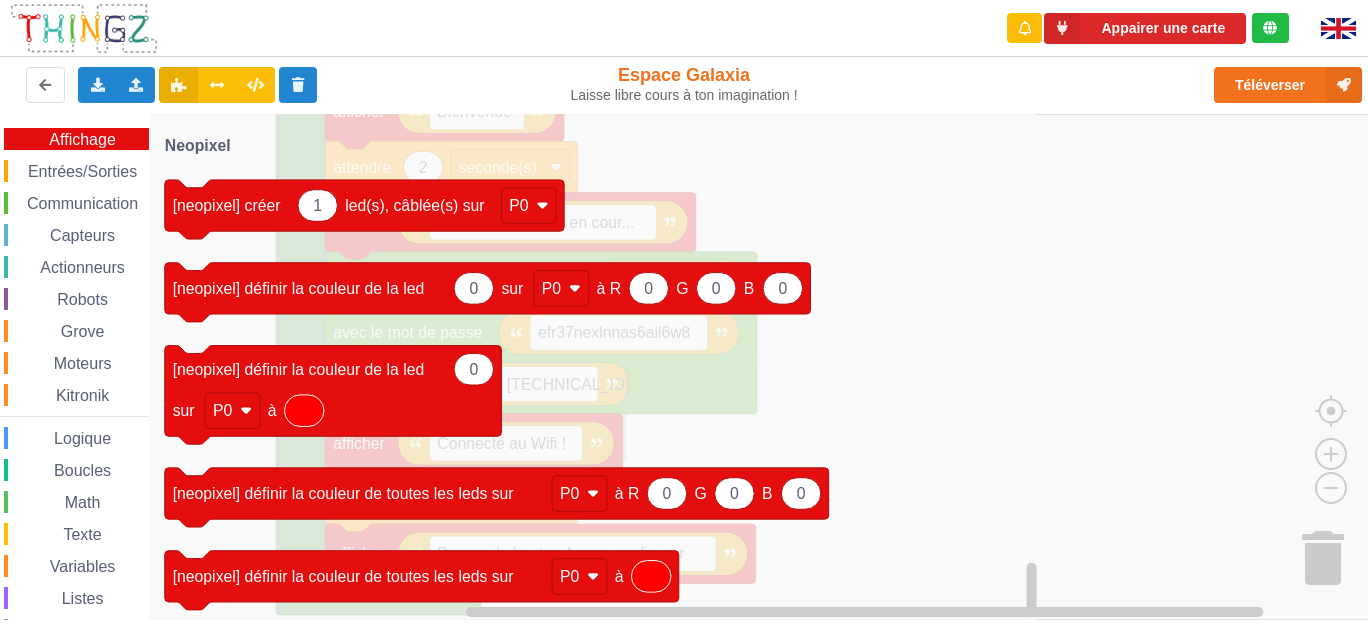 click at bounding box center [38, 140] 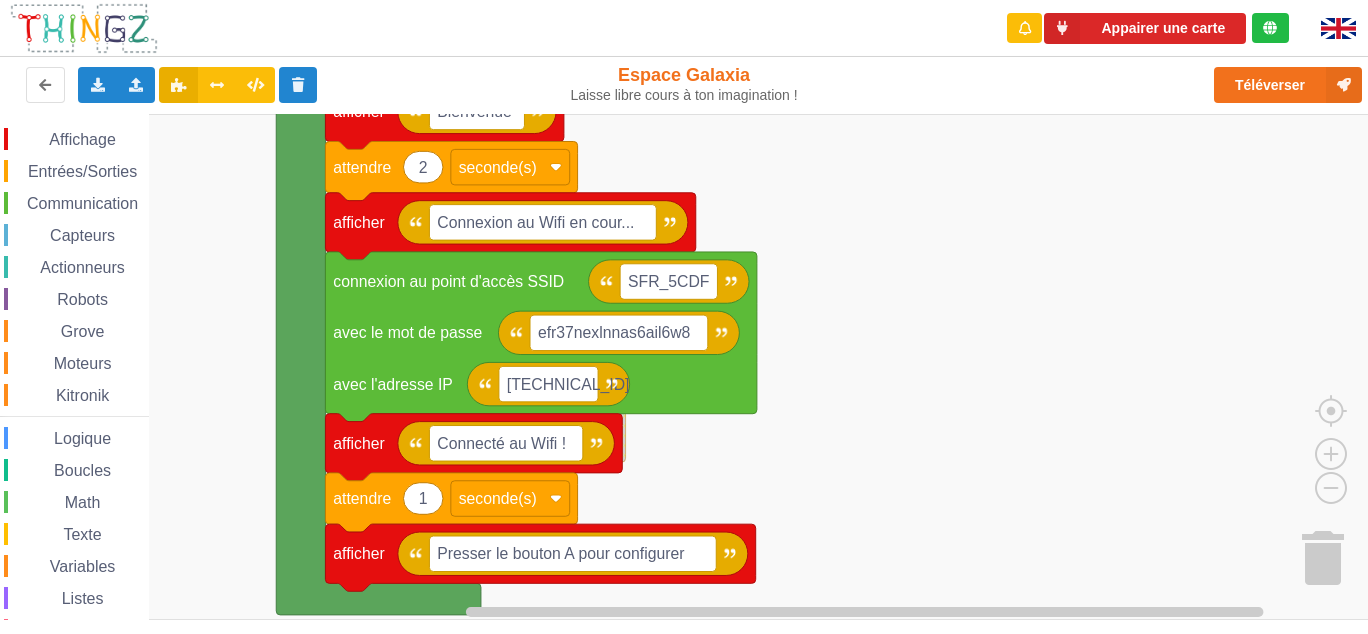click on "Entrées/Sorties" at bounding box center [82, 171] 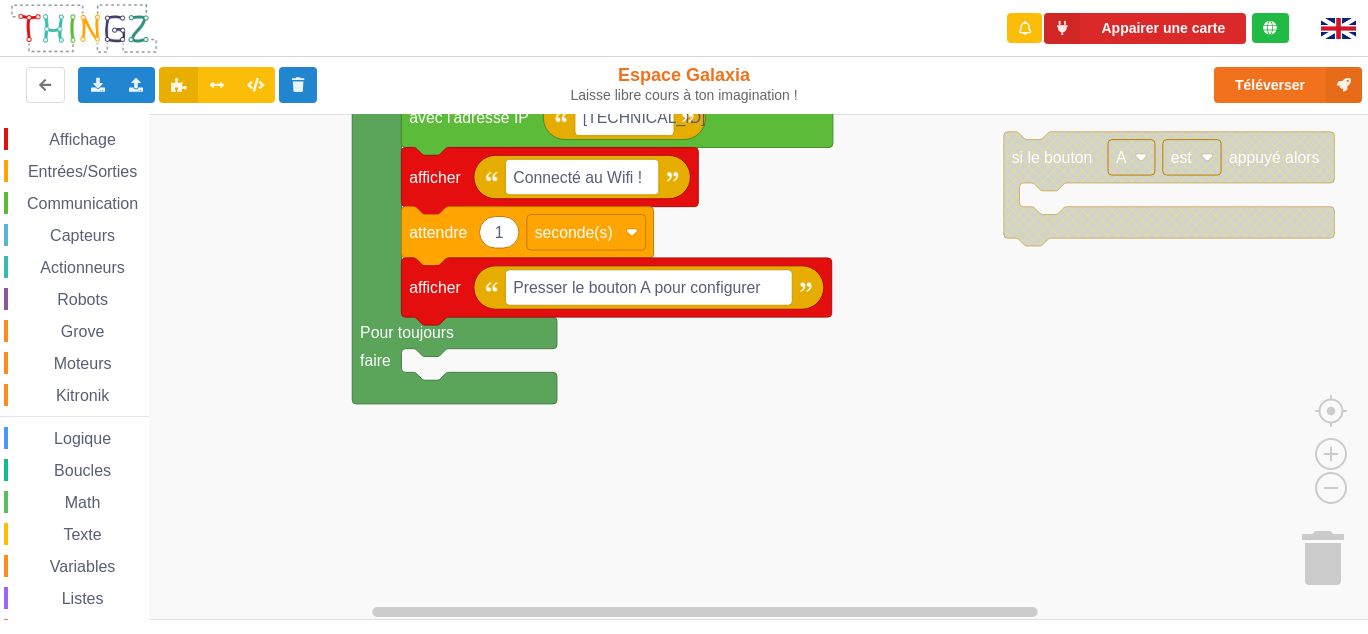 click 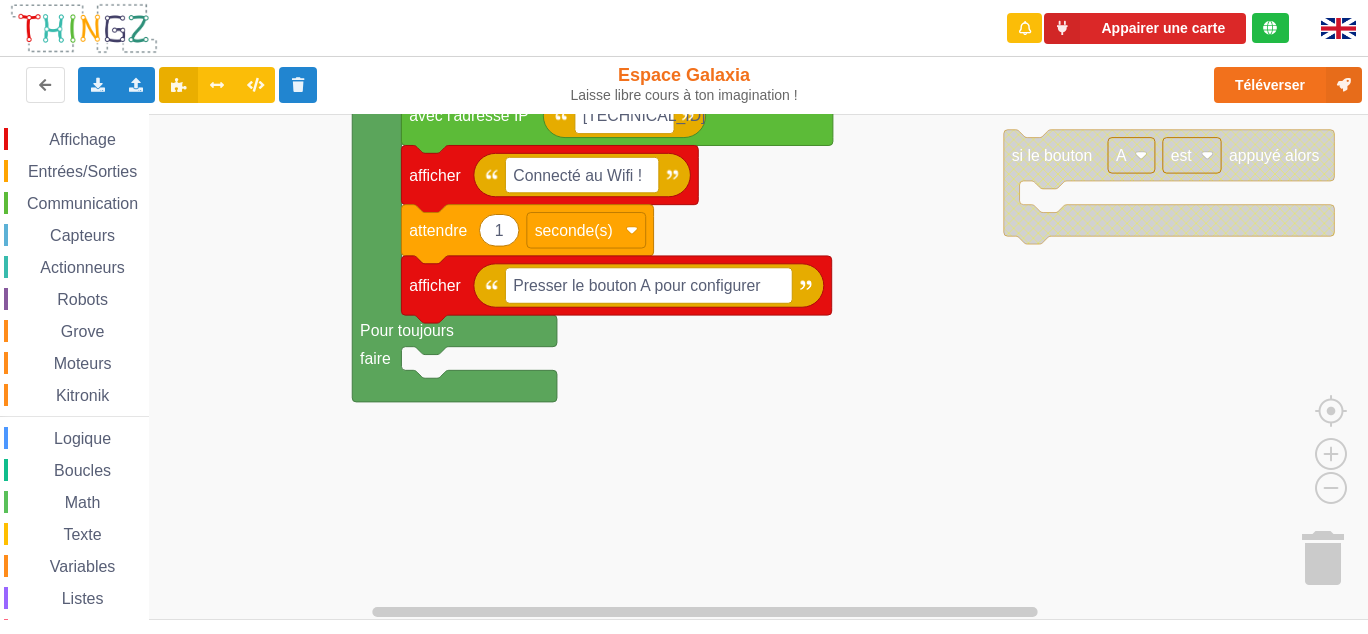 click on "Affichage" at bounding box center (82, 139) 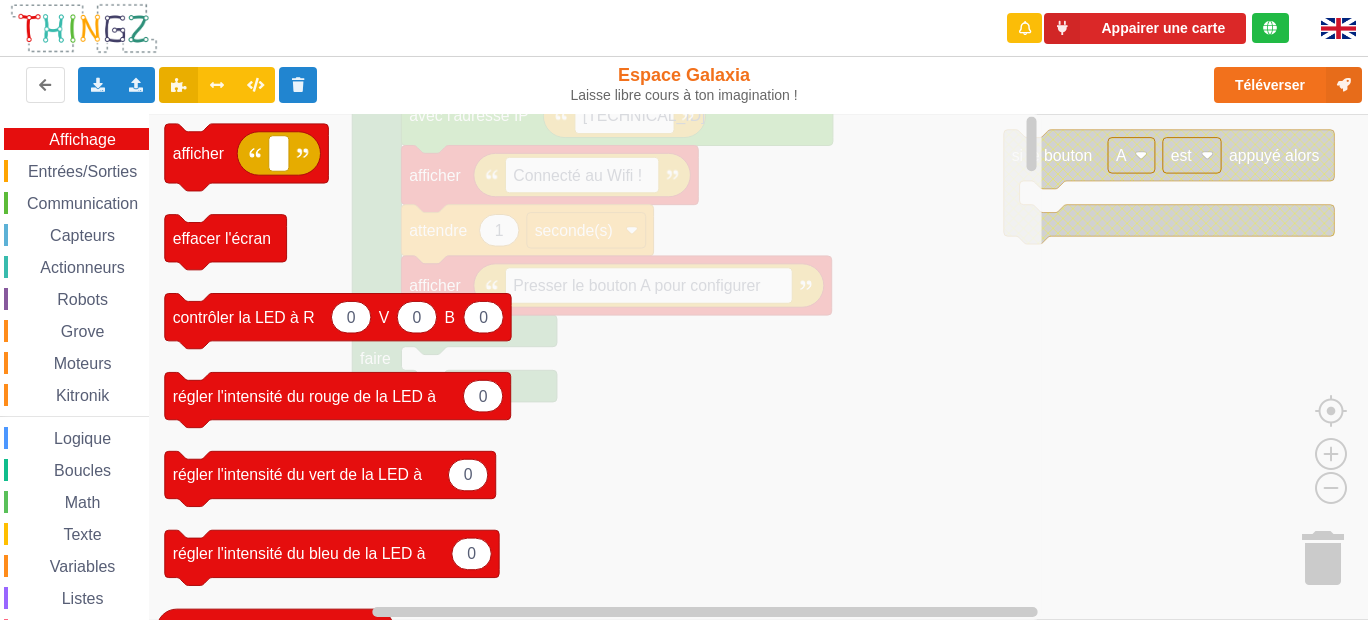 click 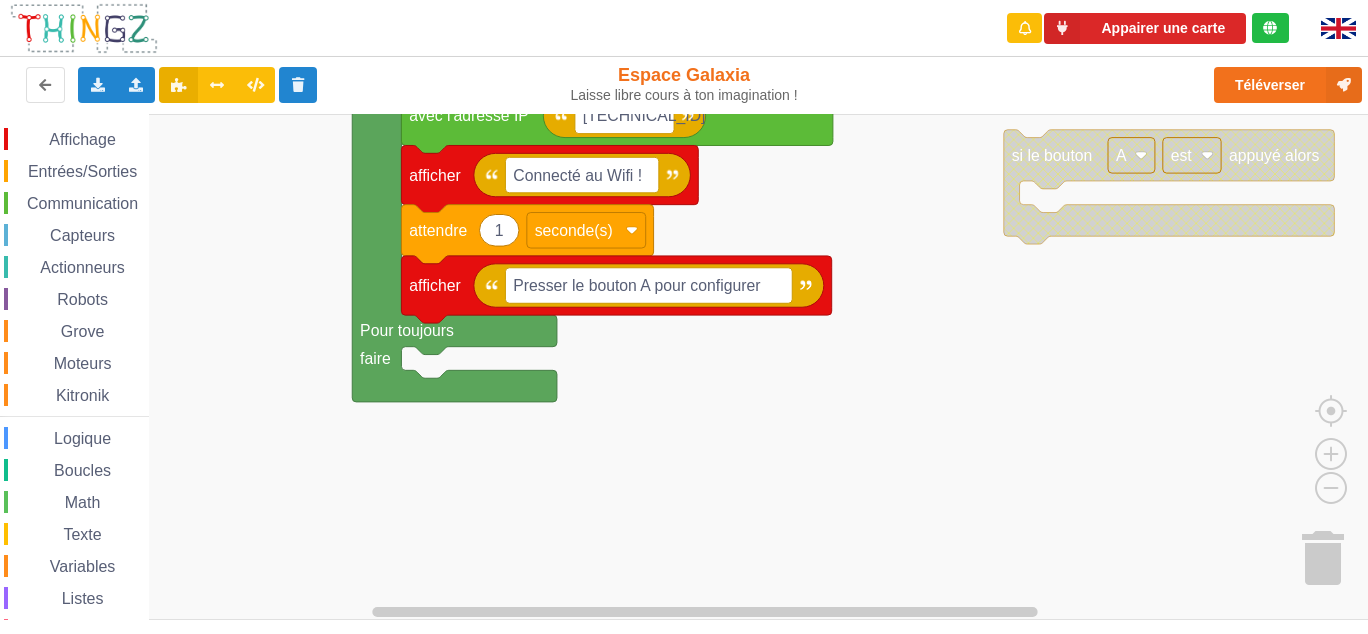 click 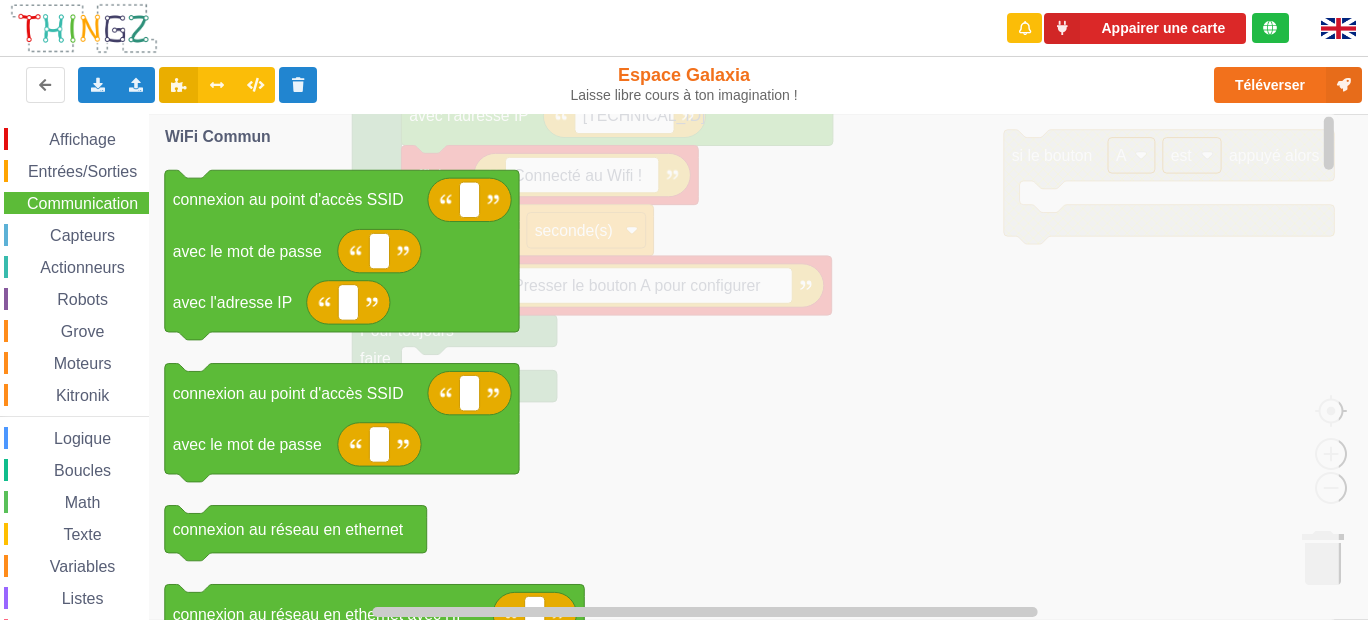 click on "Entrées/Sorties" at bounding box center (82, 171) 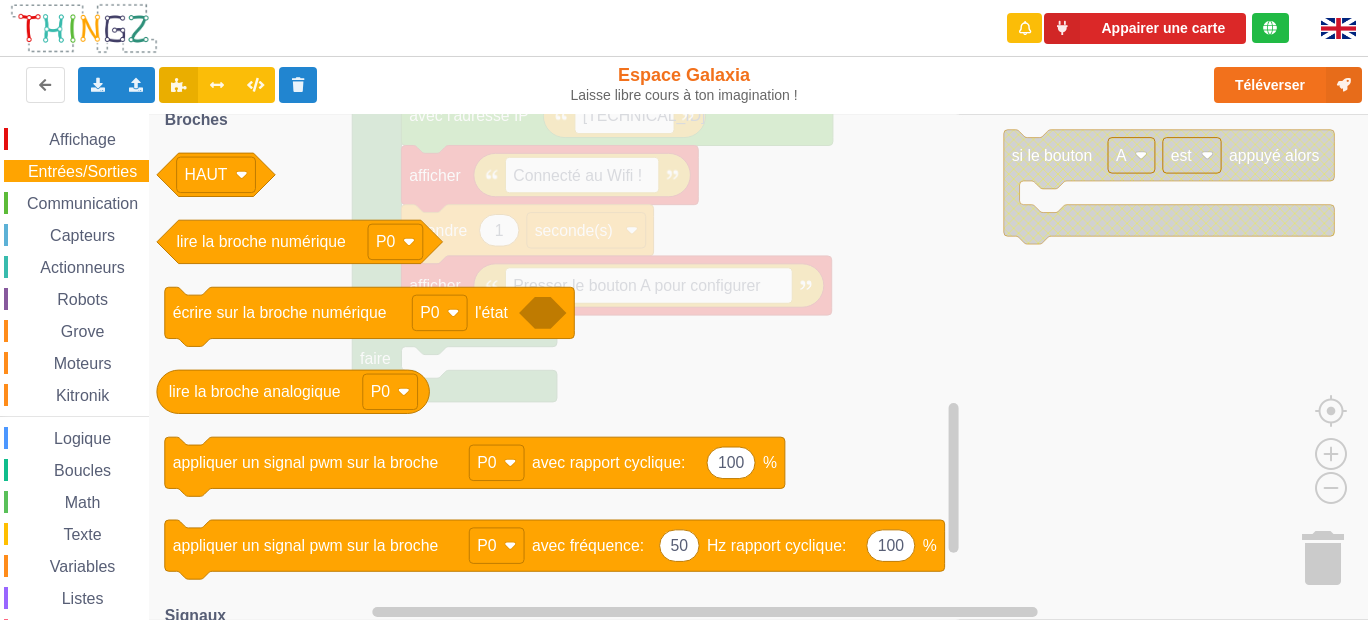 click on "Boucles" at bounding box center [82, 470] 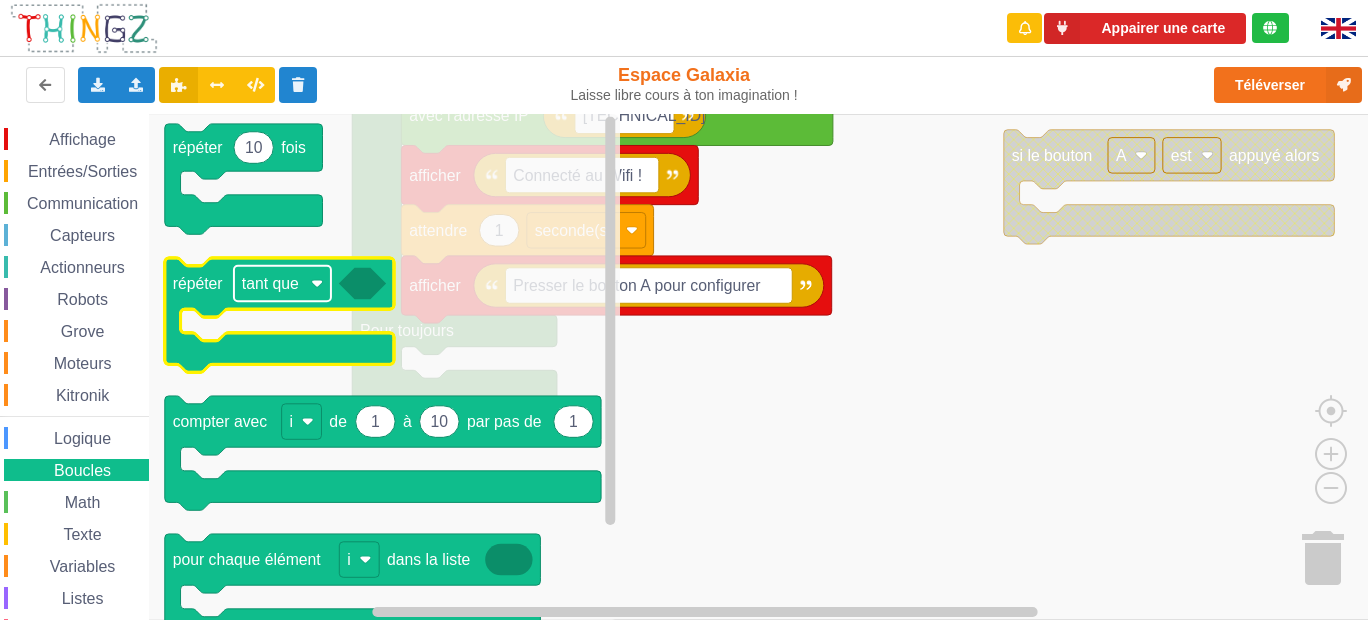 click on "tant que" 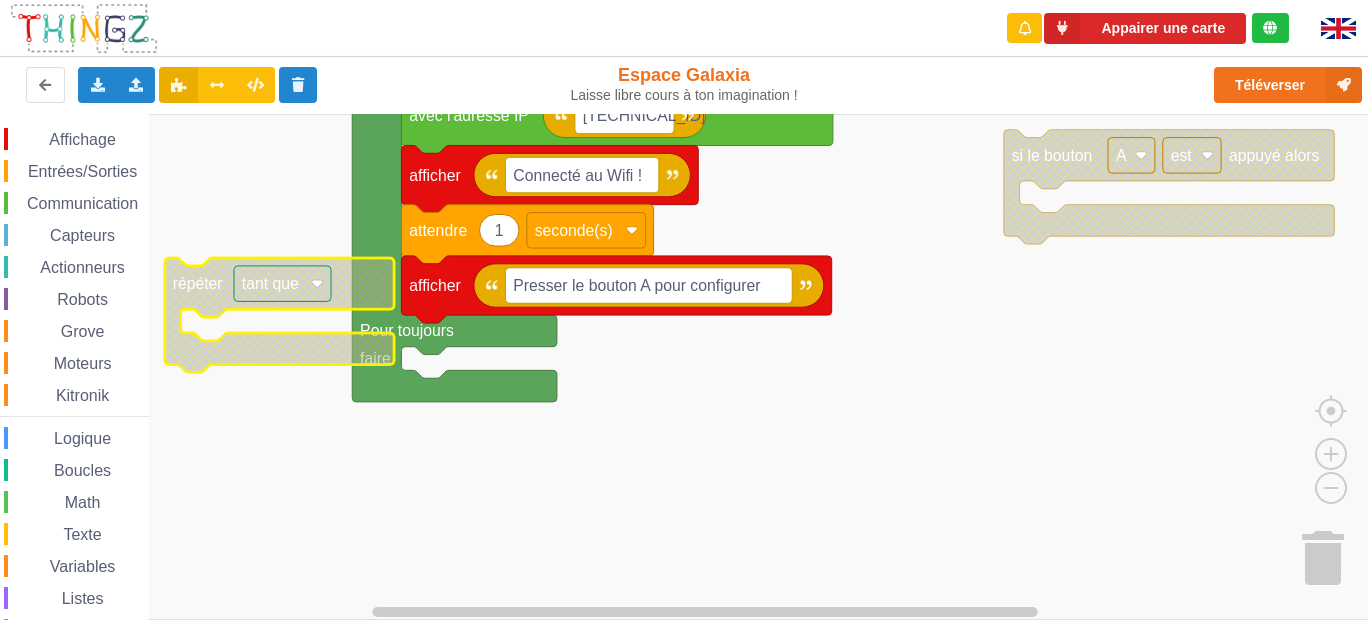 click on "tant que" 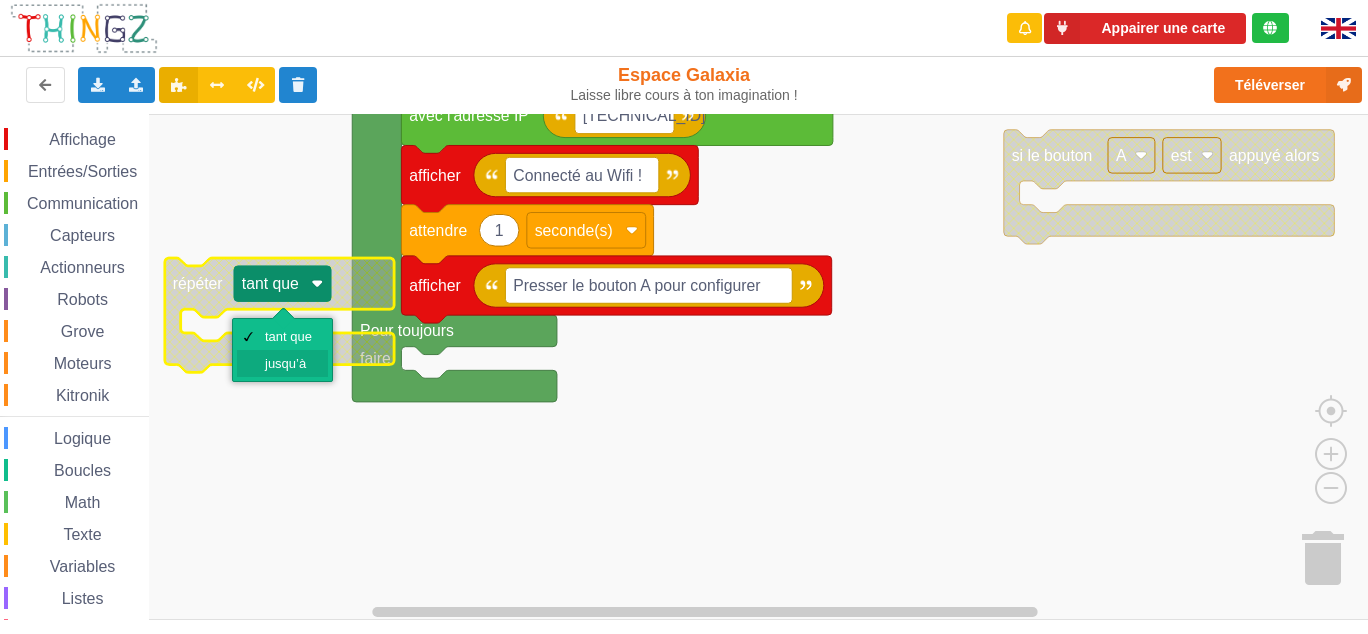 click on "jusqu’à" at bounding box center [289, 363] 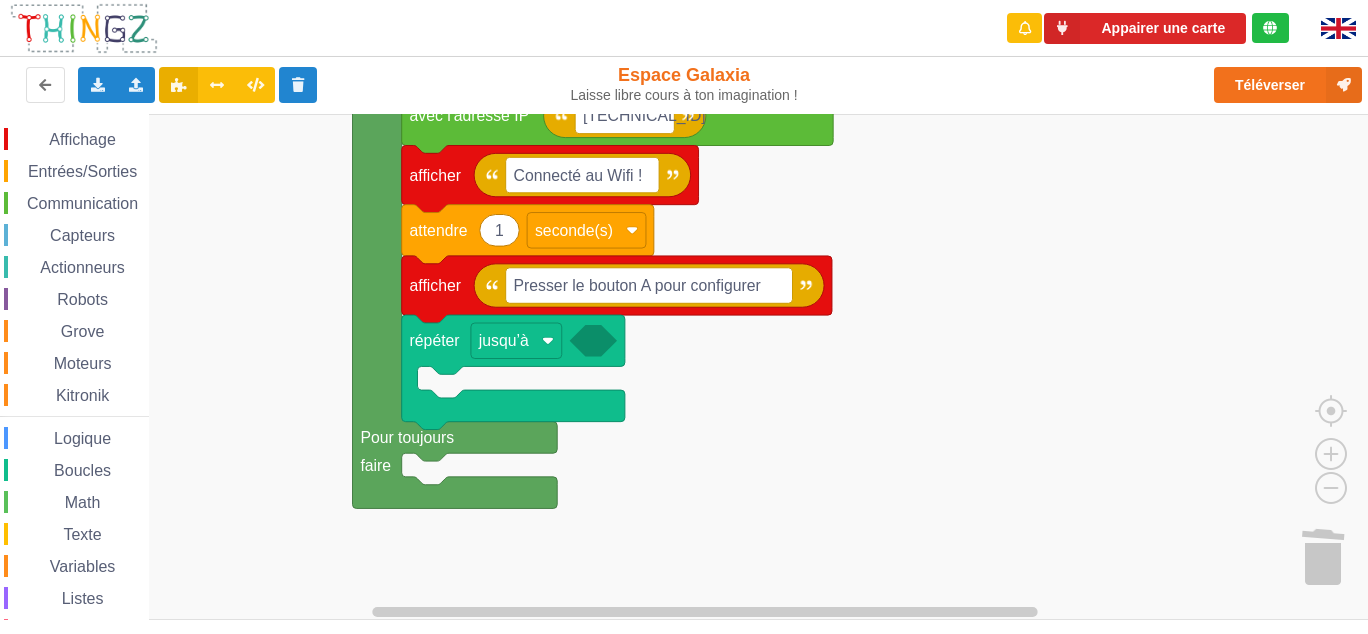 click on "Actionneurs" at bounding box center [82, 267] 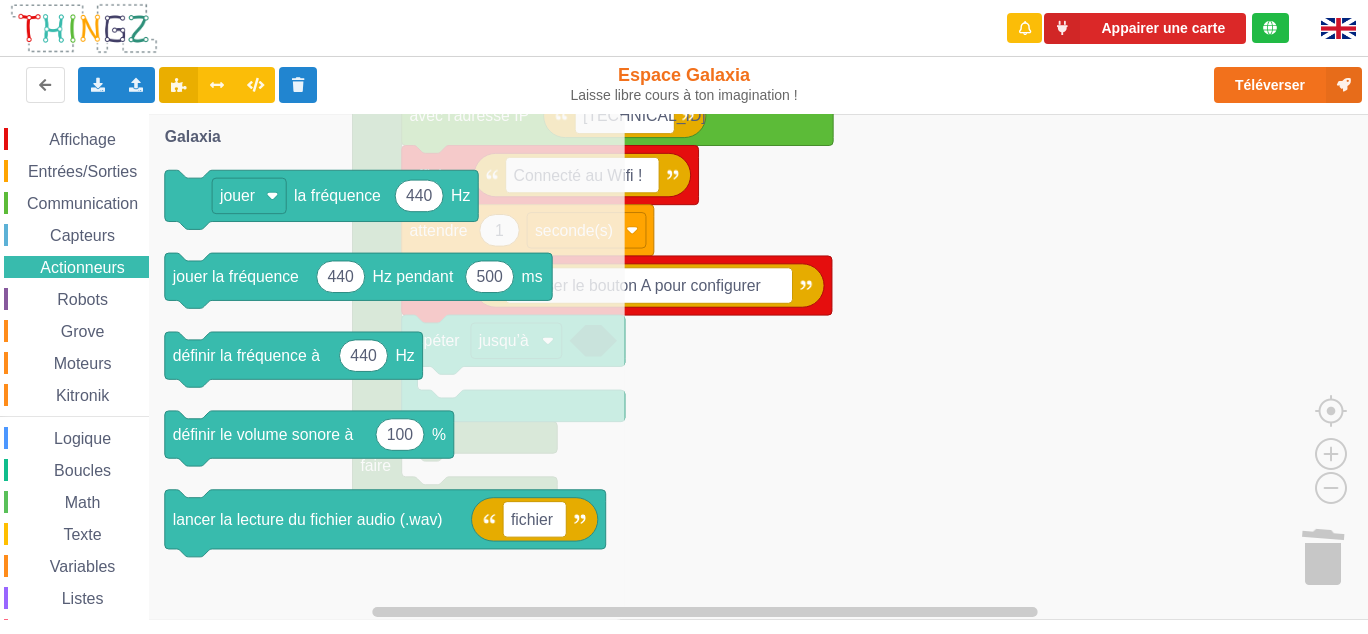click on "Grove" at bounding box center [83, 331] 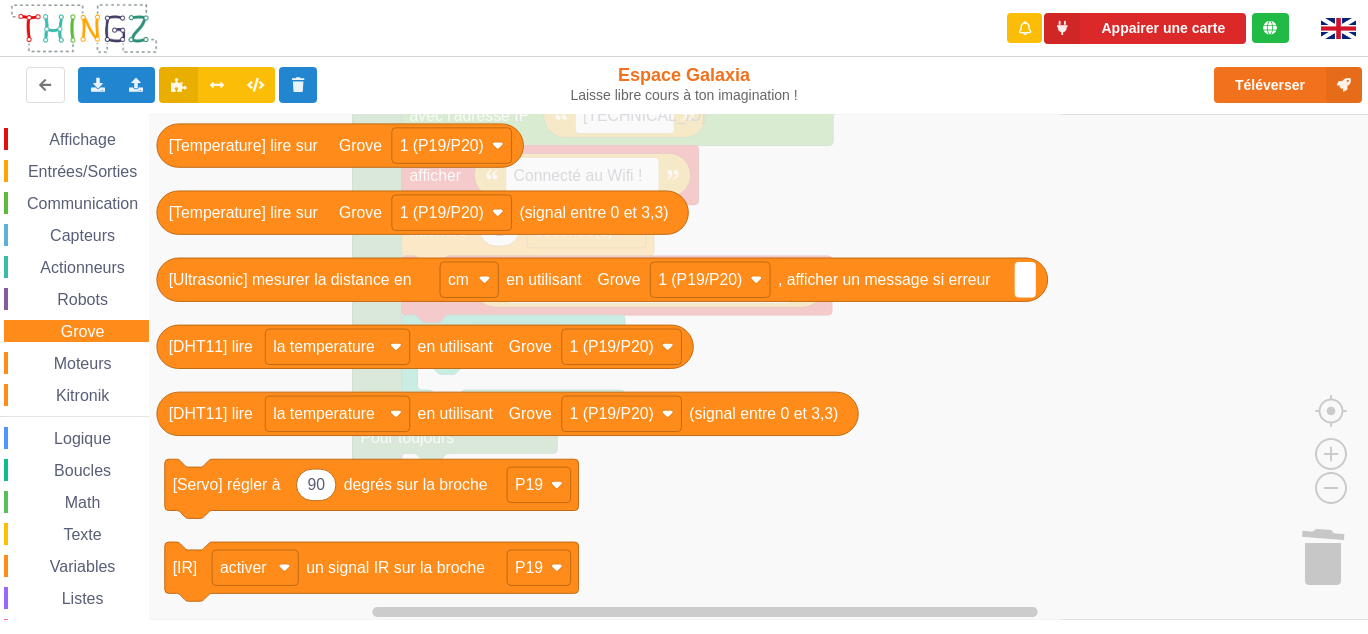 click on "Communication" at bounding box center [82, 203] 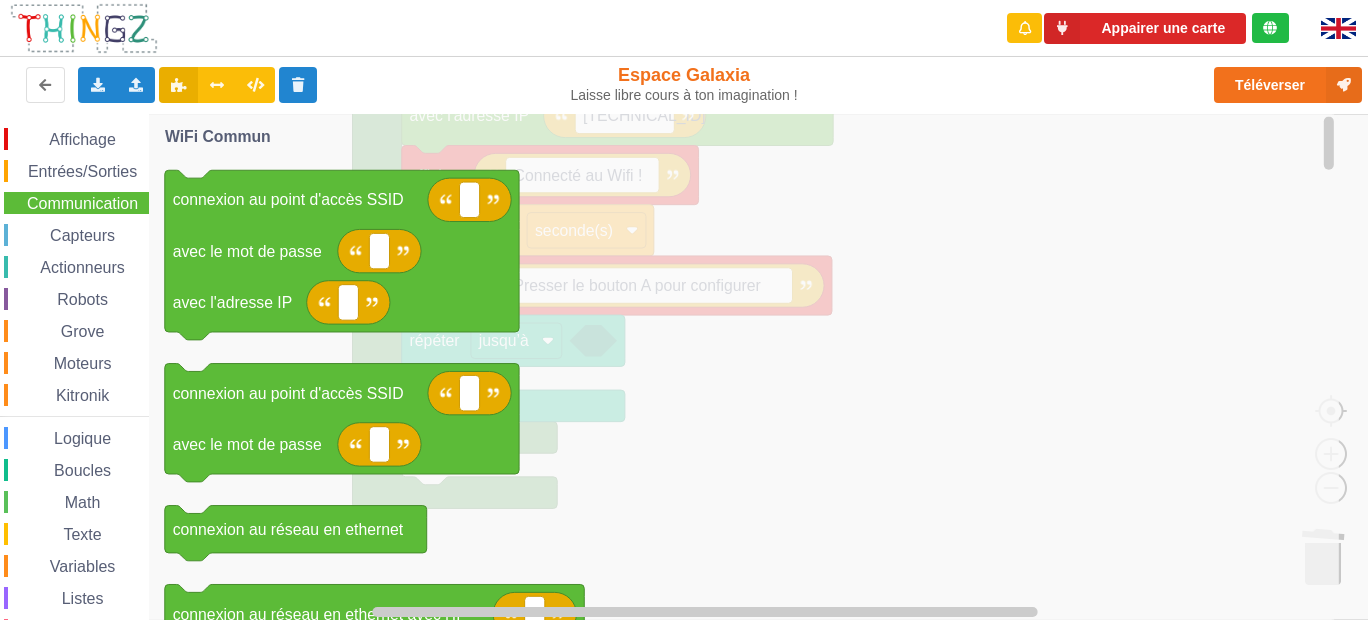 click on "Capteurs" at bounding box center [82, 235] 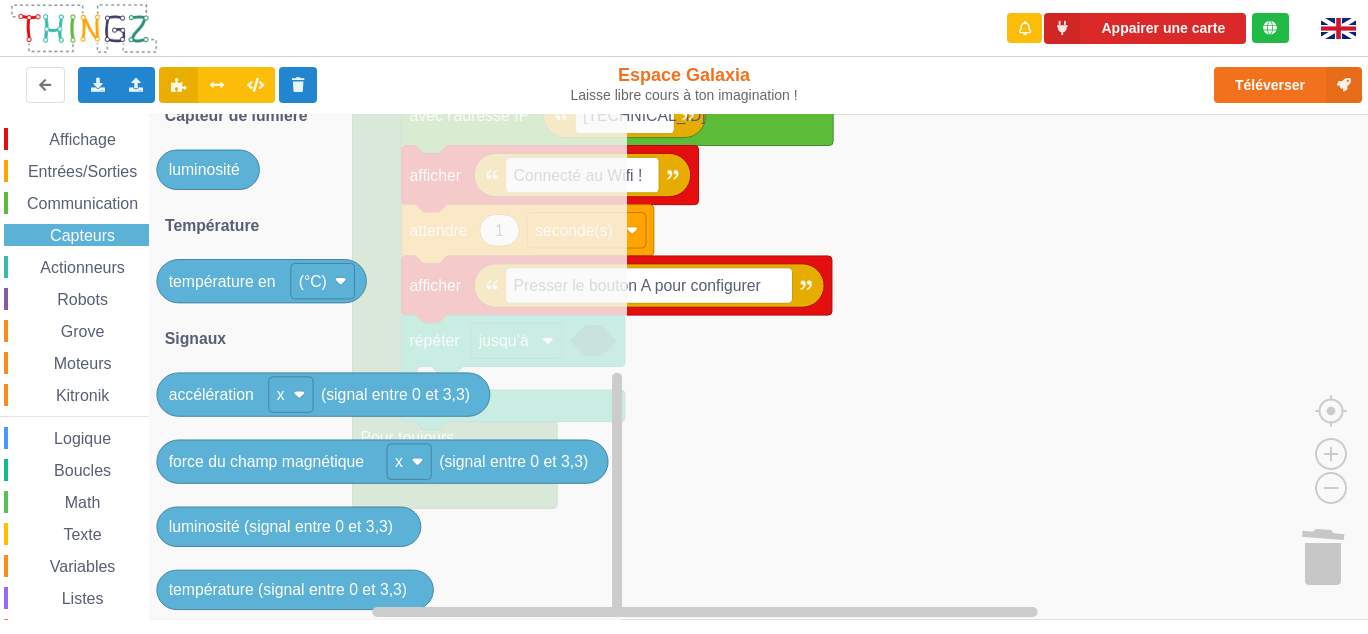 click on "Actionneurs" at bounding box center (82, 267) 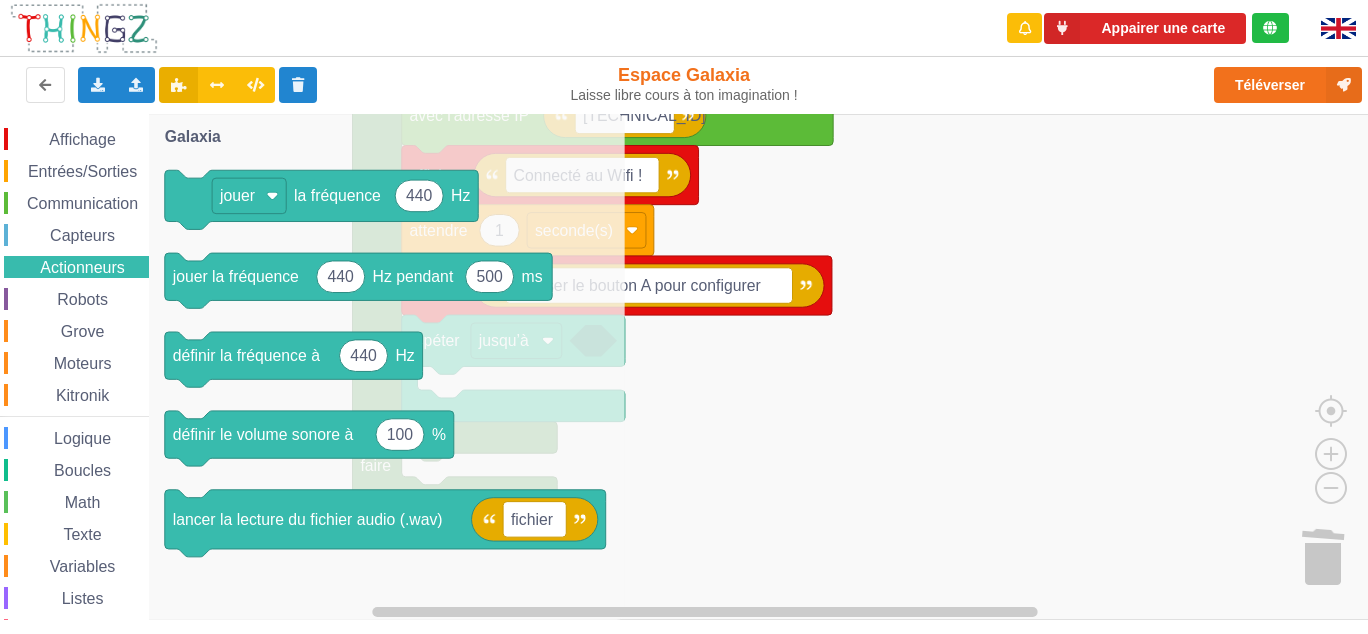 click on "Robots" at bounding box center (82, 299) 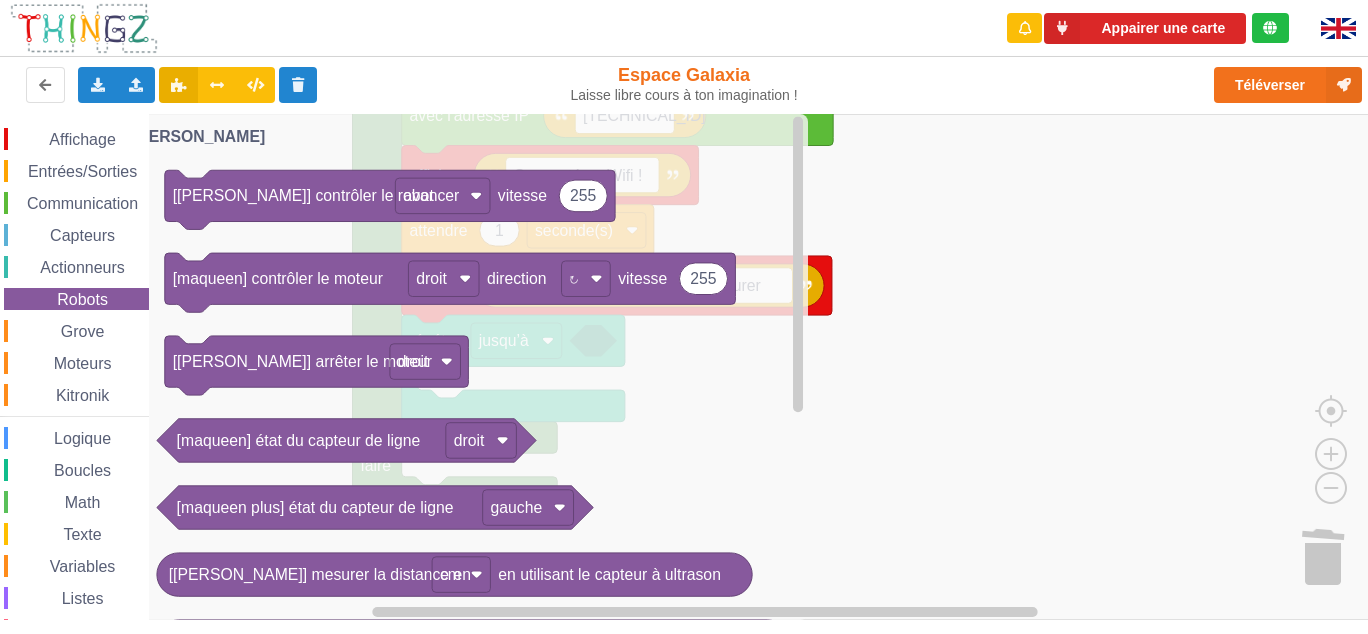 click at bounding box center (50, 332) 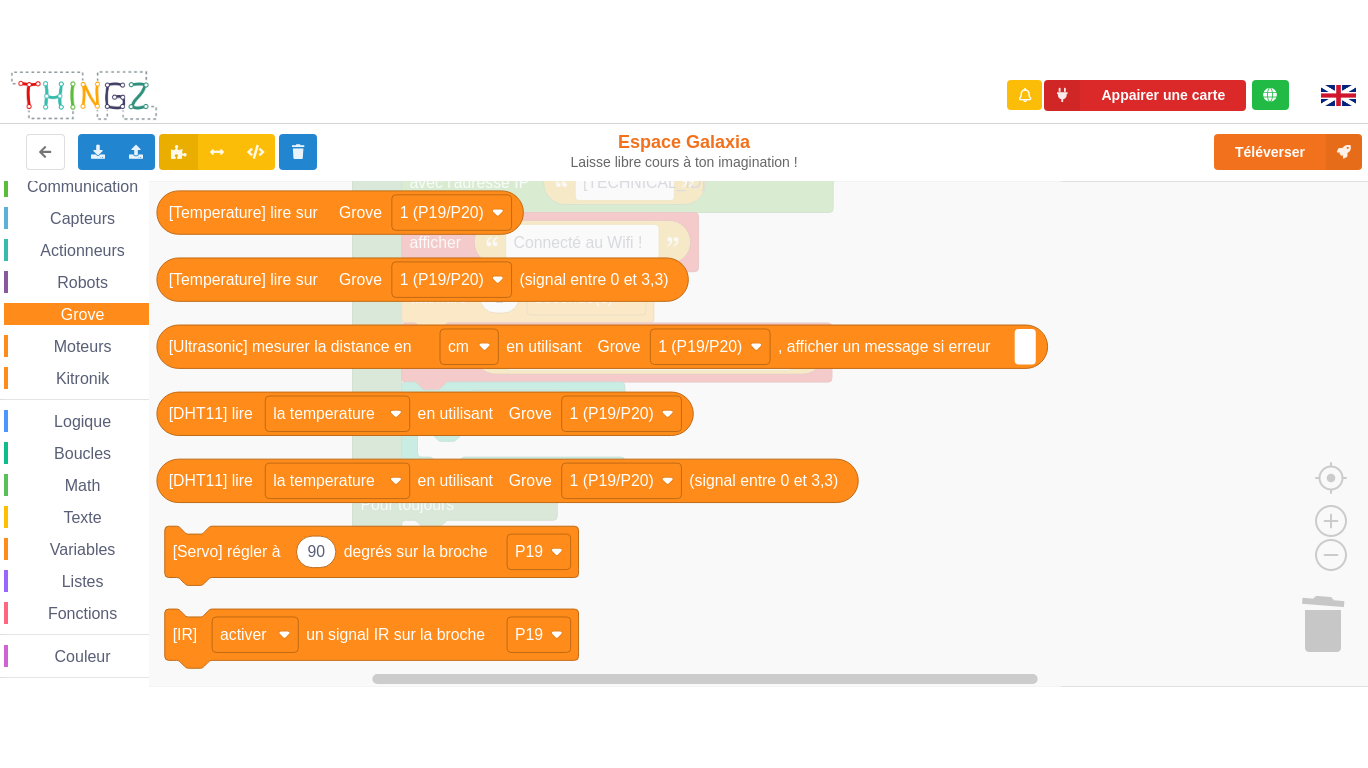 scroll, scrollTop: 0, scrollLeft: 0, axis: both 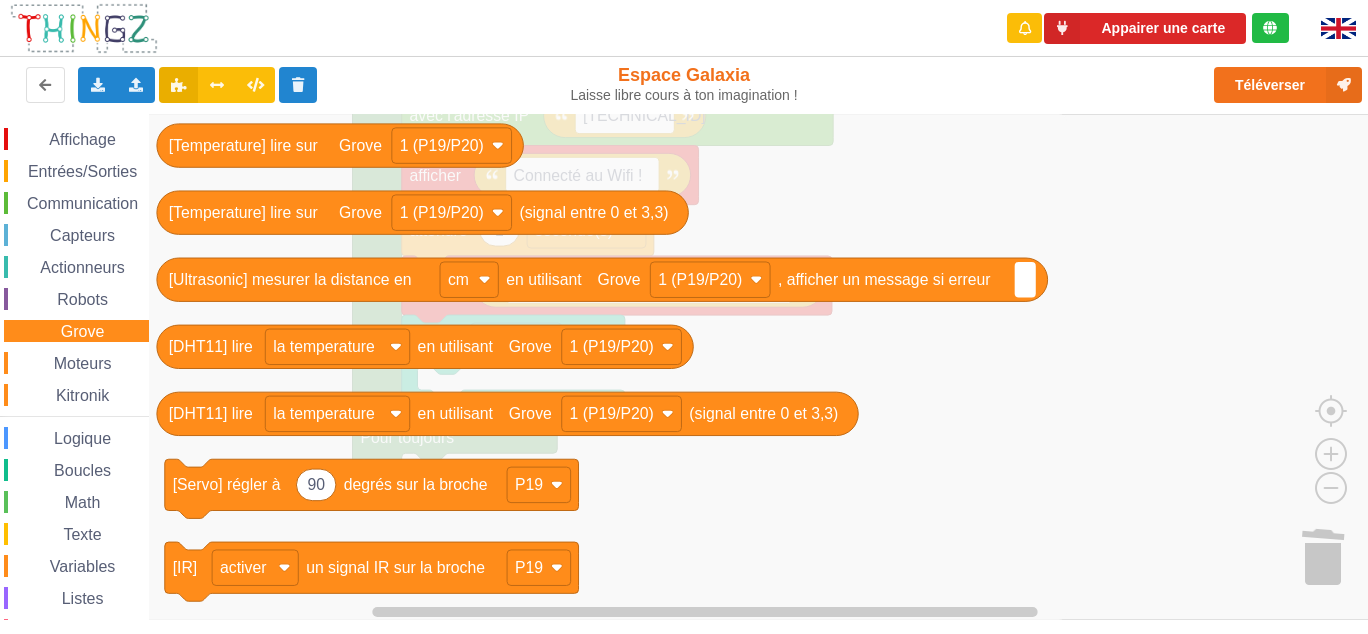 click on "Affichage" at bounding box center [82, 139] 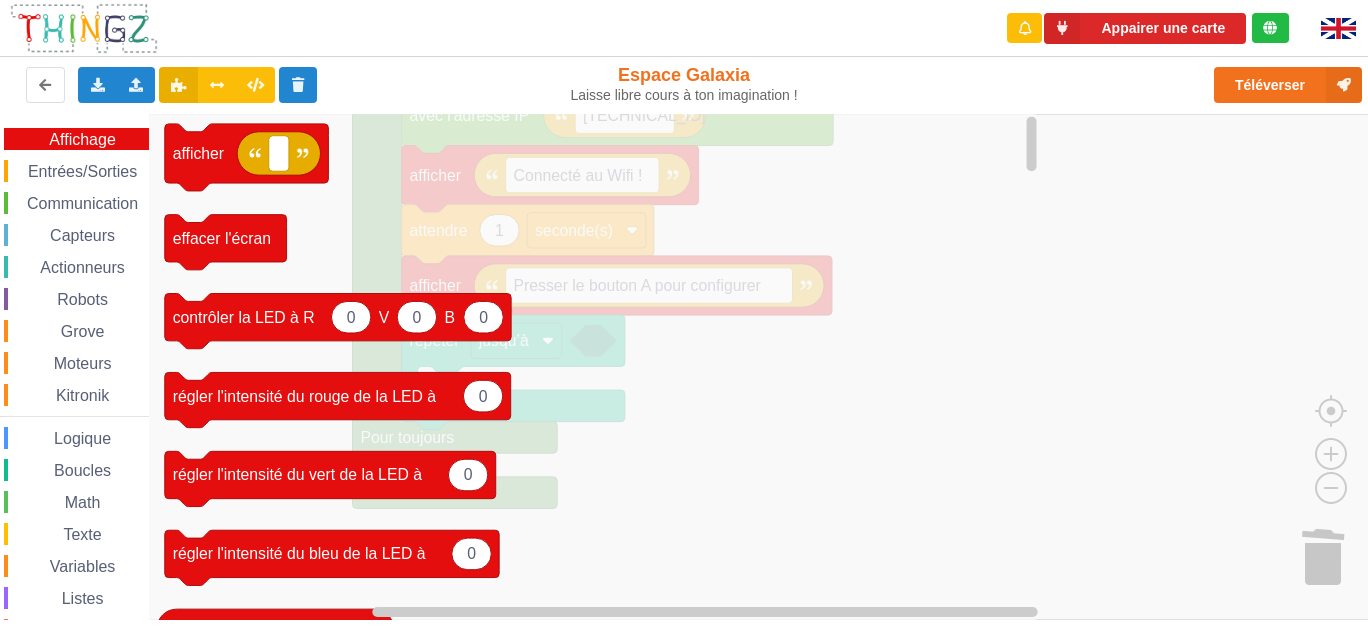 click on "Entrées/Sorties" at bounding box center (82, 171) 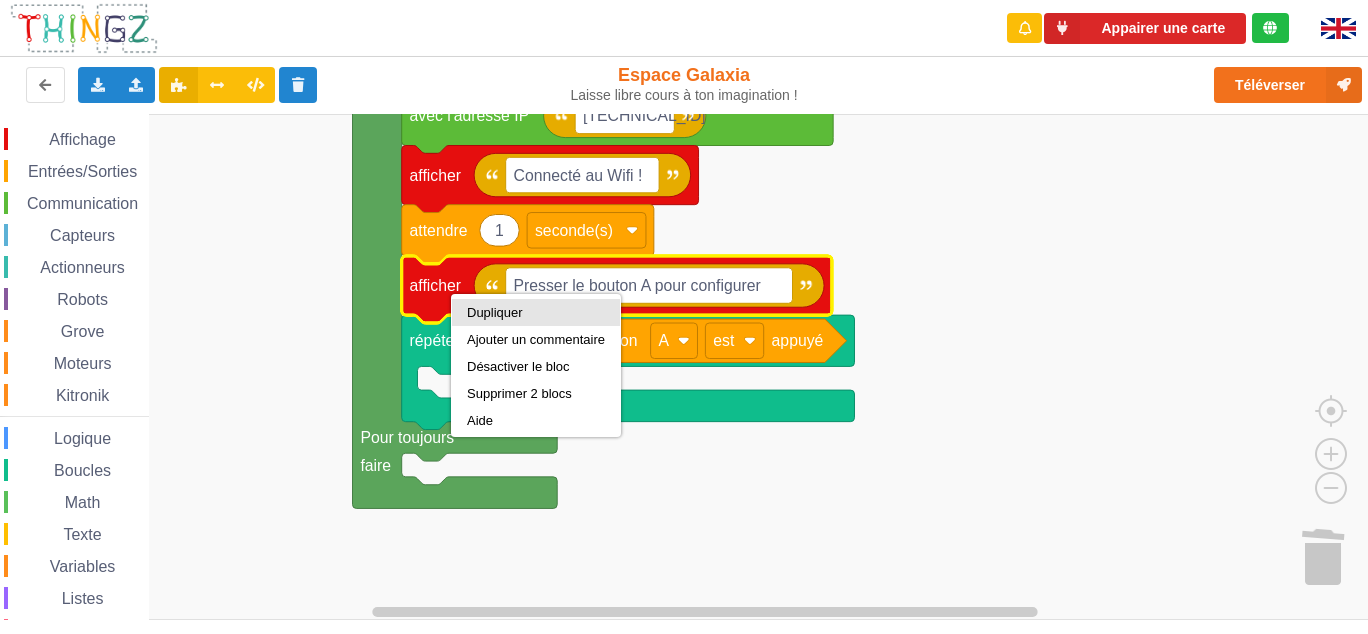 click on "Dupliquer" at bounding box center (536, 312) 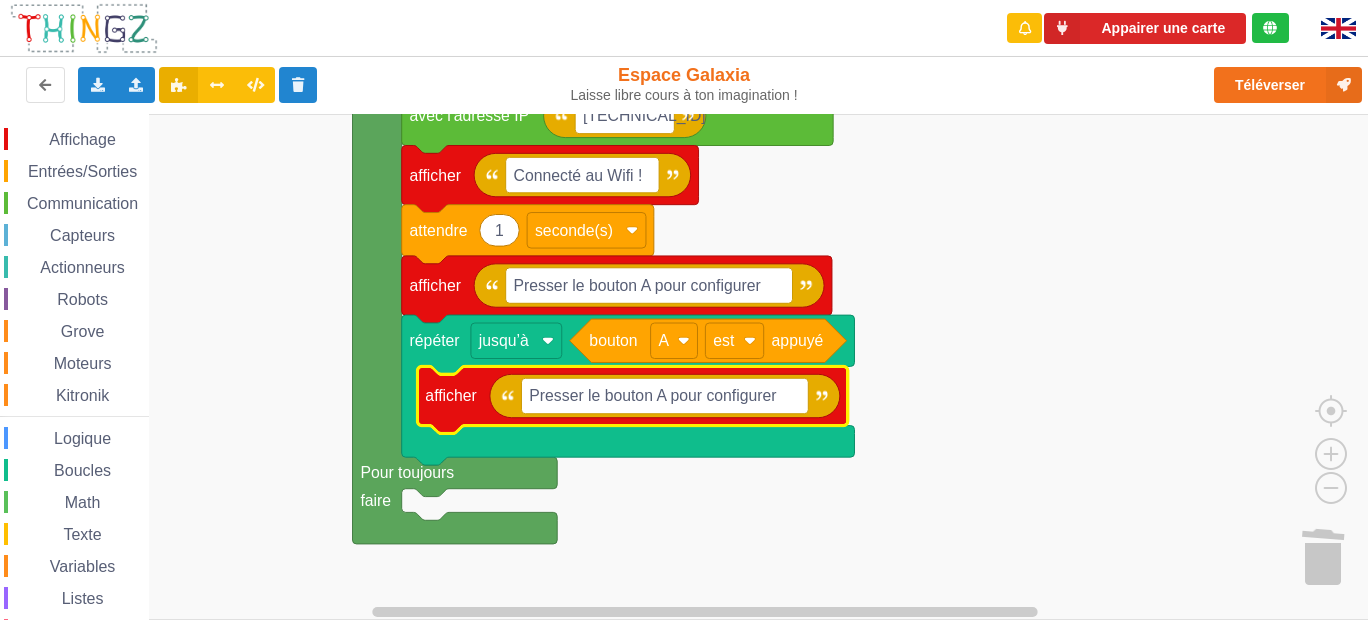 click on "Affichage" at bounding box center [82, 139] 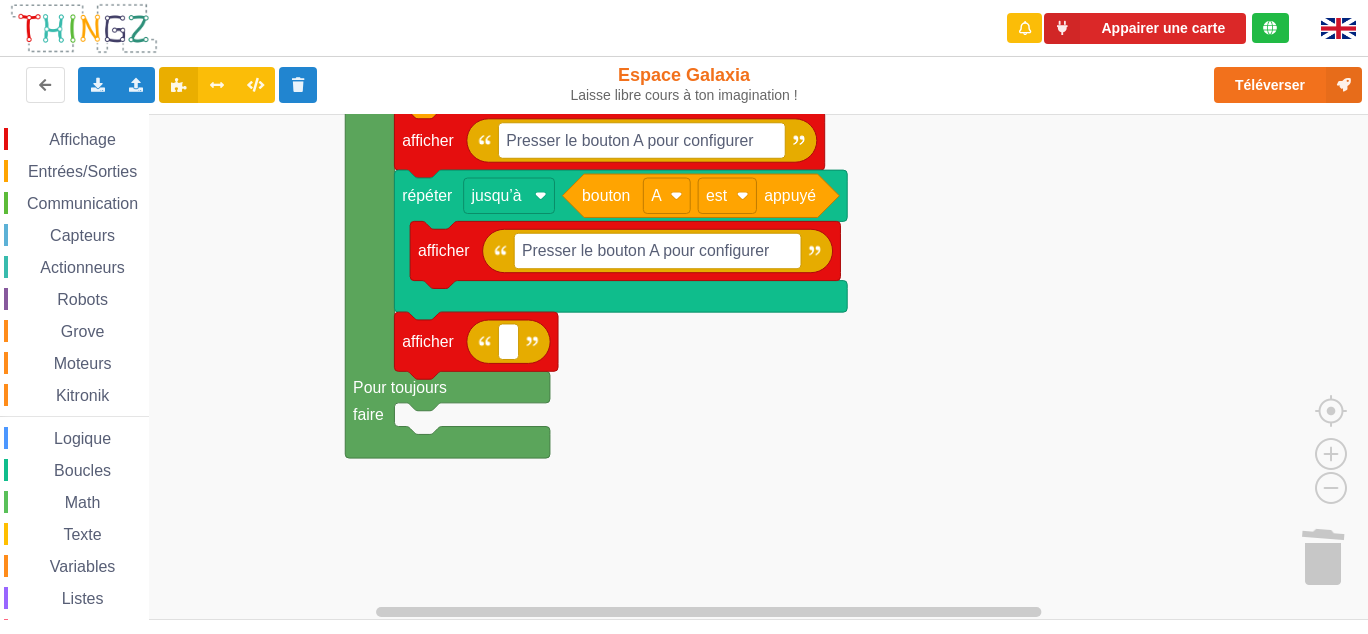 click 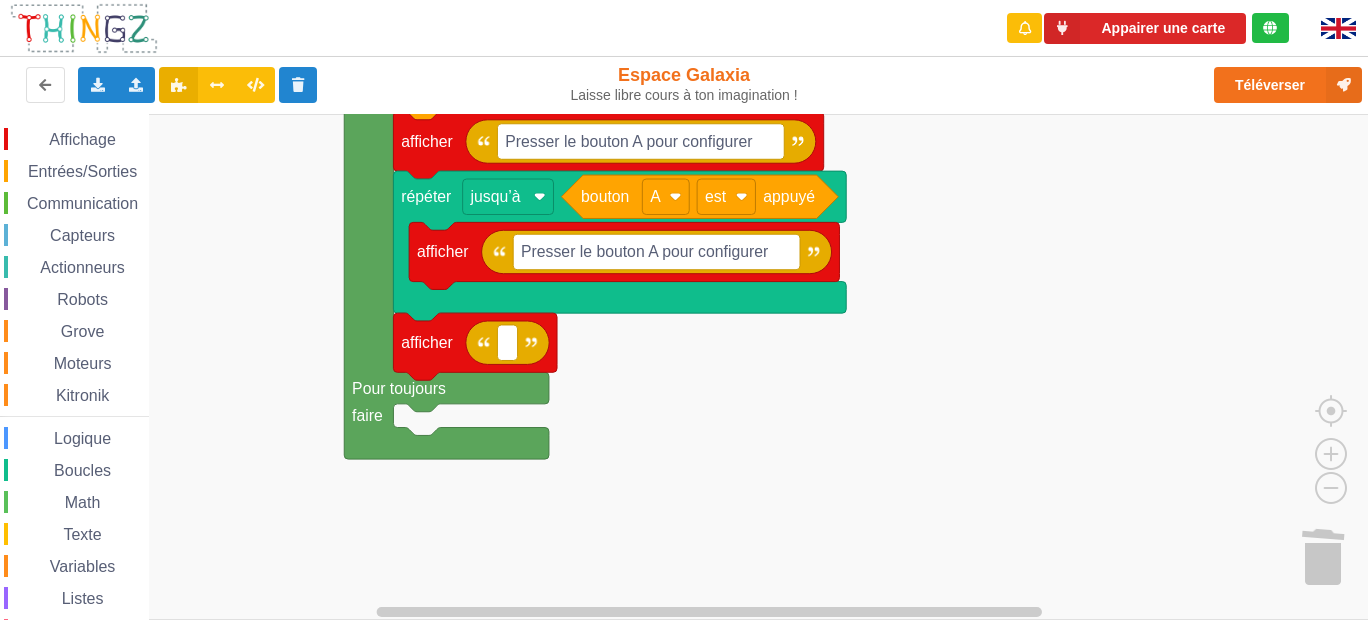click at bounding box center (1270, 28) 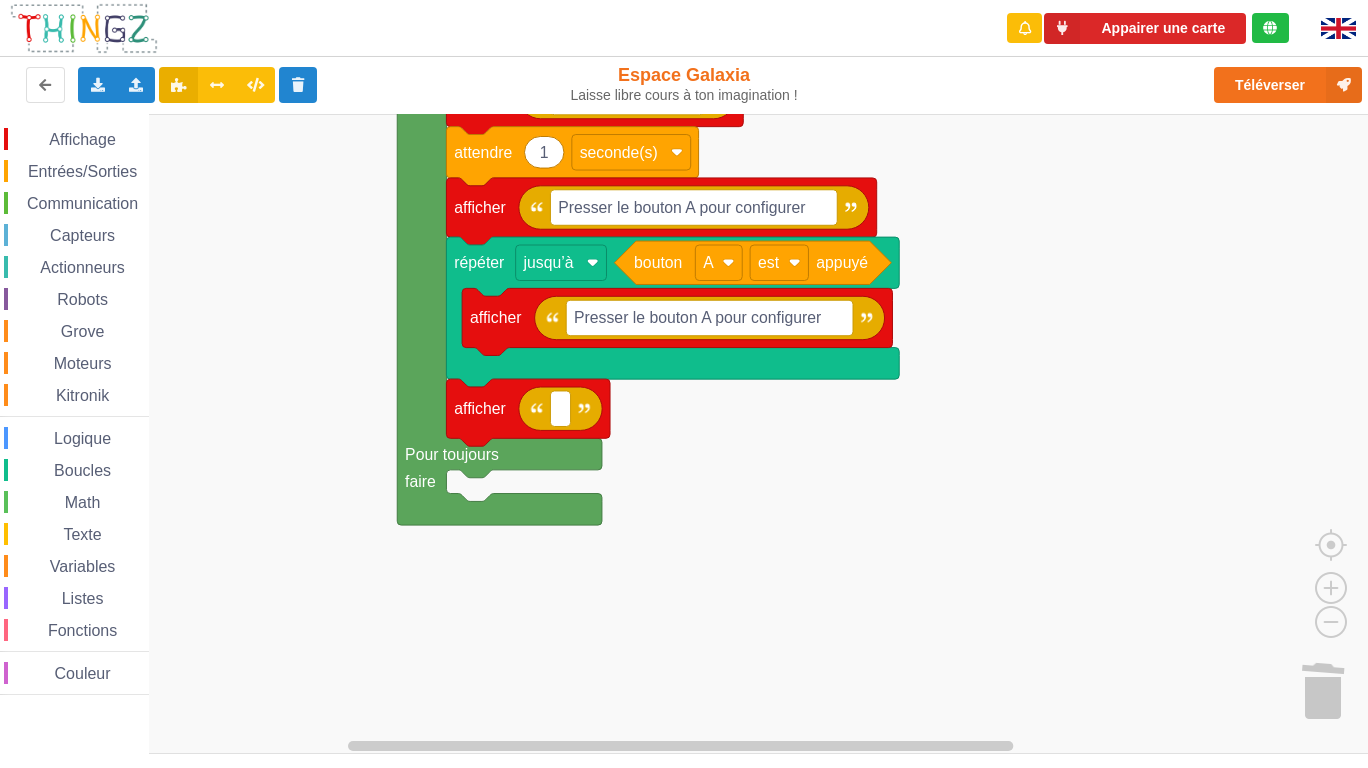 click 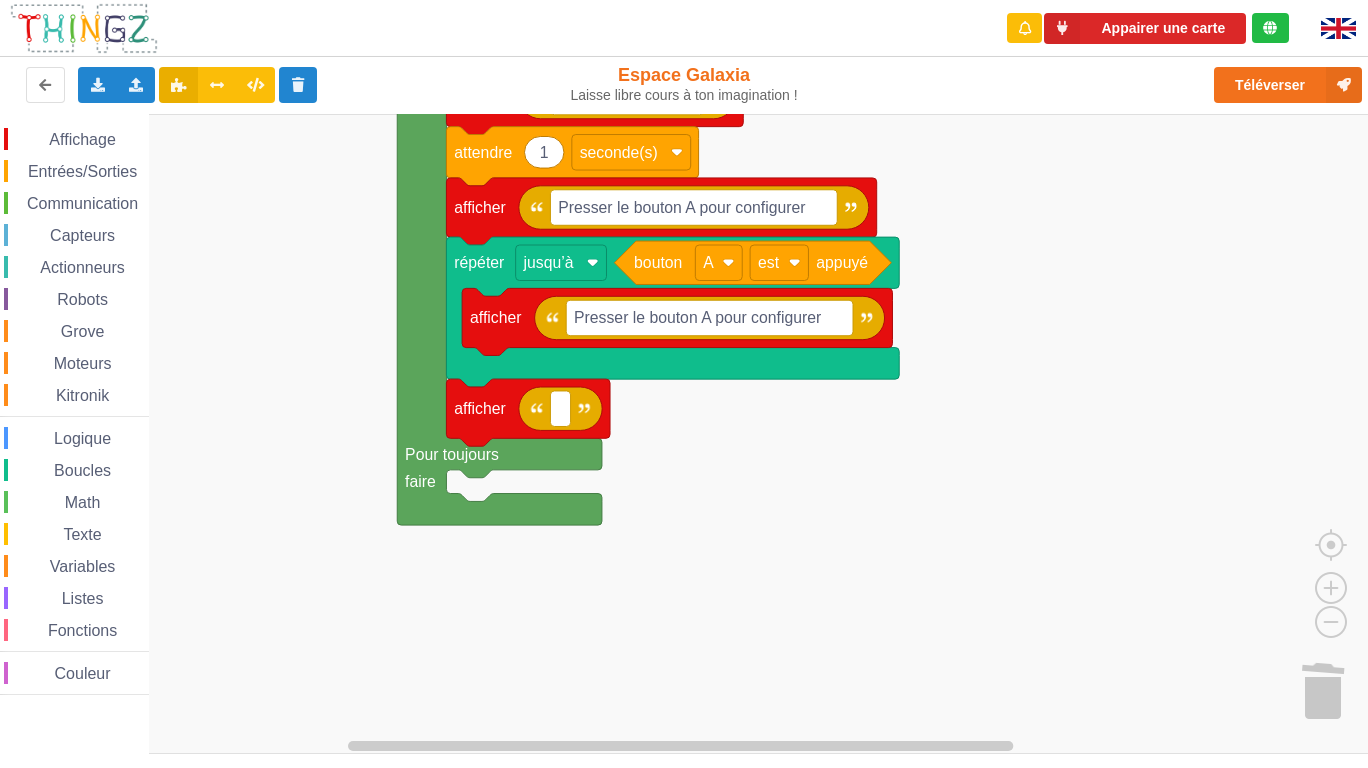 click on "Affichage" at bounding box center (82, 139) 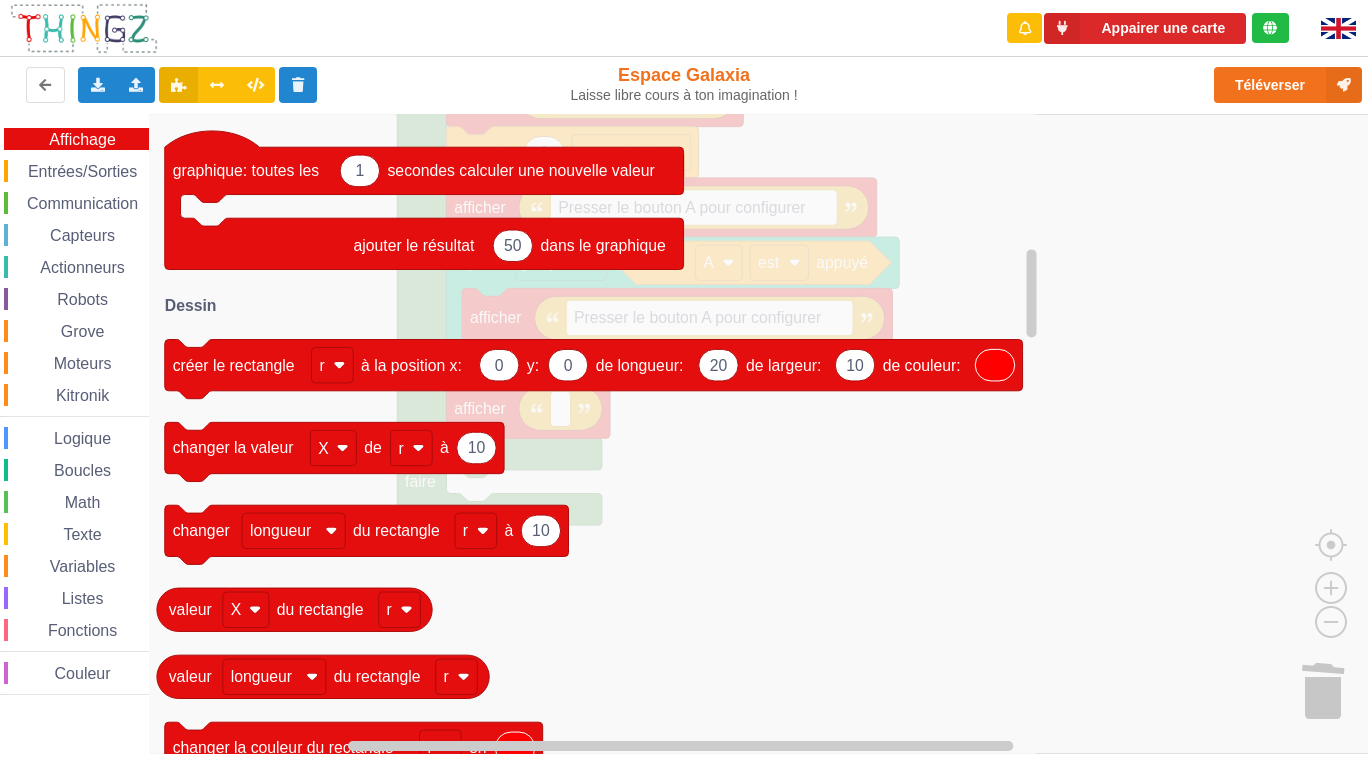 click 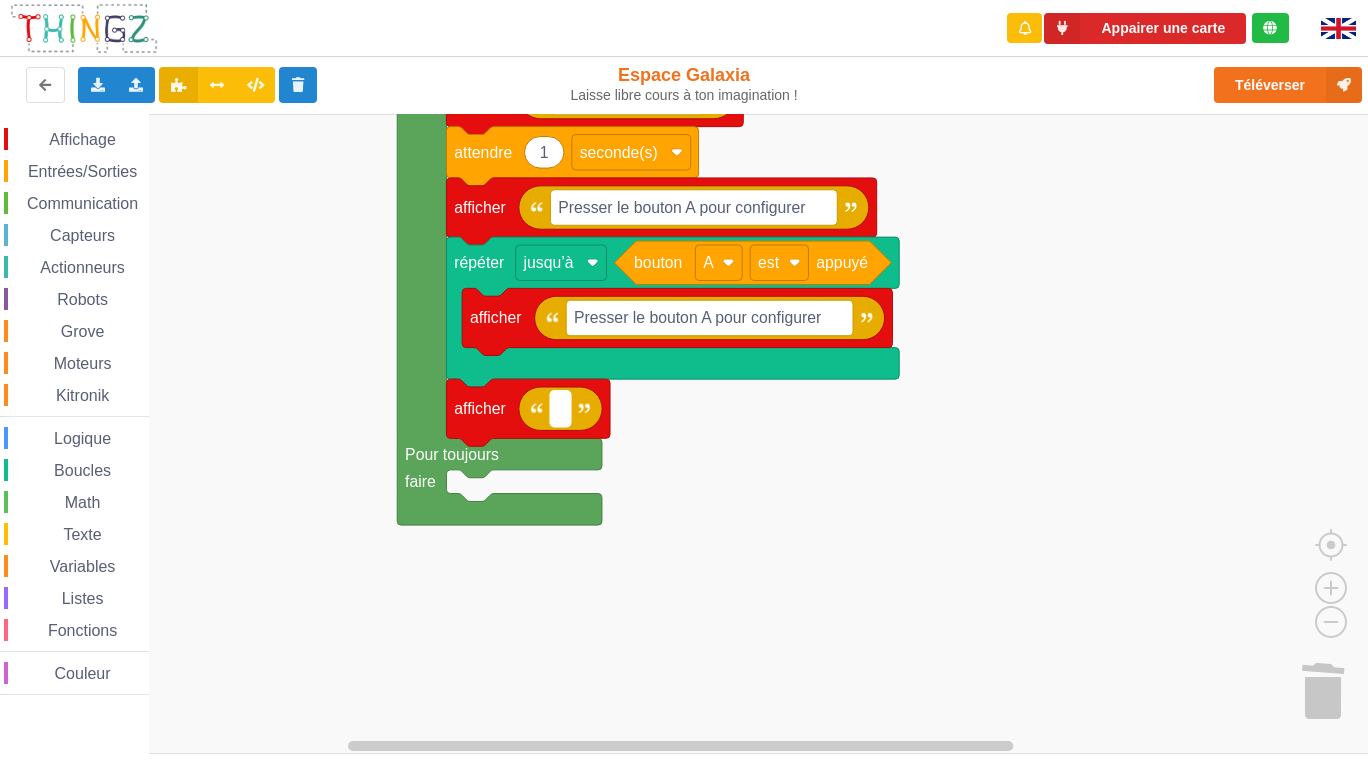 click 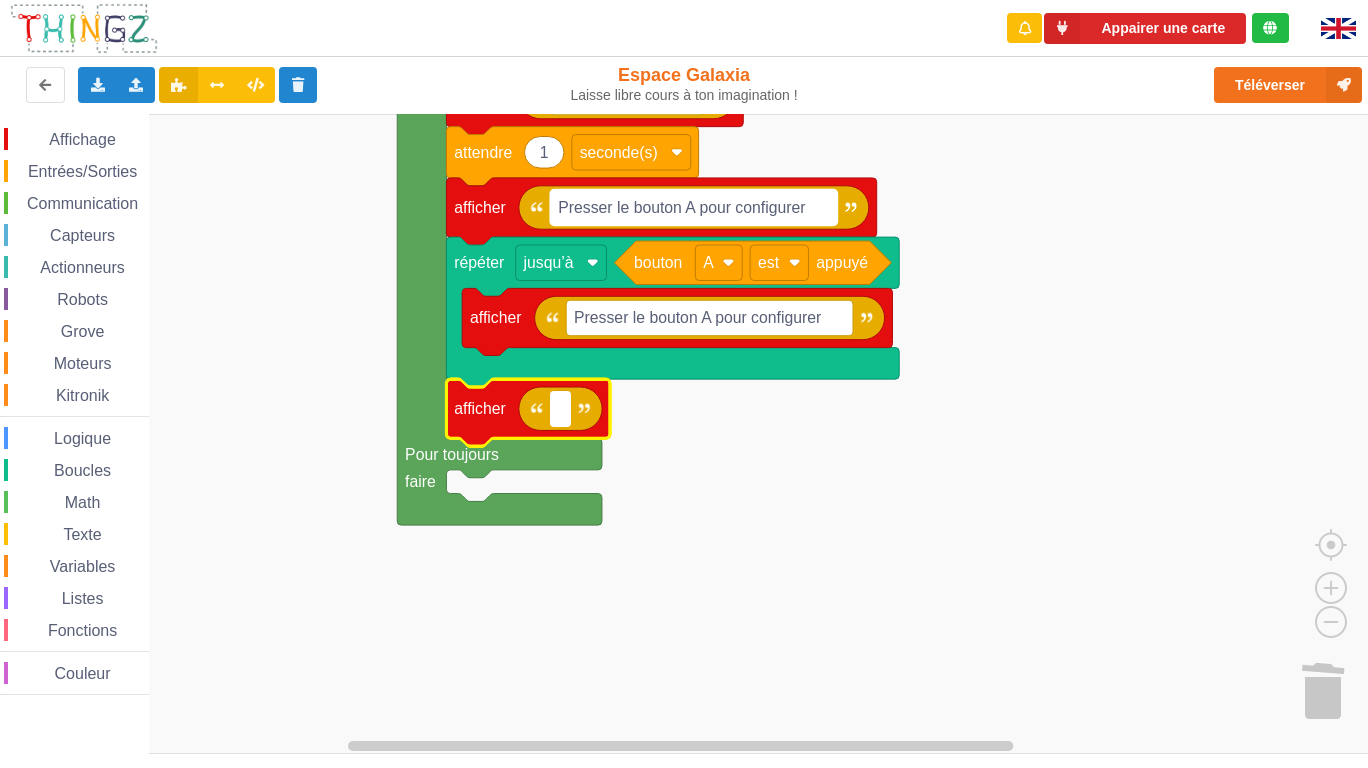 click on "Presser le bouton A pour configurer" 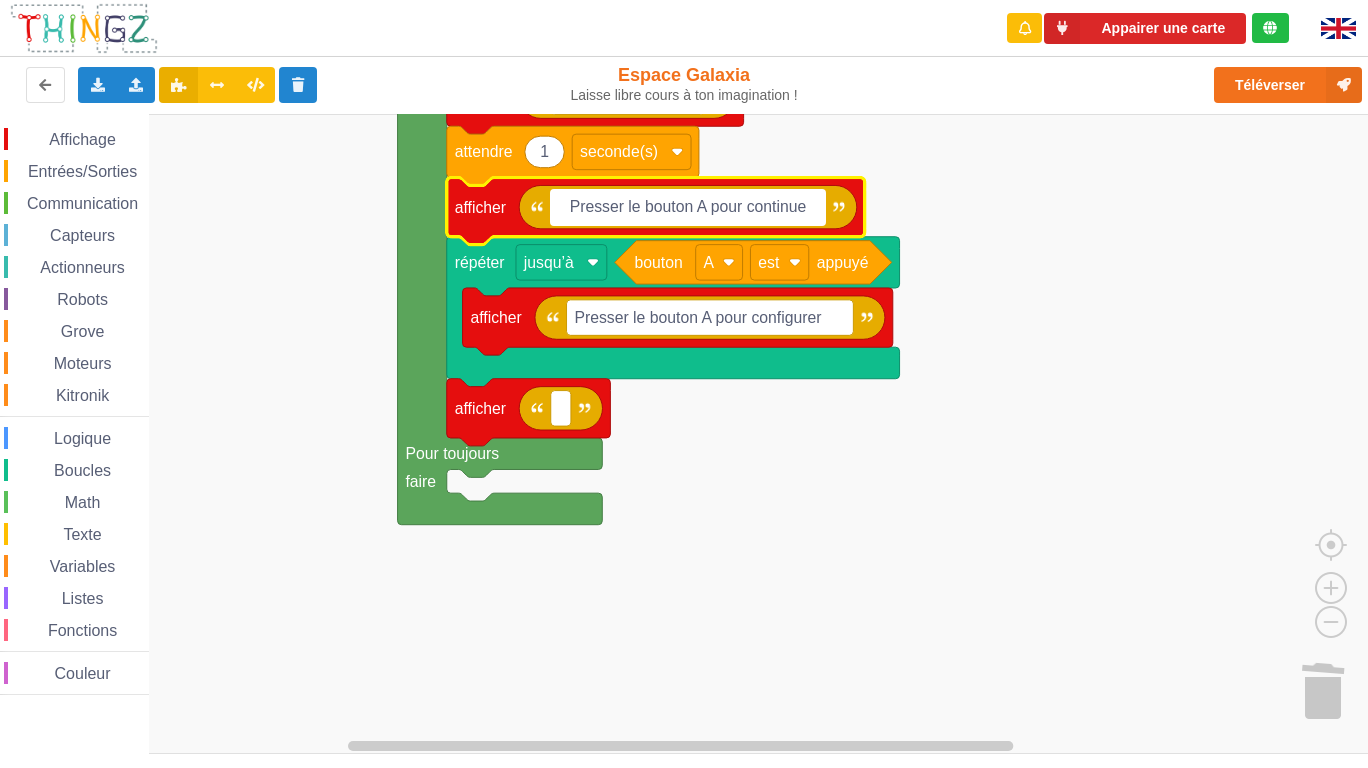 type on "Presser le bouton A pour continuer" 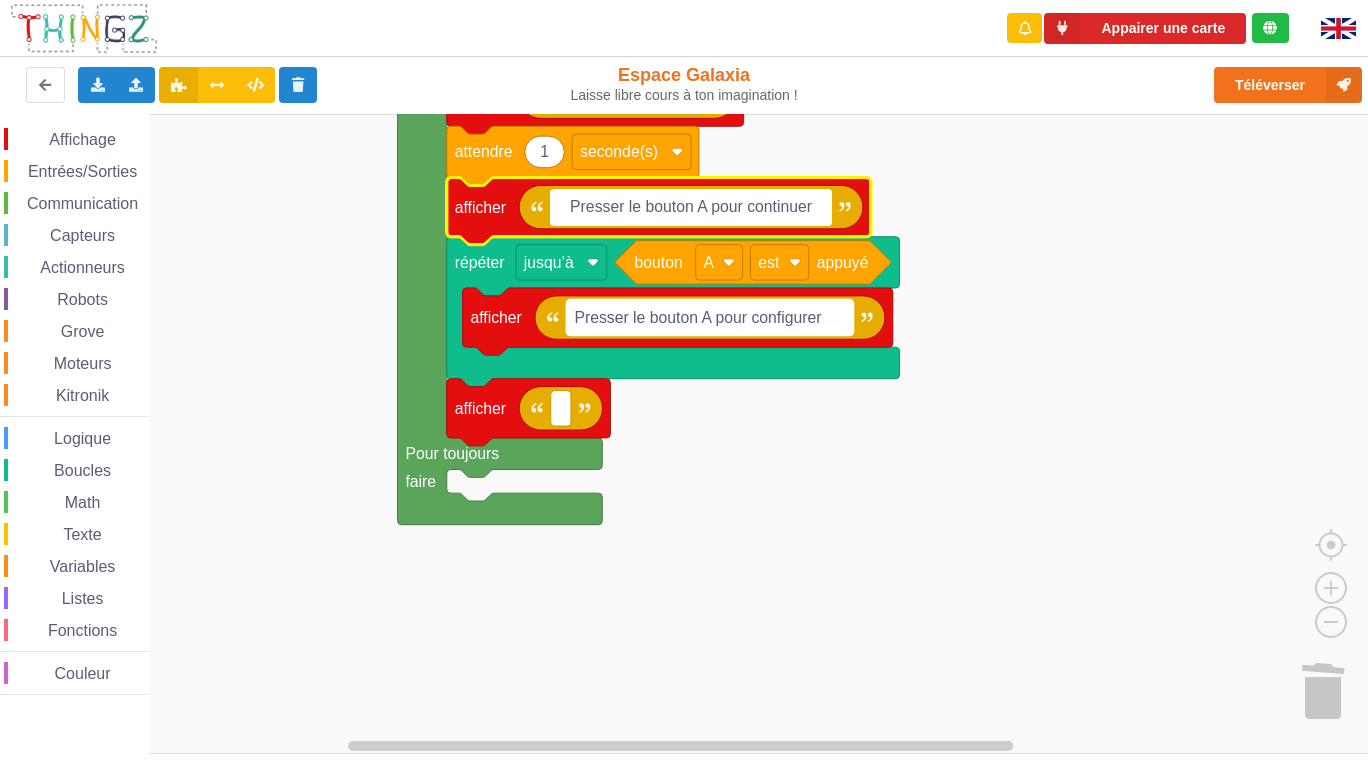 click on "répéter jusqu’à bouton A est appuyé Presser le bouton A pour configurer afficher   afficher" 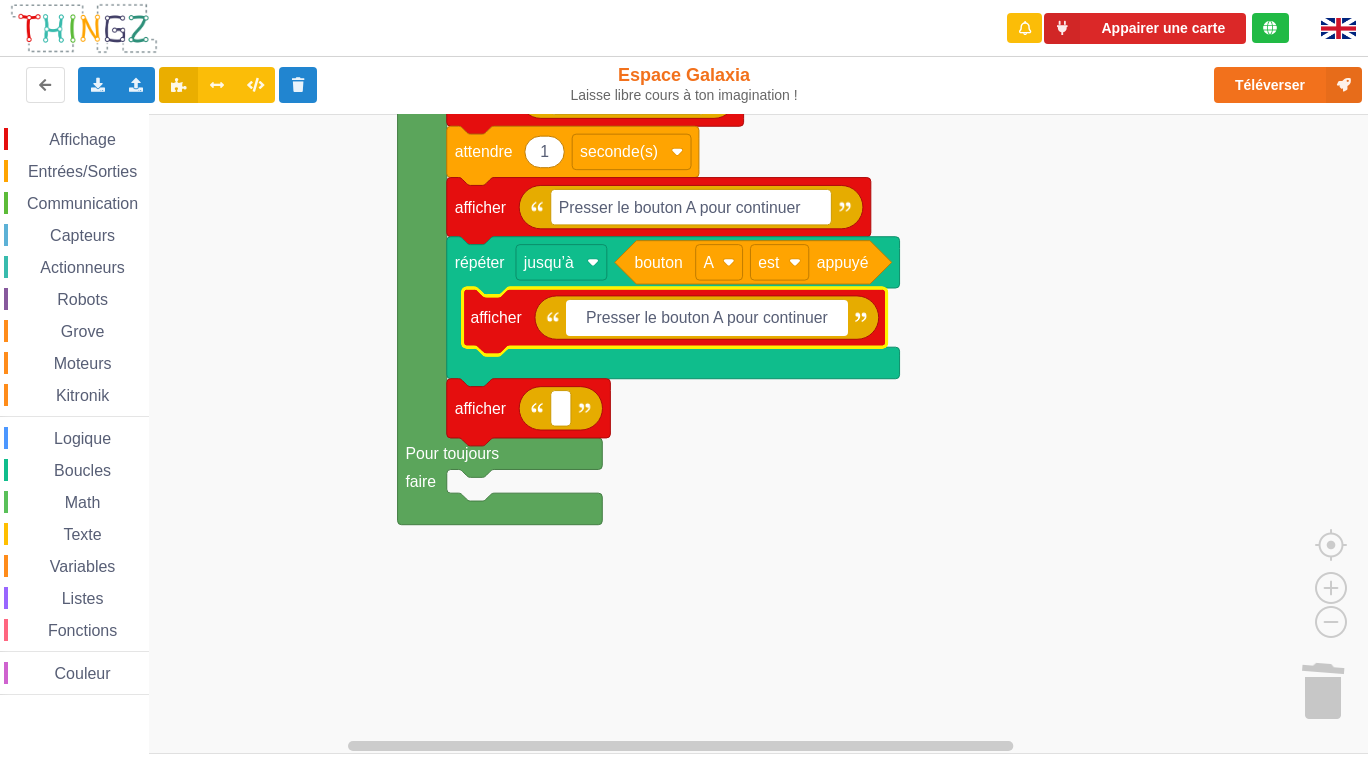 type on "Presser le bouton A pour continuer." 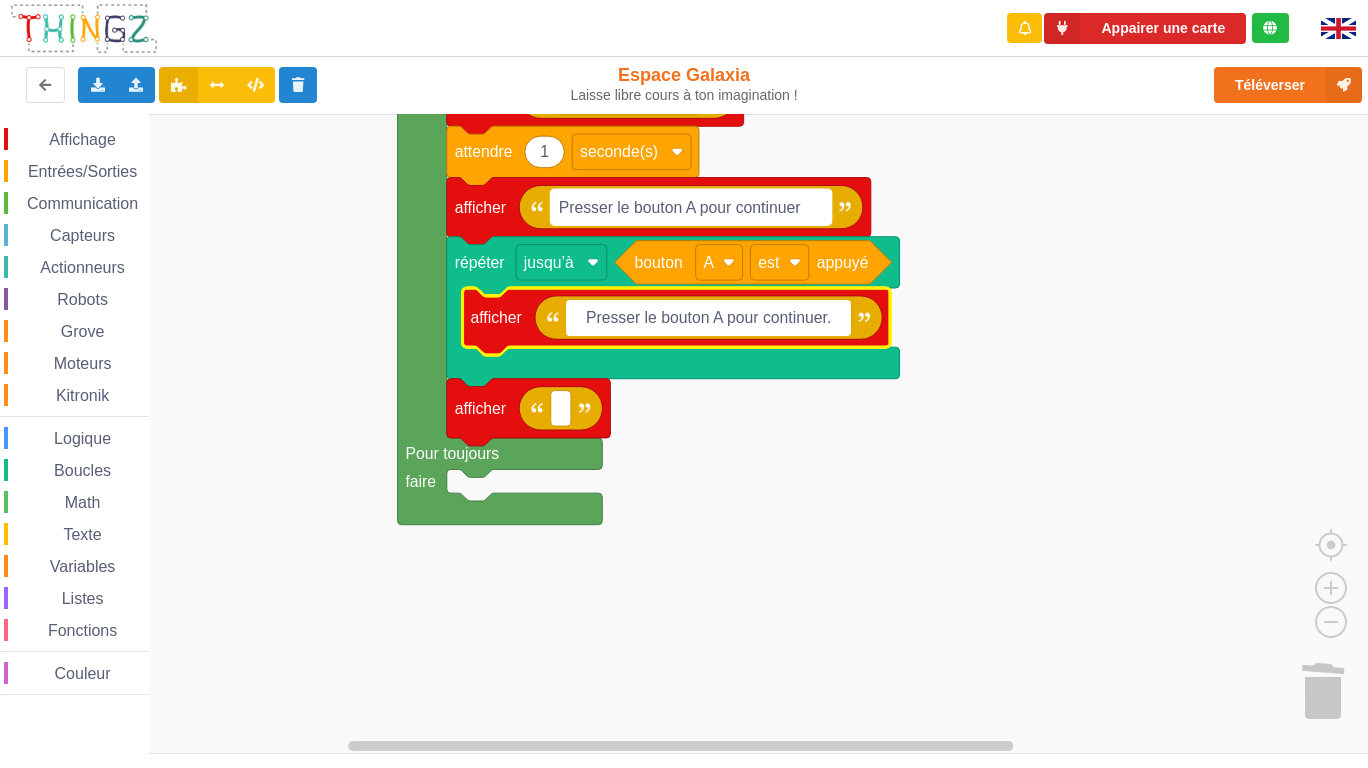 click on "Presser le bouton A pour continuer" 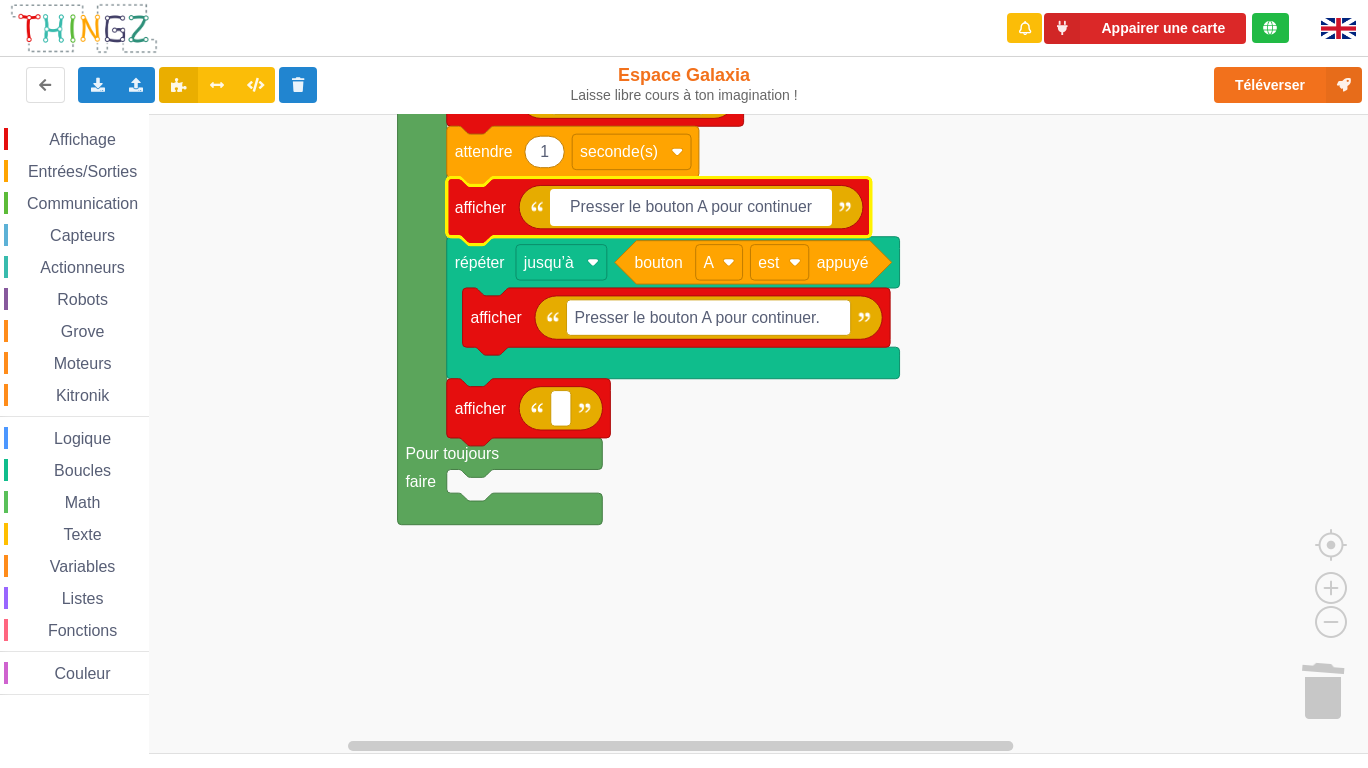 click on "Presser le bouton A pour continuer" at bounding box center (691, 207) 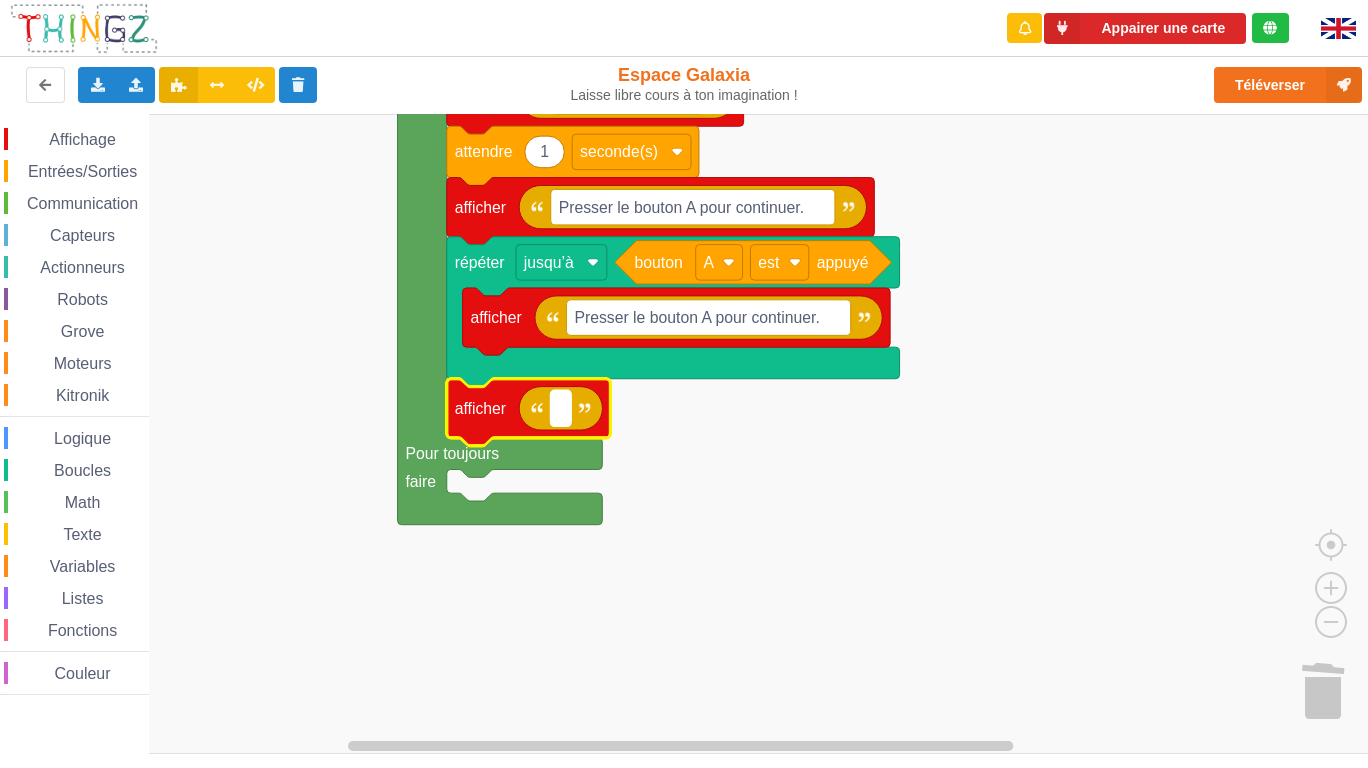 click on "répéter jusqu’à bouton A est appuyé   afficher Presser le bouton A pour continuer. afficher" 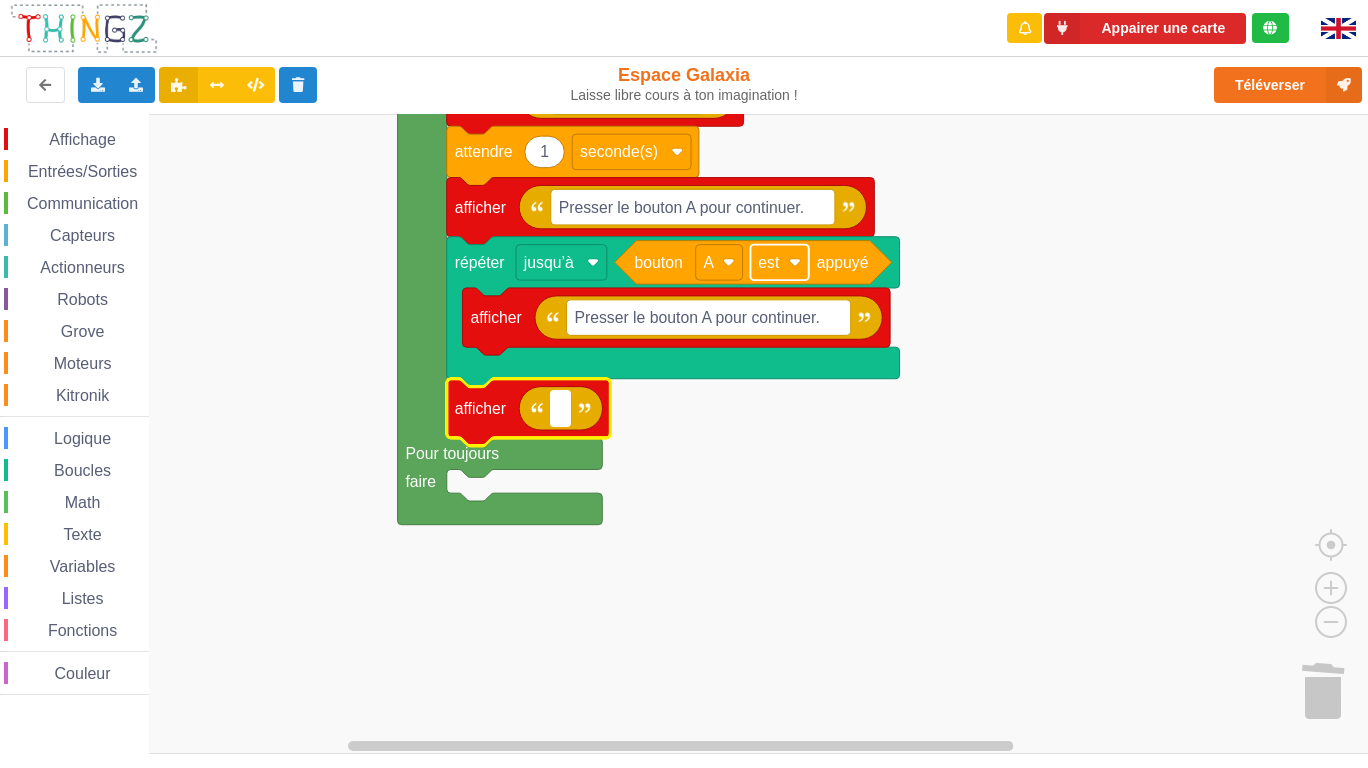click on "répéter jusqu’à bouton A est appuyé Presser le bouton A pour continuer. afficher   afficher" 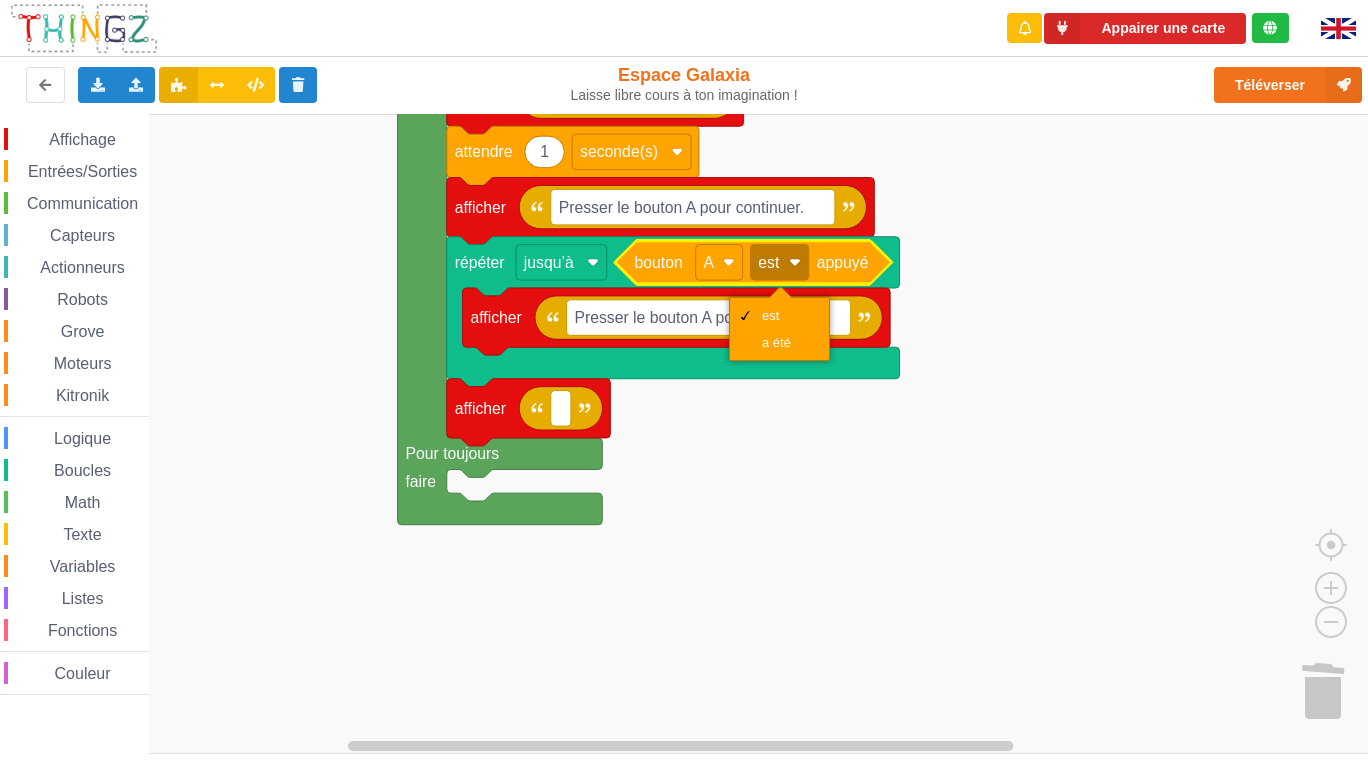 click 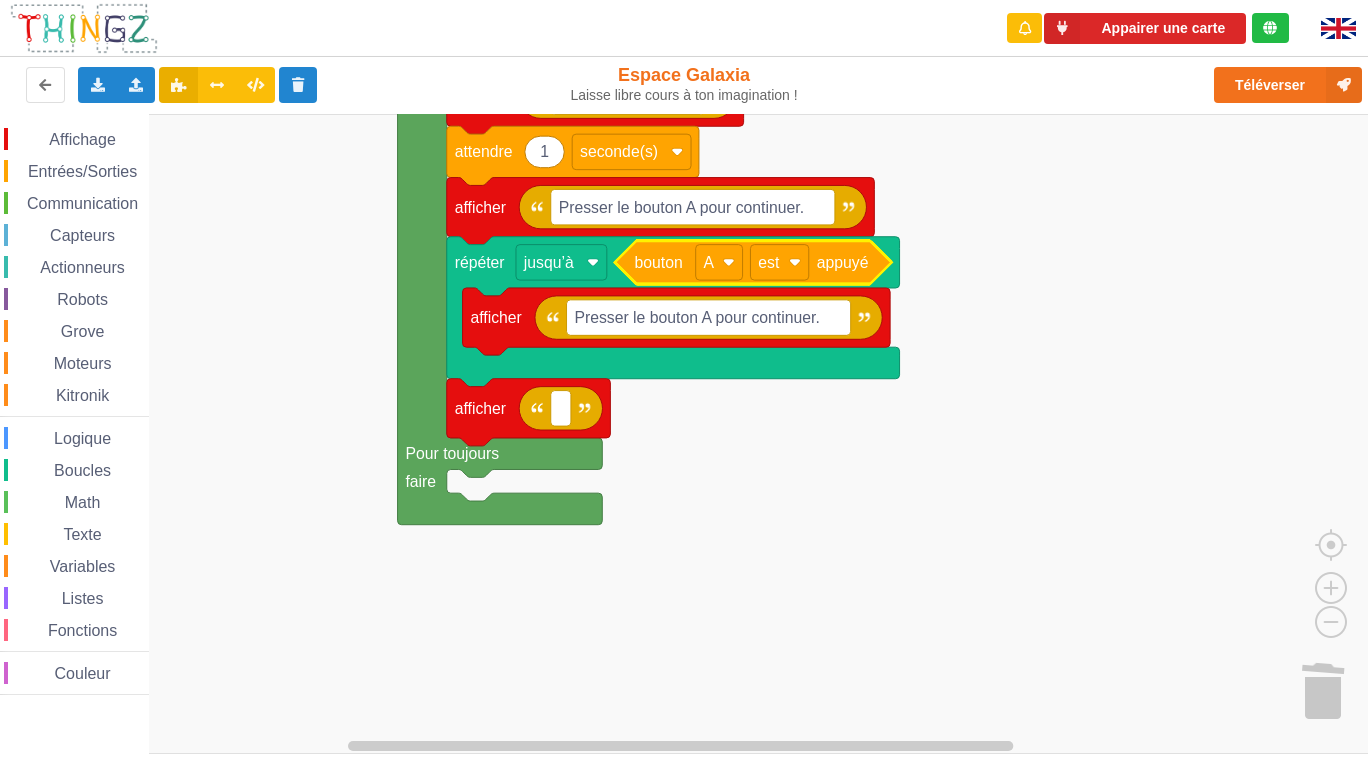 click 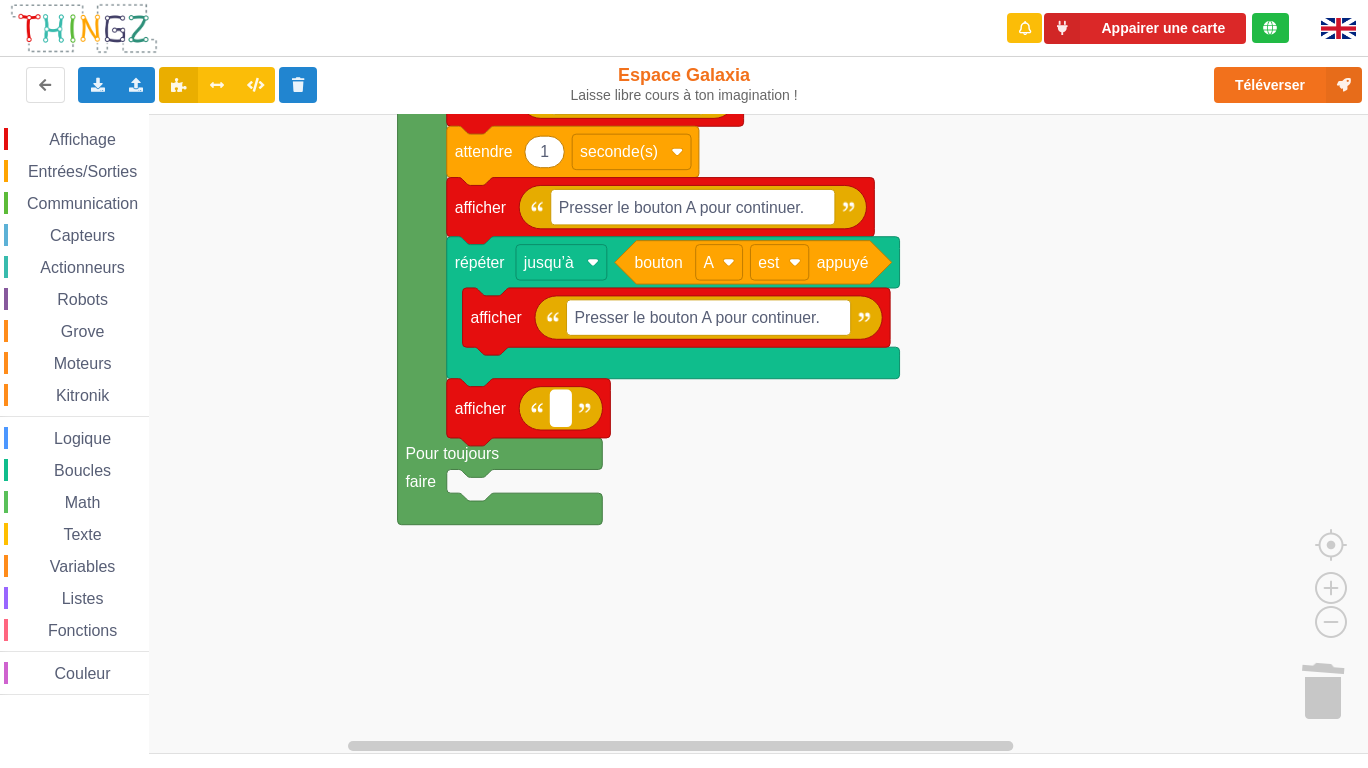 click on "répéter jusqu’à Presser le bouton A pour continuer. afficher   afficher bouton A est appuyé" 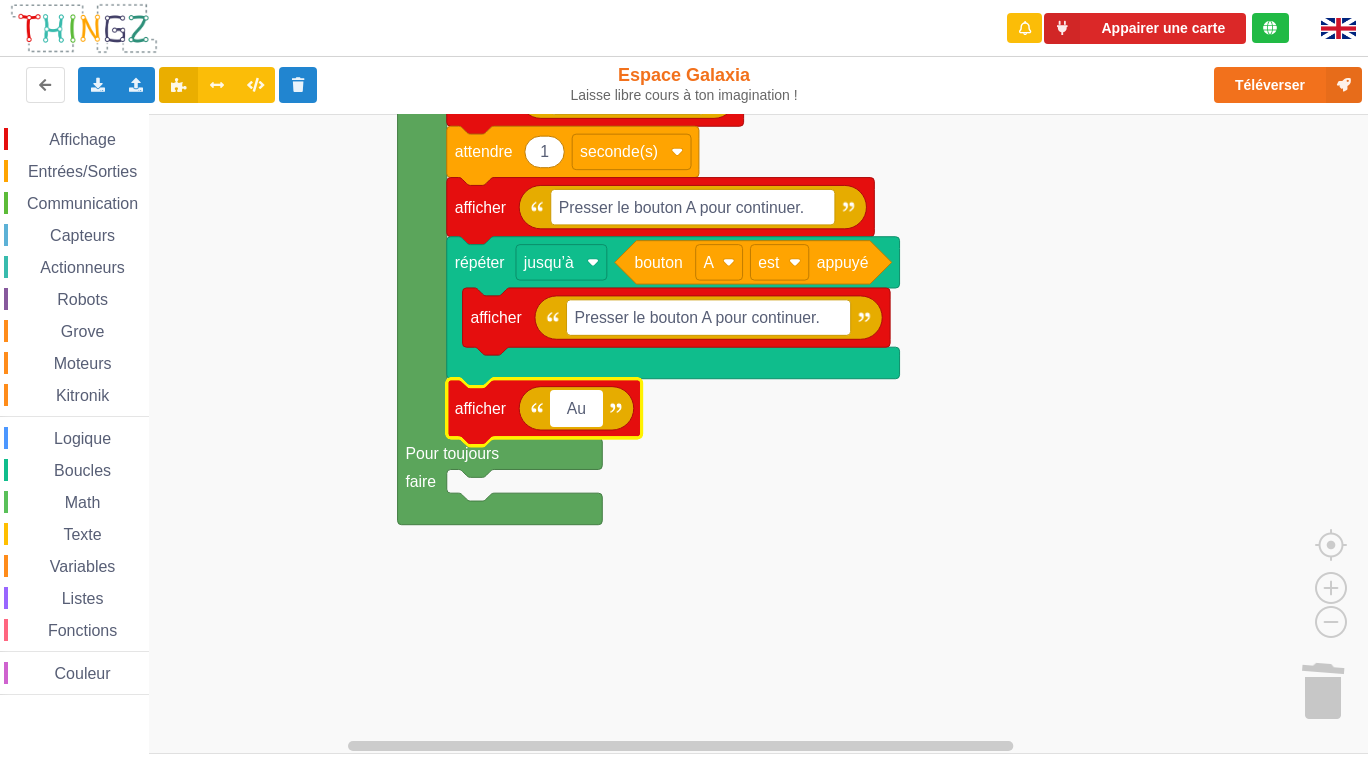 type on "A" 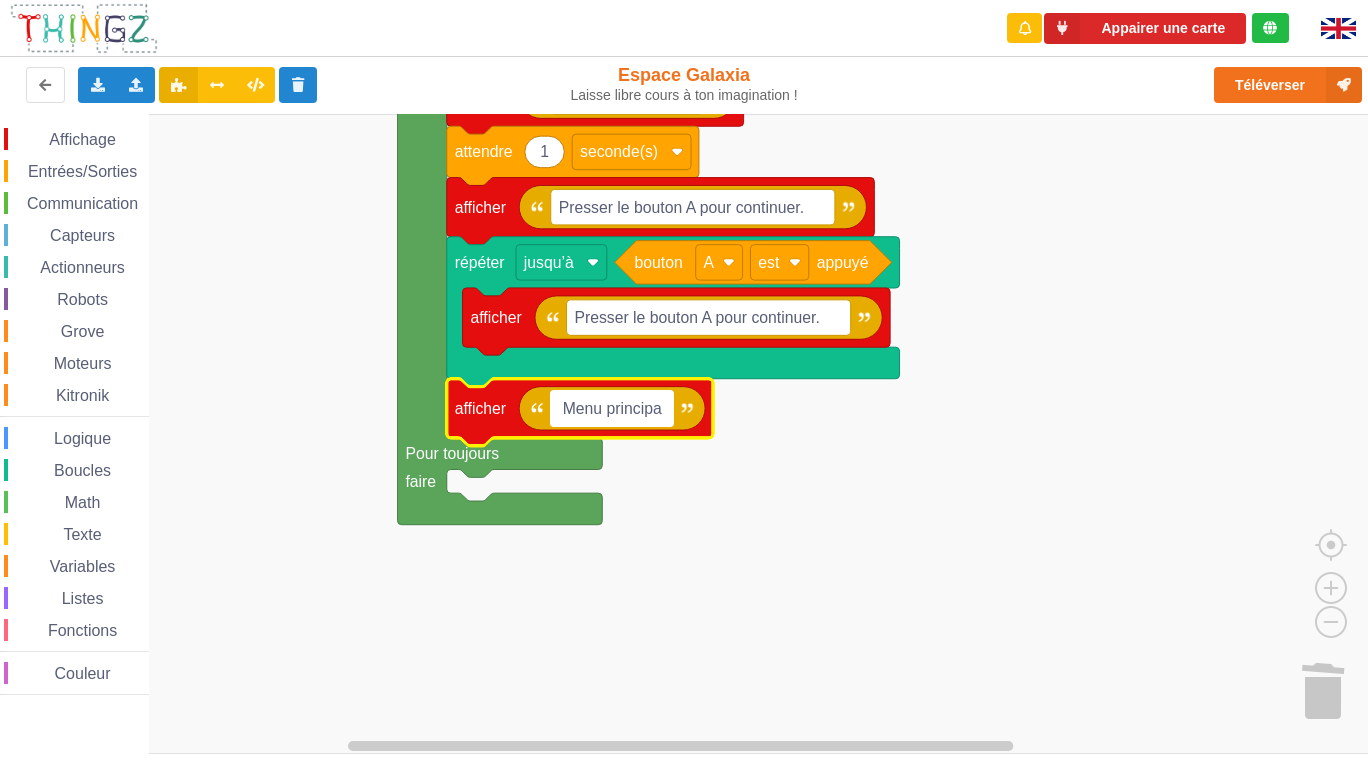 type on "Menu principal" 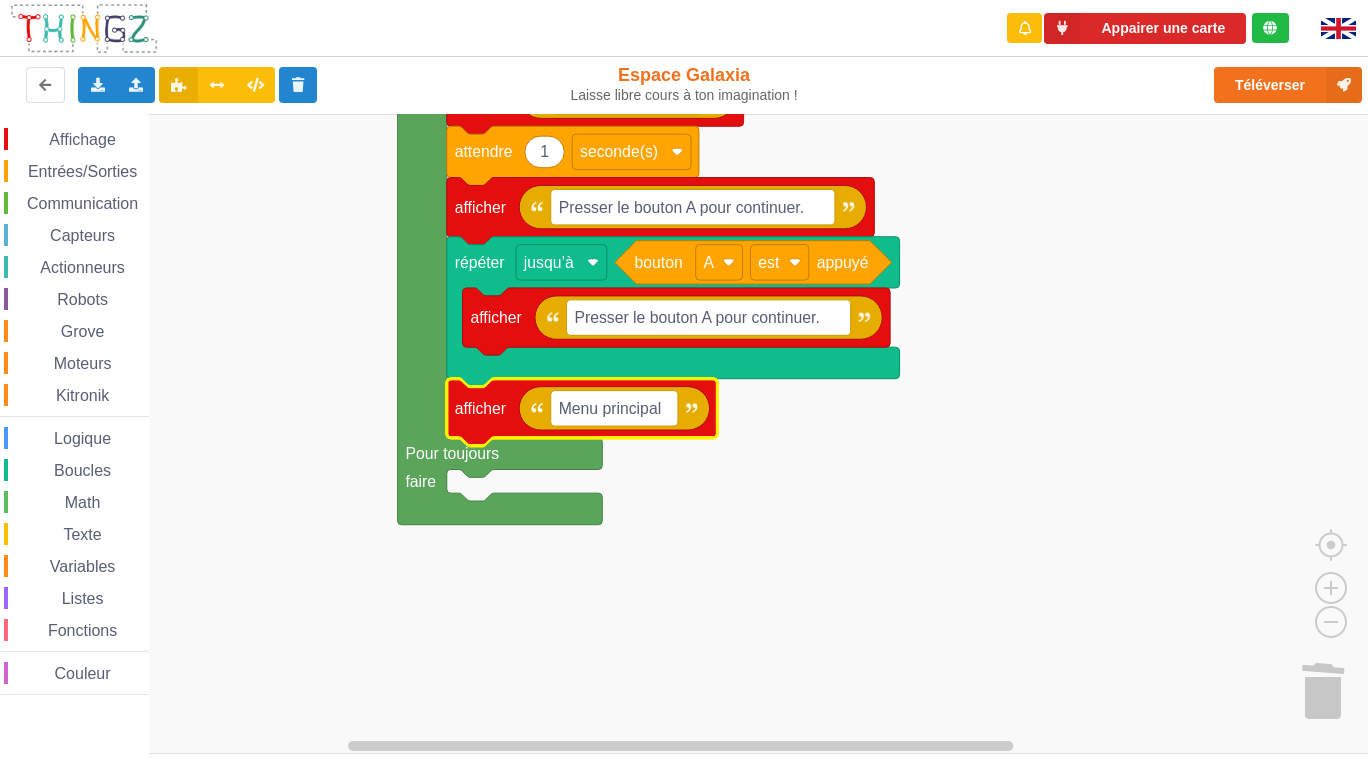 click 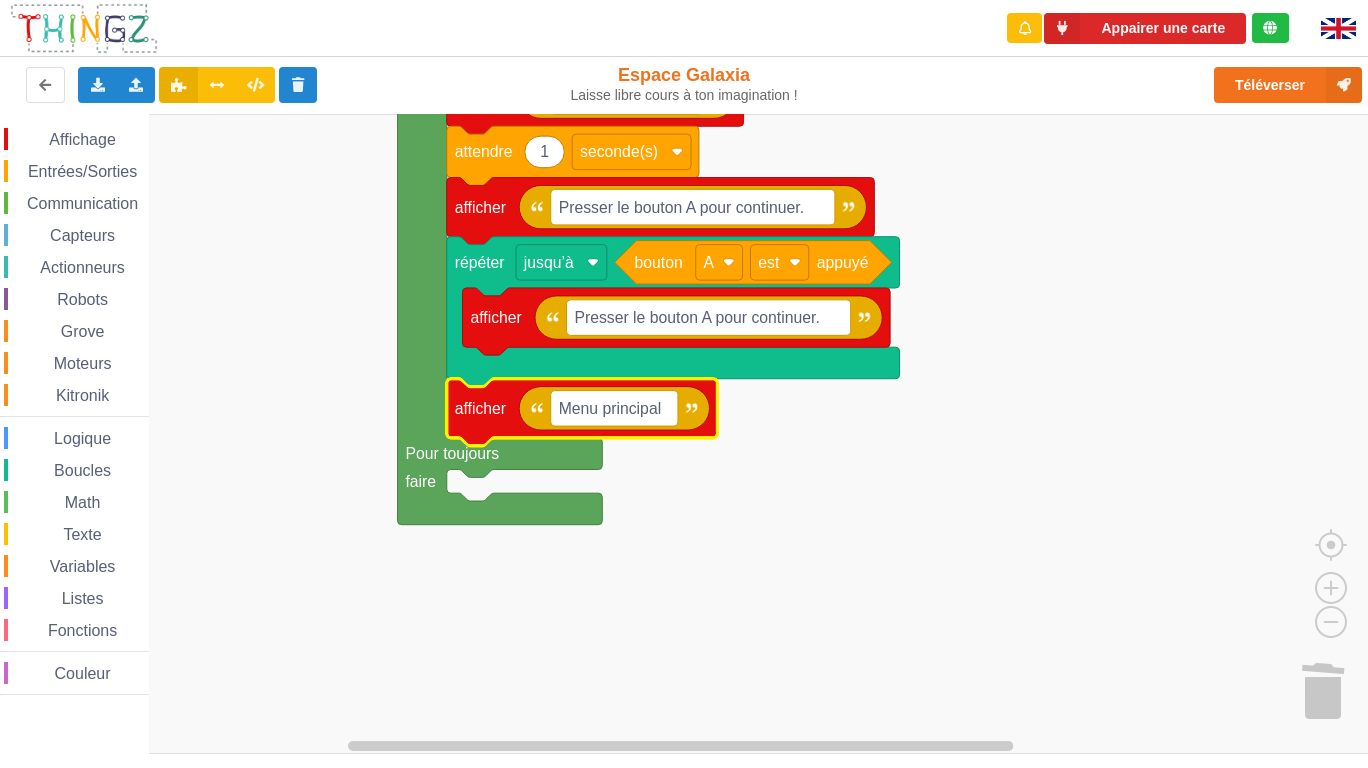 click on "Affichage" at bounding box center (82, 139) 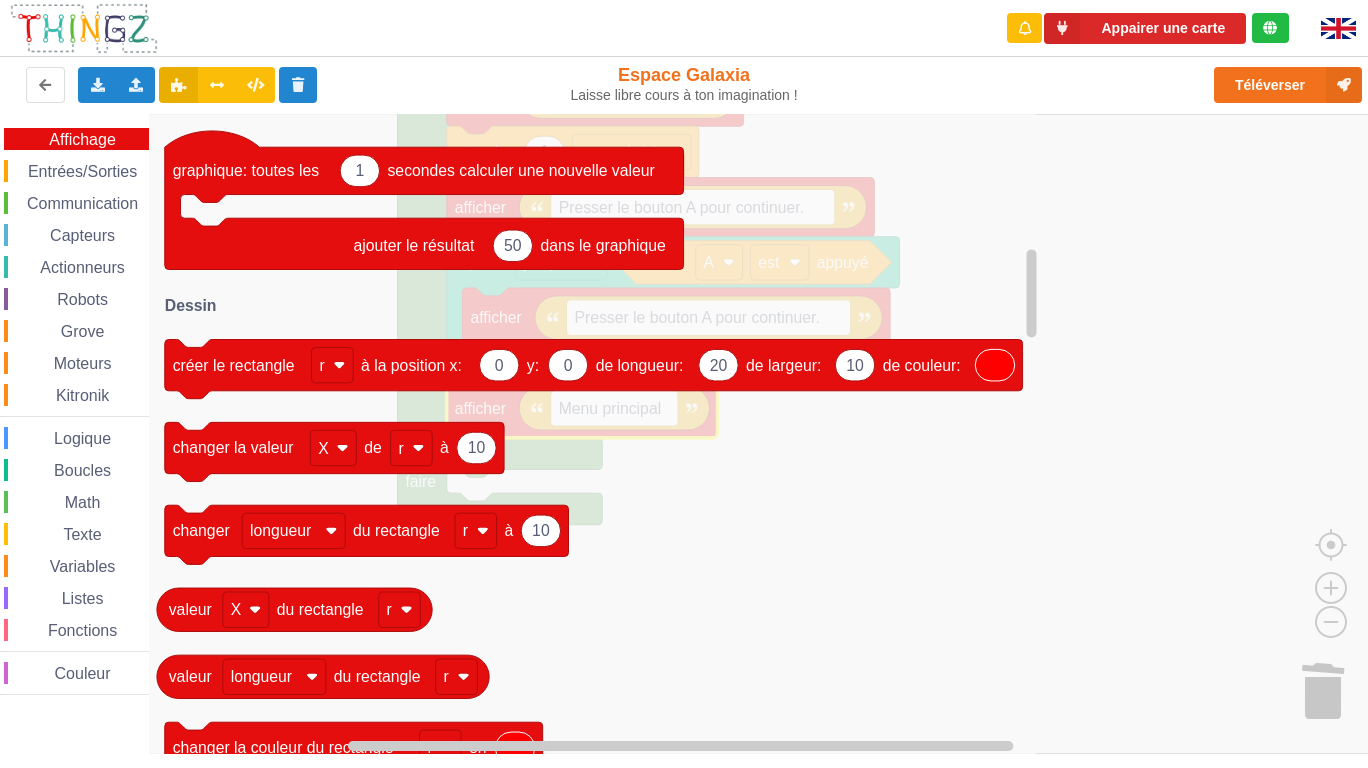 click 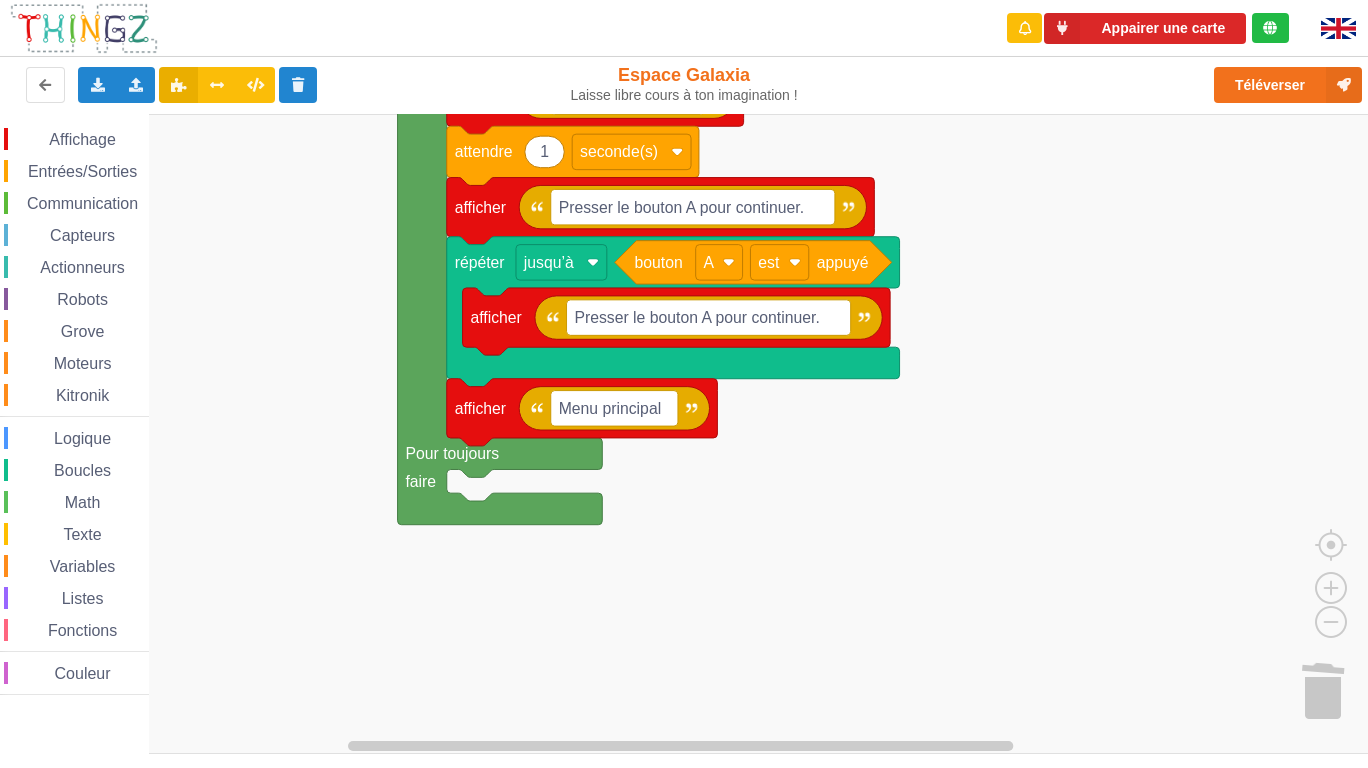 click on "Affichage" at bounding box center (82, 139) 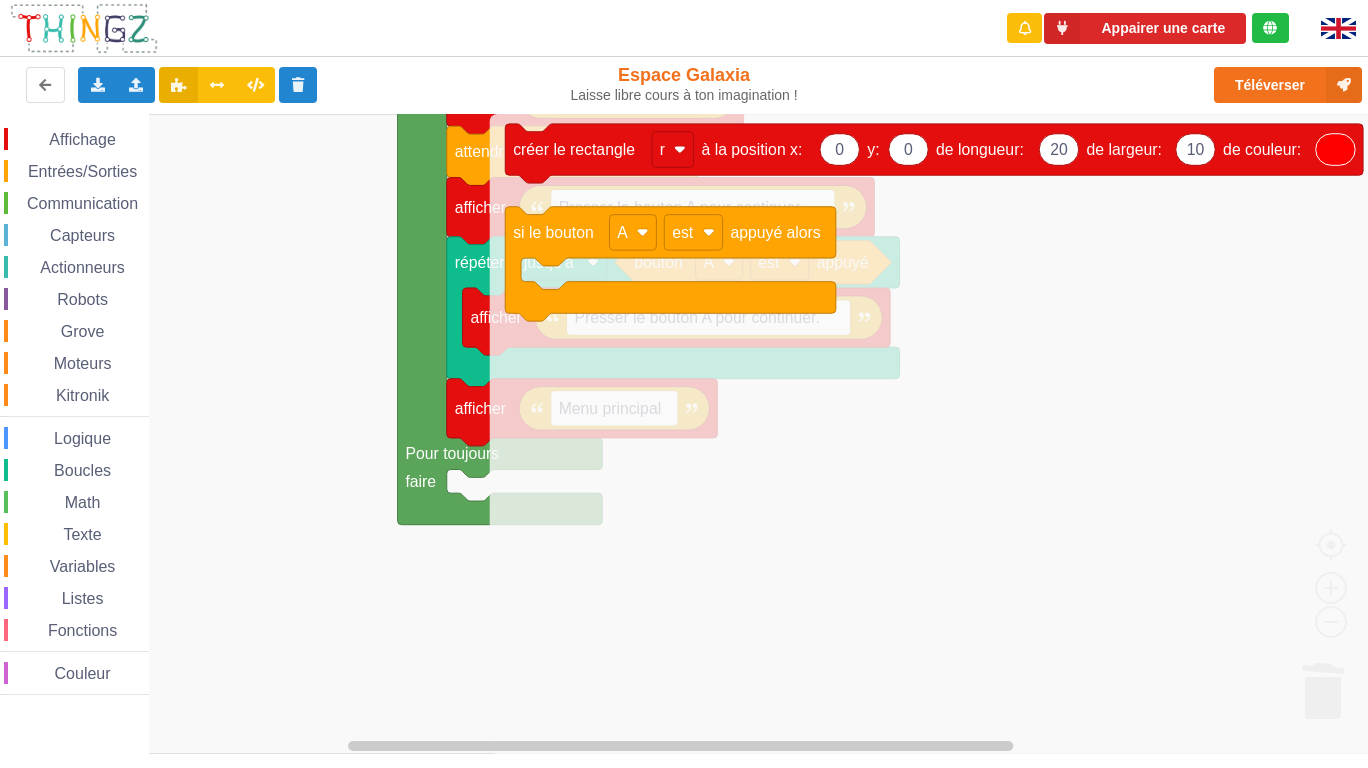 click 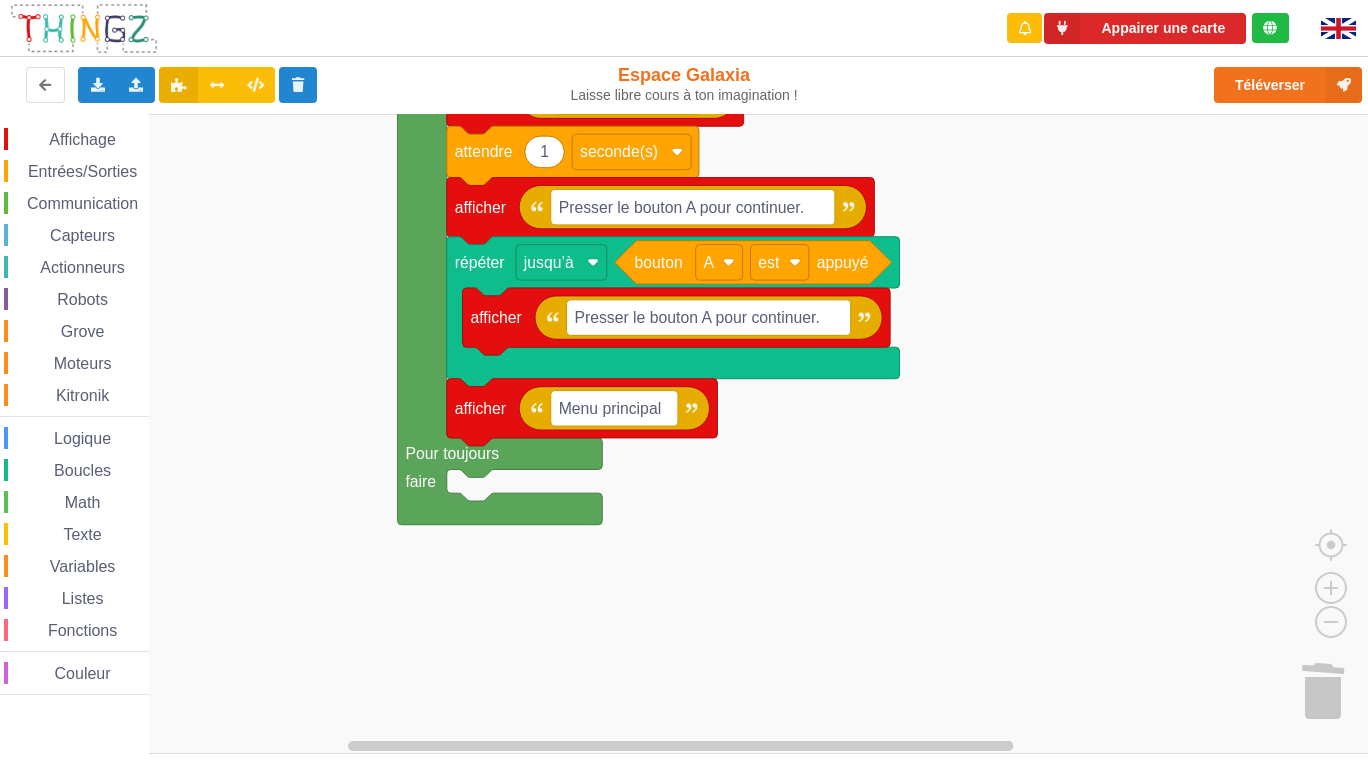 click on "Boucles" at bounding box center [82, 470] 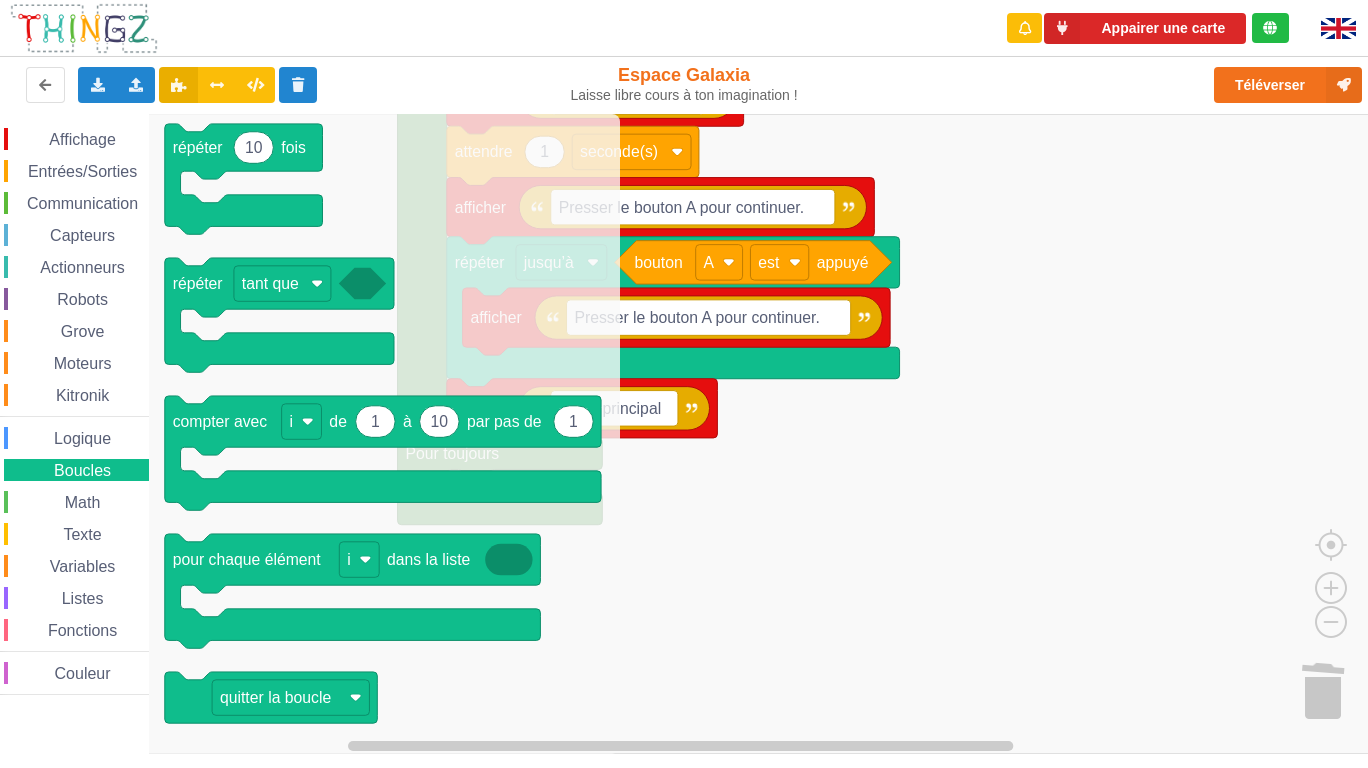 click on "Affichage Entrées/Sorties Communication Capteurs Actionneurs Robots Grove Moteurs Kitronik Logique Boucles Math Texte Variables Listes Fonctions Couleur" at bounding box center (74, 411) 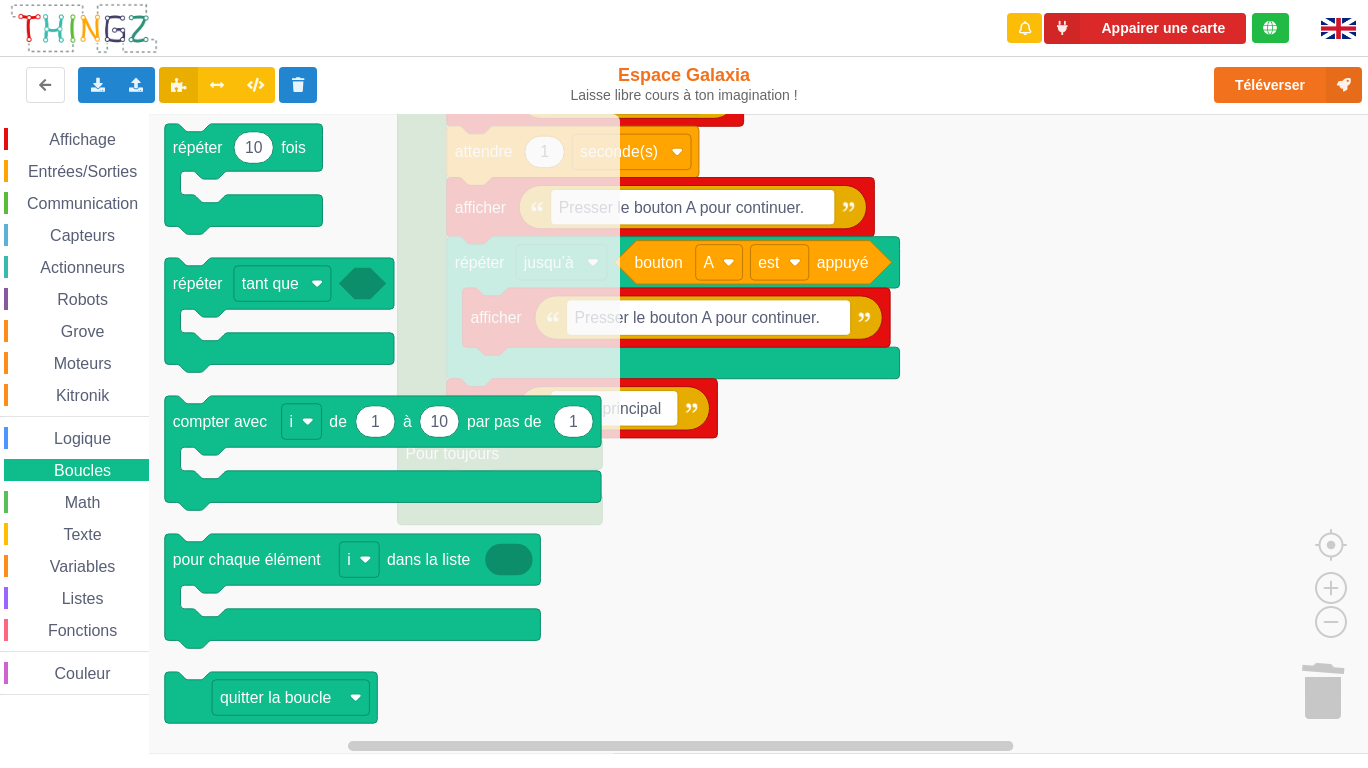 click on "Affichage Entrées/Sorties Communication Capteurs Actionneurs Robots Grove Moteurs Kitronik Logique Boucles Math Texte Variables Listes Fonctions Couleur" at bounding box center (74, 411) 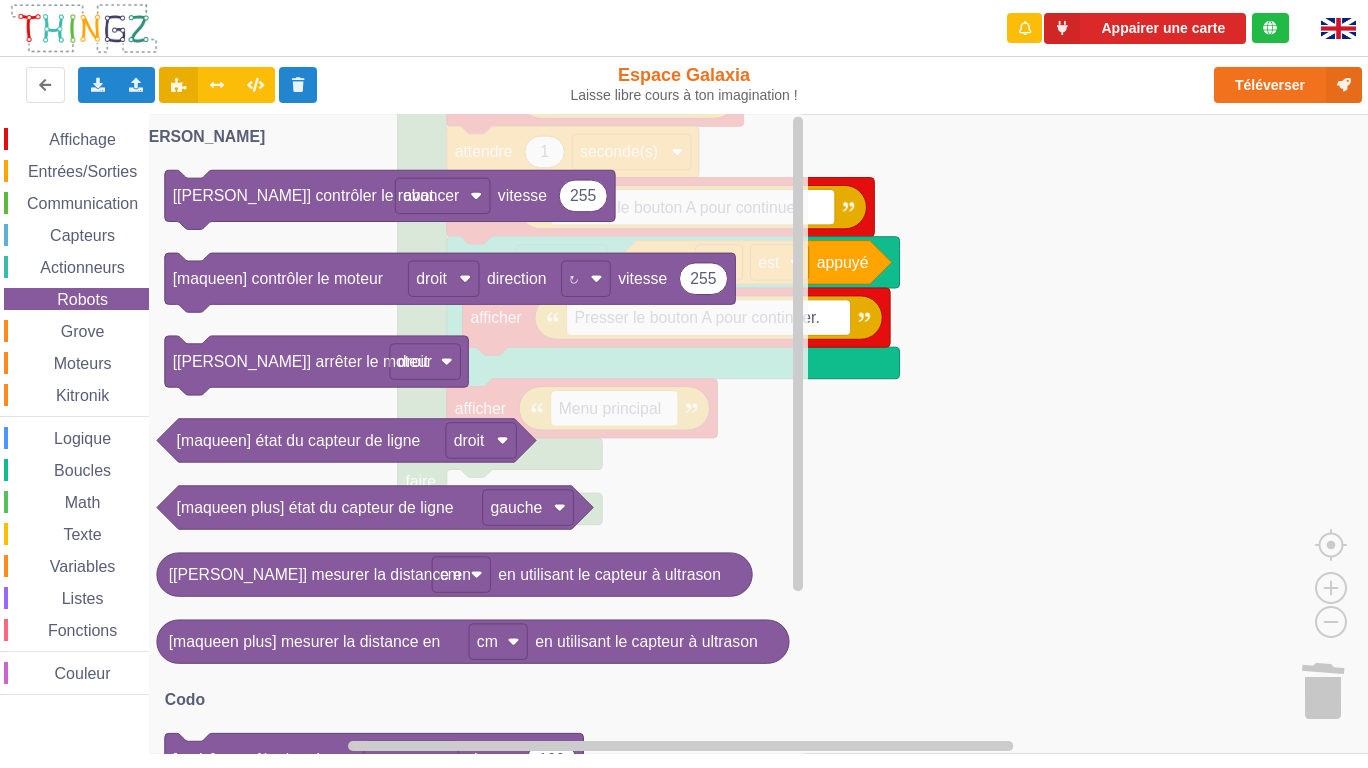drag, startPoint x: 99, startPoint y: 236, endPoint x: 99, endPoint y: 220, distance: 16 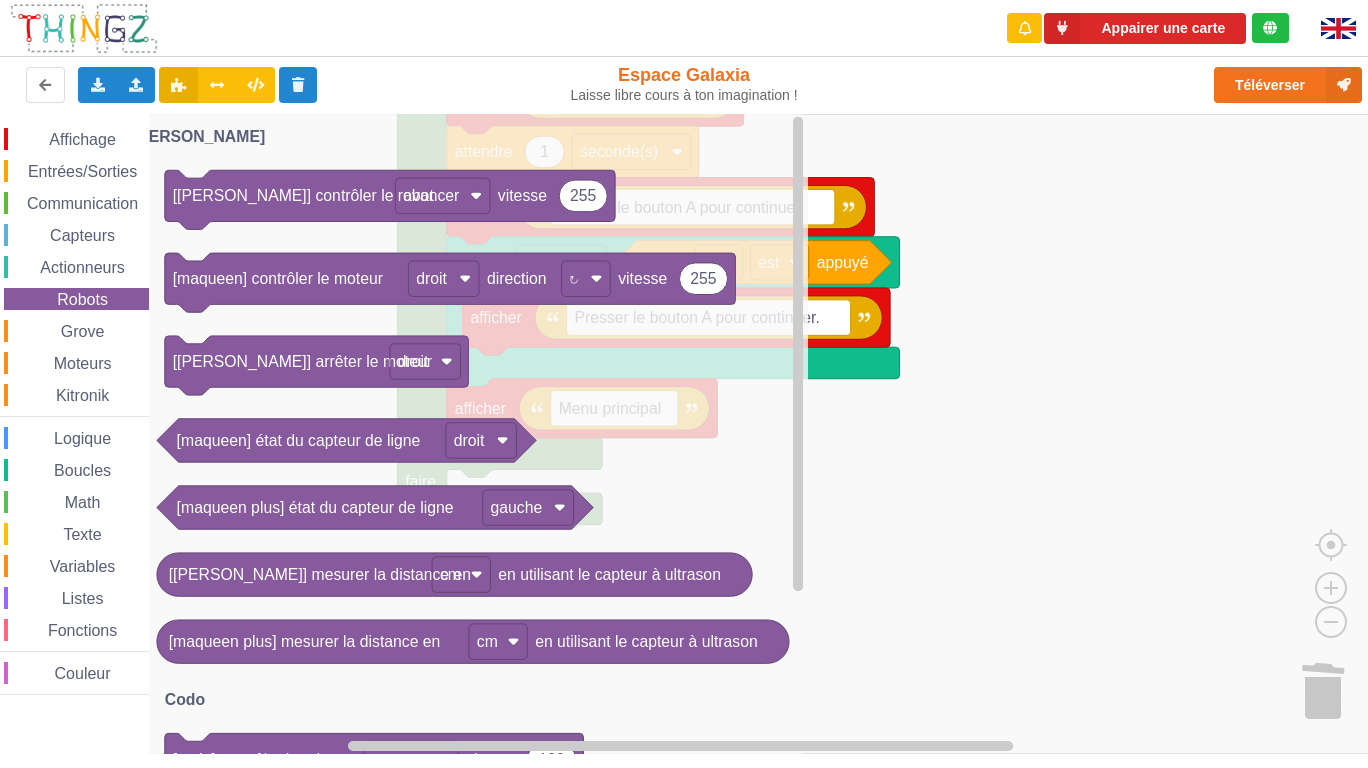 click on "Entrées/Sorties" at bounding box center (82, 171) 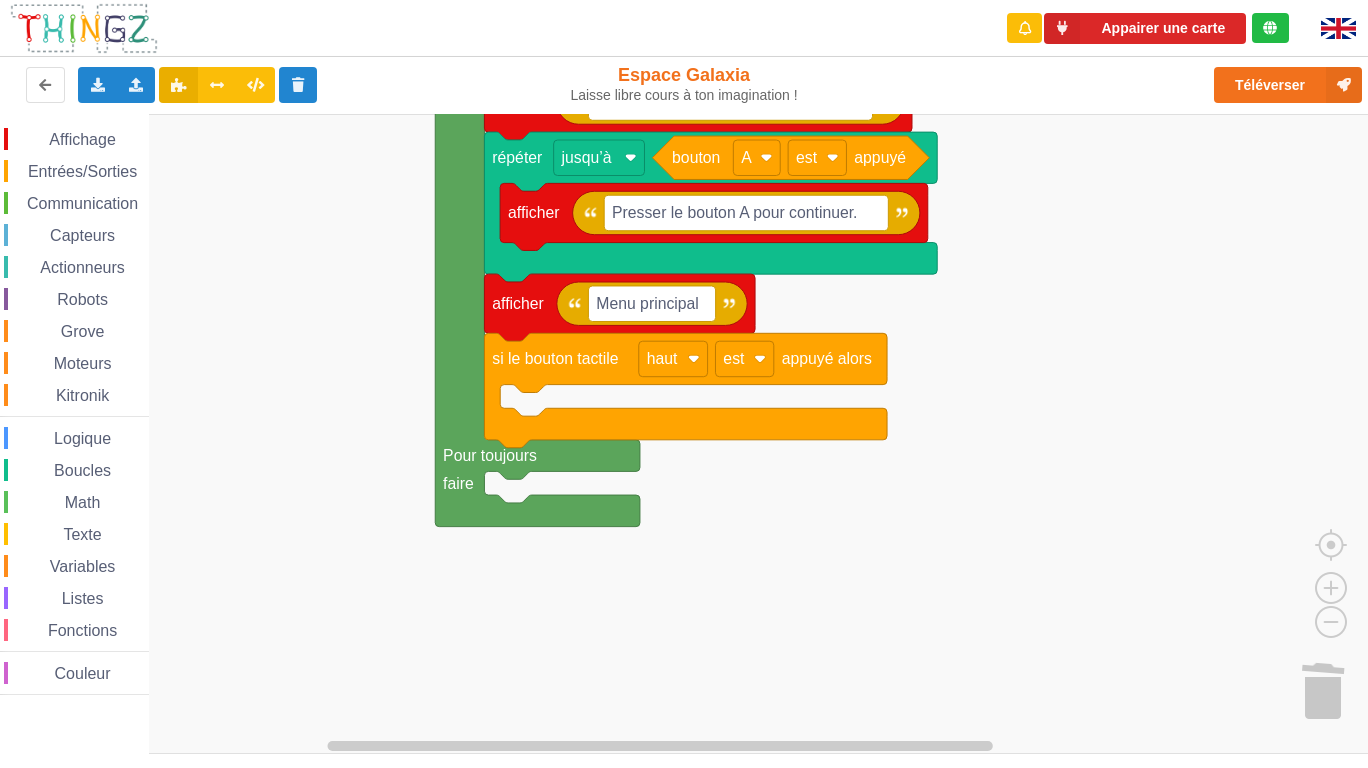 click 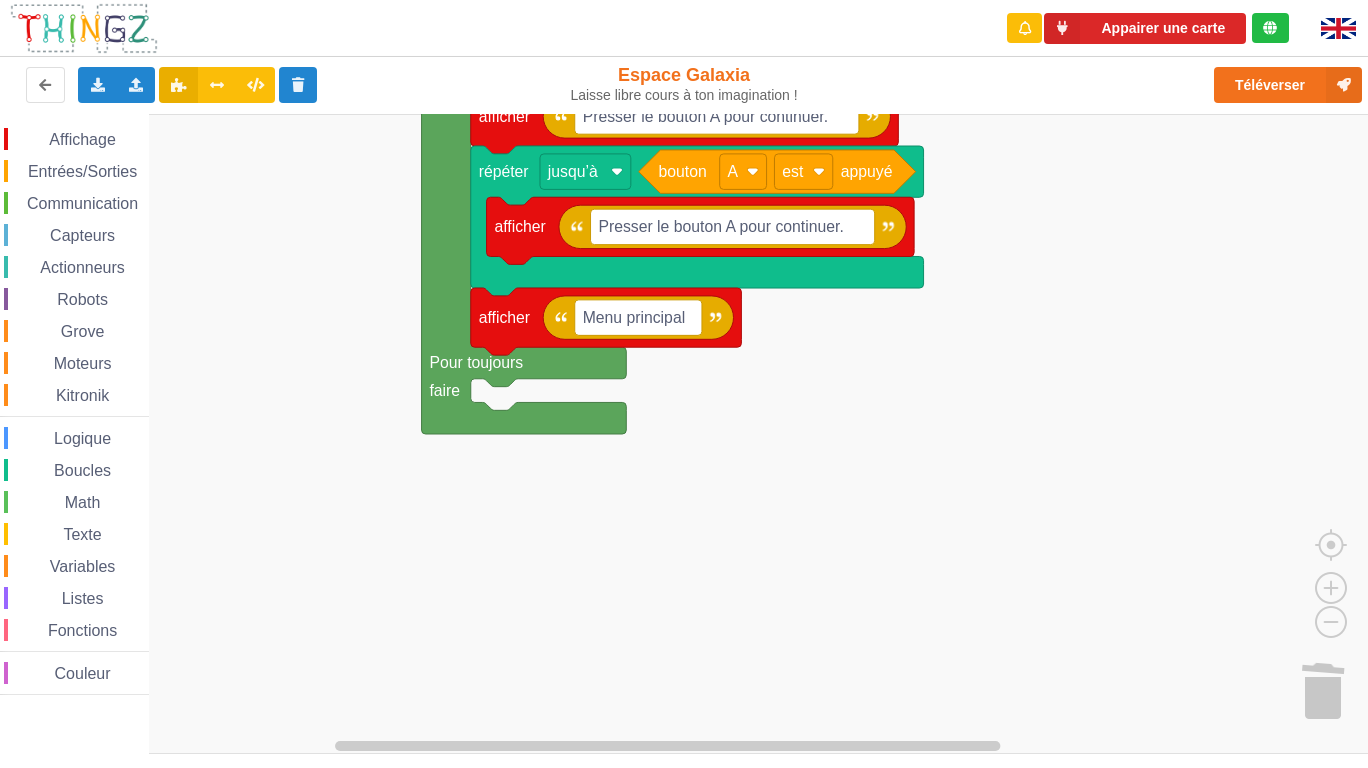 click on "Affichage" at bounding box center [82, 139] 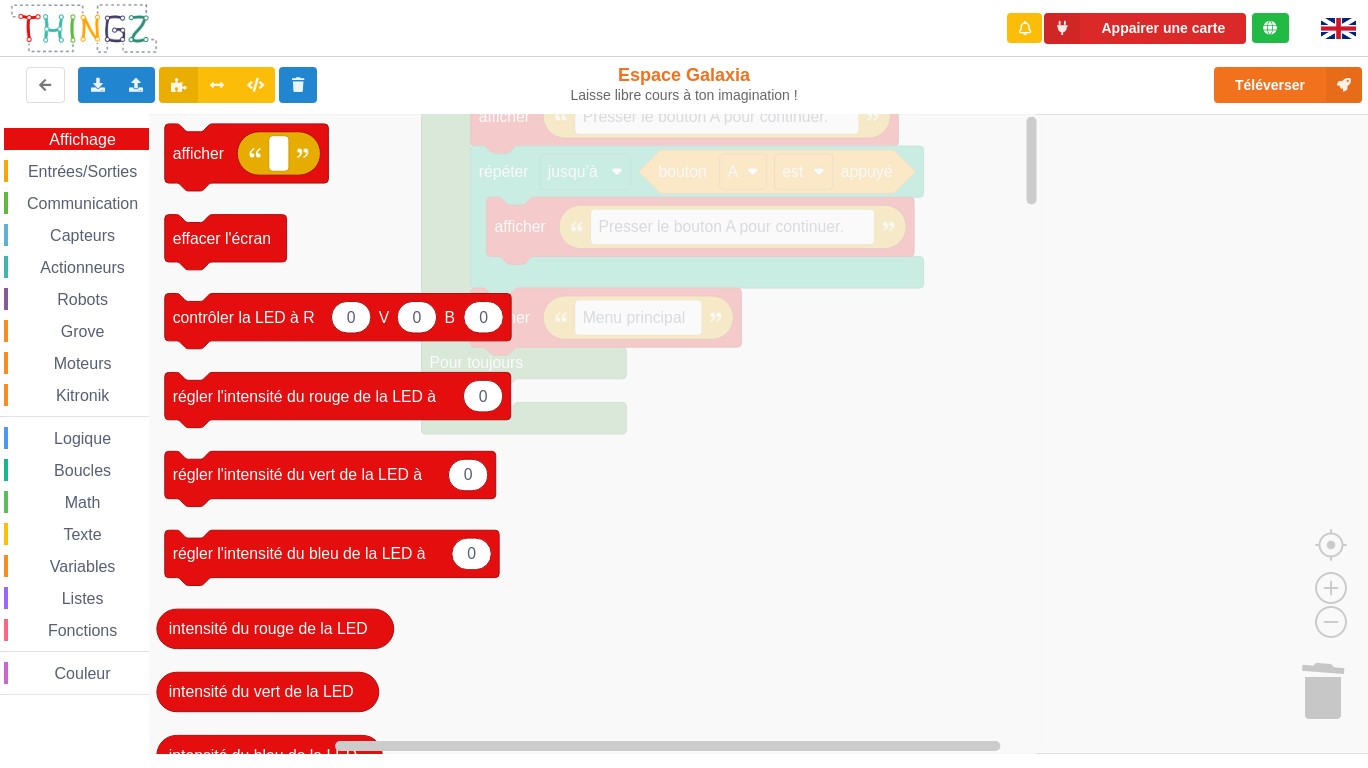 click on "Entrées/Sorties" at bounding box center [82, 171] 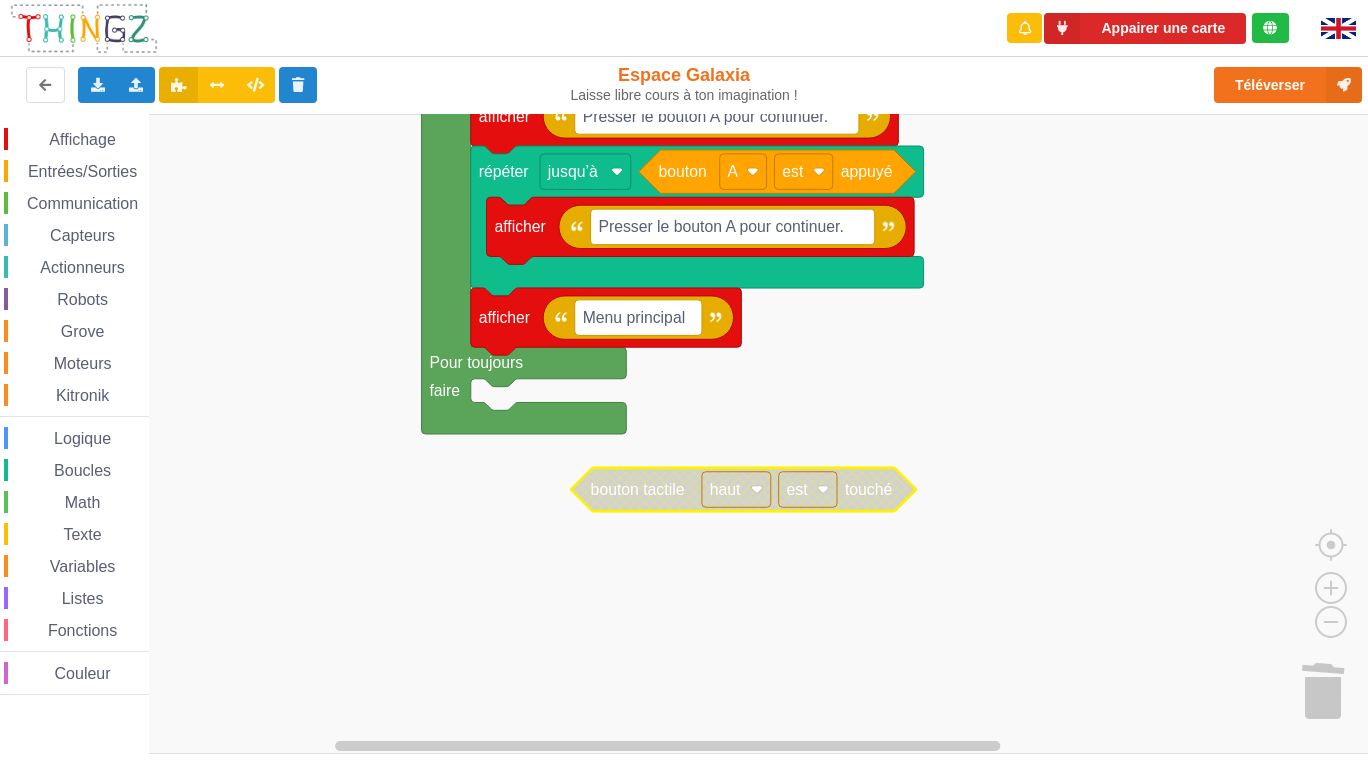 click on "Affichage Entrées/Sorties Communication Capteurs Actionneurs Robots Grove Moteurs Kitronik Logique Boucles Math Texte Variables Listes Fonctions Couleur" at bounding box center [74, 411] 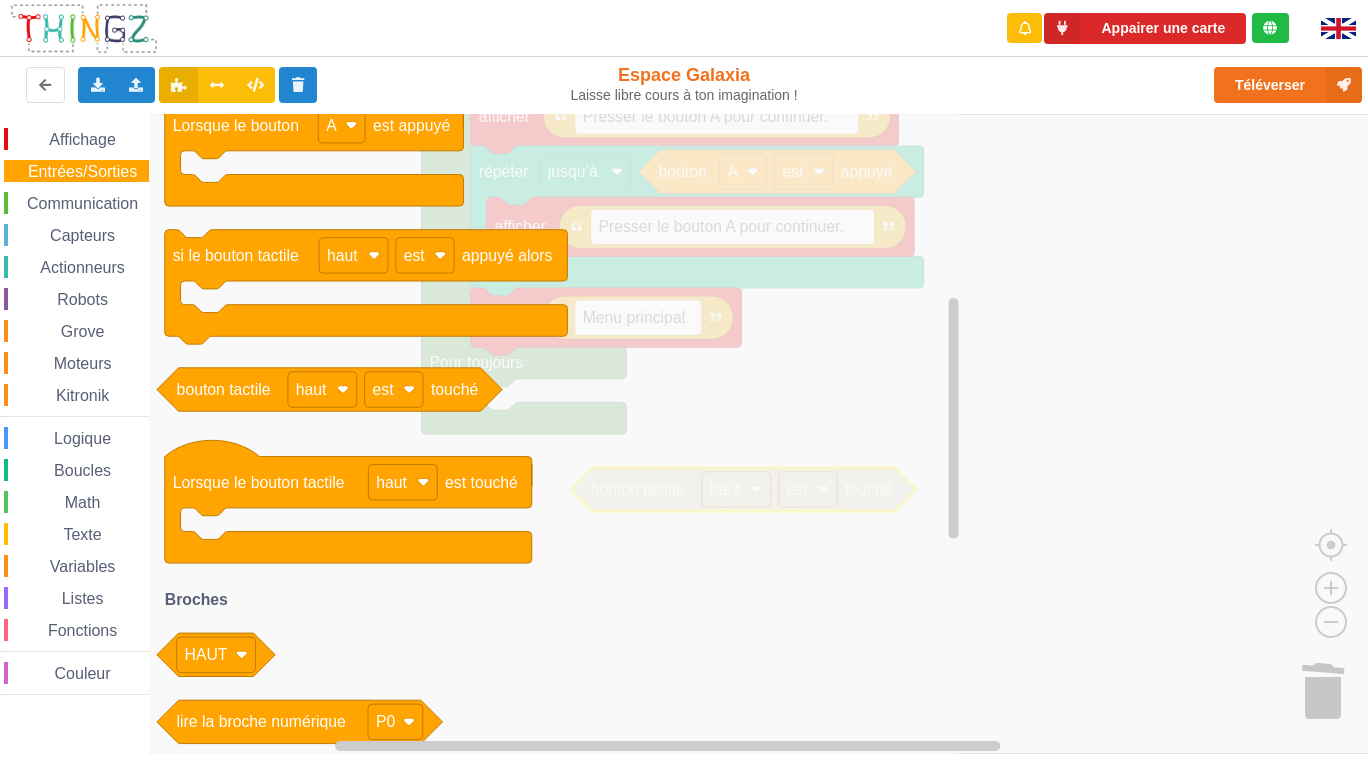 click on "Affichage" at bounding box center [82, 139] 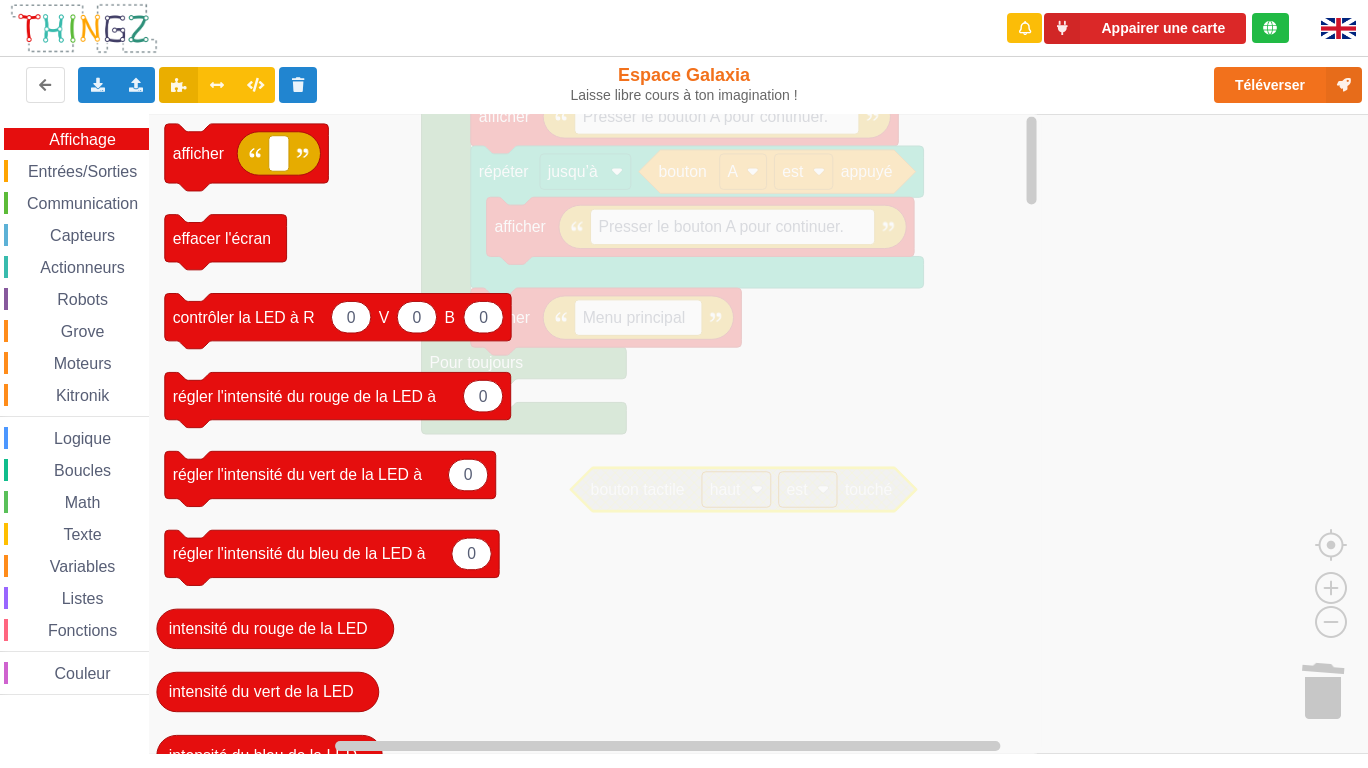 click on "Entrées/Sorties" at bounding box center (82, 171) 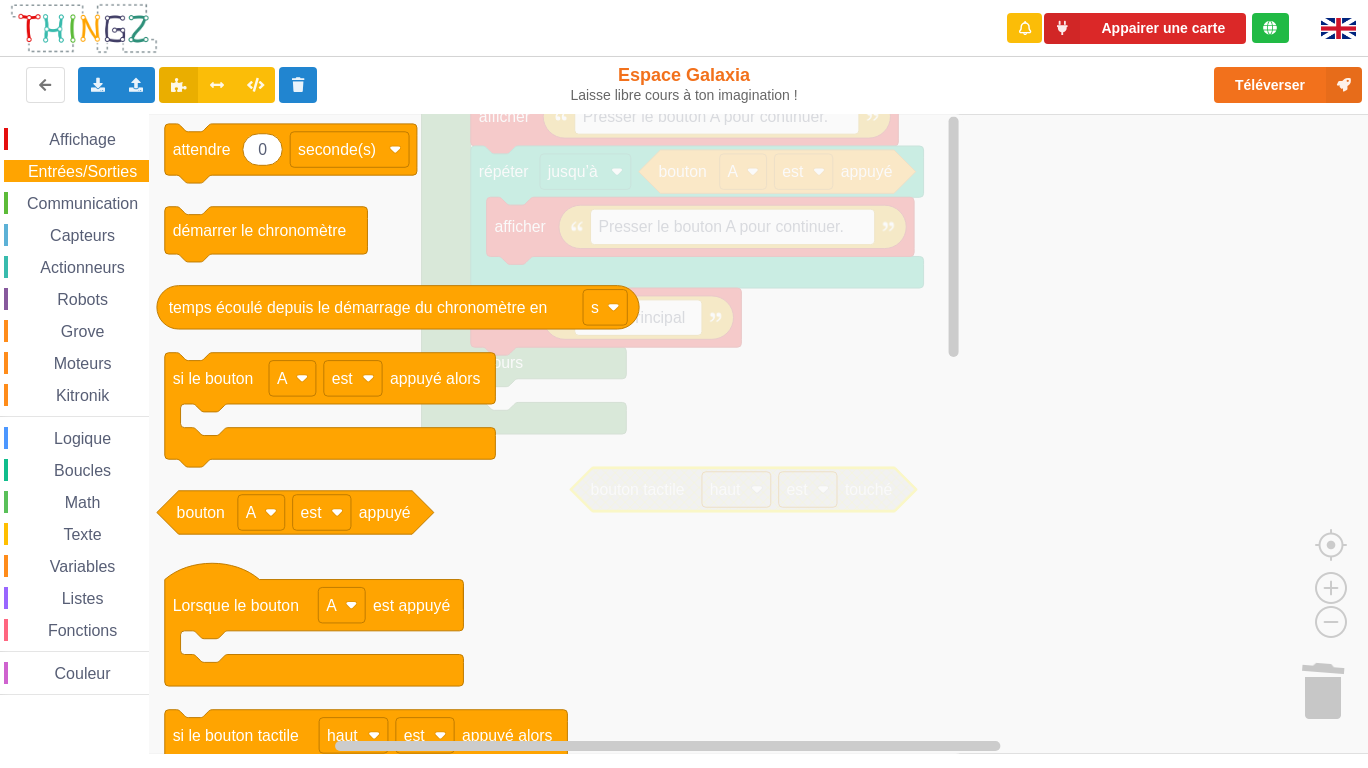 click on "Communication" at bounding box center (82, 203) 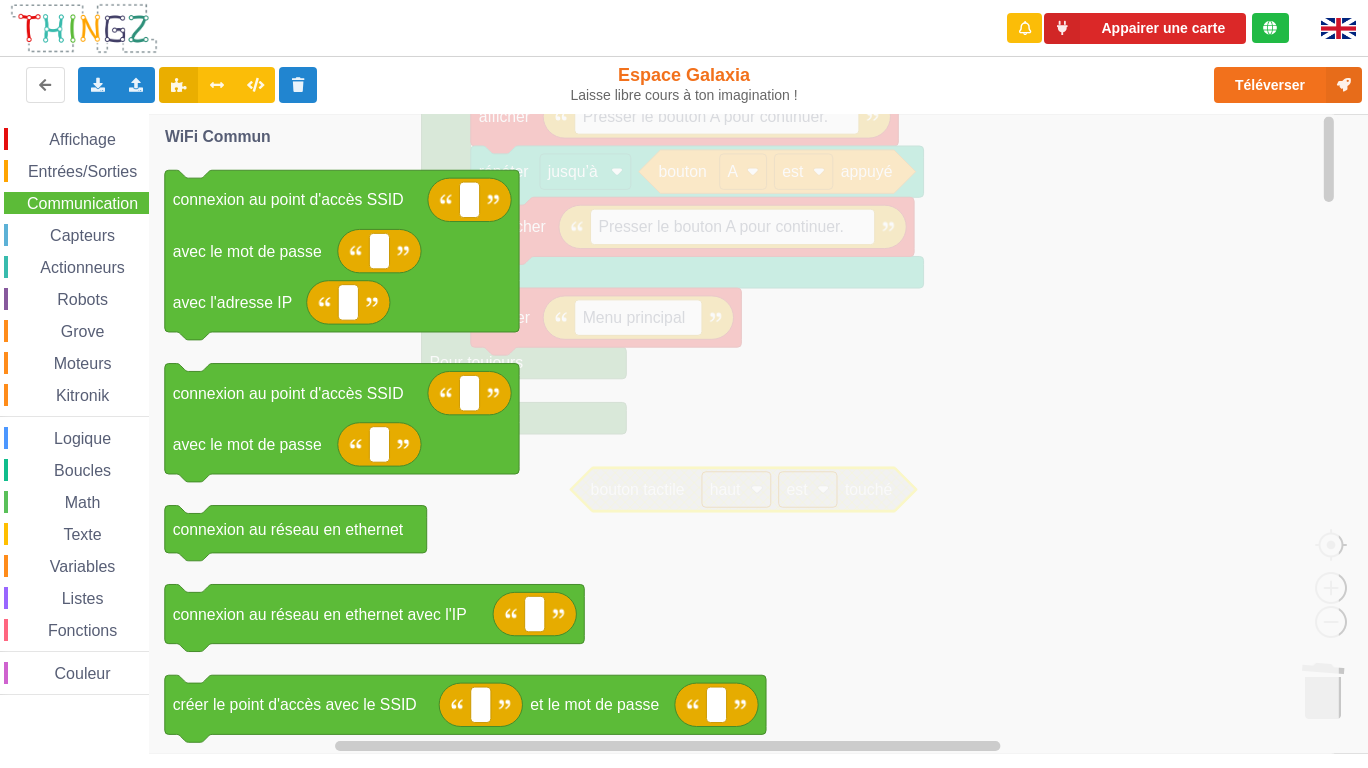 click on "Boucles" at bounding box center (82, 470) 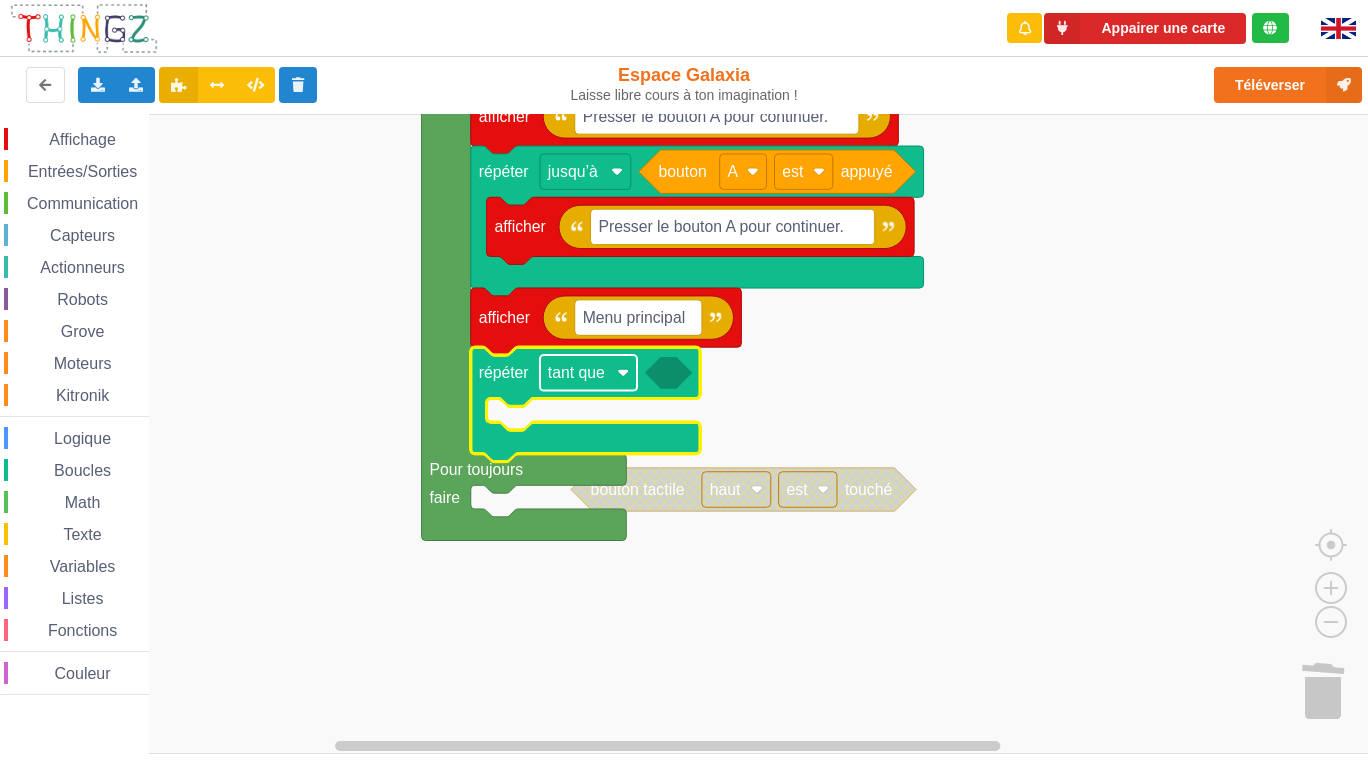 click on "tant que" 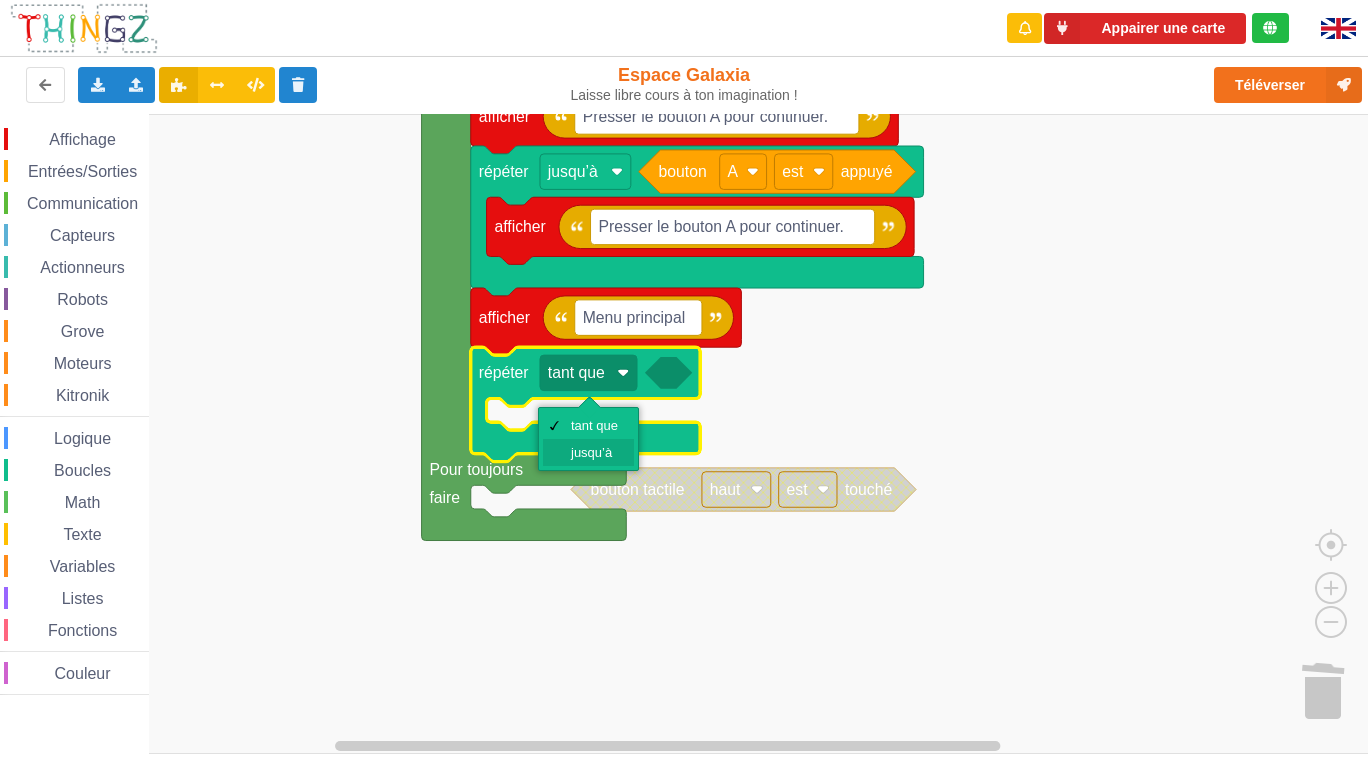 click on "jusqu’à" at bounding box center (595, 452) 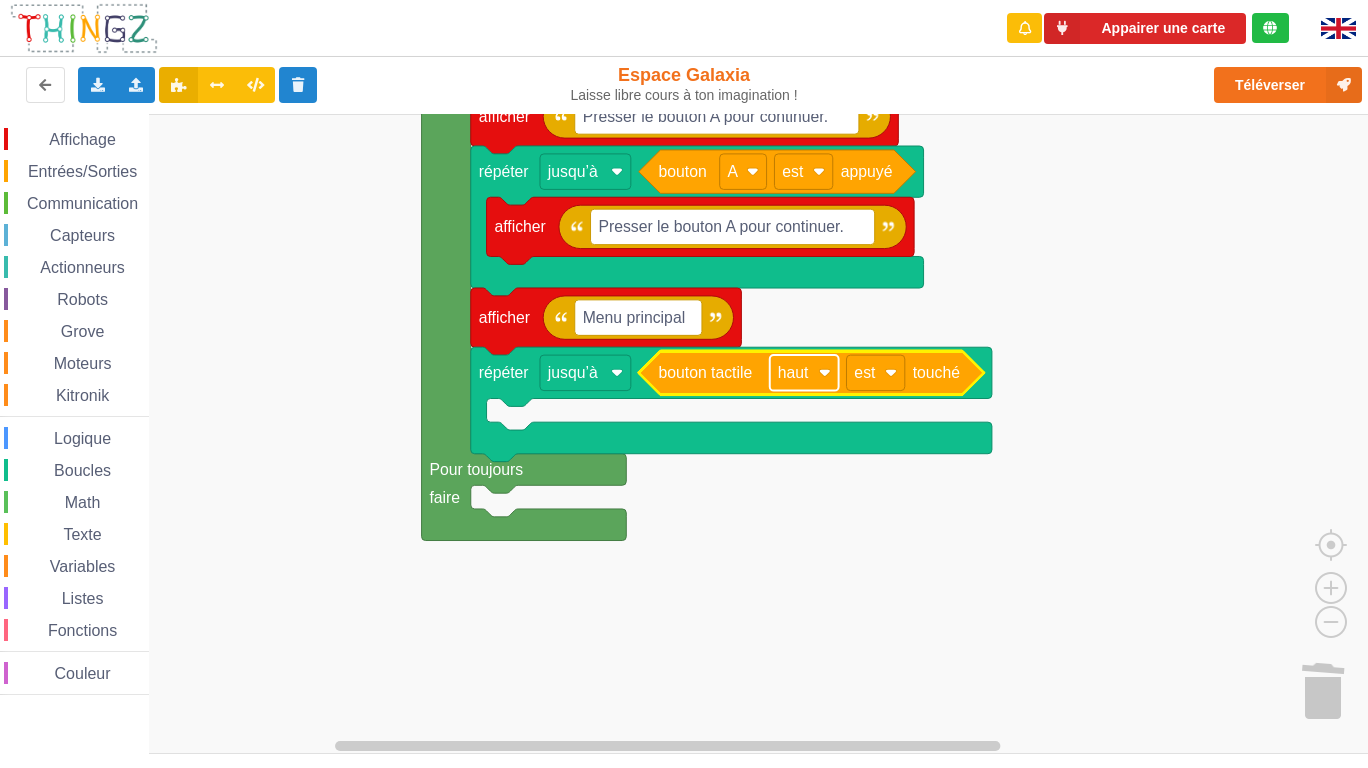 click on "haut" 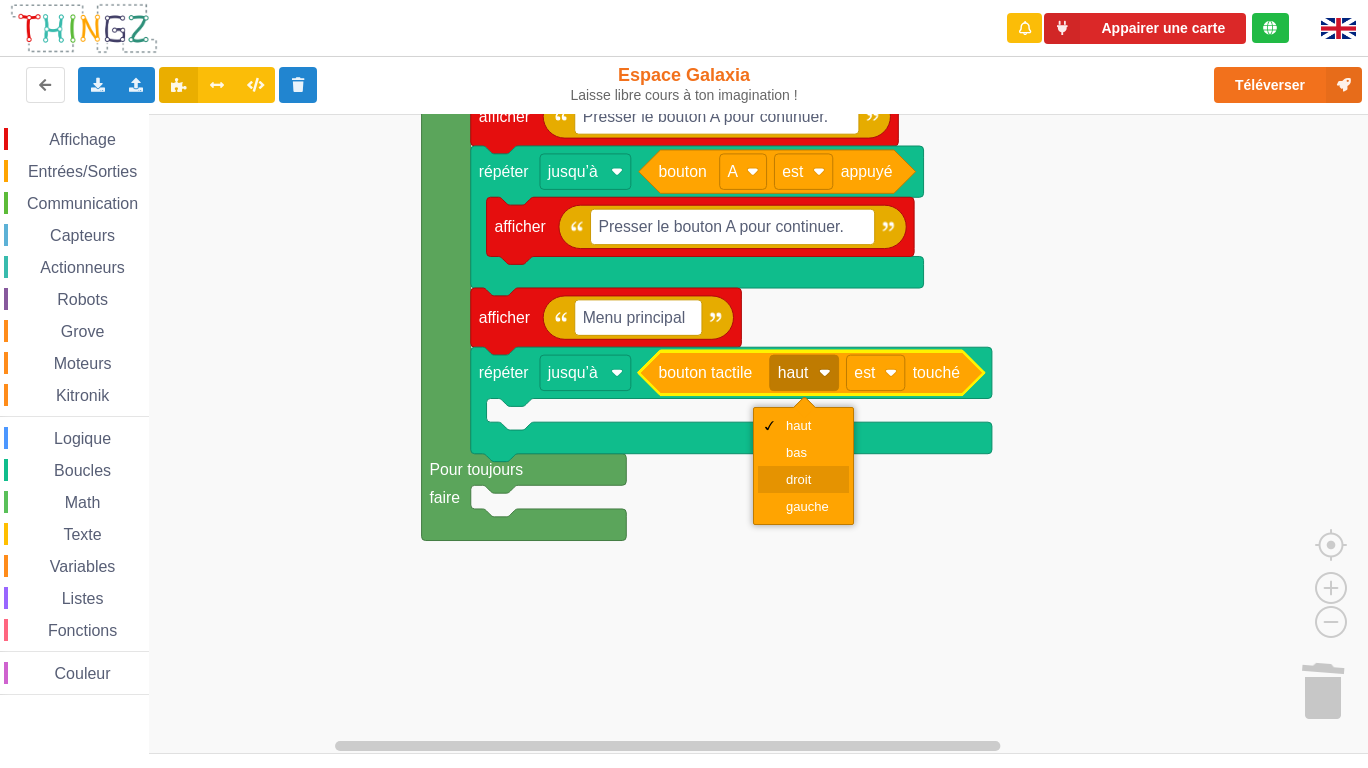 click on "droit" at bounding box center [810, 479] 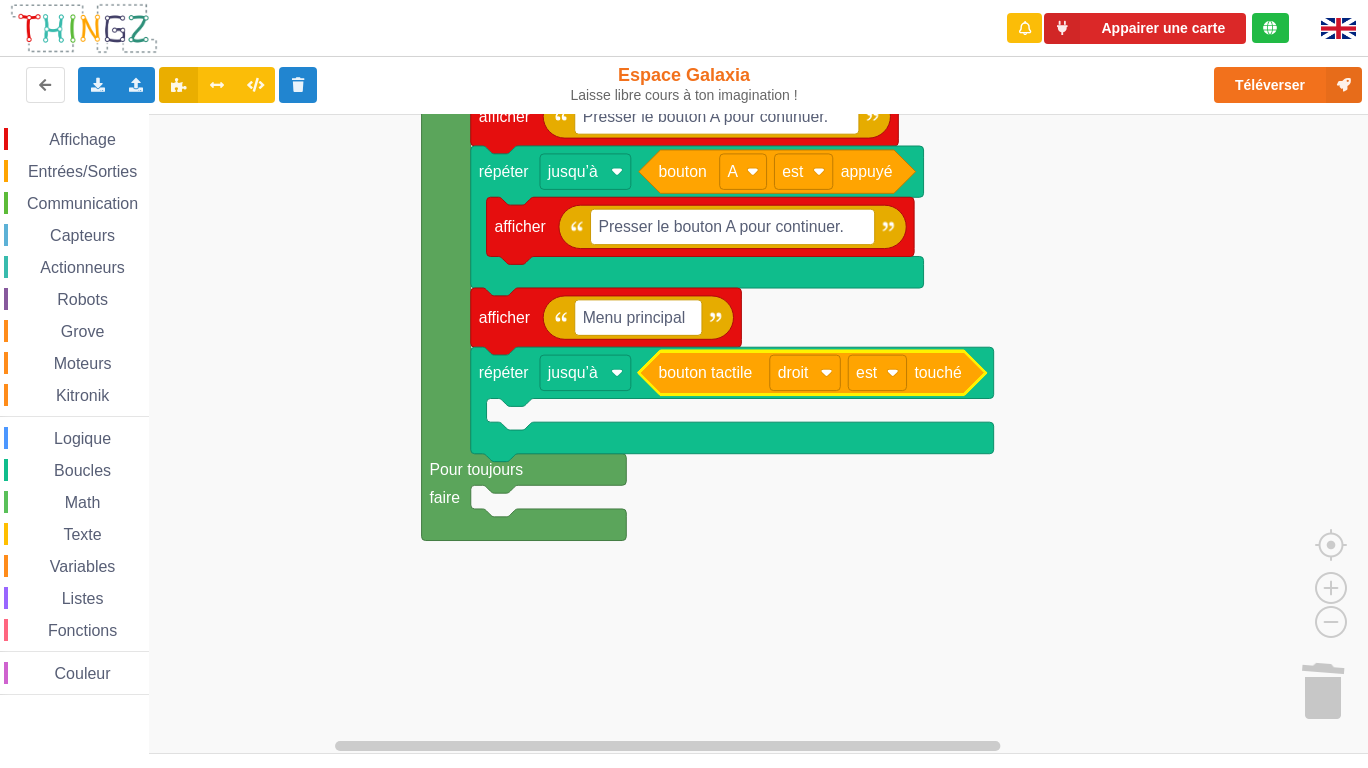 click on "Affichage" at bounding box center [82, 139] 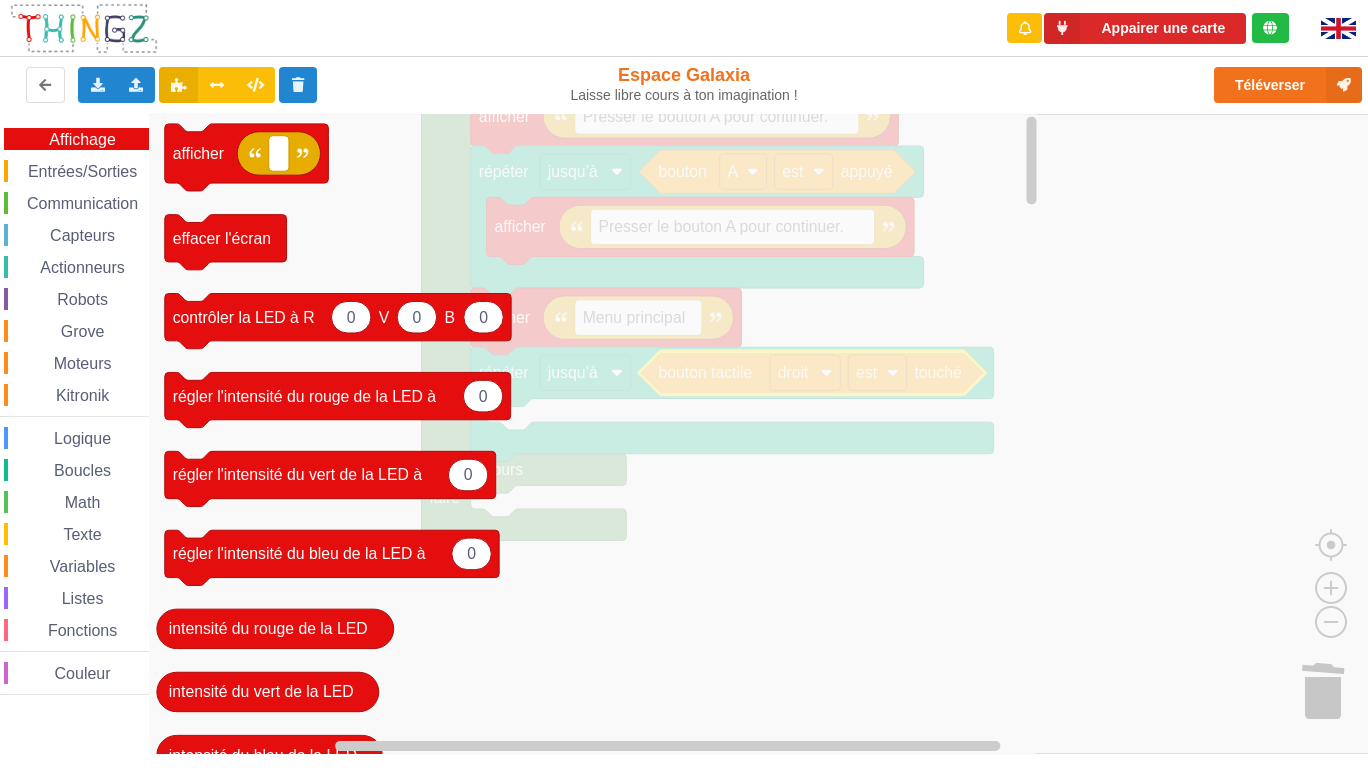 click 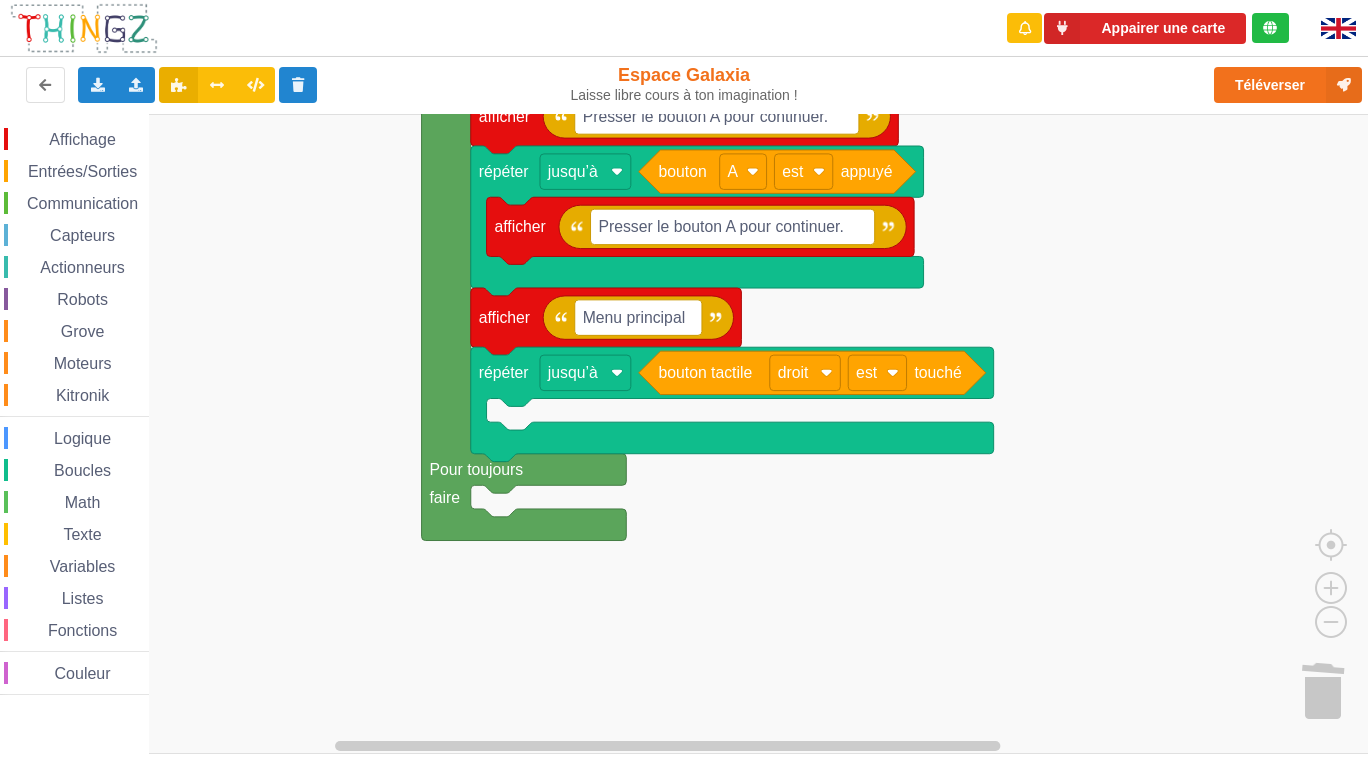 click on "Affichage" at bounding box center [82, 139] 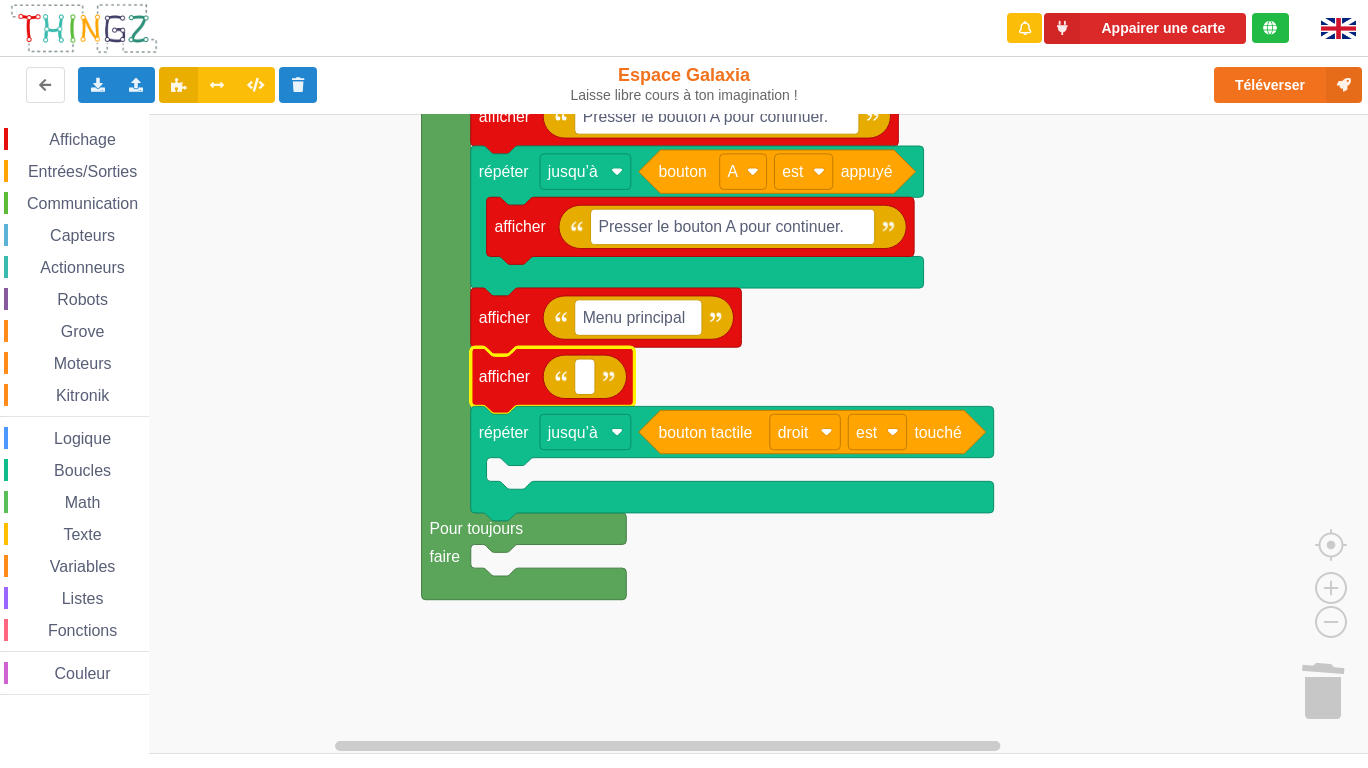 click on "Affichage" at bounding box center [82, 139] 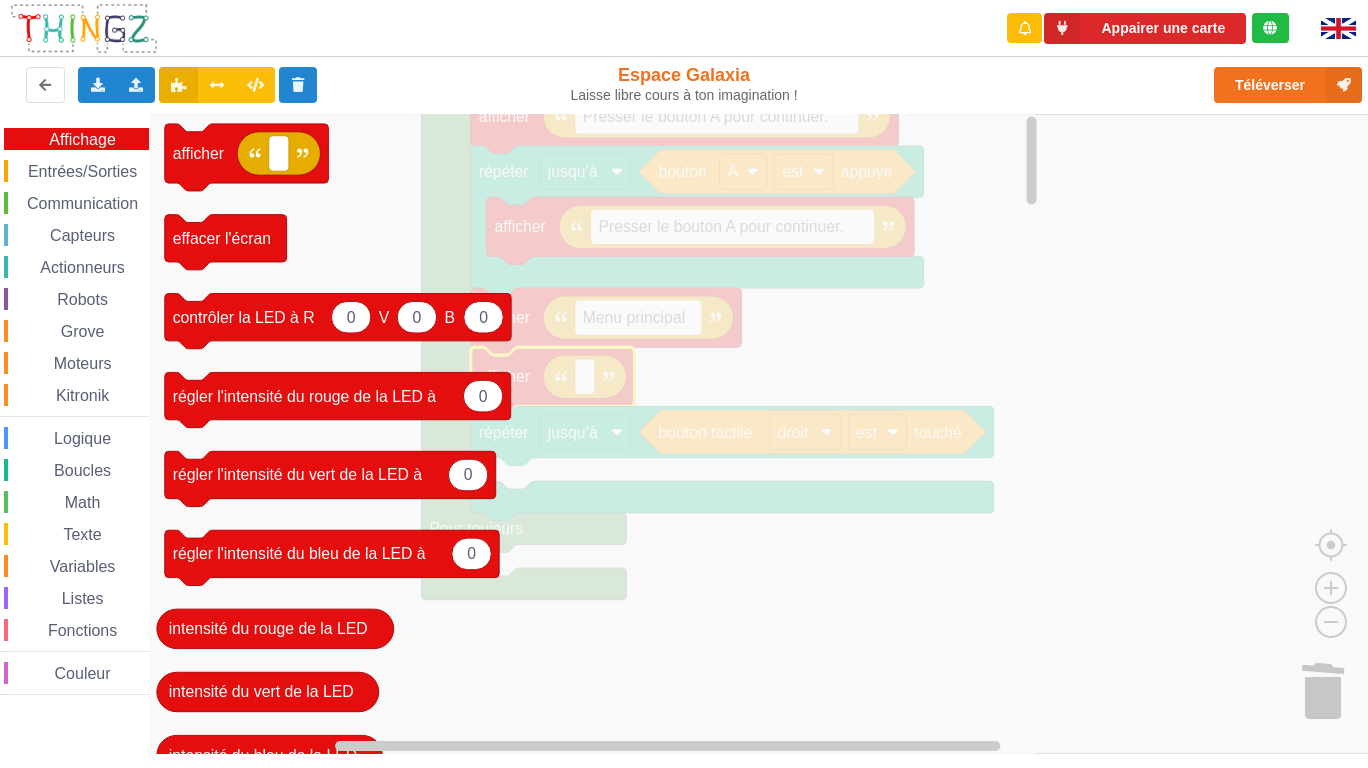 click on "Entrées/Sorties" at bounding box center (82, 171) 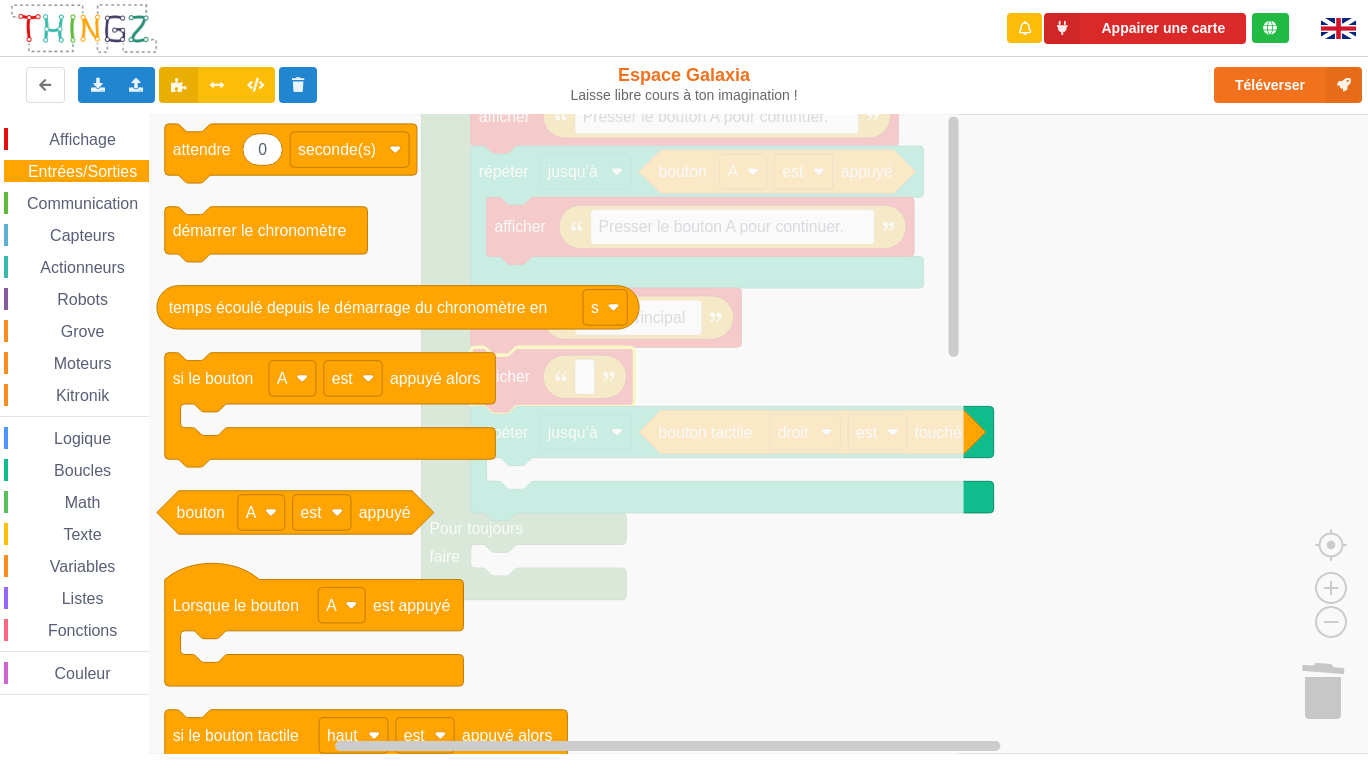 click on "Communication" at bounding box center [82, 203] 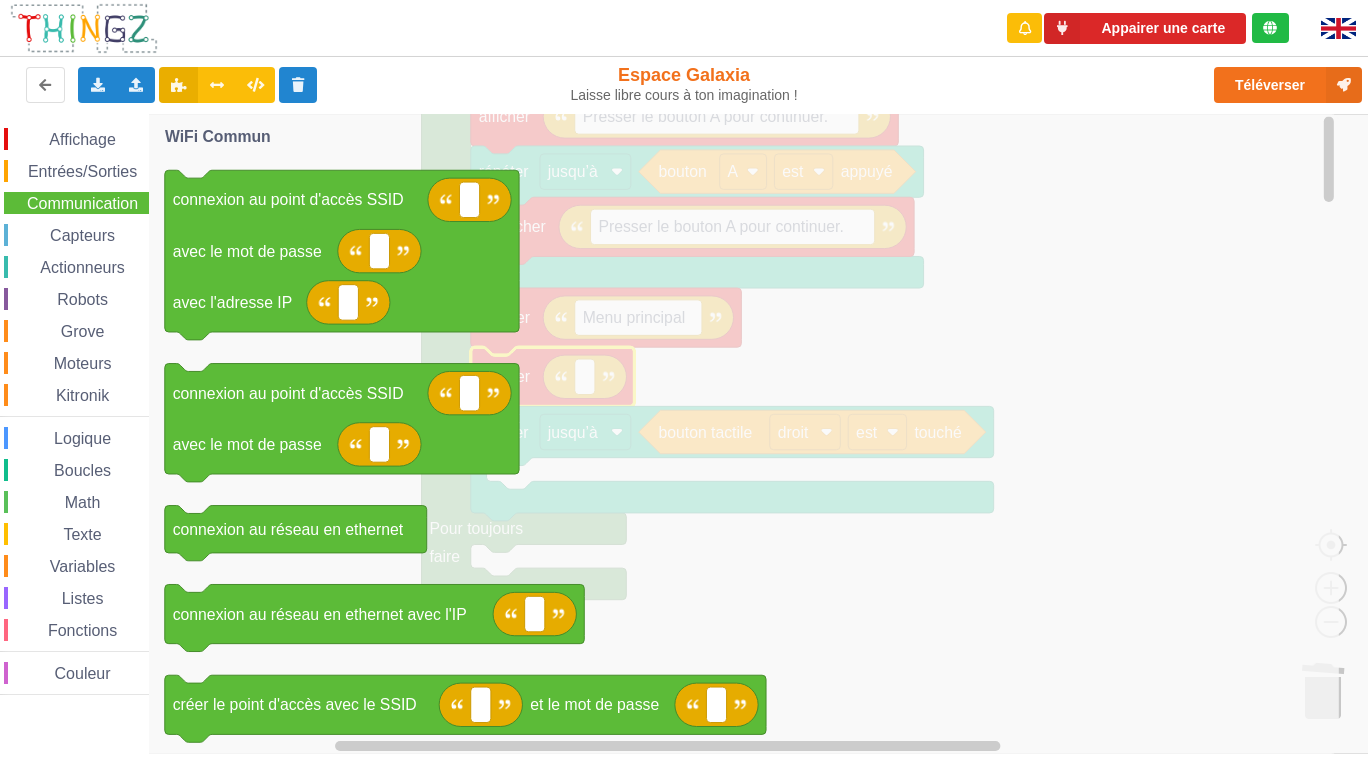 click on "Affichage" at bounding box center (82, 139) 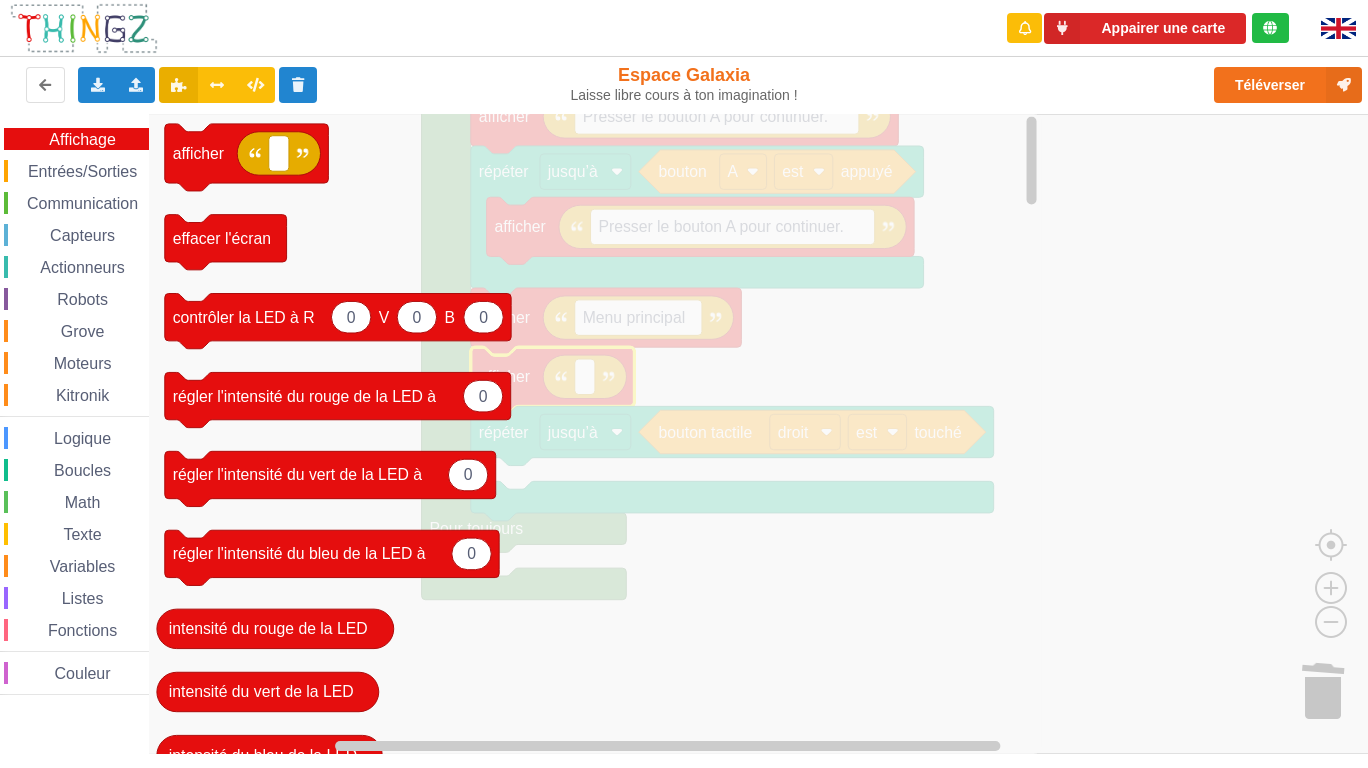 click on "Entrées/Sorties" at bounding box center (82, 171) 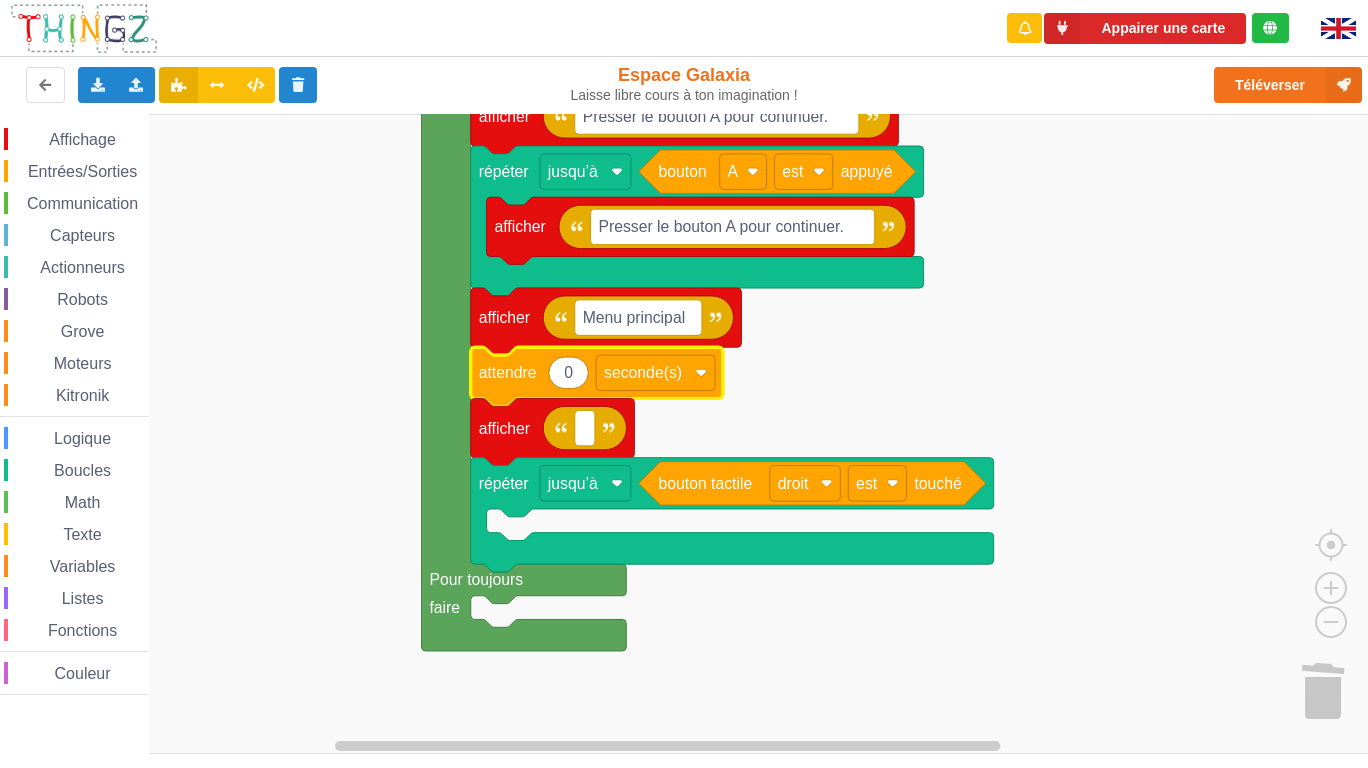 click on "0" 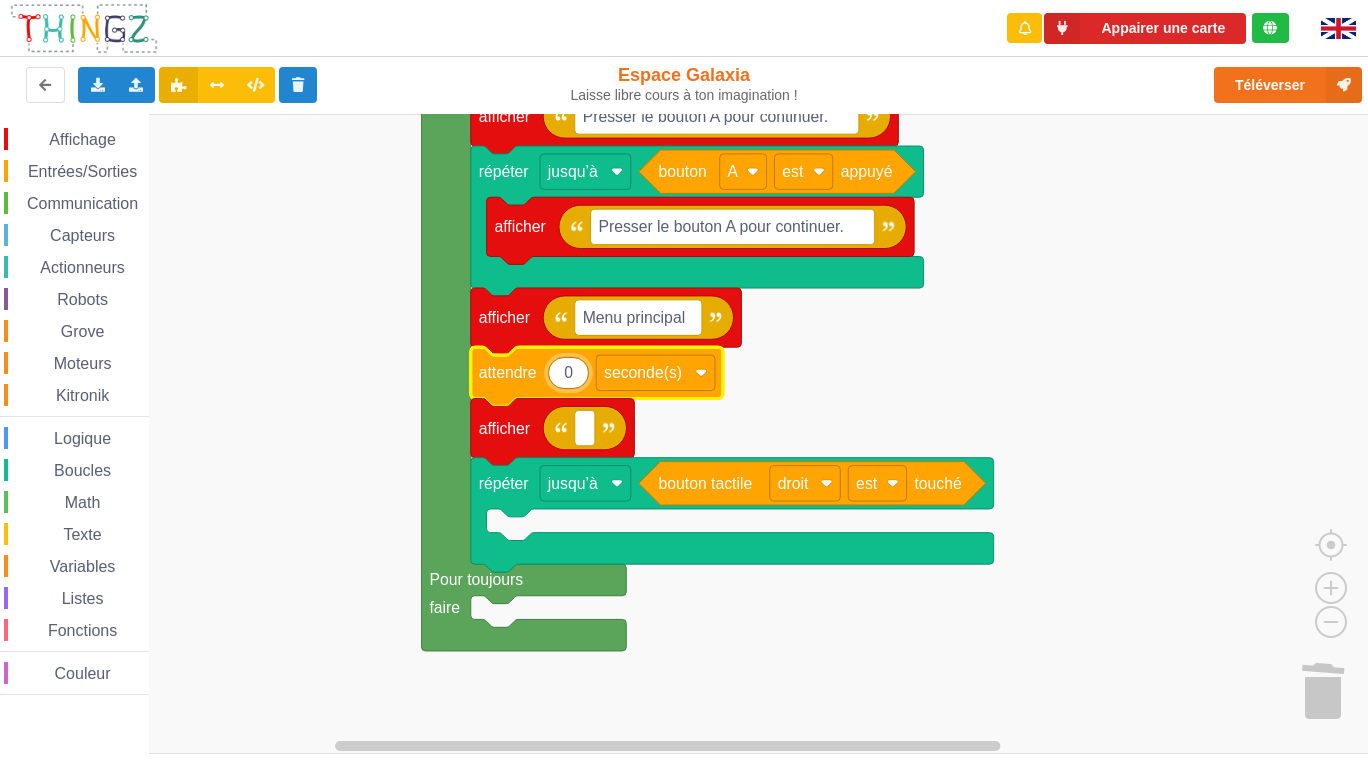 type on "1" 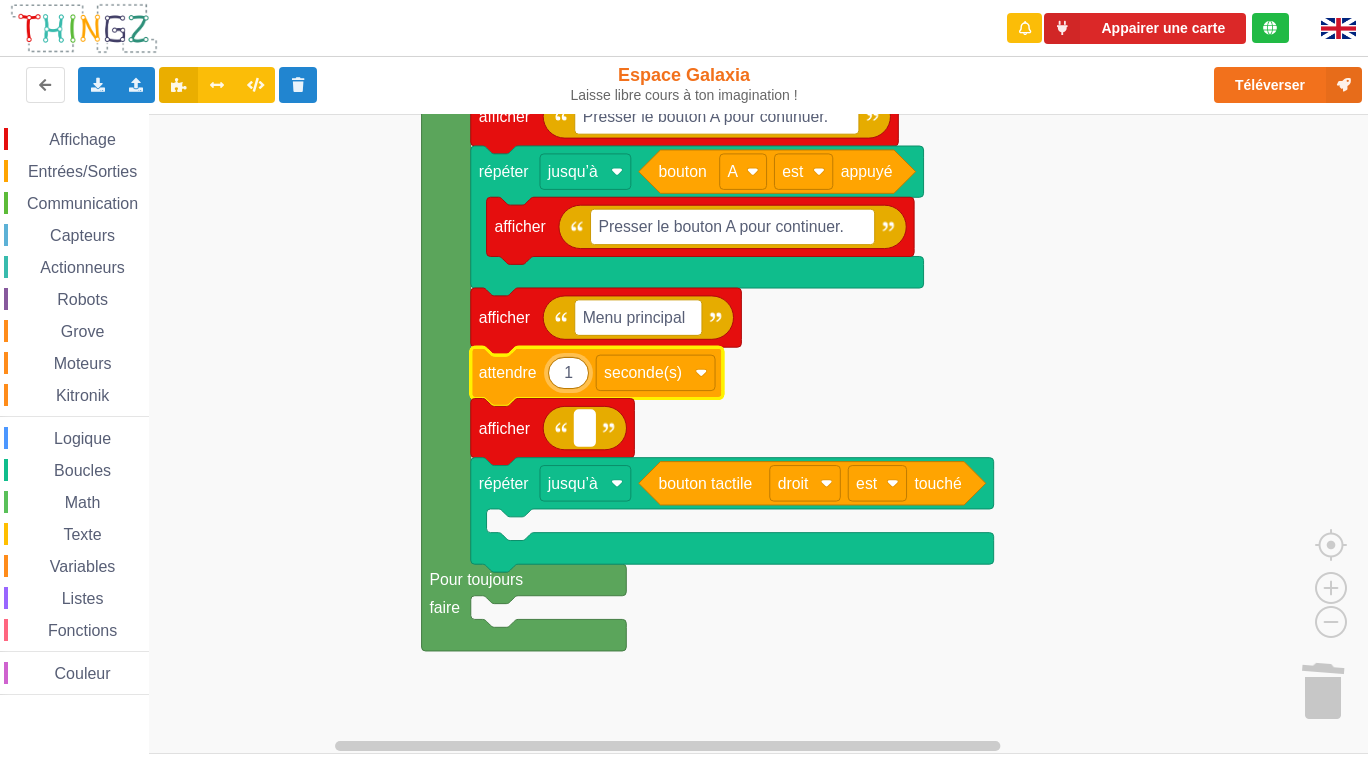 click 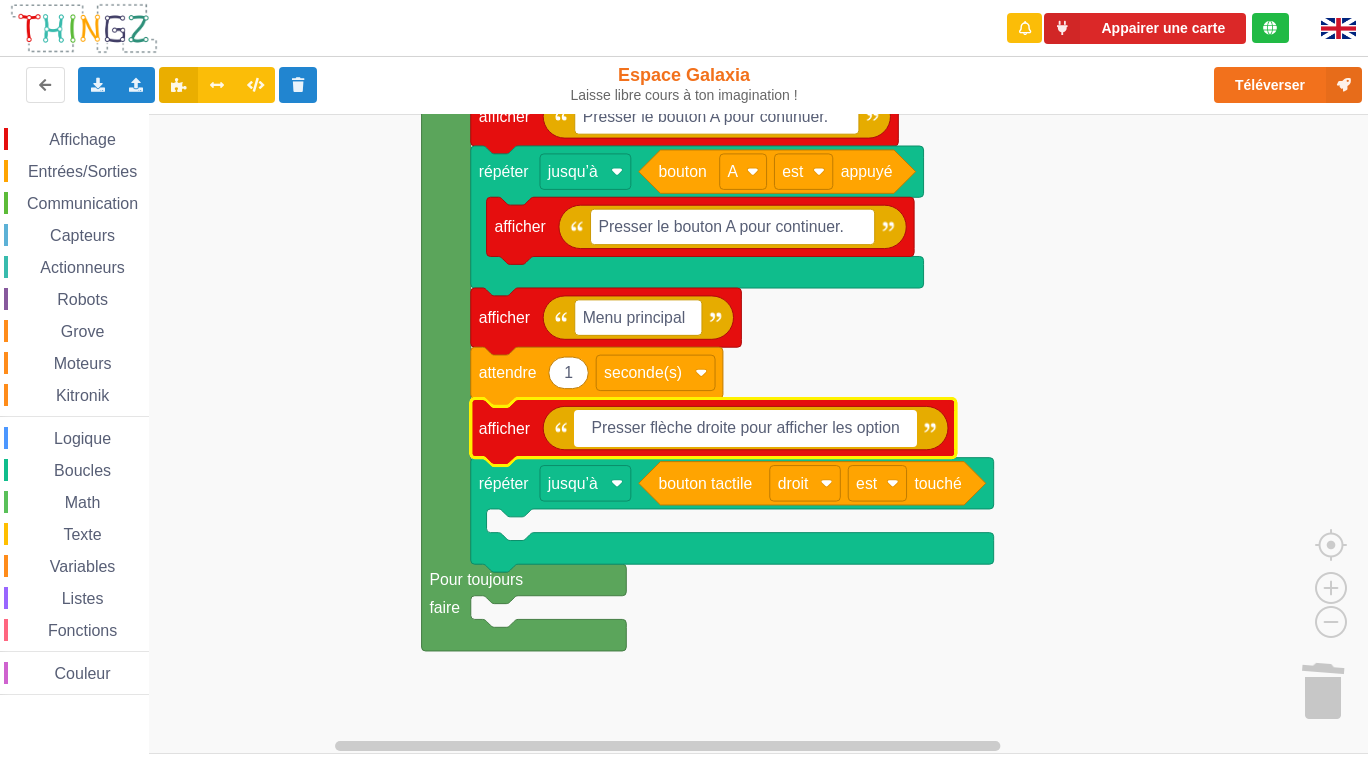 type on "Presser flèche droite pour afficher les options" 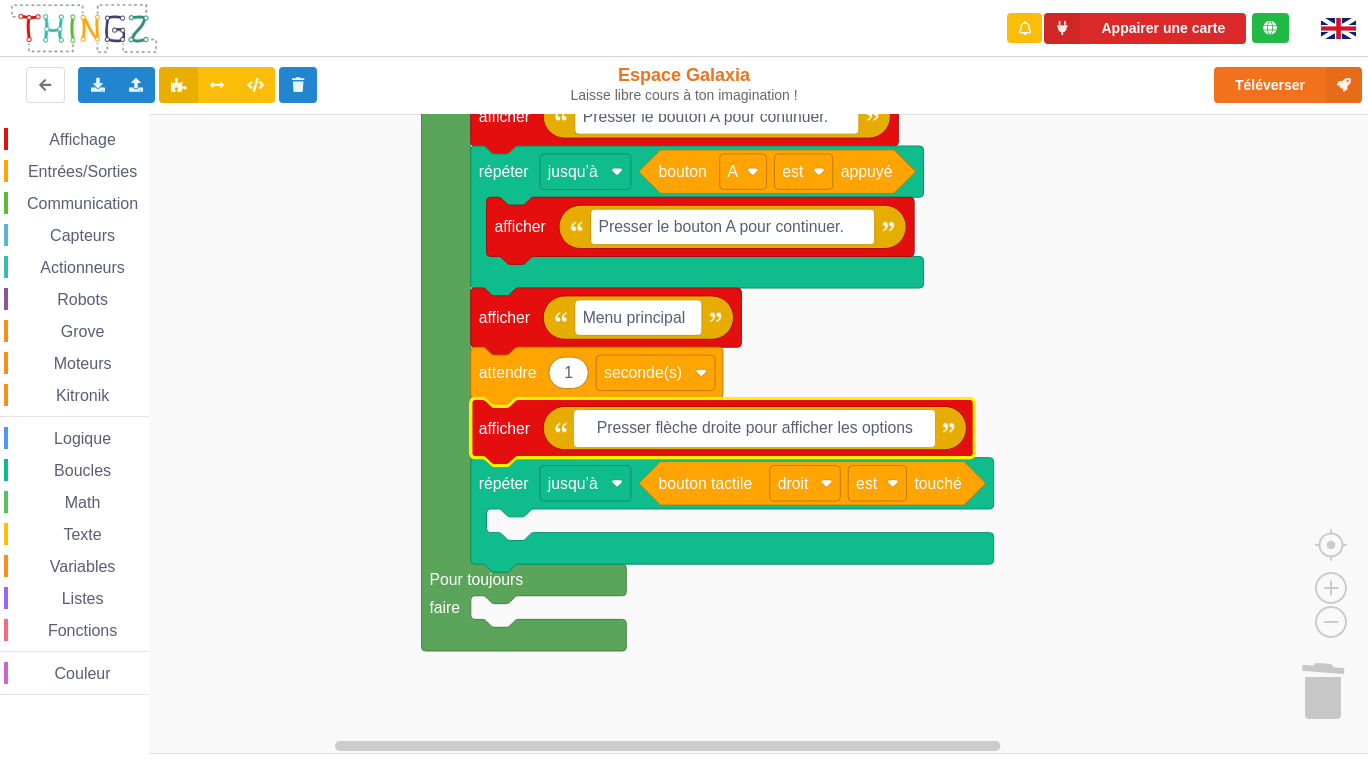 click 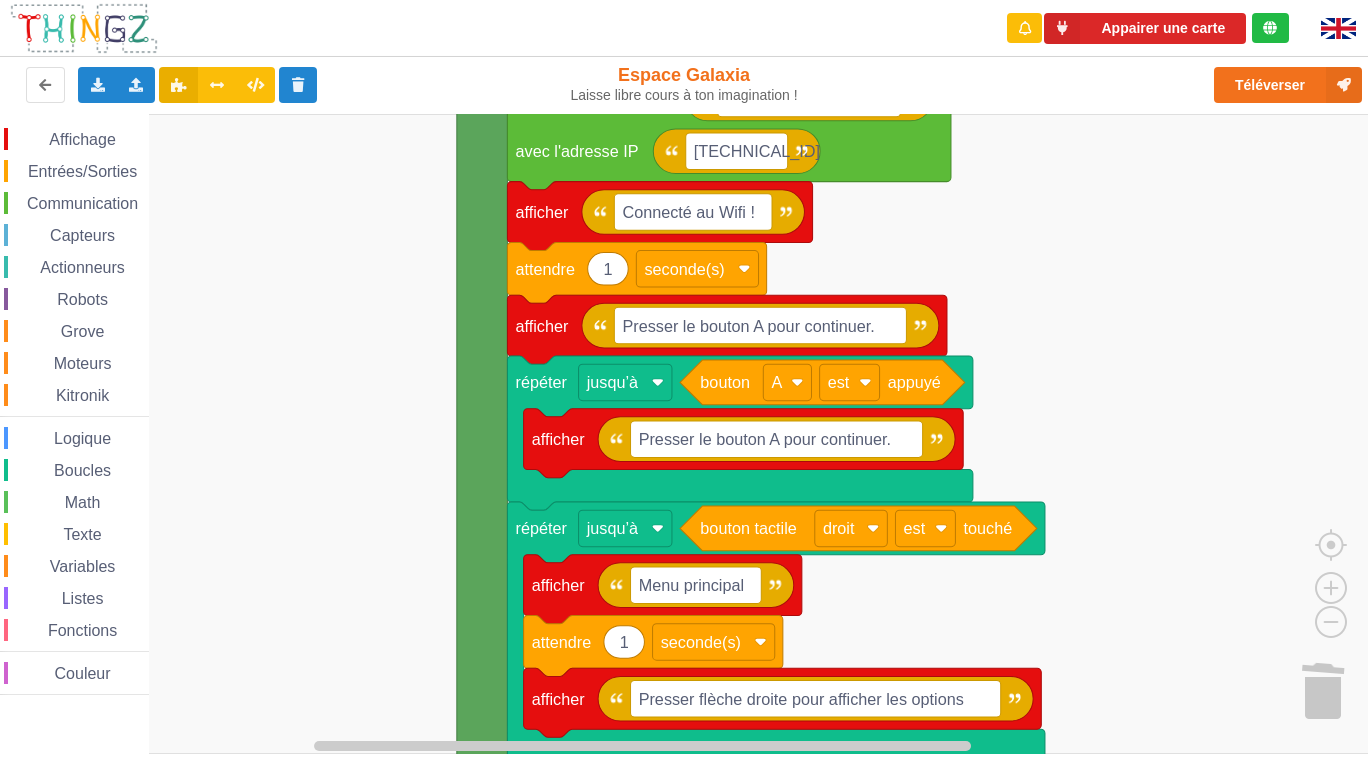 click on "Appairer une carte   Exporter l'assemblage de blocs Exporter l'assemblage de blocs au format Python Importer un assemblage de blocs Importer du code Python download it     Espace Galaxia Laisse libre cours à ton imagination ! Téléverser Affichage Entrées/Sorties Communication Capteurs Actionneurs Robots Grove Moteurs Kitronik Logique Boucles Math Texte Variables Listes Fonctions Couleur 0 0 20 10 créer le rectangle r à la position x: y: de longueur: de largeur: de couleur: si le bouton A est appuyé alors 0 attendre seconde(s) démarrer le chronomètre temps écoulé depuis le démarrage du chronomètre en s si le bouton A est appuyé alors bouton A est appuyé Lorsque le bouton A est appuyé si le bouton tactile haut est appuyé alors bouton tactile haut est touché Lorsque le bouton tactile haut est touché HAUT lire la broche numérique P0 écrire sur la broche numérique P0 l'état lire la broche analogique P0 100 P0 avec rapport cyclique: % 100 50 P0 %" at bounding box center [684, 384] 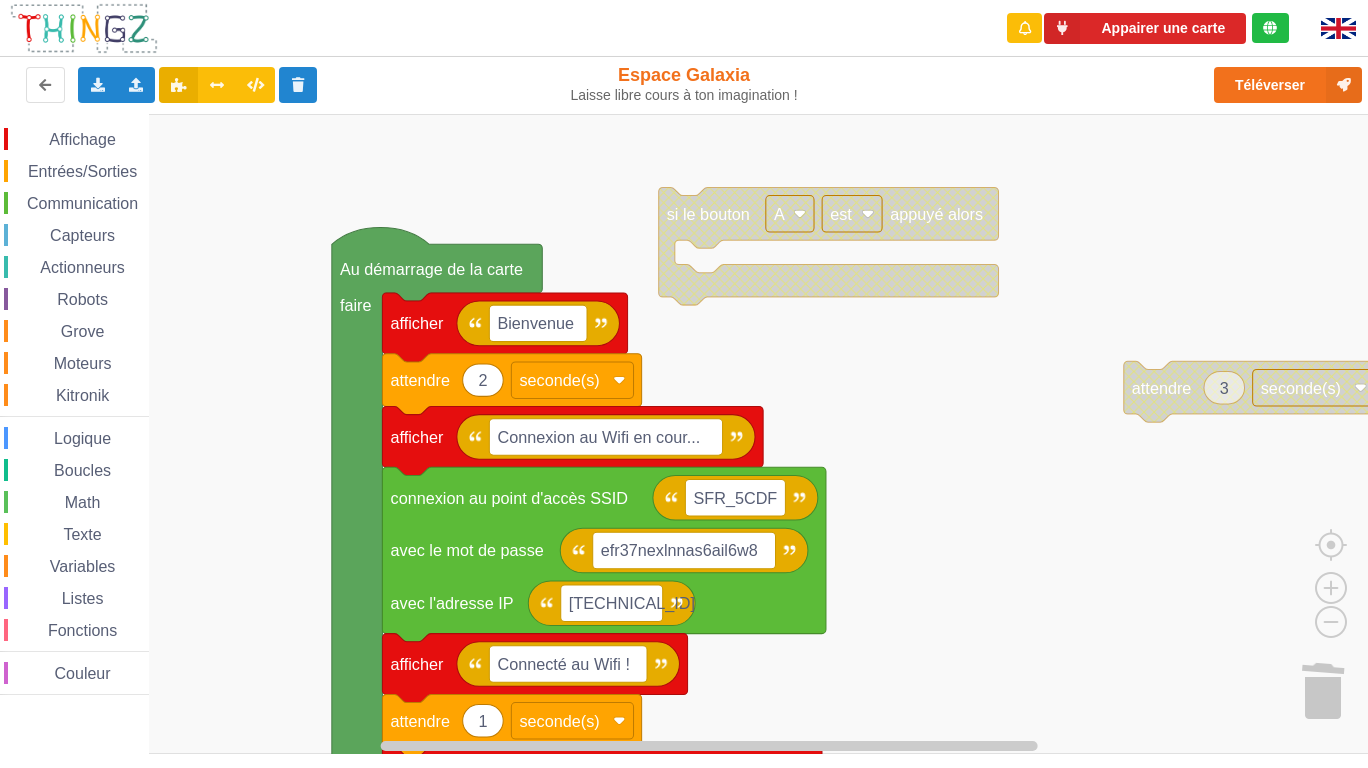 click on "Appairer une carte   Exporter l'assemblage de blocs Exporter l'assemblage de blocs au format Python Importer un assemblage de blocs Importer du code Python download it     Espace Galaxia Laisse libre cours à ton imagination ! Téléverser Affichage Entrées/Sorties Communication Capteurs Actionneurs Robots Grove Moteurs Kitronik Logique Boucles Math Texte Variables Listes Fonctions Couleur 0 0 20 10 créer le rectangle r à la position x: y: de longueur: de largeur: de couleur: si le bouton A est appuyé alors 0 attendre seconde(s) démarrer le chronomètre temps écoulé depuis le démarrage du chronomètre en s si le bouton A est appuyé alors bouton A est appuyé Lorsque le bouton A est appuyé si le bouton tactile haut est appuyé alors bouton tactile haut est touché Lorsque le bouton tactile haut est touché HAUT lire la broche numérique P0 écrire sur la broche numérique P0 l'état lire la broche analogique P0 100 P0 avec rapport cyclique: % 100 50 P0 %" at bounding box center (684, 384) 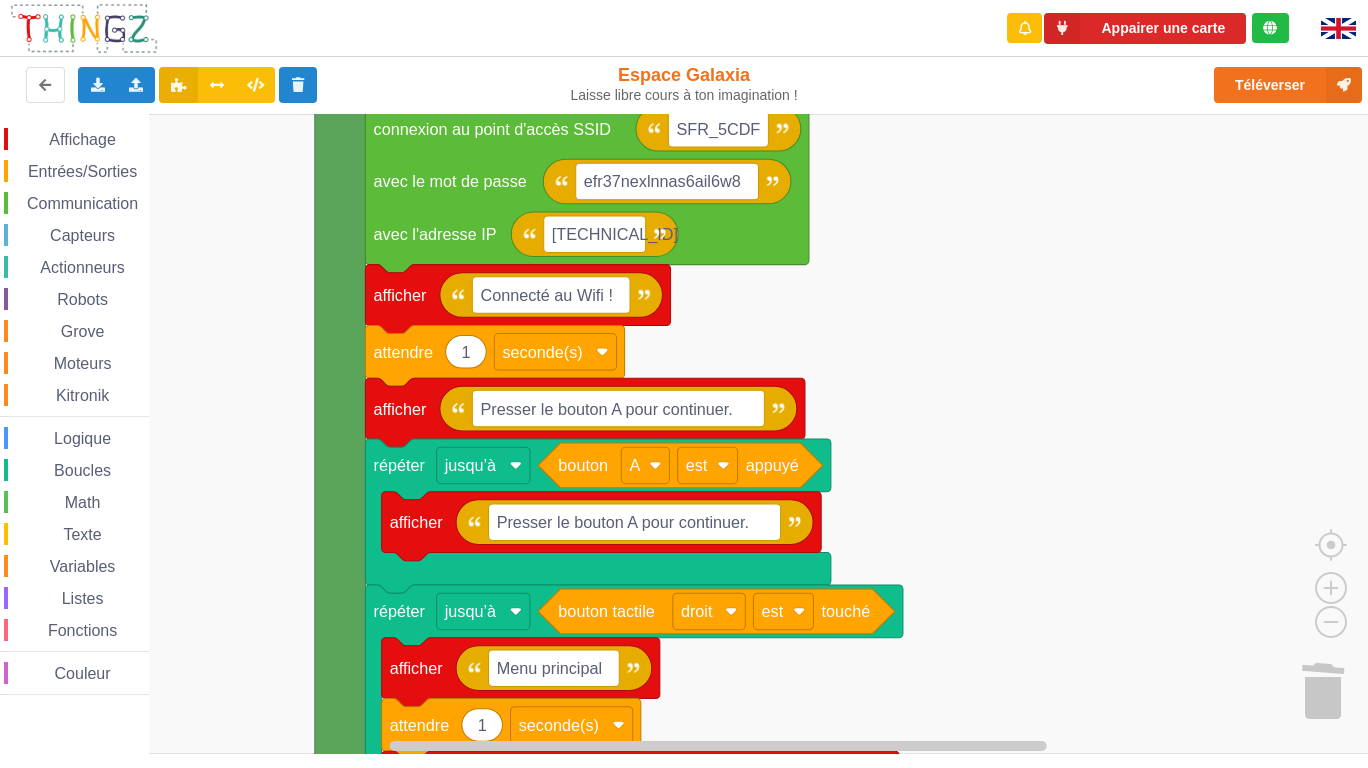 click on "Appairer une carte   Exporter l'assemblage de blocs Exporter l'assemblage de blocs au format Python Importer un assemblage de blocs Importer du code Python download it     Espace Galaxia Laisse libre cours à ton imagination ! Téléverser Affichage Entrées/Sorties Communication Capteurs Actionneurs Robots Grove Moteurs Kitronik Logique Boucles Math Texte Variables Listes Fonctions Couleur 0 0 20 10 créer le rectangle r à la position x: y: de longueur: de largeur: de couleur: si le bouton A est appuyé alors 0 attendre seconde(s) démarrer le chronomètre temps écoulé depuis le démarrage du chronomètre en s si le bouton A est appuyé alors bouton A est appuyé Lorsque le bouton A est appuyé si le bouton tactile haut est appuyé alors bouton tactile haut est touché Lorsque le bouton tactile haut est touché HAUT lire la broche numérique P0 écrire sur la broche numérique P0 l'état lire la broche analogique P0 100 P0 avec rapport cyclique: % 100 50 P0 %" at bounding box center (684, 370) 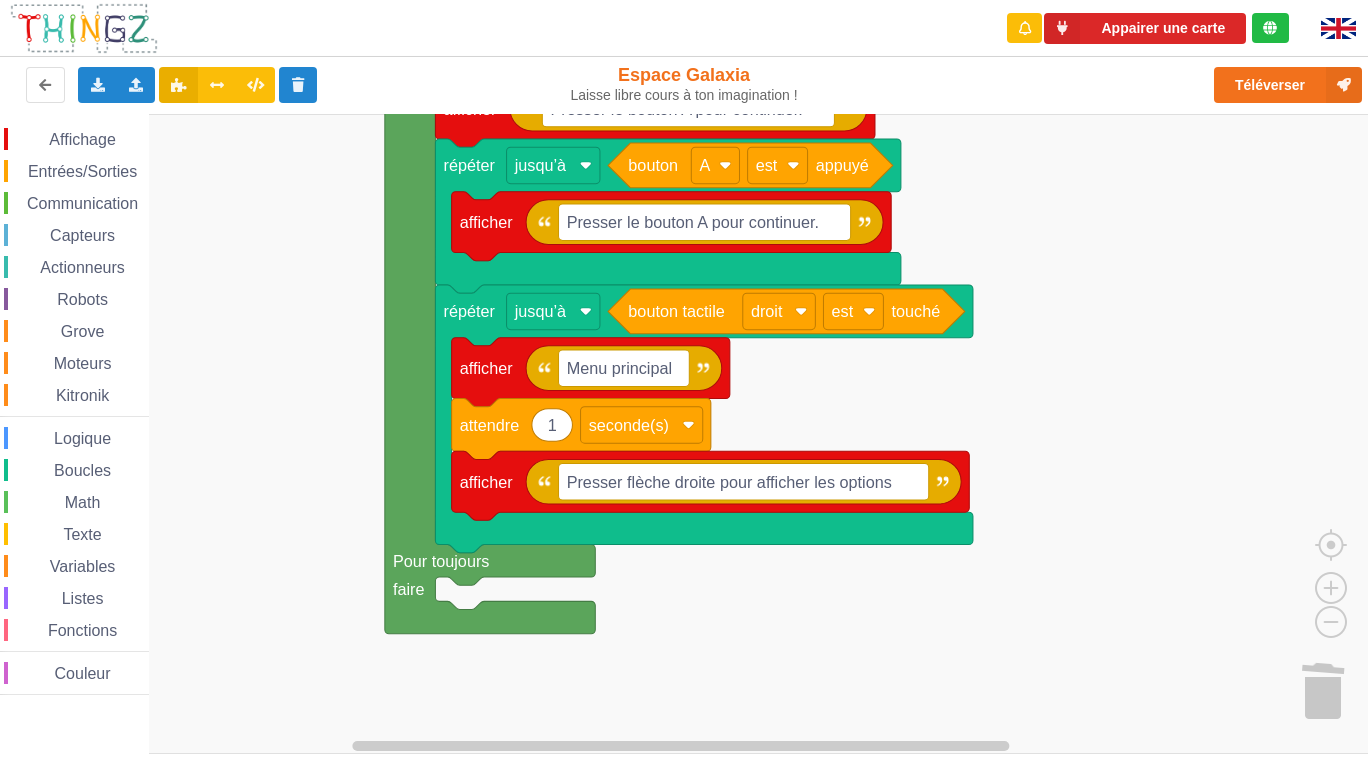 click 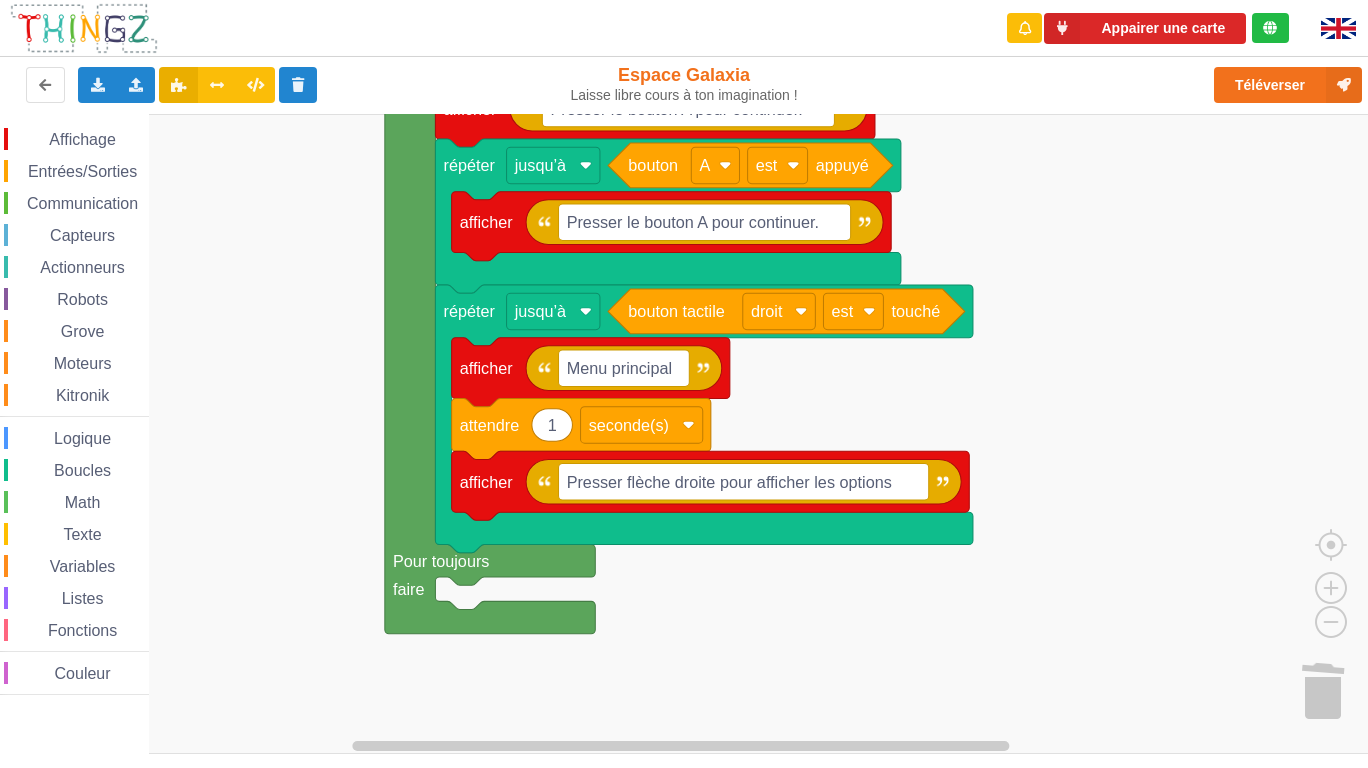 click on "Affichage" at bounding box center [82, 139] 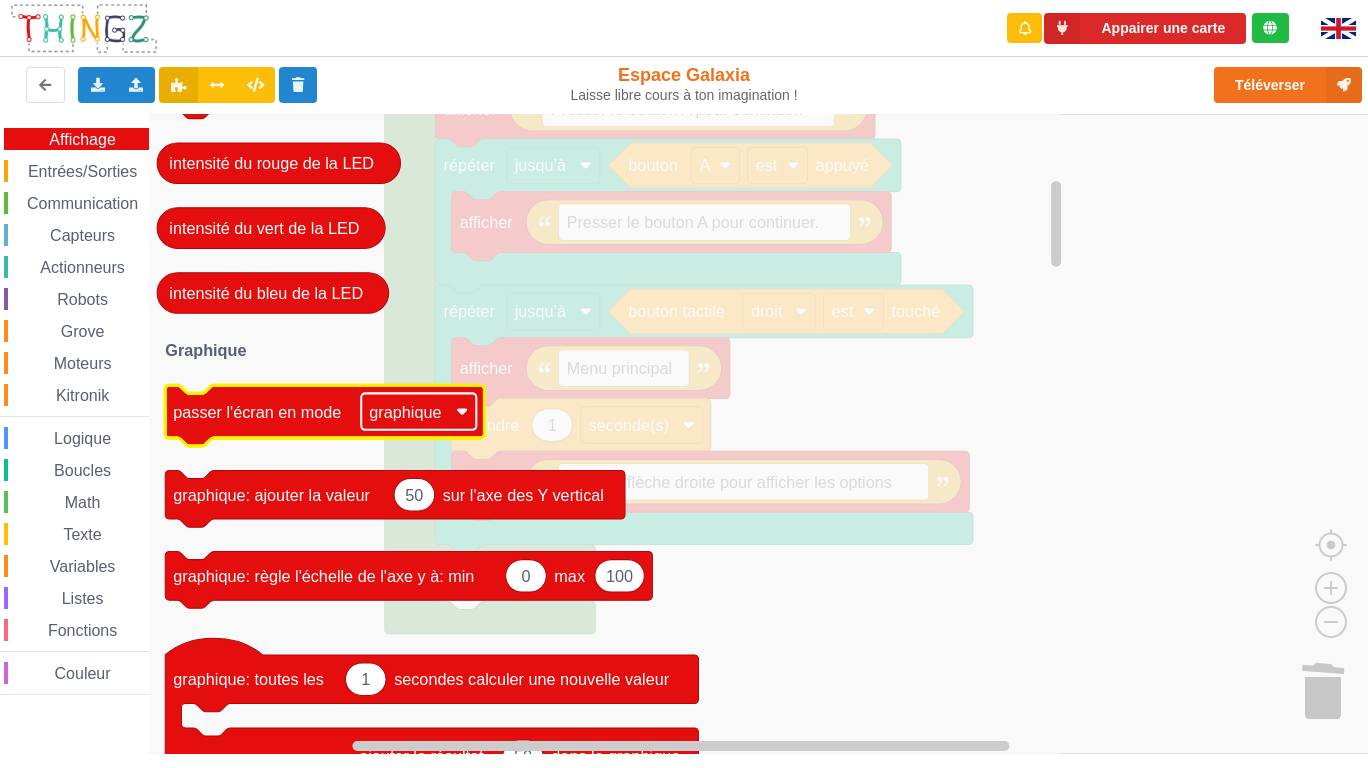click 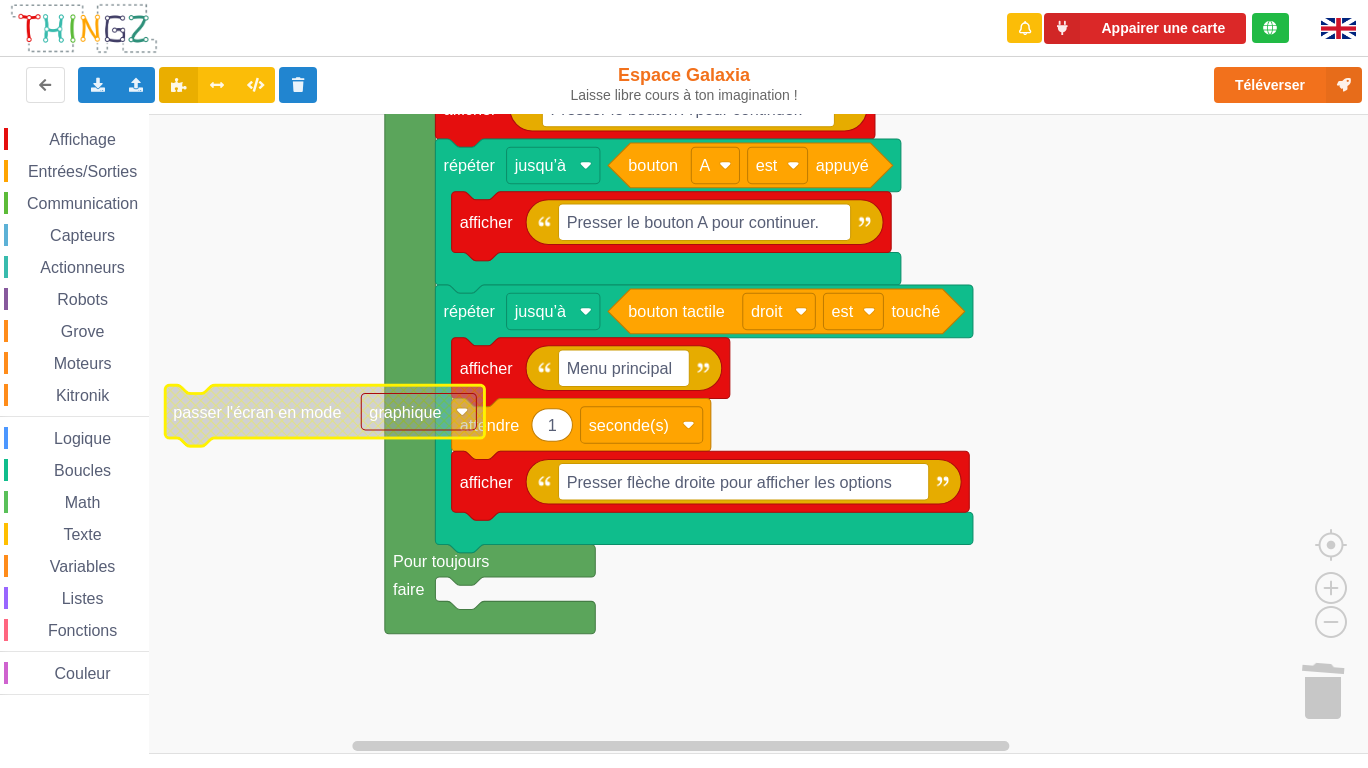 click on "graphique" 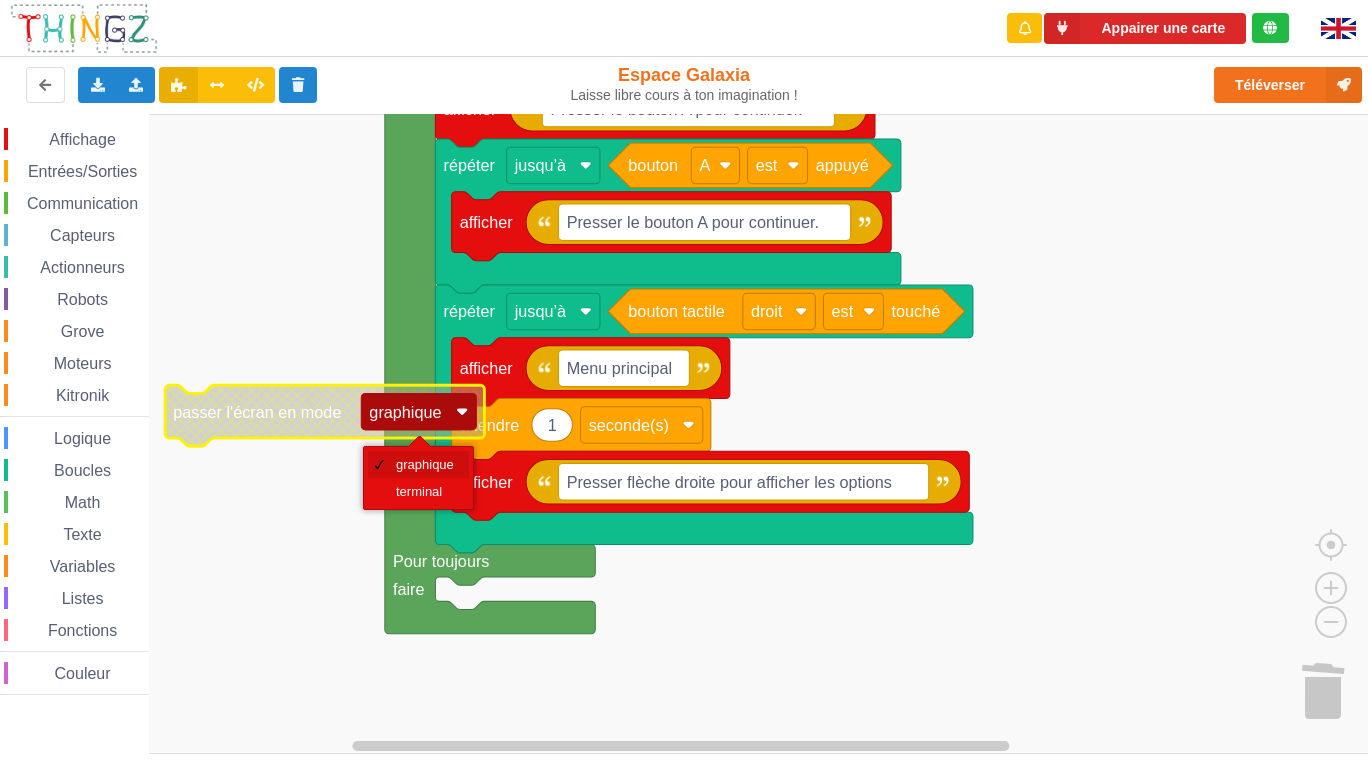 click on "graphique" at bounding box center [425, 464] 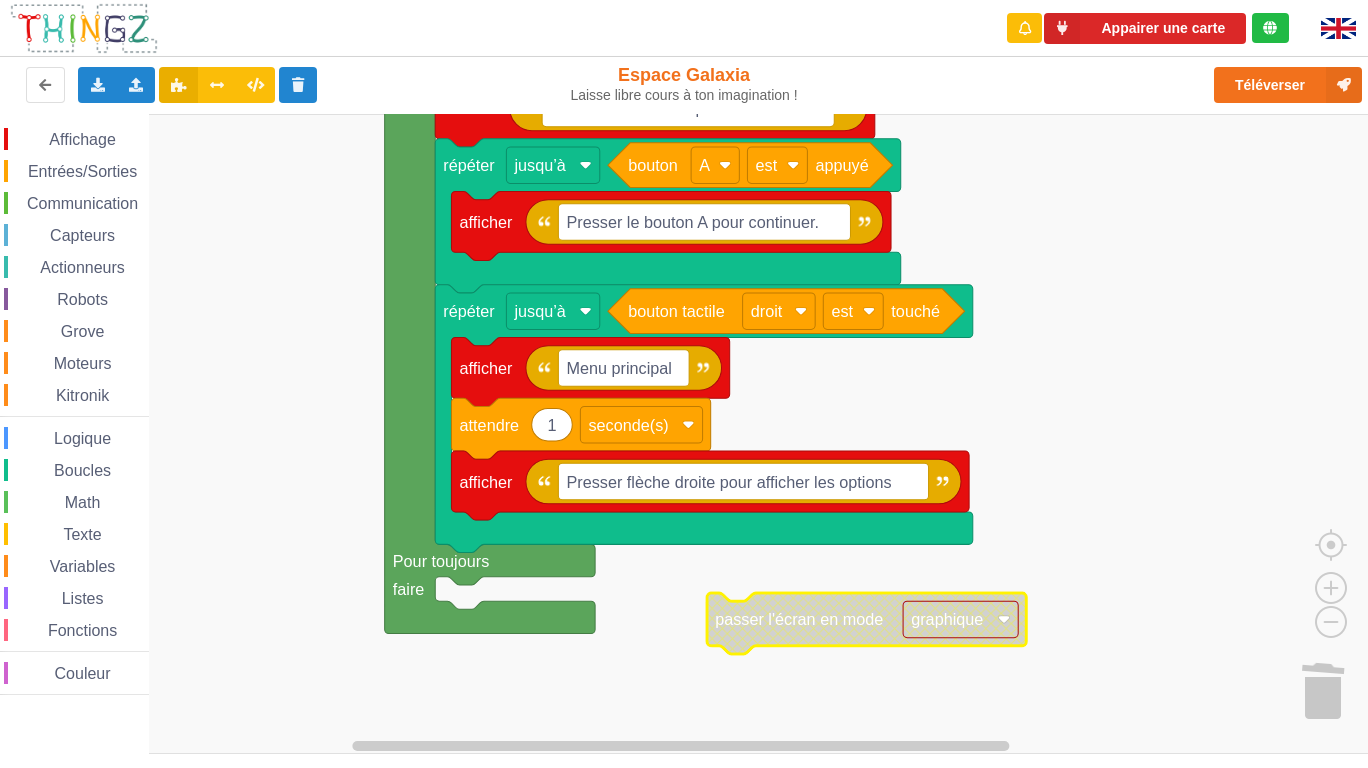 drag, startPoint x: 76, startPoint y: 204, endPoint x: 85, endPoint y: 183, distance: 22.847319 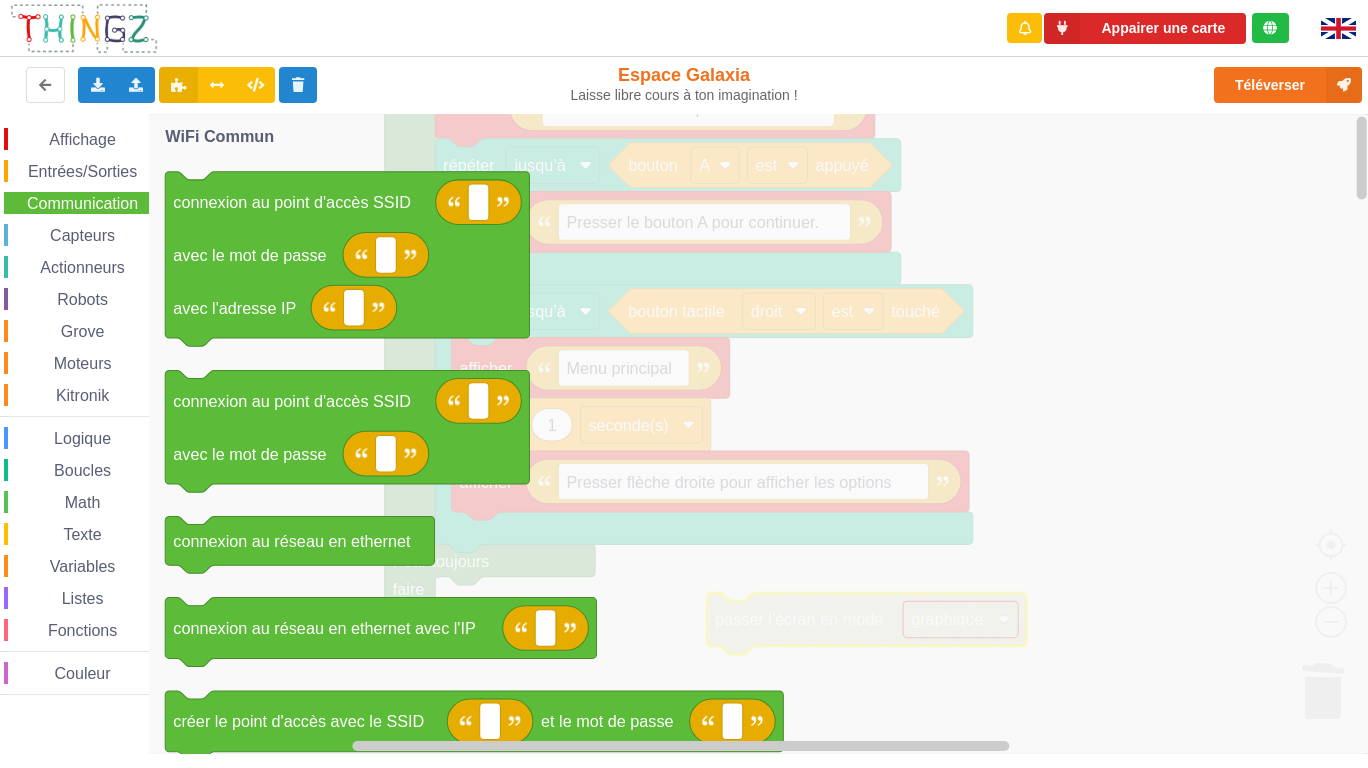 click on "Affichage" at bounding box center (82, 139) 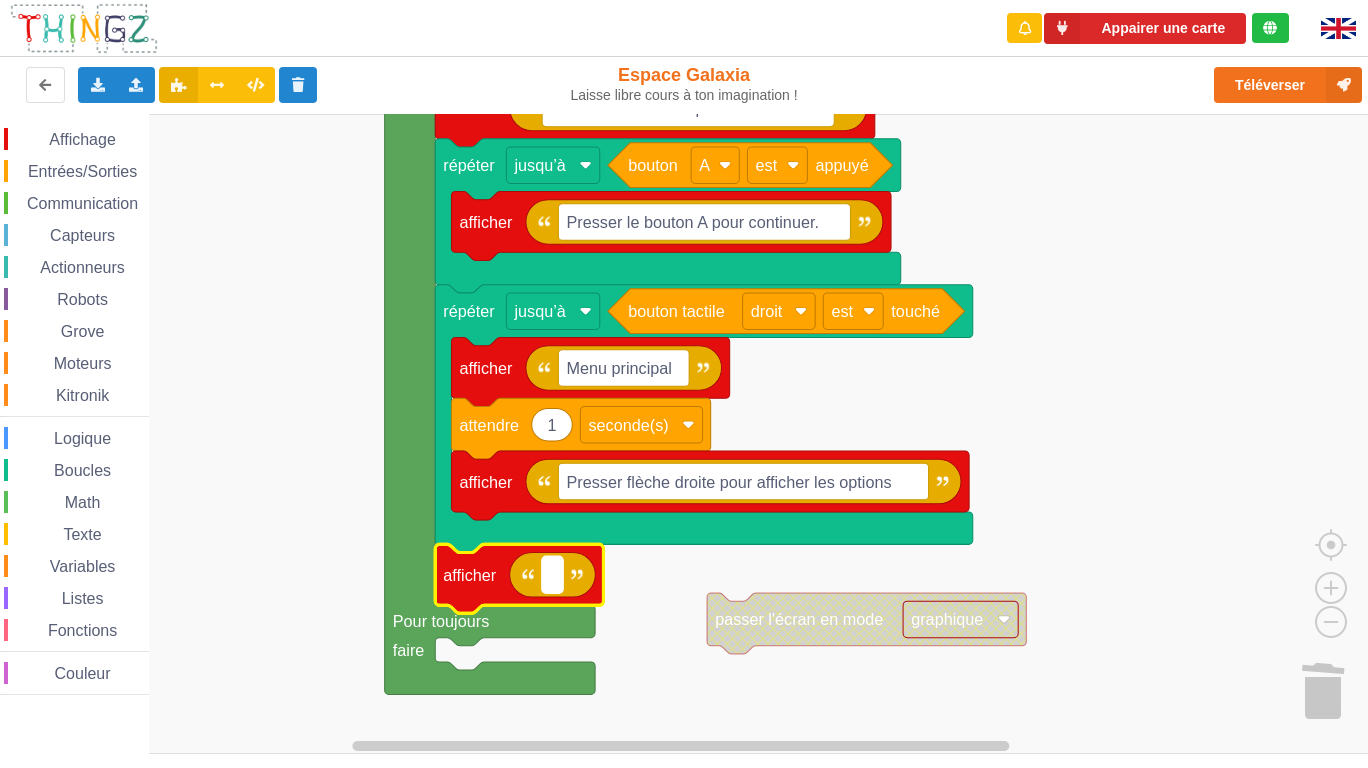 click 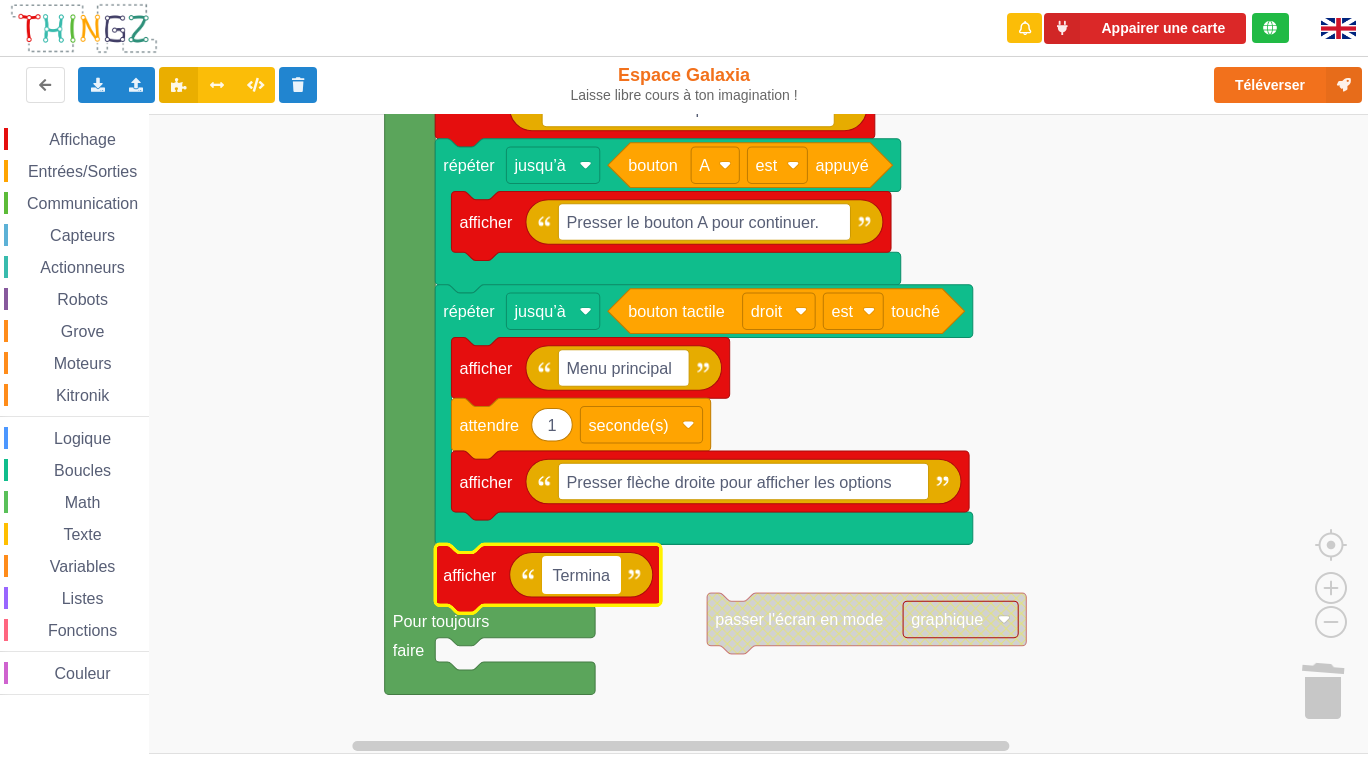 type on "Terminal" 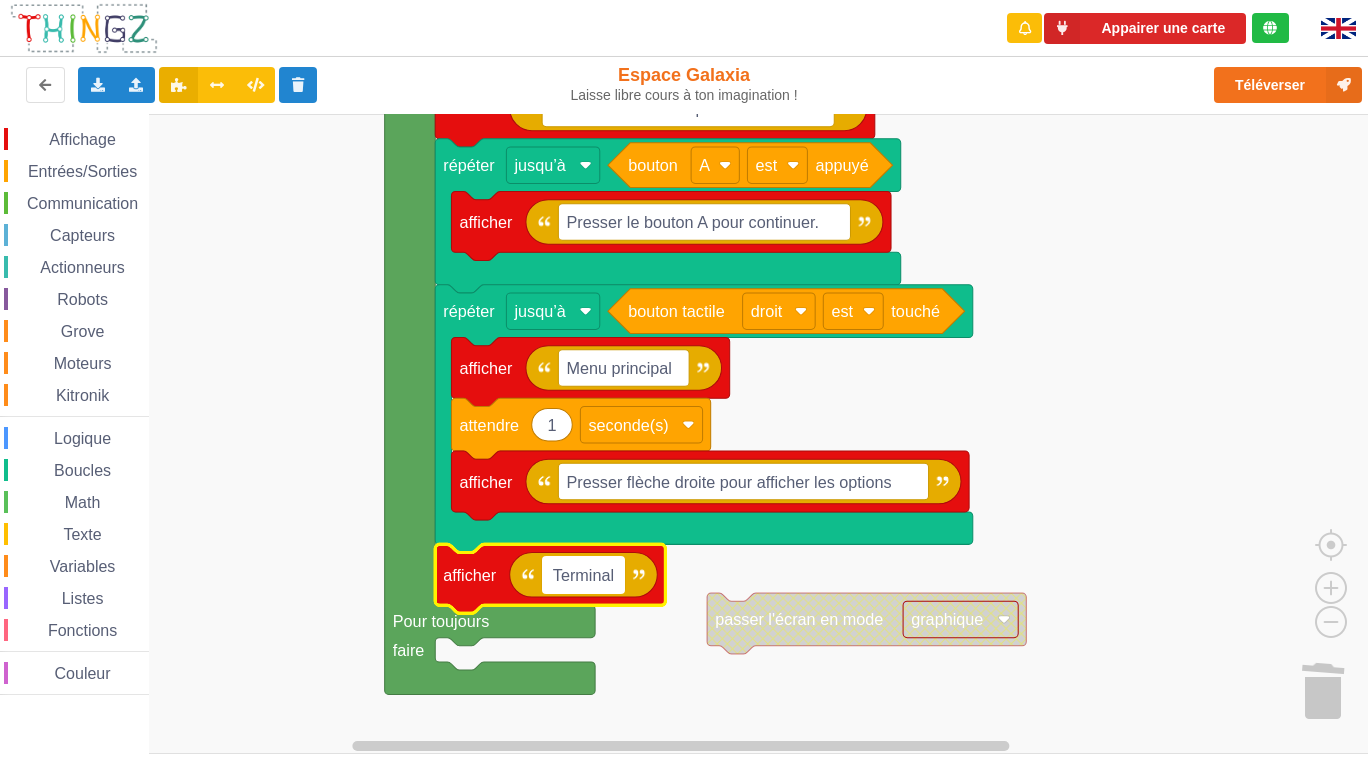 click 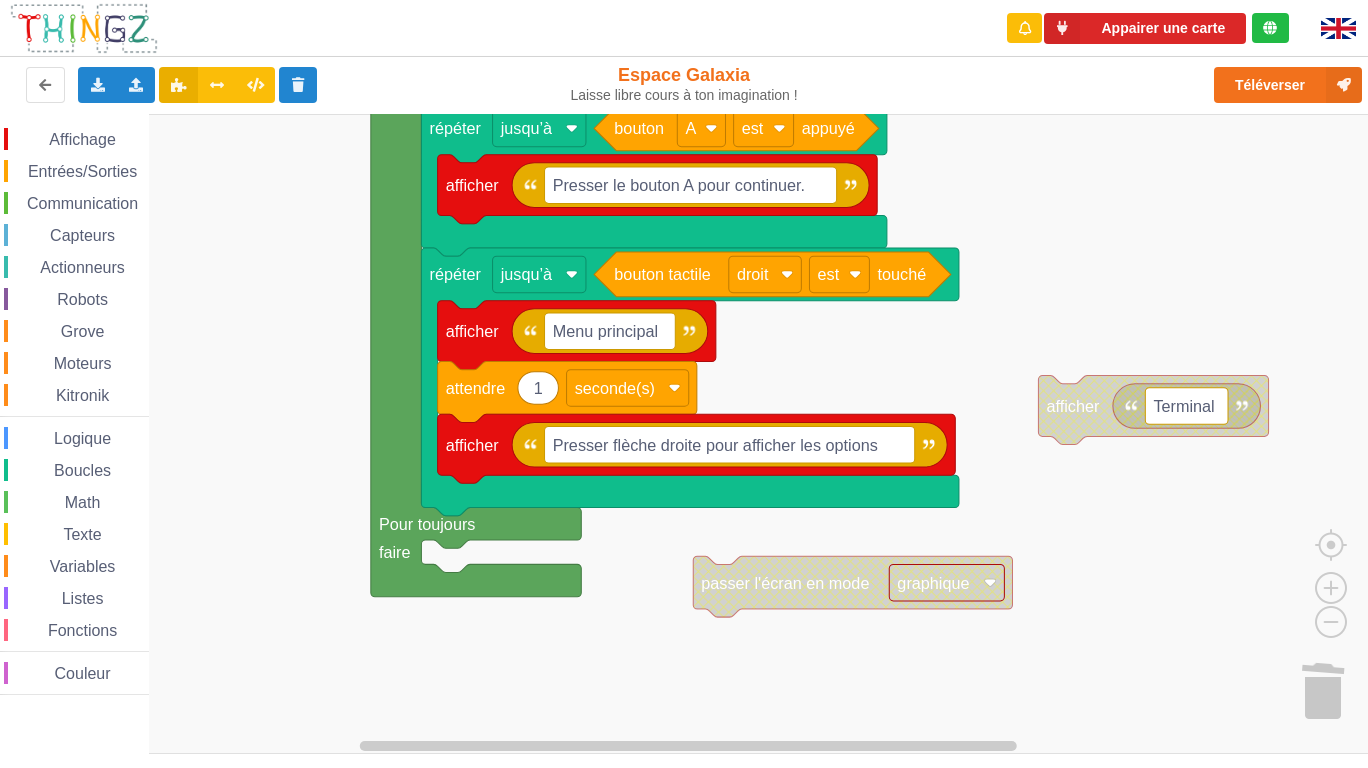 click 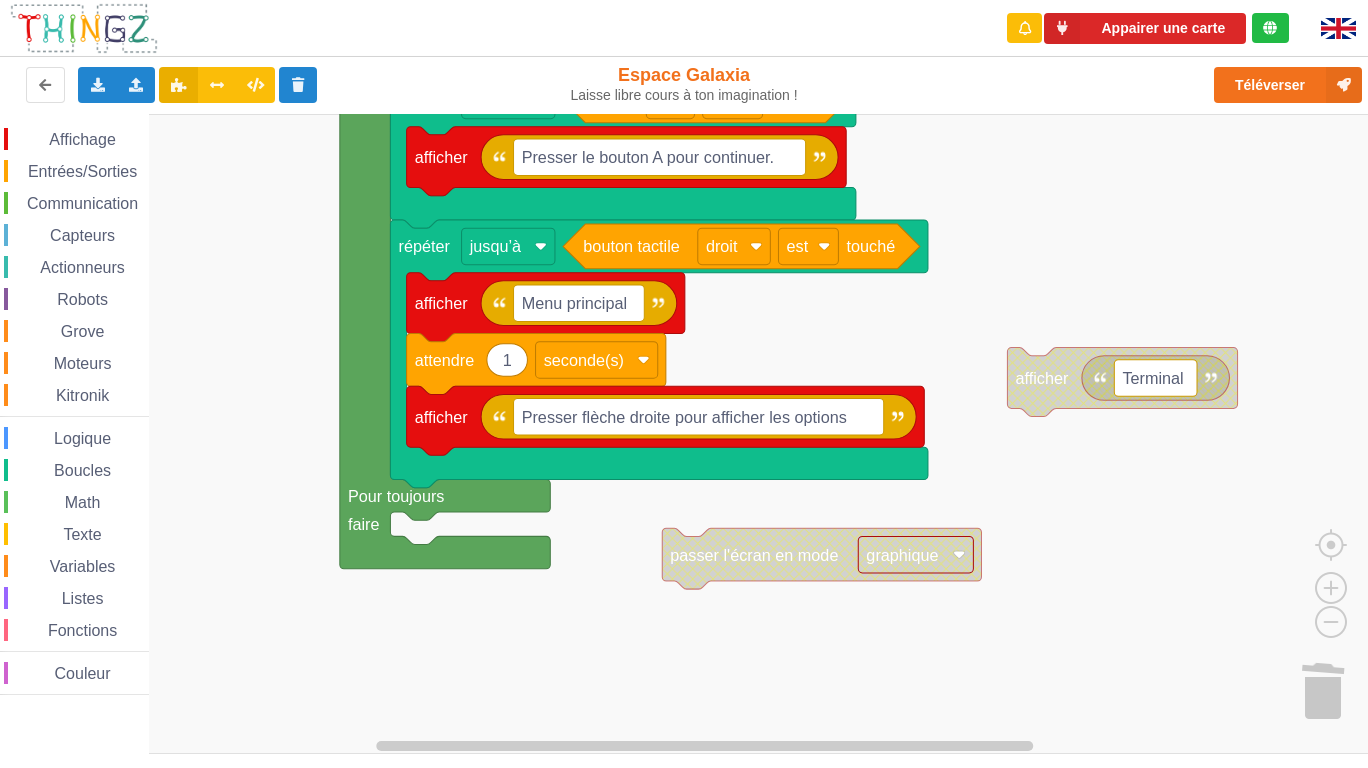 click on "Affichage Entrées/Sorties Communication Capteurs Actionneurs Robots Grove Moteurs Kitronik Logique Boucles Math Texte Variables Listes Fonctions Couleur" at bounding box center [74, 411] 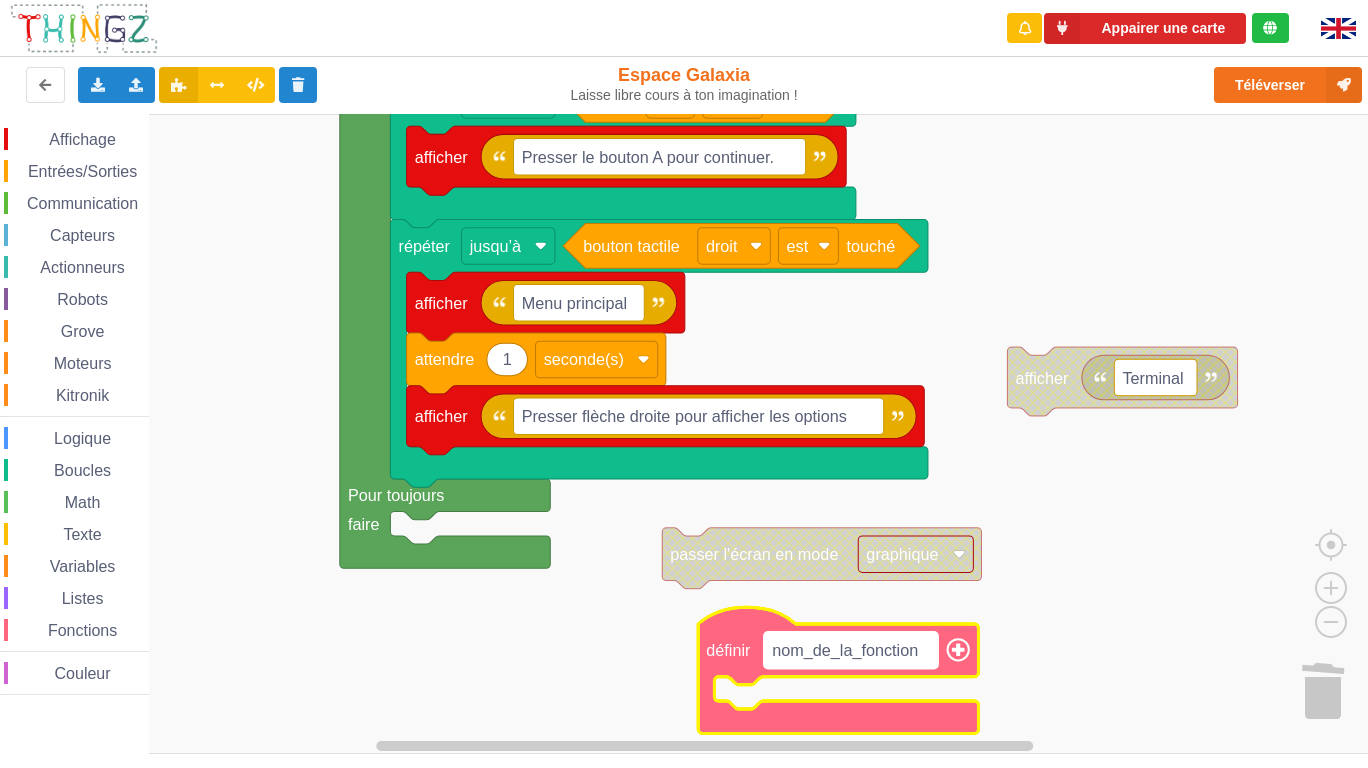 click on "nom_de_la_fonction" 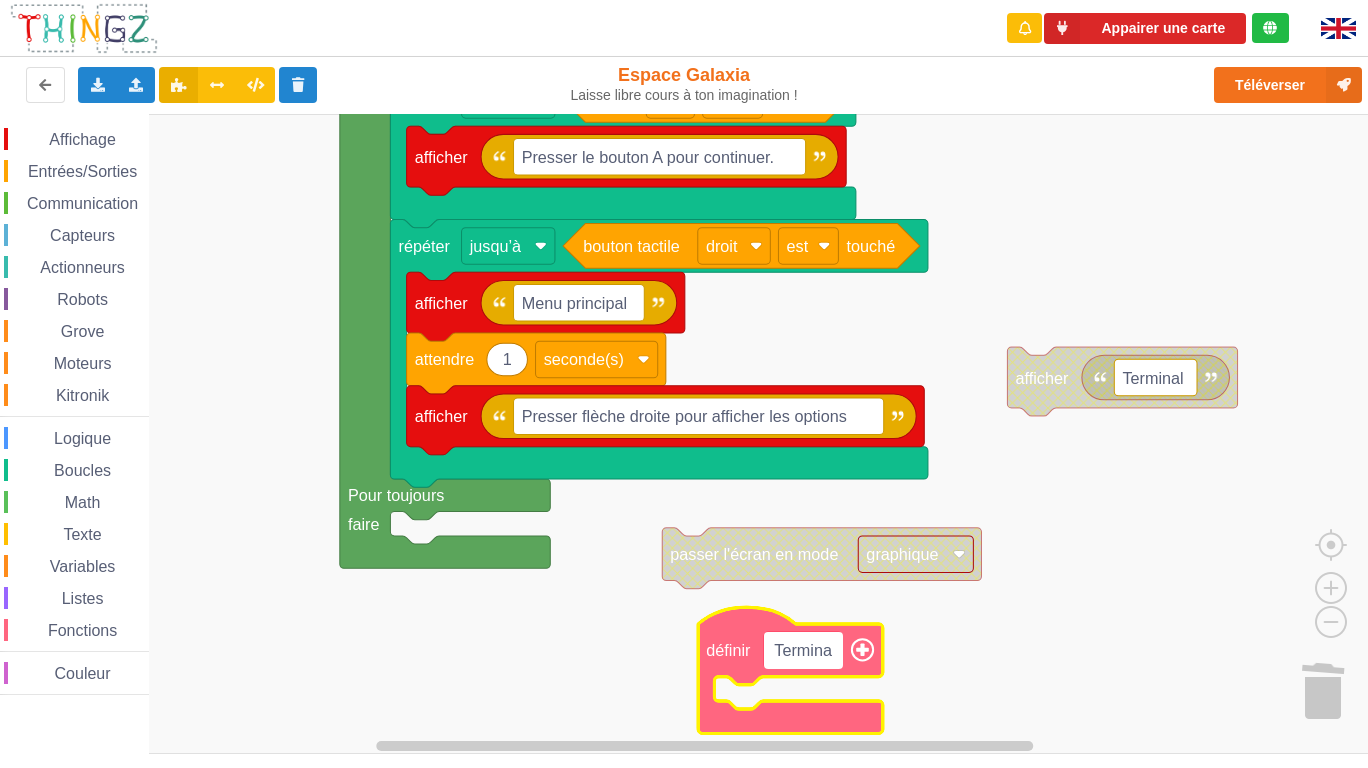 type on "Terminal" 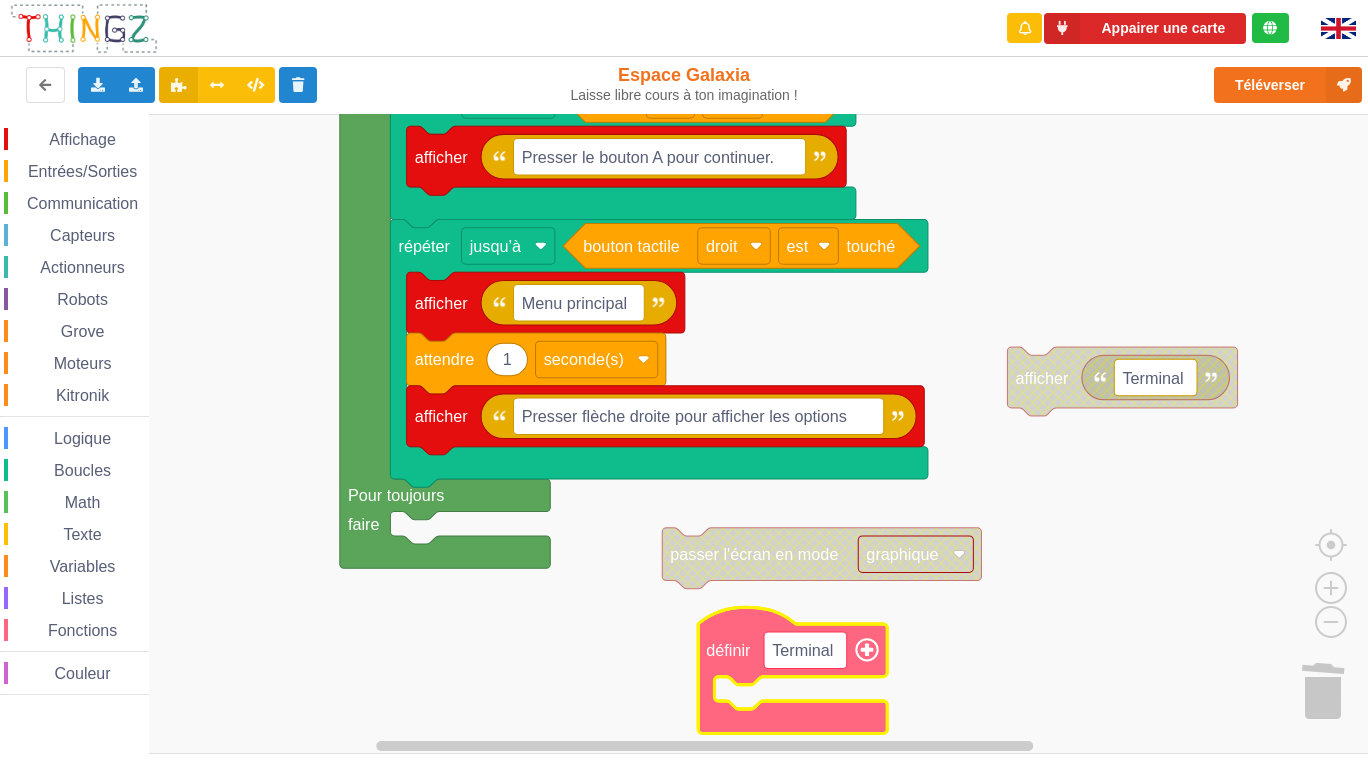 click 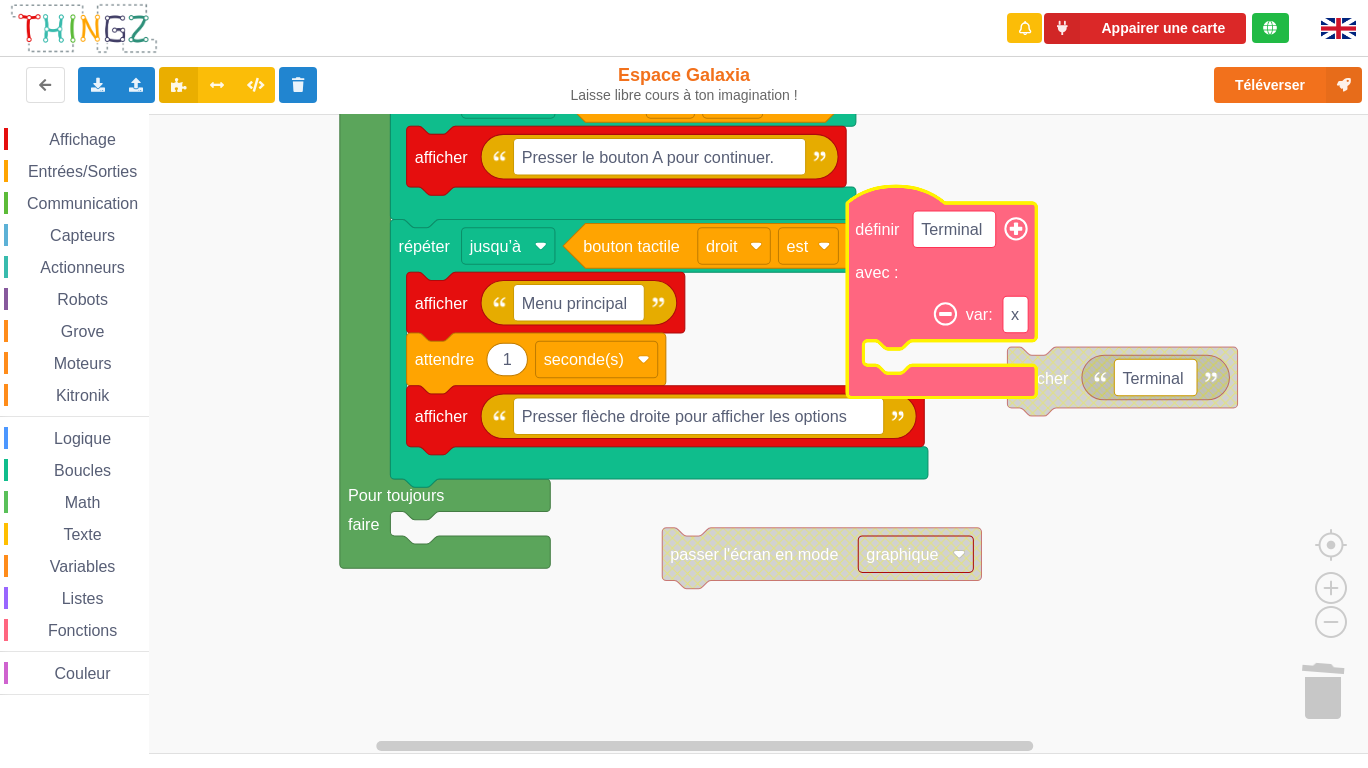 click 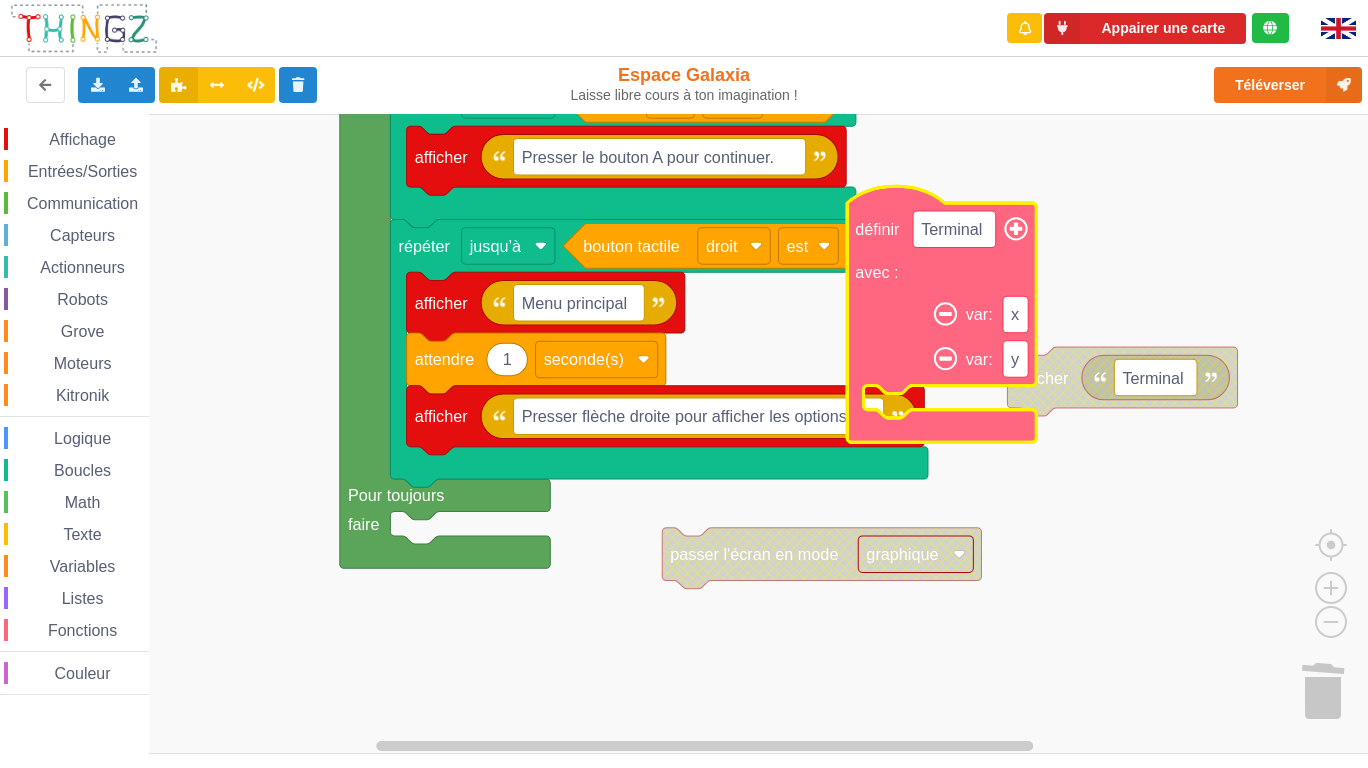 click 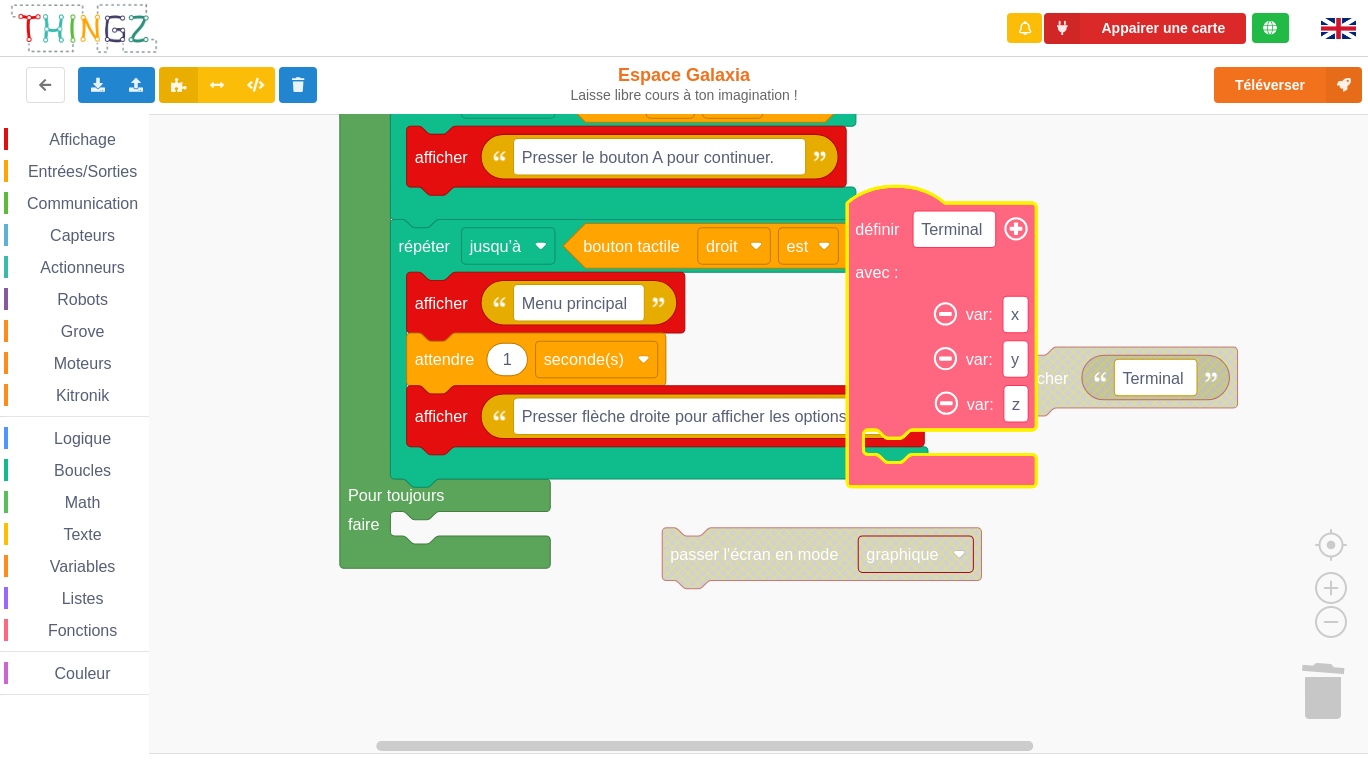 click 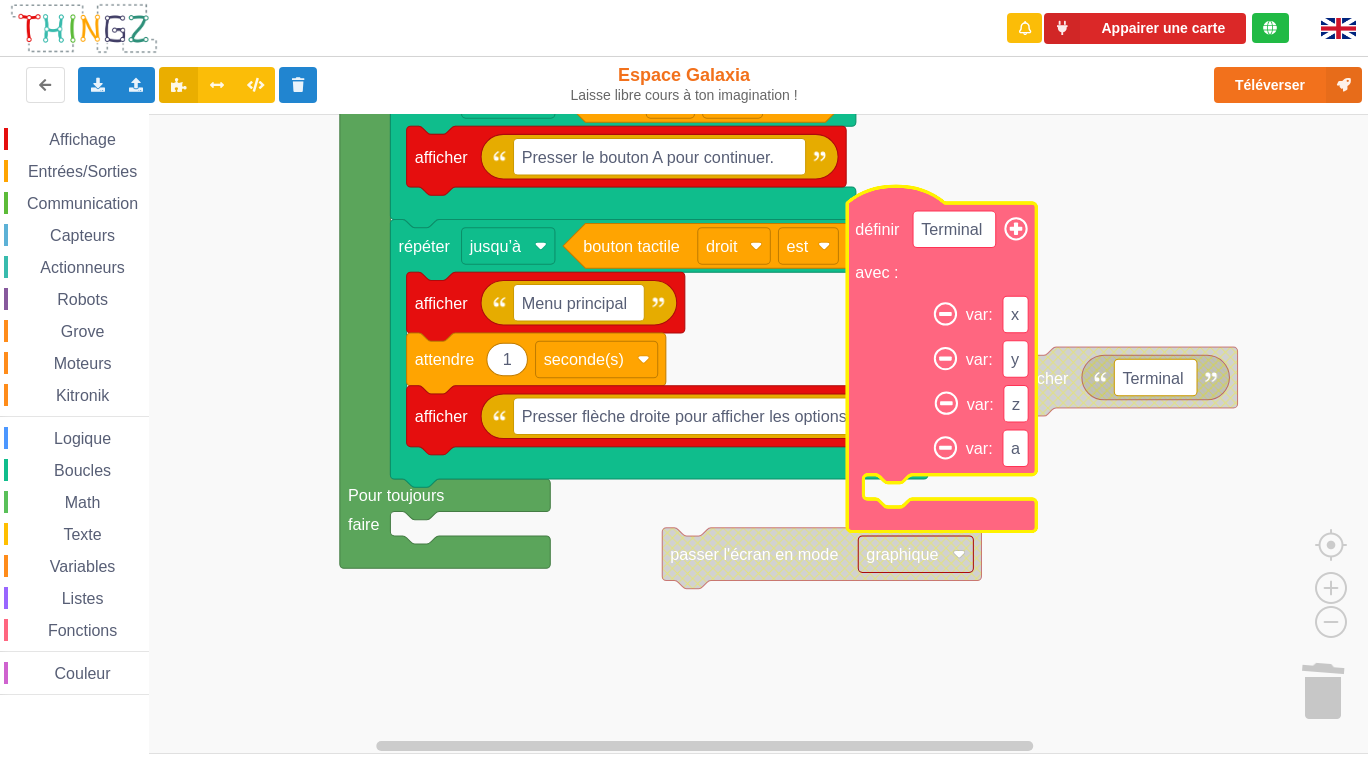 click 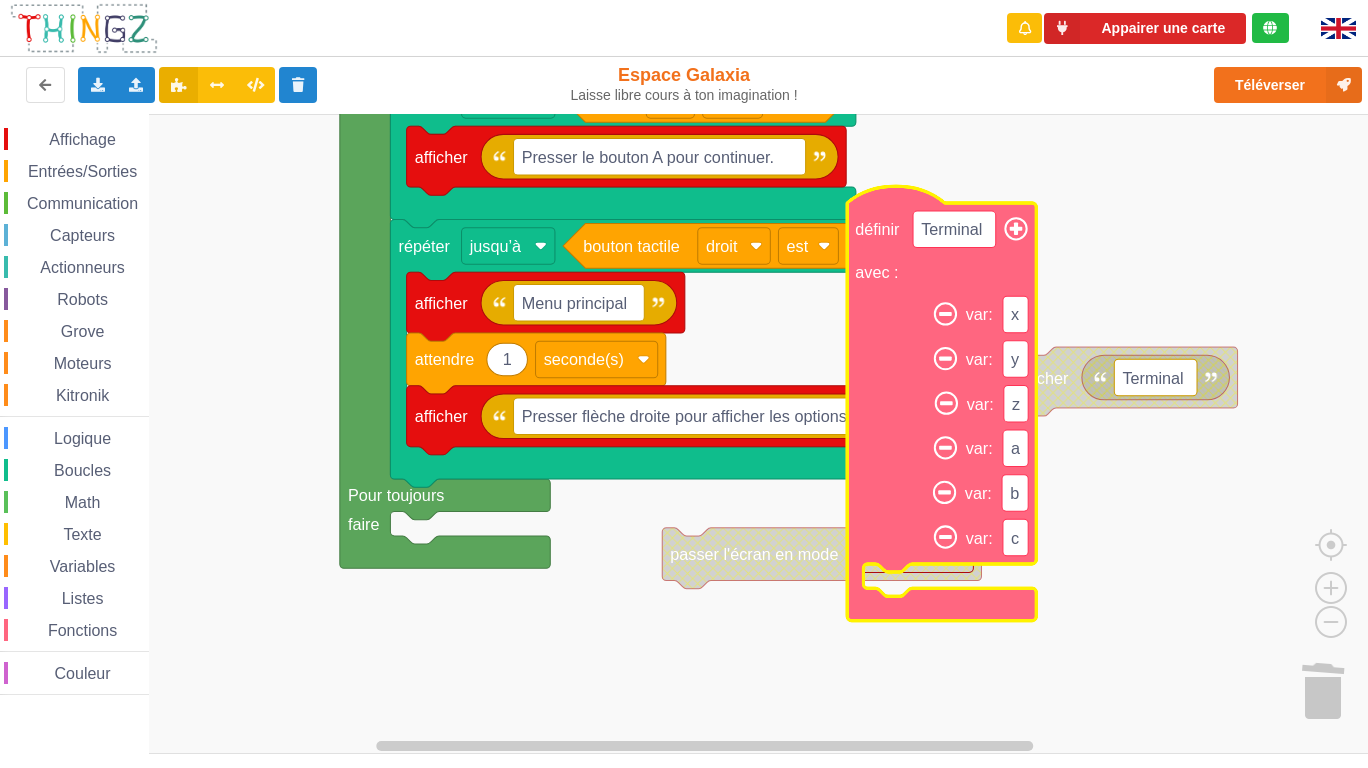 click 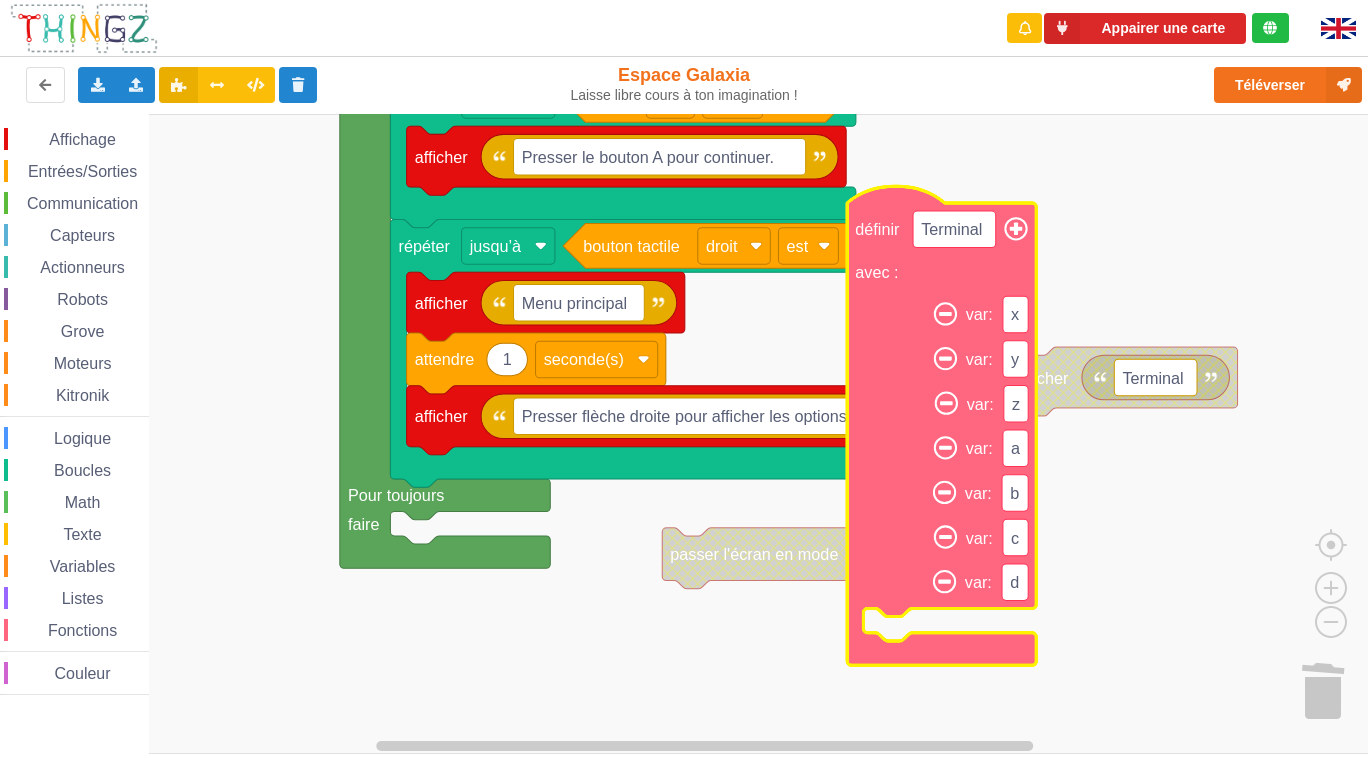 click 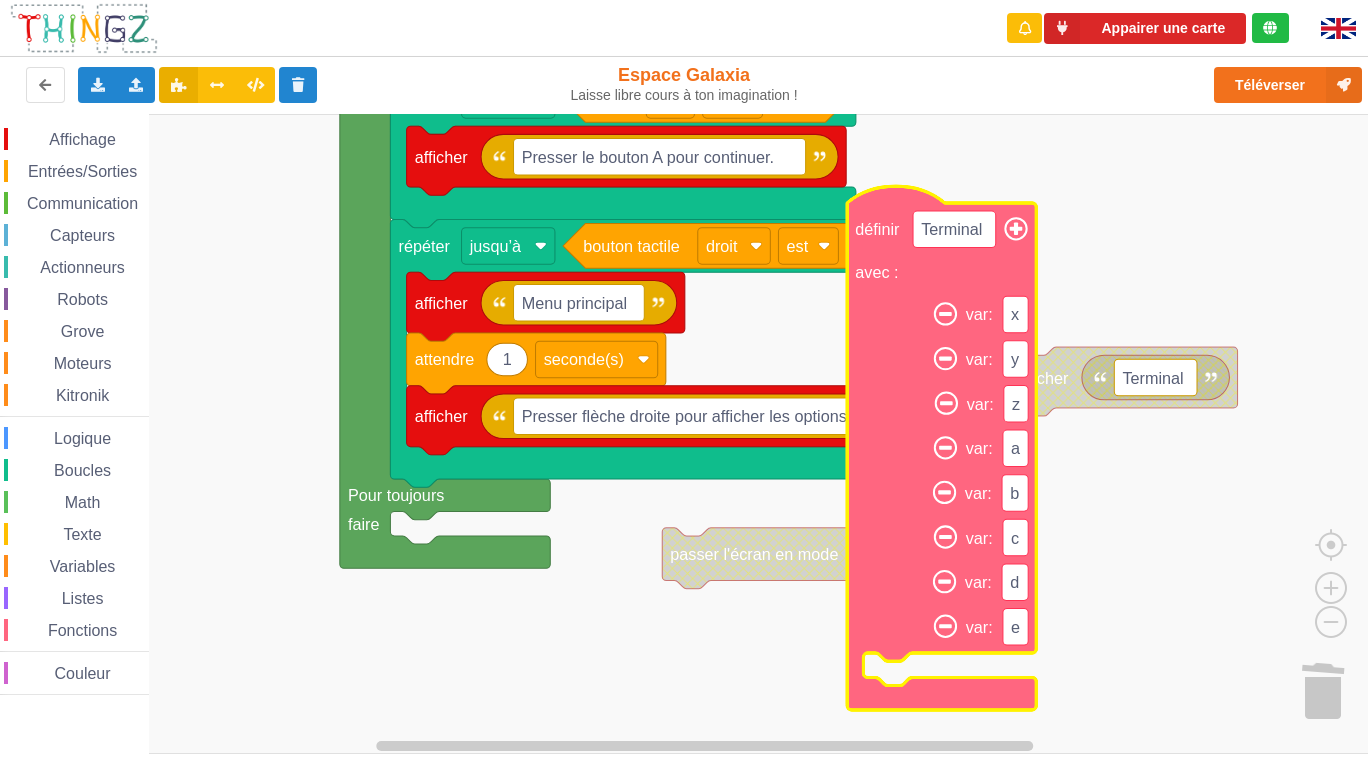 click 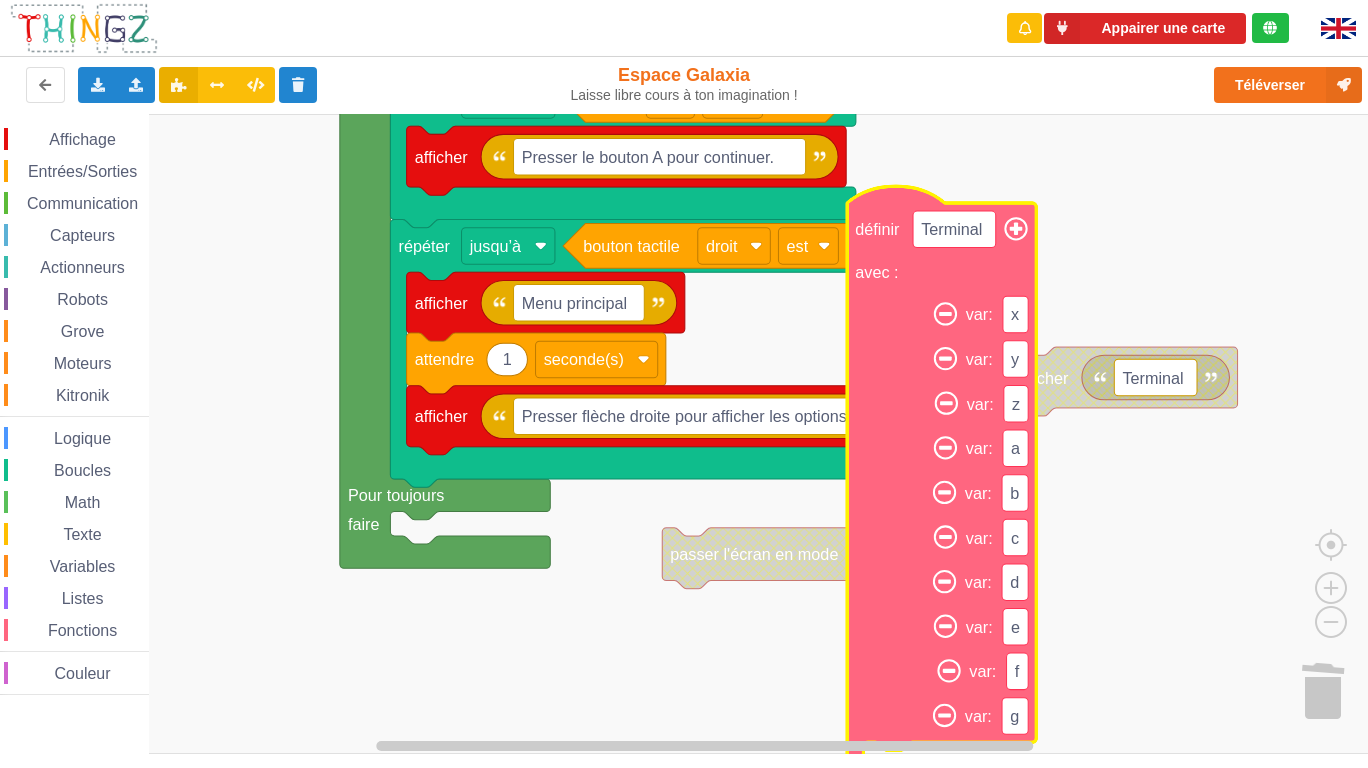 click 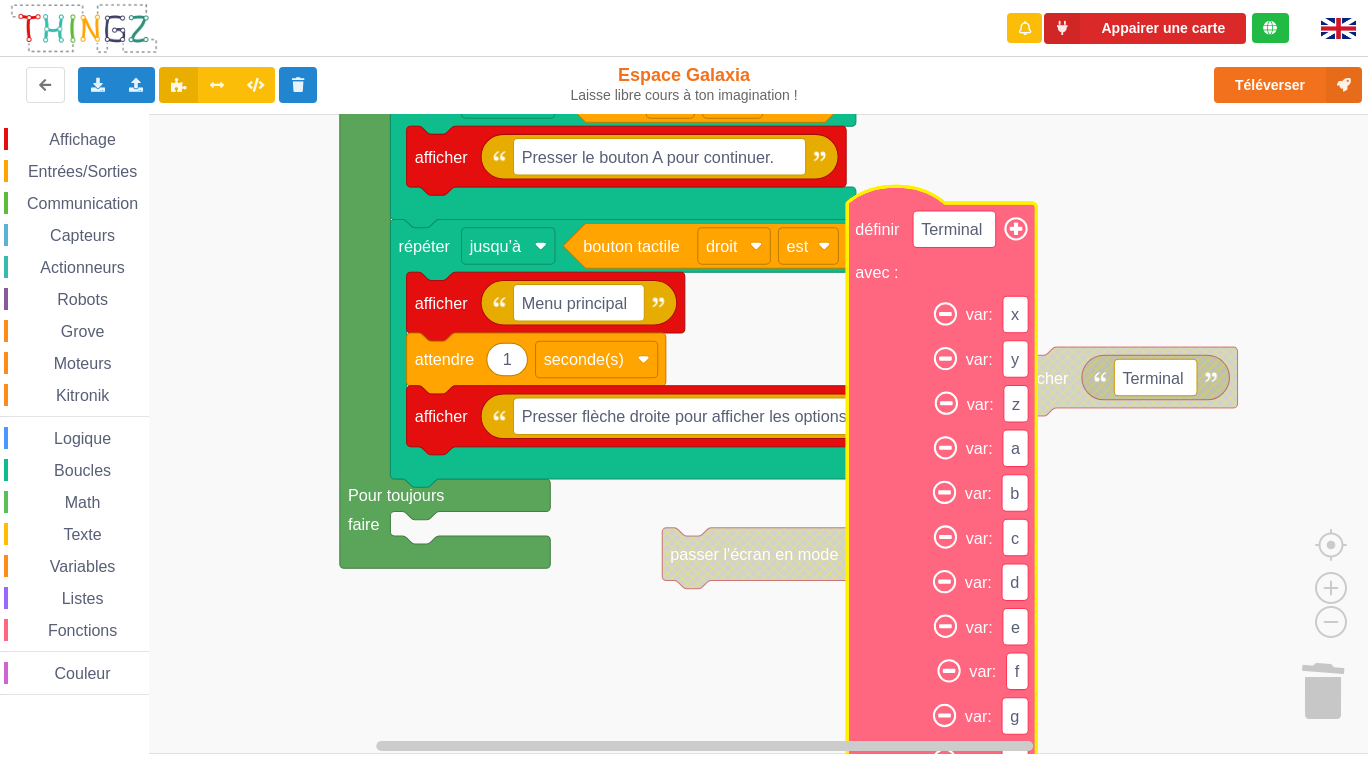 click 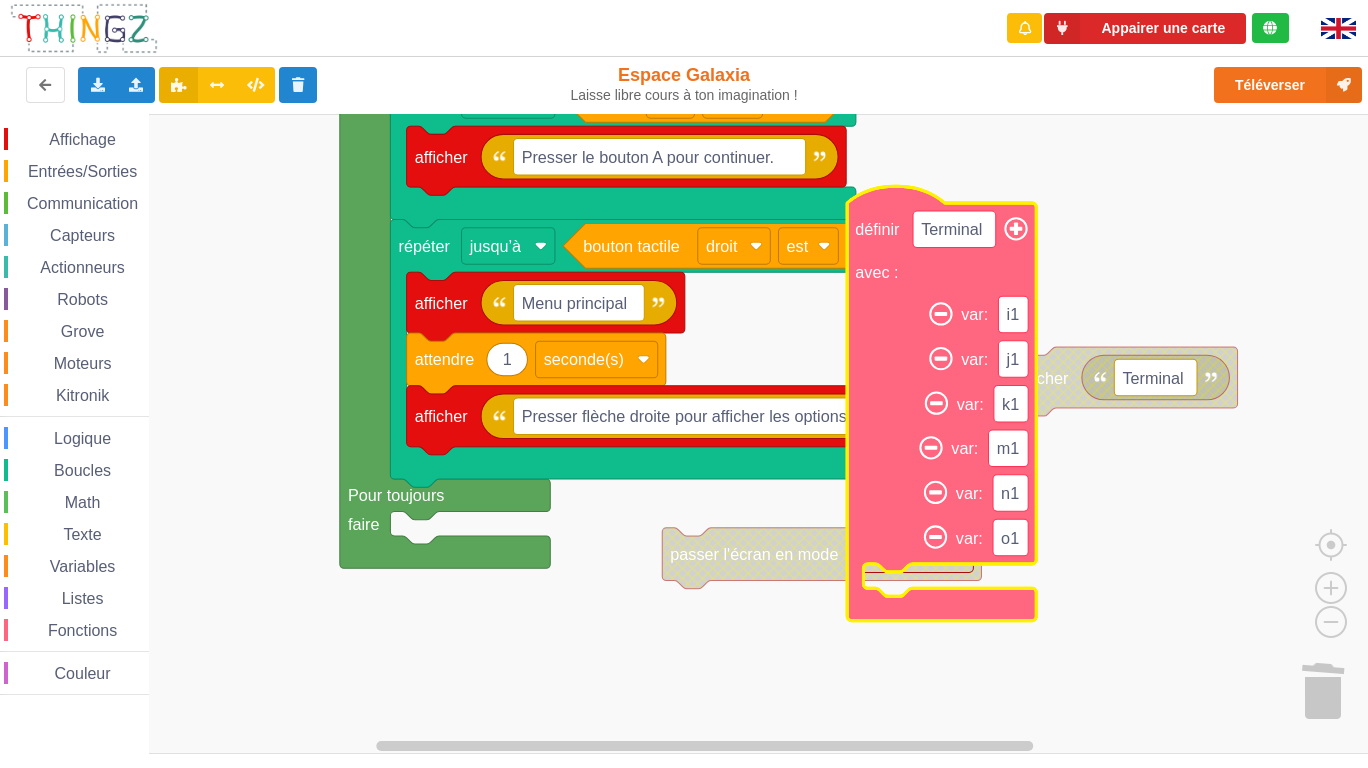 click 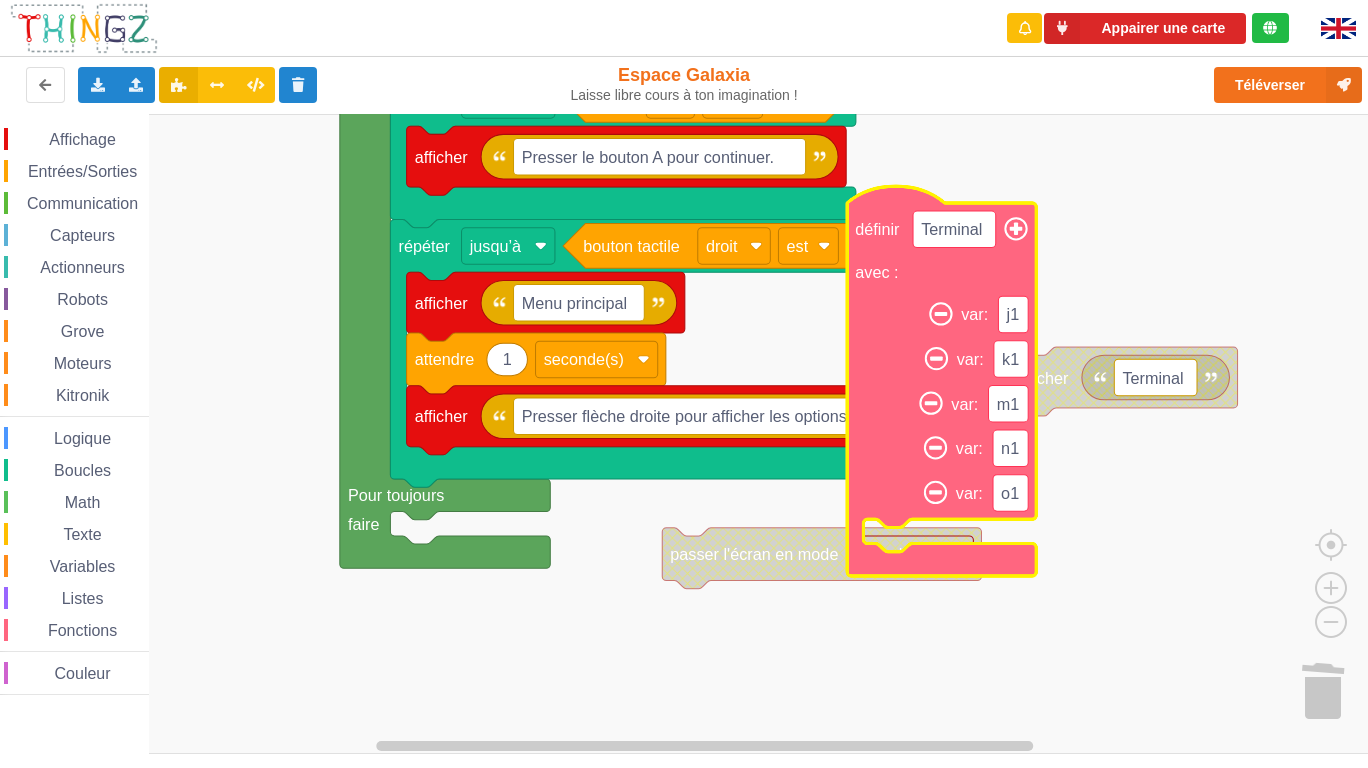 click 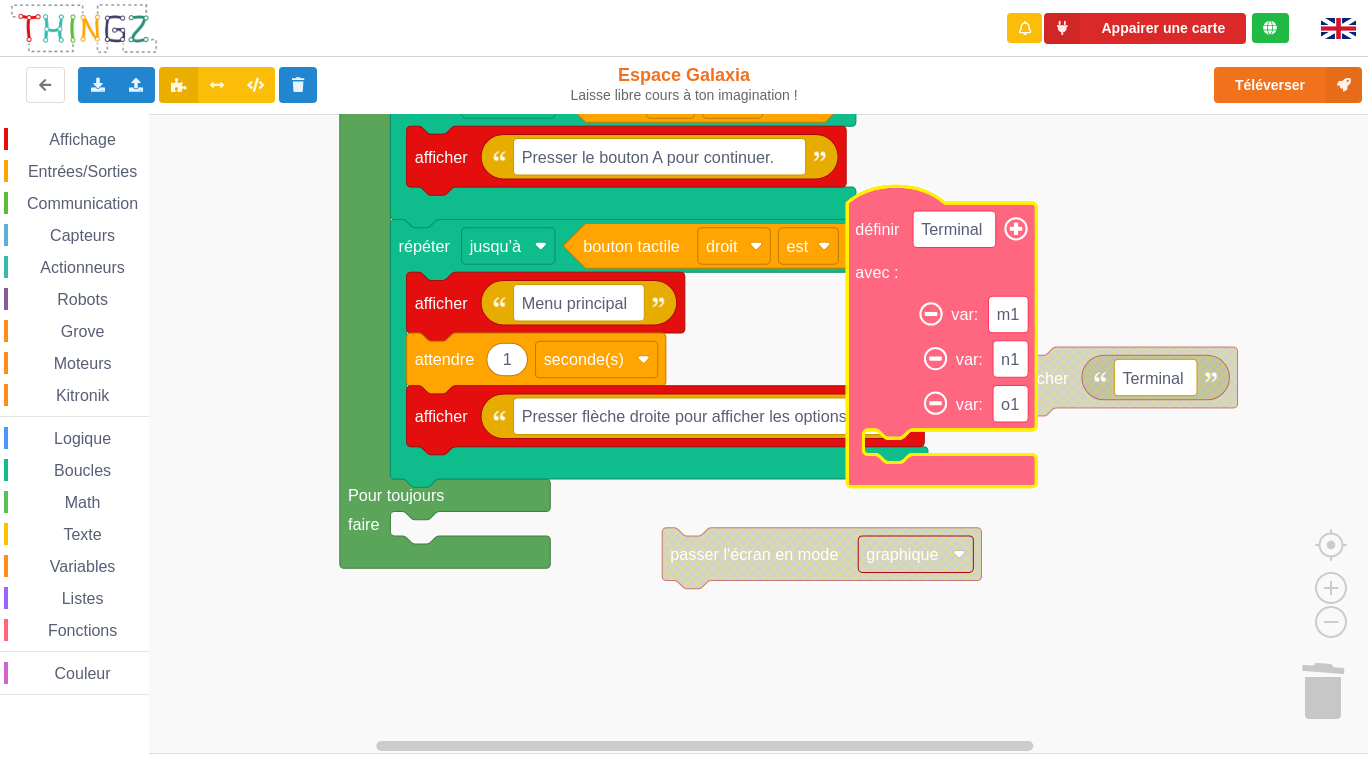click 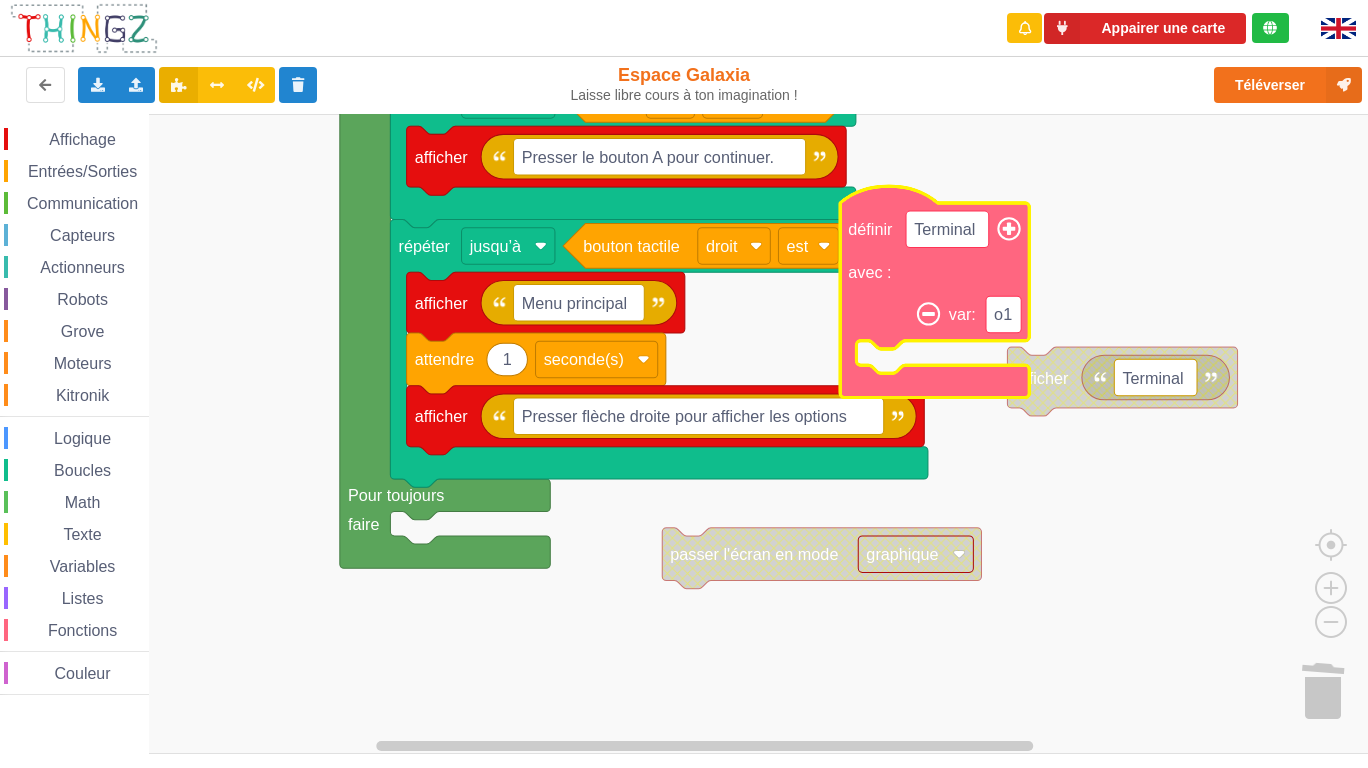 click 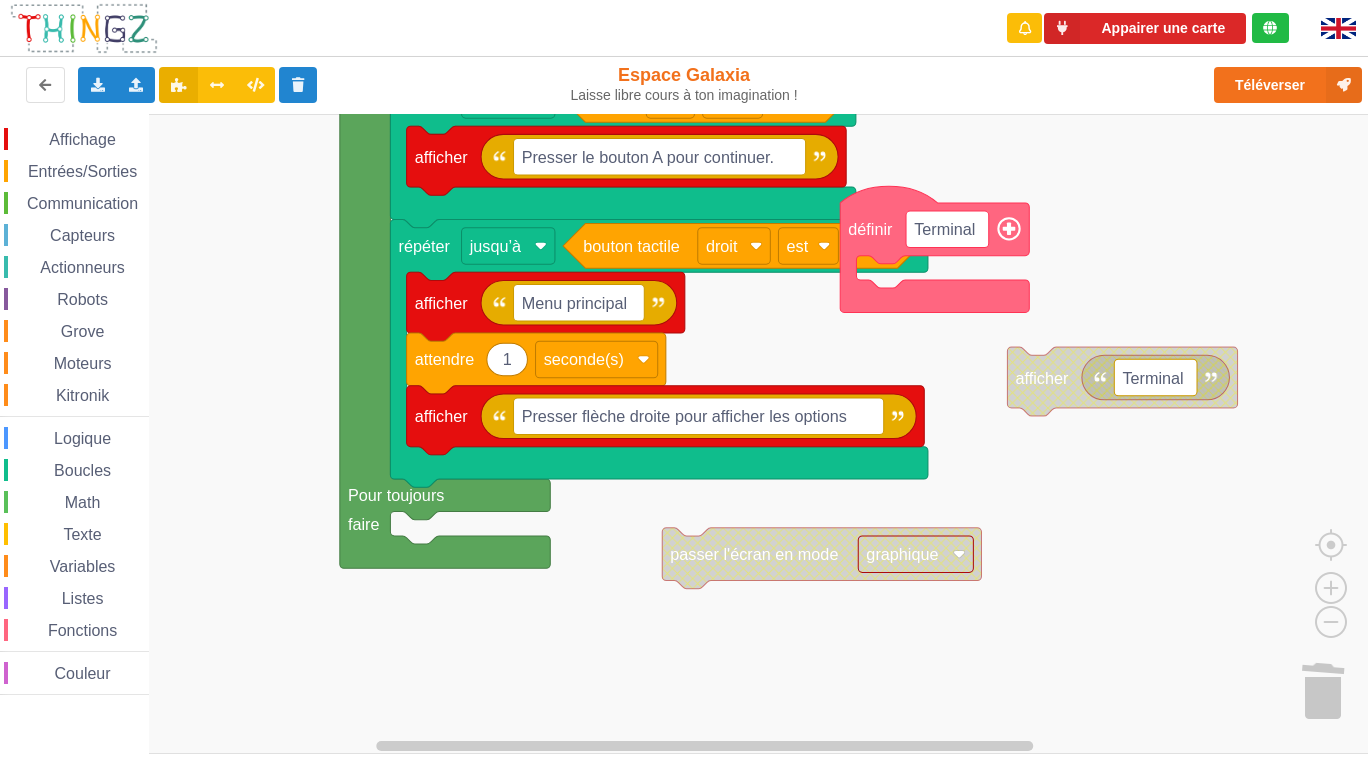 click 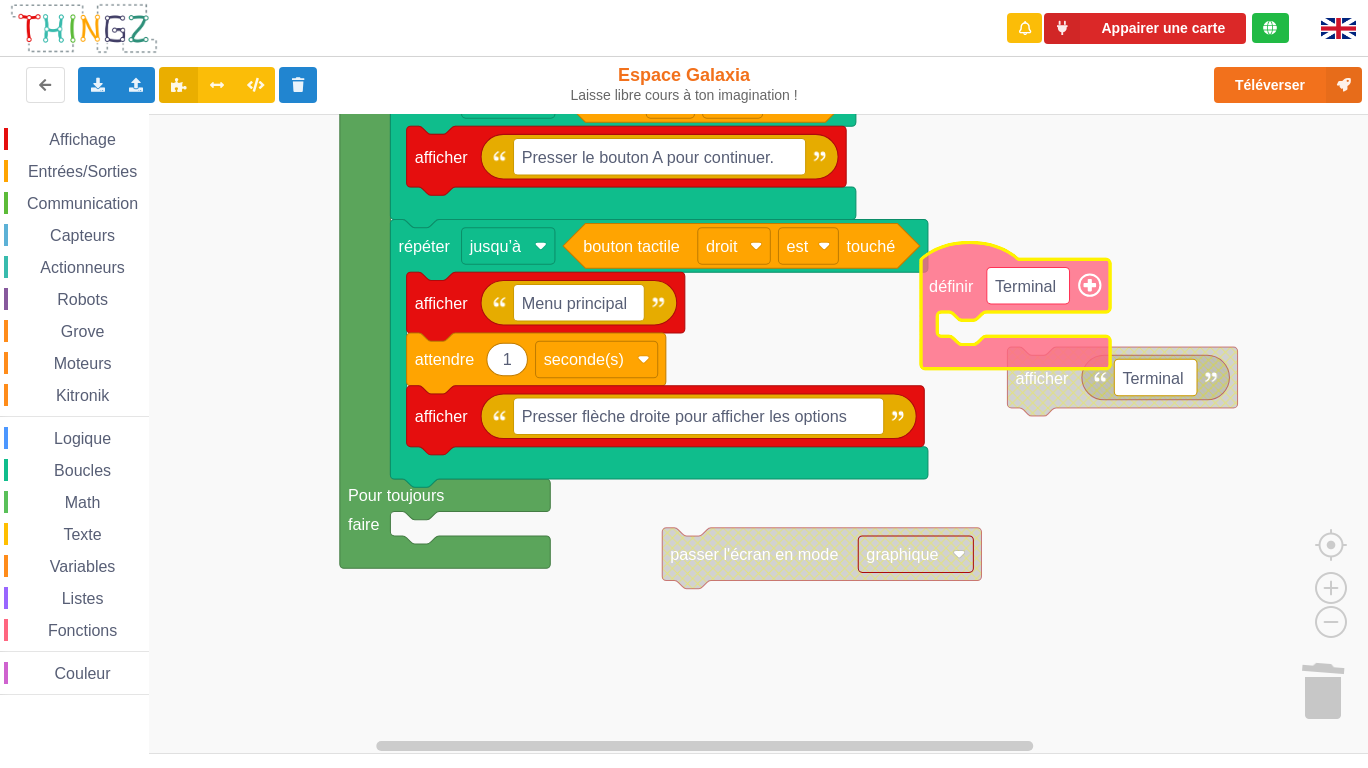 click on "définir" 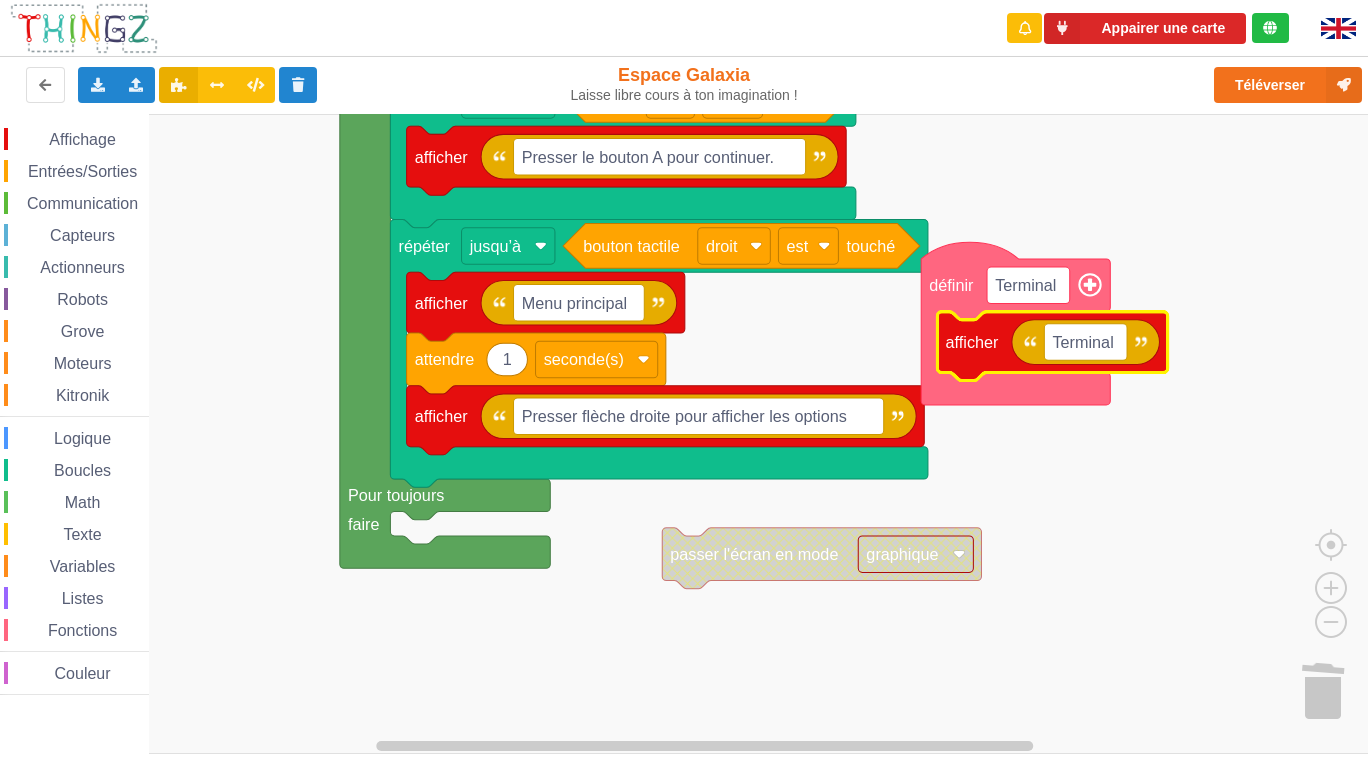 click on "Actionneurs" at bounding box center [82, 267] 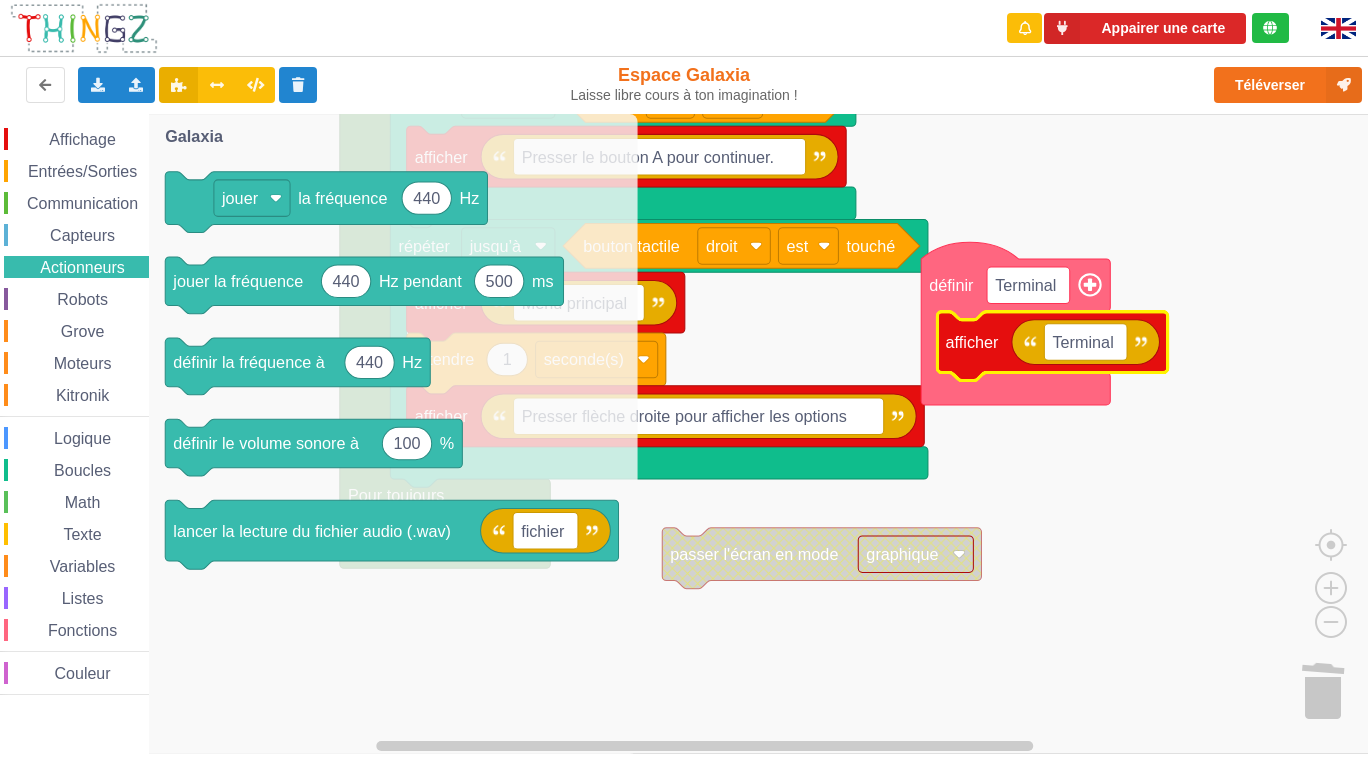 click on "Communication" at bounding box center [82, 203] 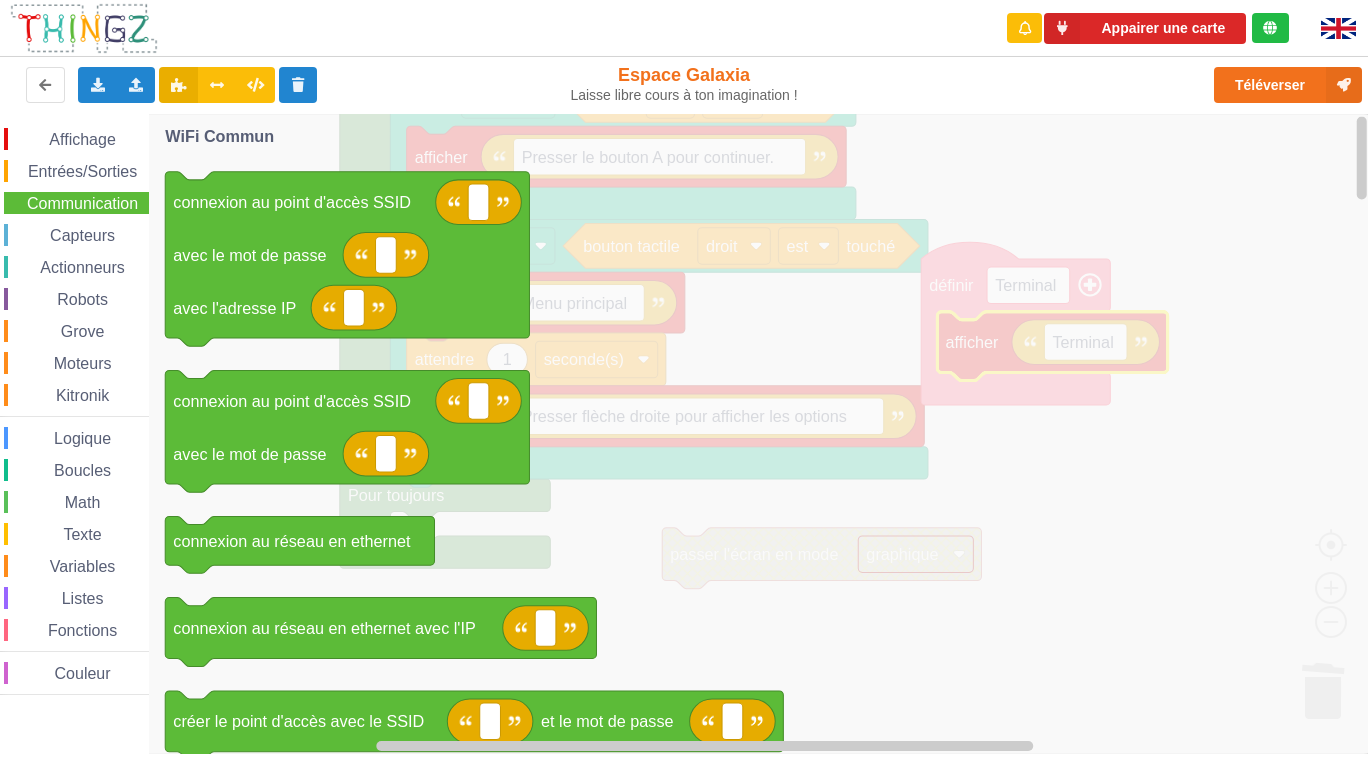 click on "Exporter l'assemblage de blocs Exporter l'assemblage de blocs au format Python Importer un assemblage de blocs Importer du code Python download it" at bounding box center [273, 85] 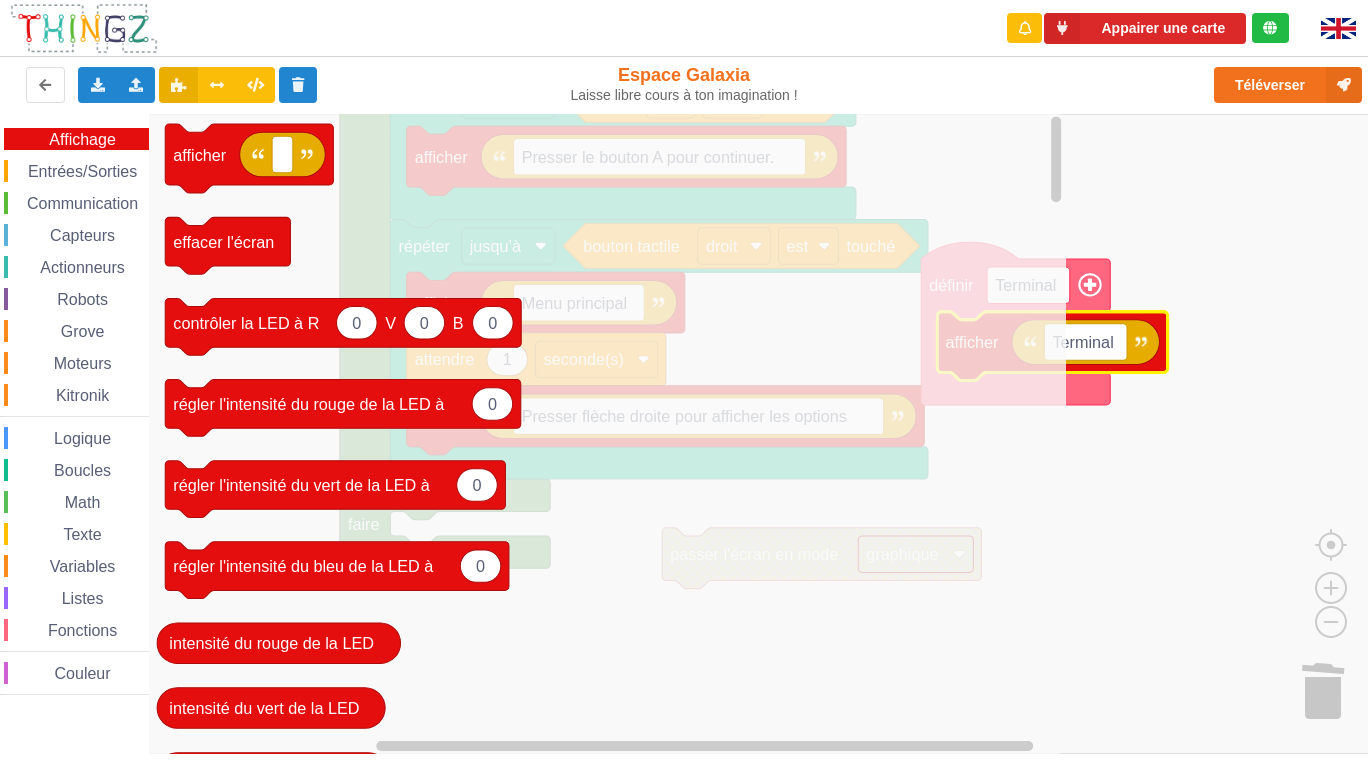 click on "Affichage Entrées/Sorties Communication Capteurs Actionneurs Robots Grove Moteurs Kitronik Logique Boucles Math Texte Variables Listes Fonctions Couleur" at bounding box center [74, 411] 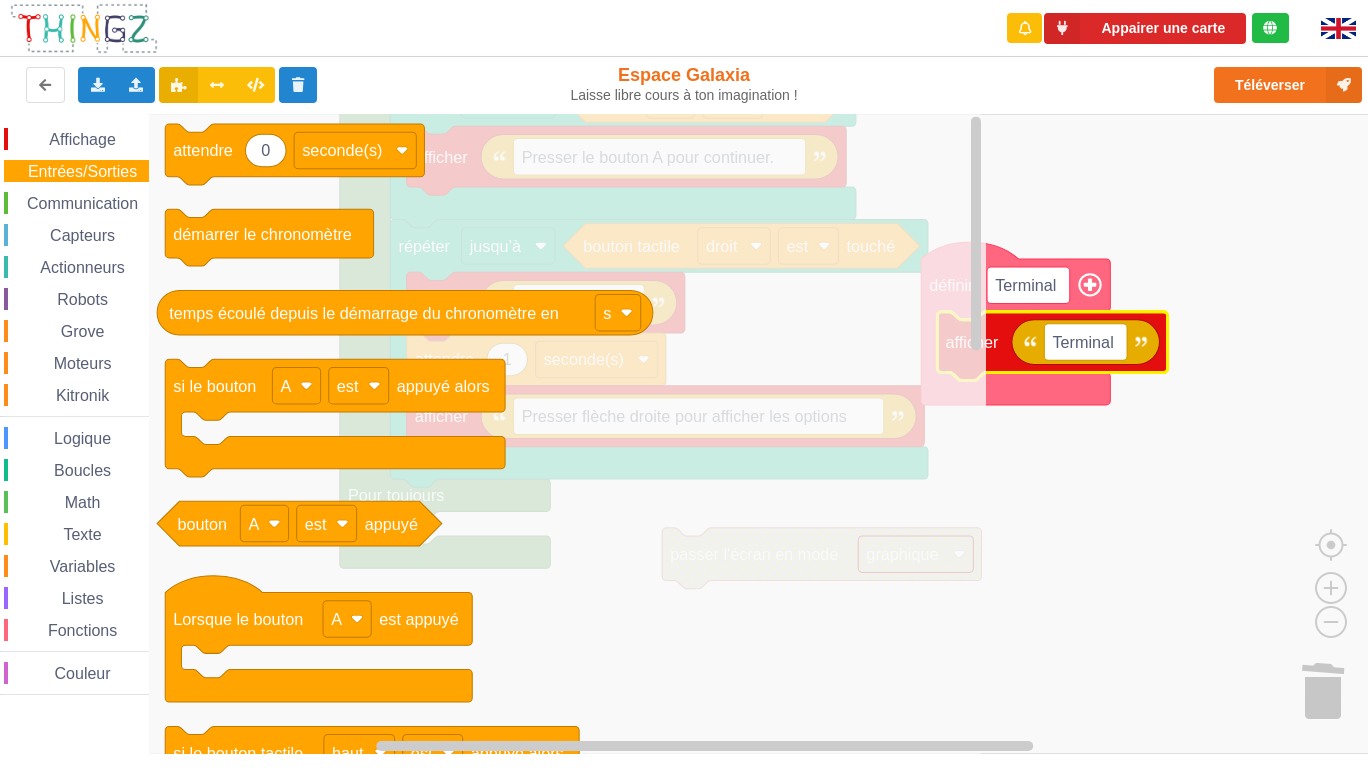 click on "Capteurs" at bounding box center (82, 235) 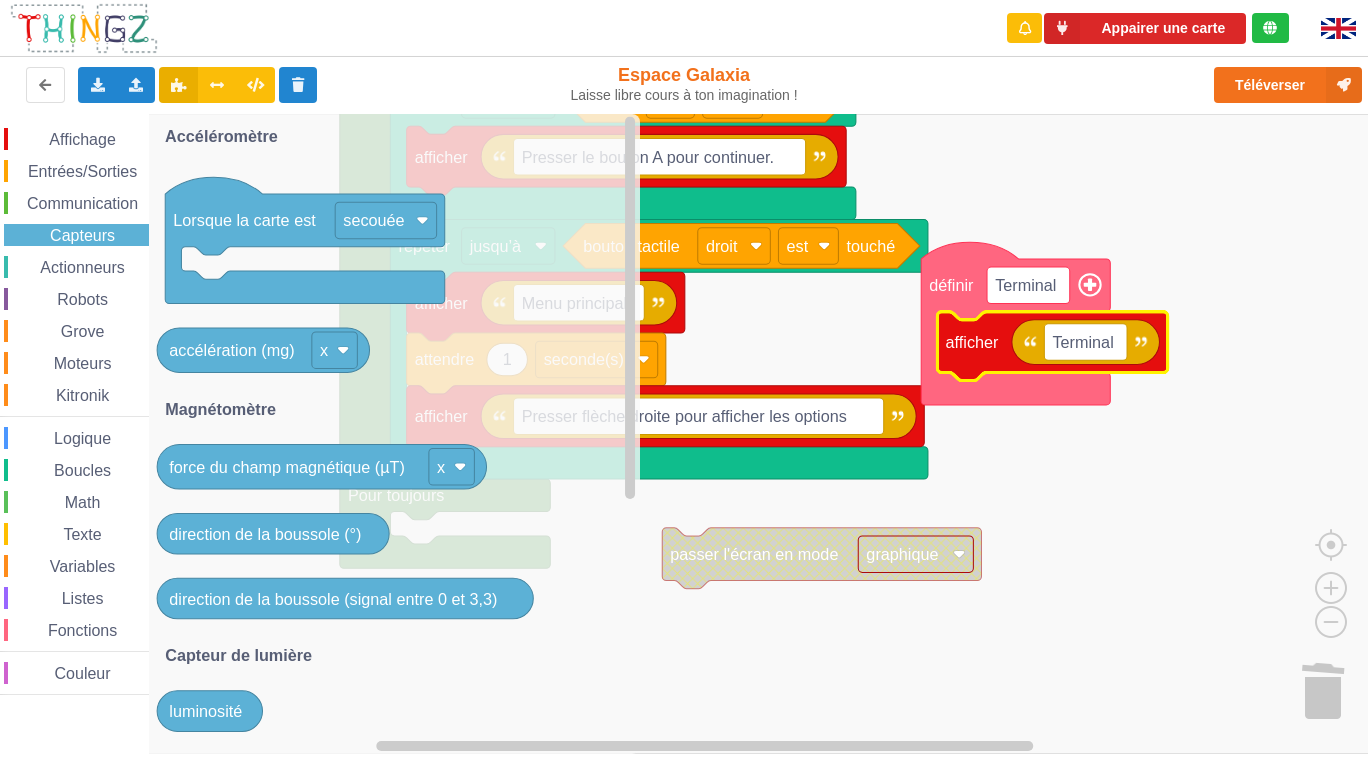 click on "Communication" at bounding box center [82, 203] 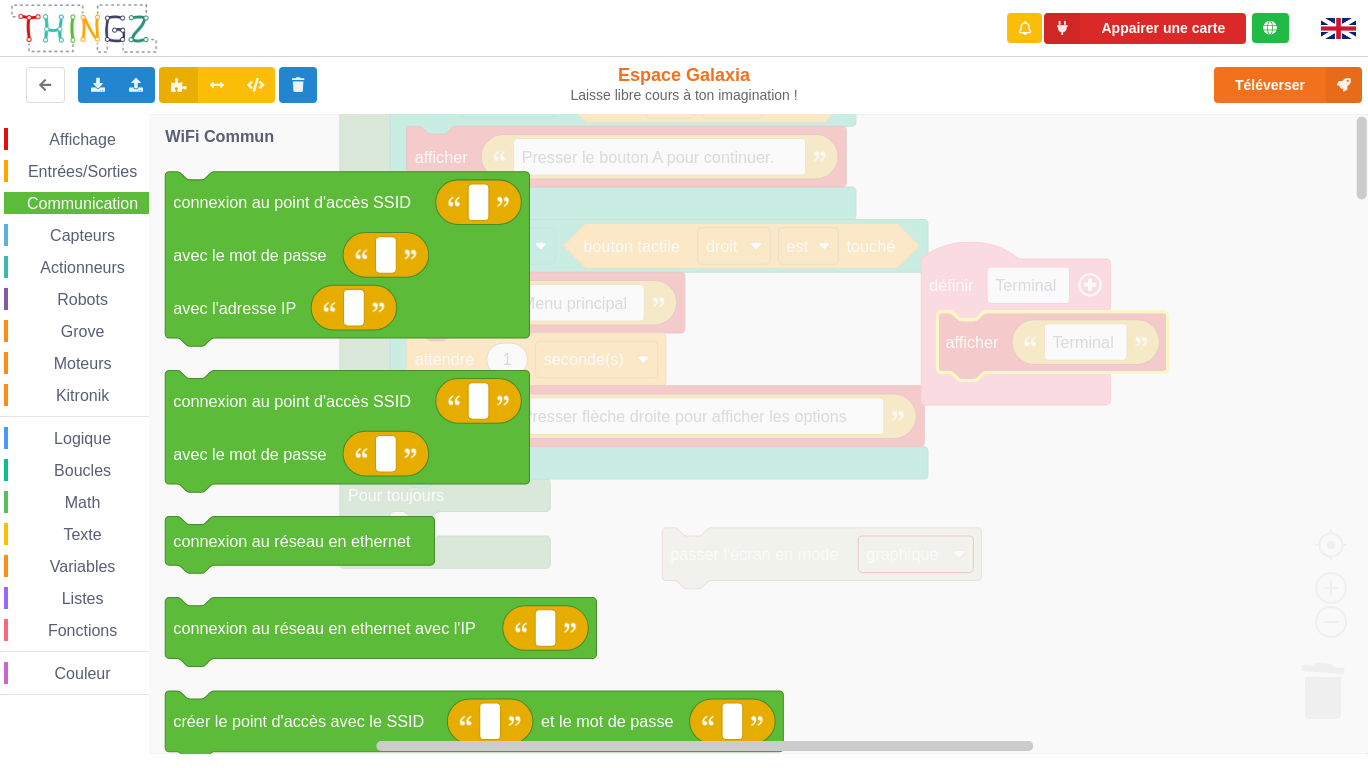 click on "Affichage Entrées/Sorties Communication Capteurs Actionneurs Robots Grove Moteurs Kitronik Logique Boucles Math Texte Variables Listes Fonctions Couleur" at bounding box center (74, 411) 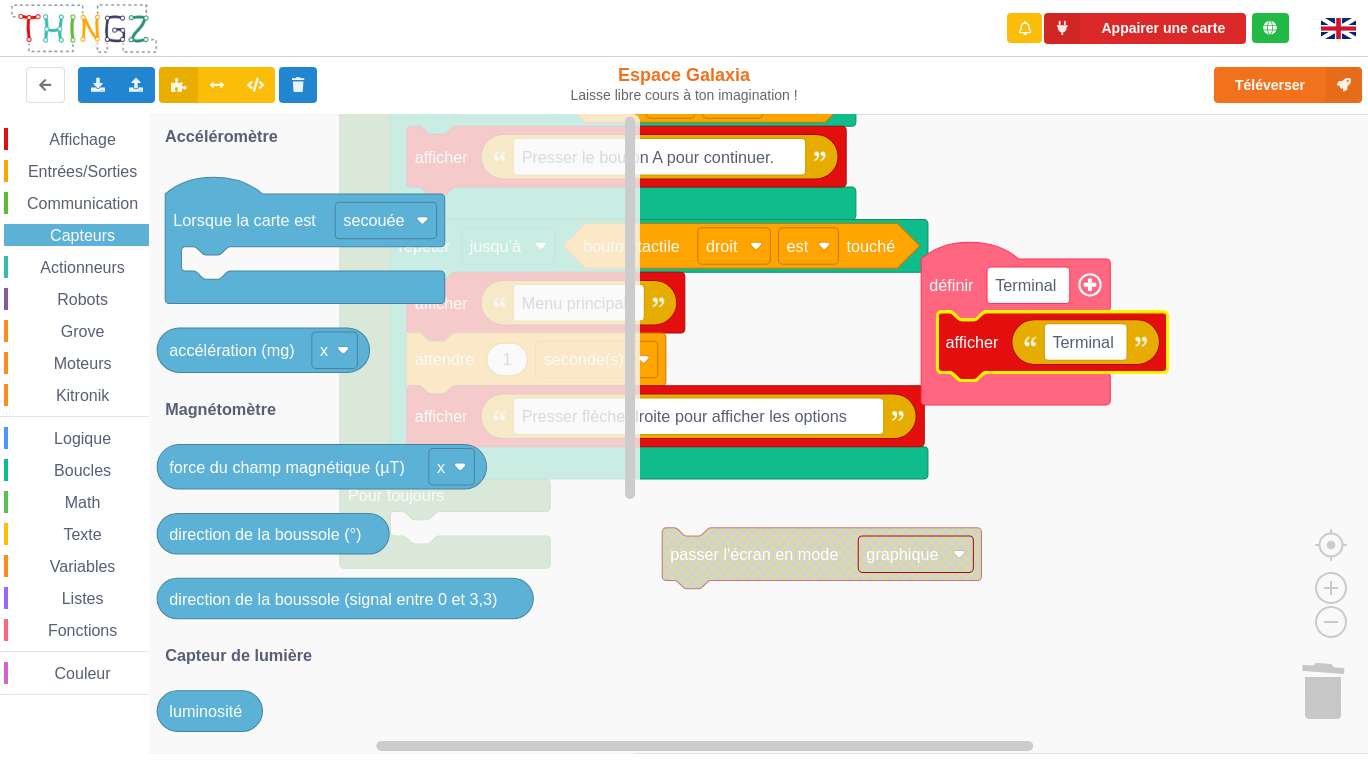 click on "Actionneurs" at bounding box center (82, 267) 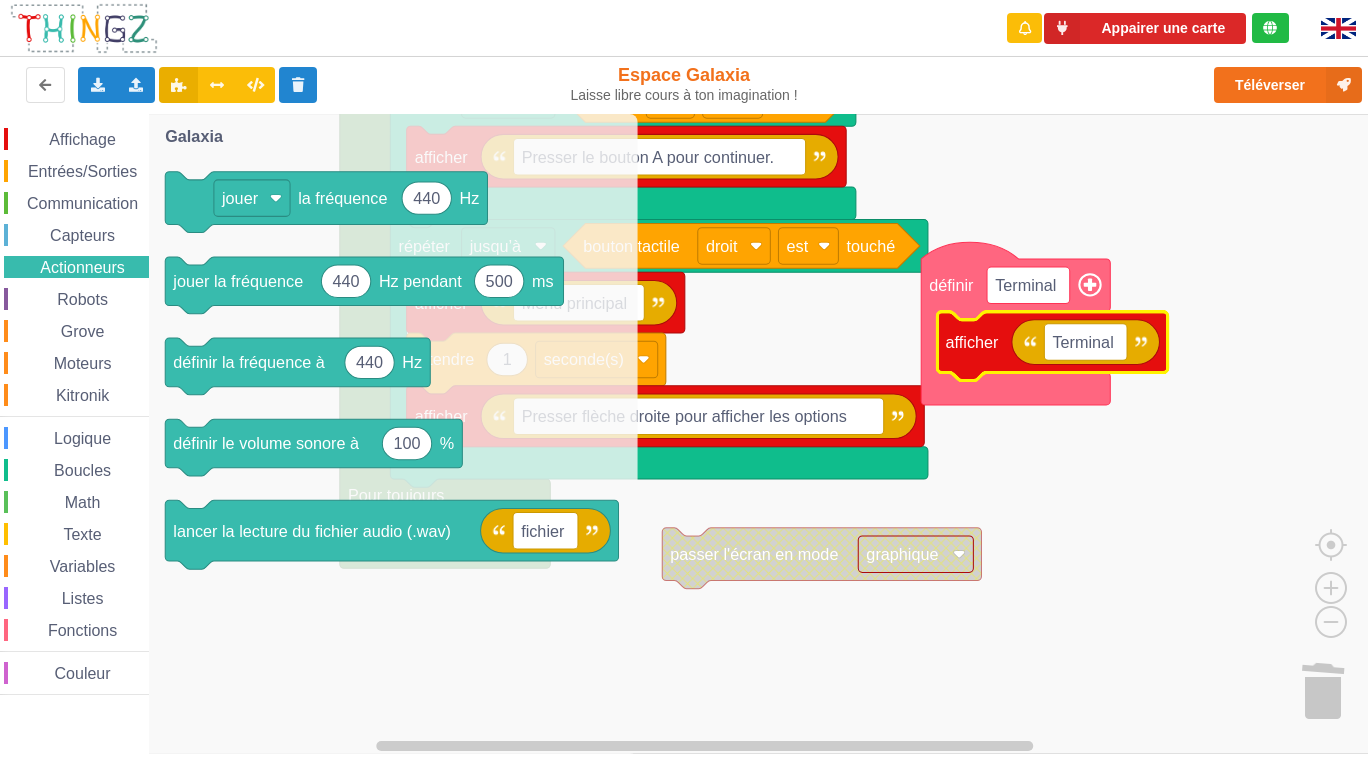 click on "Affichage Entrées/Sorties Communication Capteurs Actionneurs Robots Grove Moteurs Kitronik Logique Boucles Math Texte Variables Listes Fonctions Couleur" at bounding box center [74, 411] 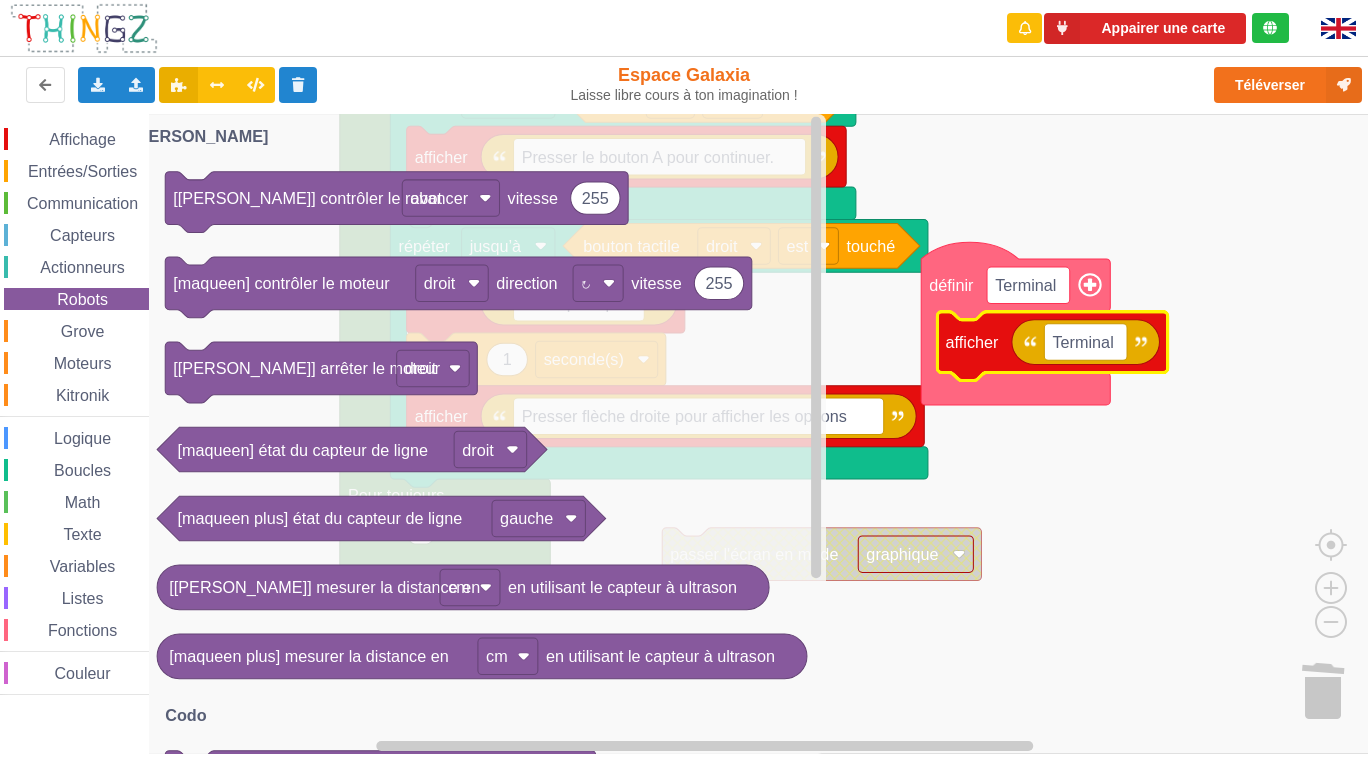 click on "Moteurs" at bounding box center [83, 363] 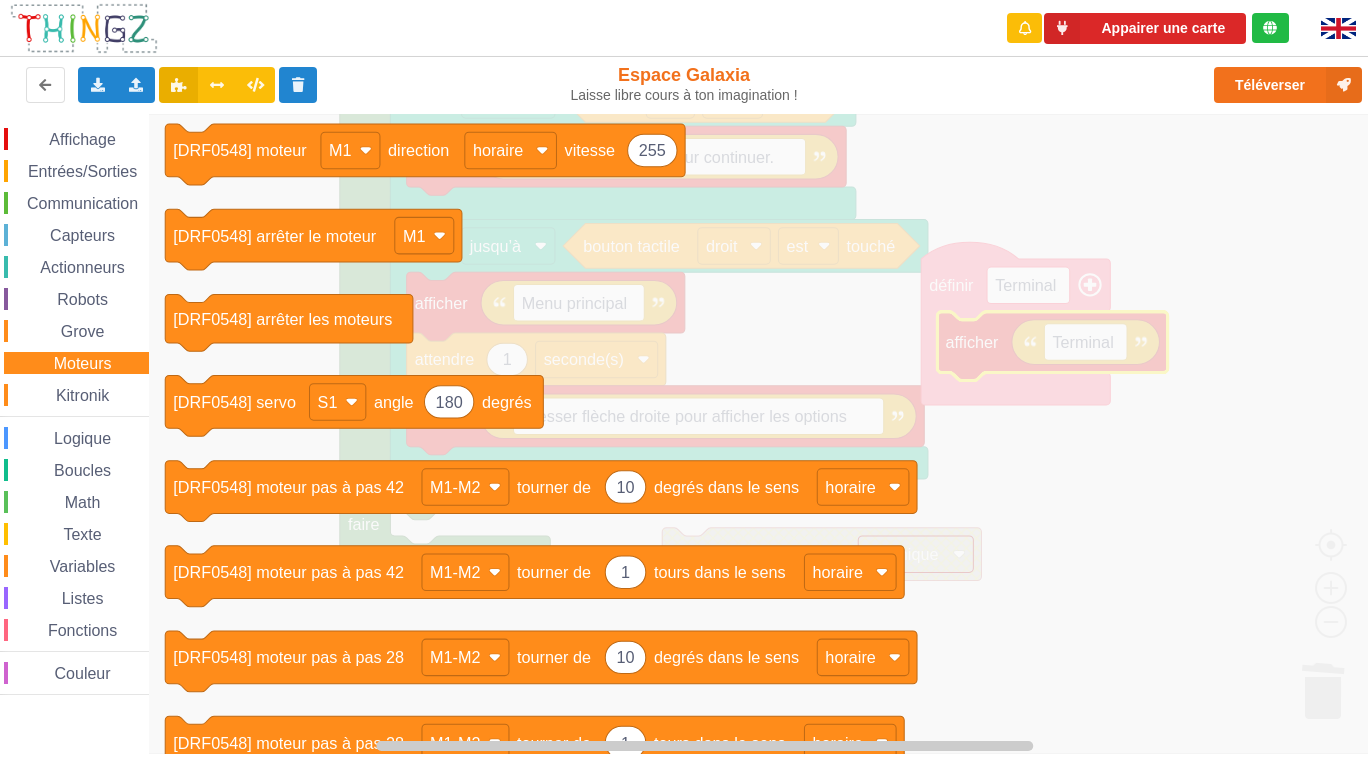 click on "Affichage Entrées/Sorties Communication Capteurs Actionneurs Robots Grove Moteurs Kitronik Logique Boucles Math Texte Variables Listes Fonctions Couleur" at bounding box center [74, 411] 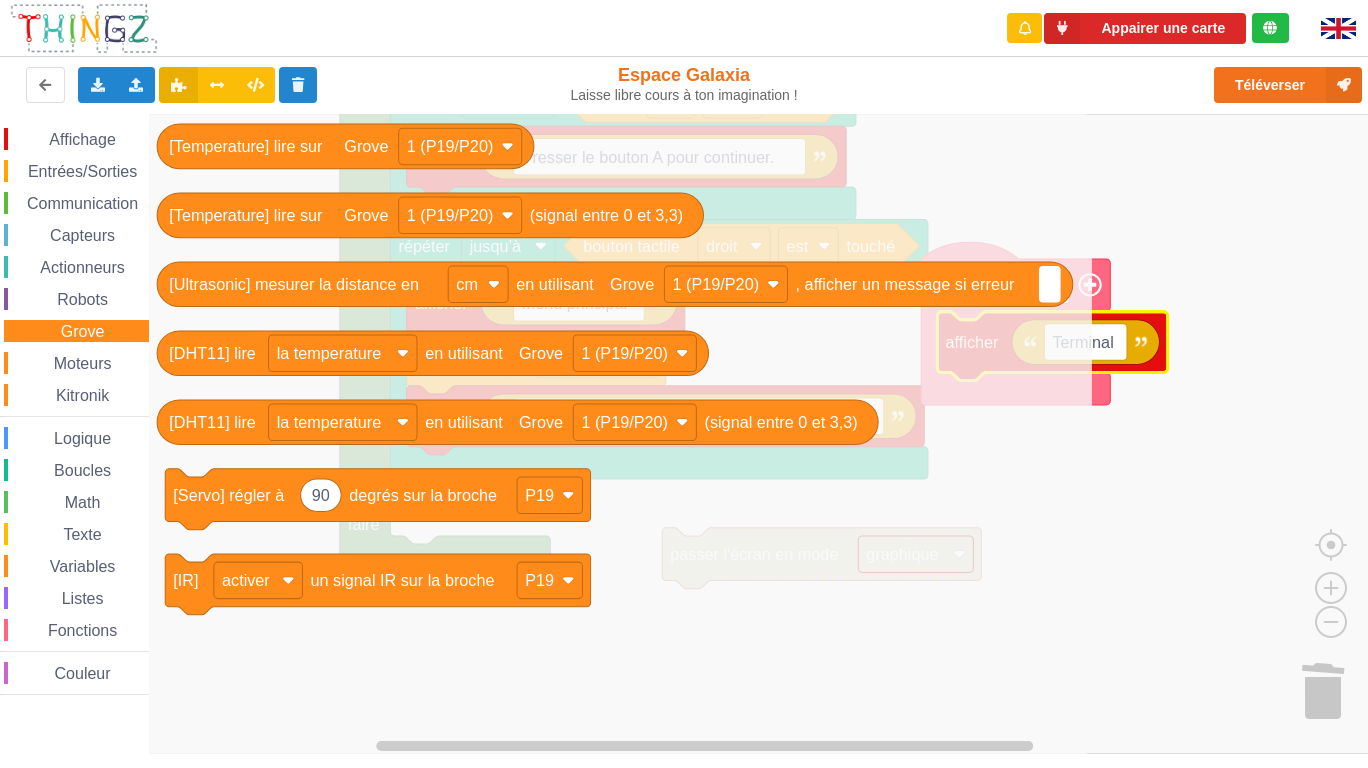 click on "Robots" at bounding box center (82, 299) 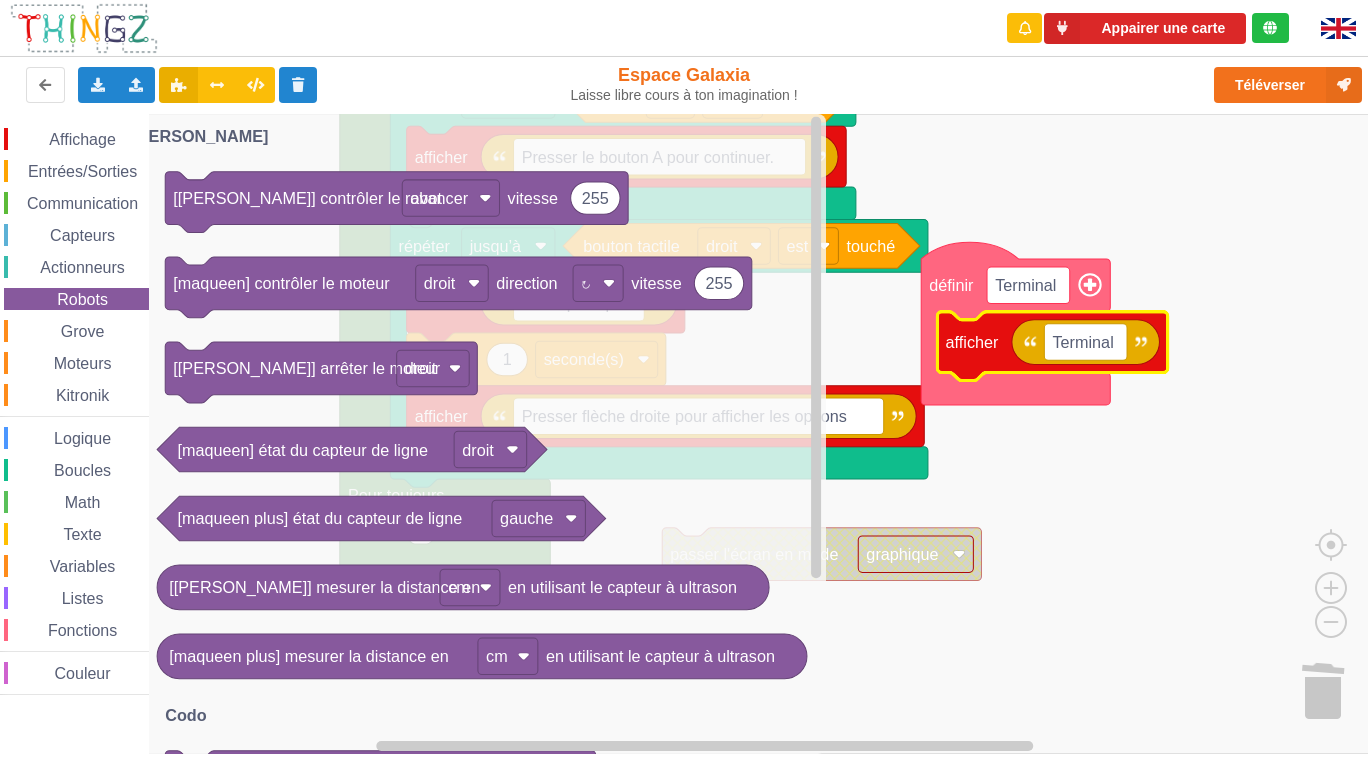 click on "Boucles" at bounding box center [82, 470] 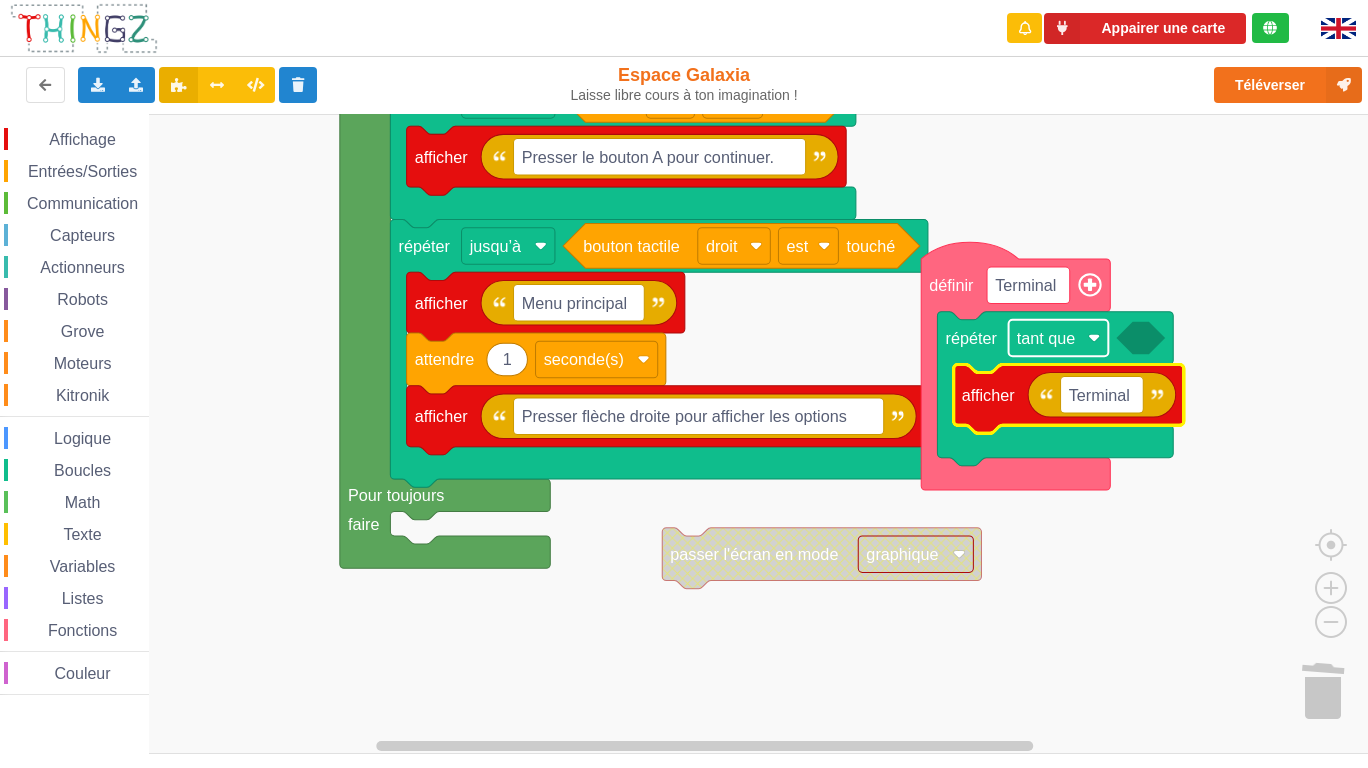 click on "tant que" 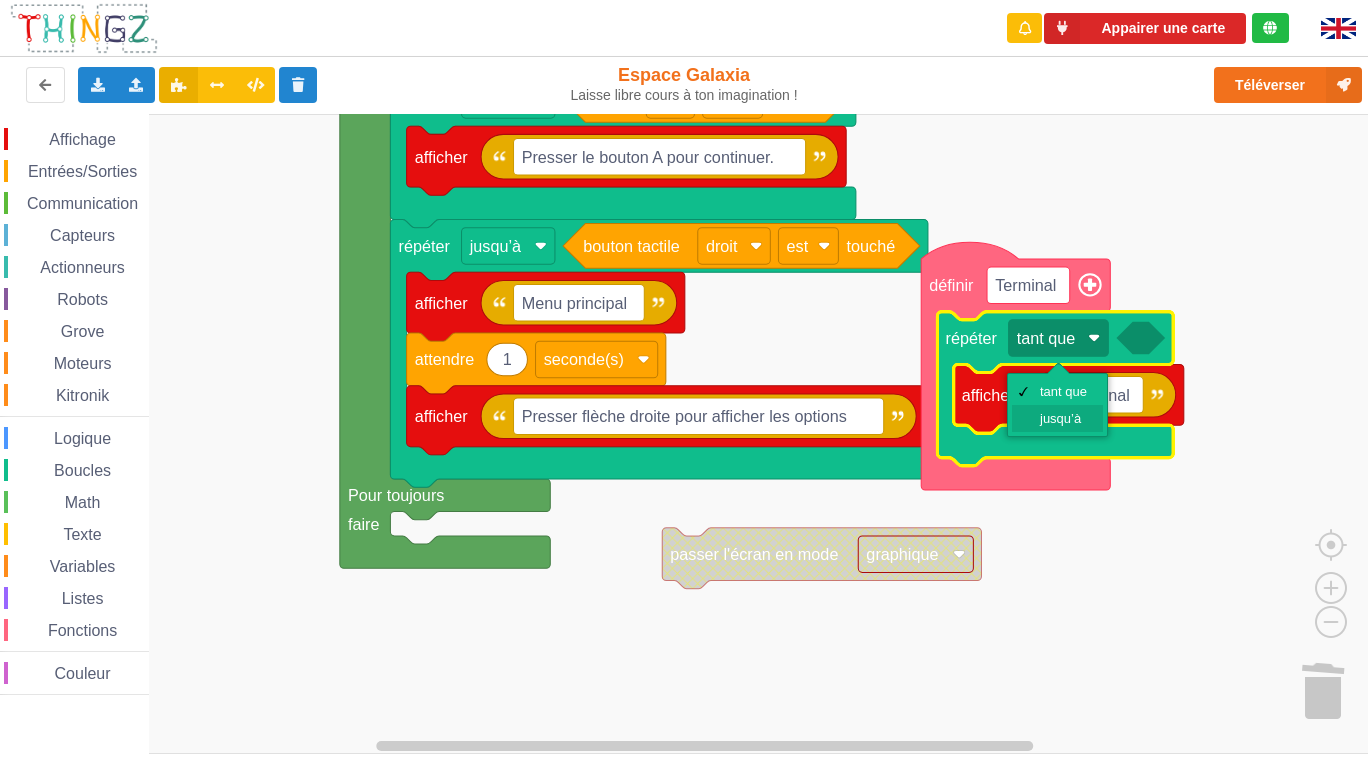 click on "jusqu’à" at bounding box center (1064, 418) 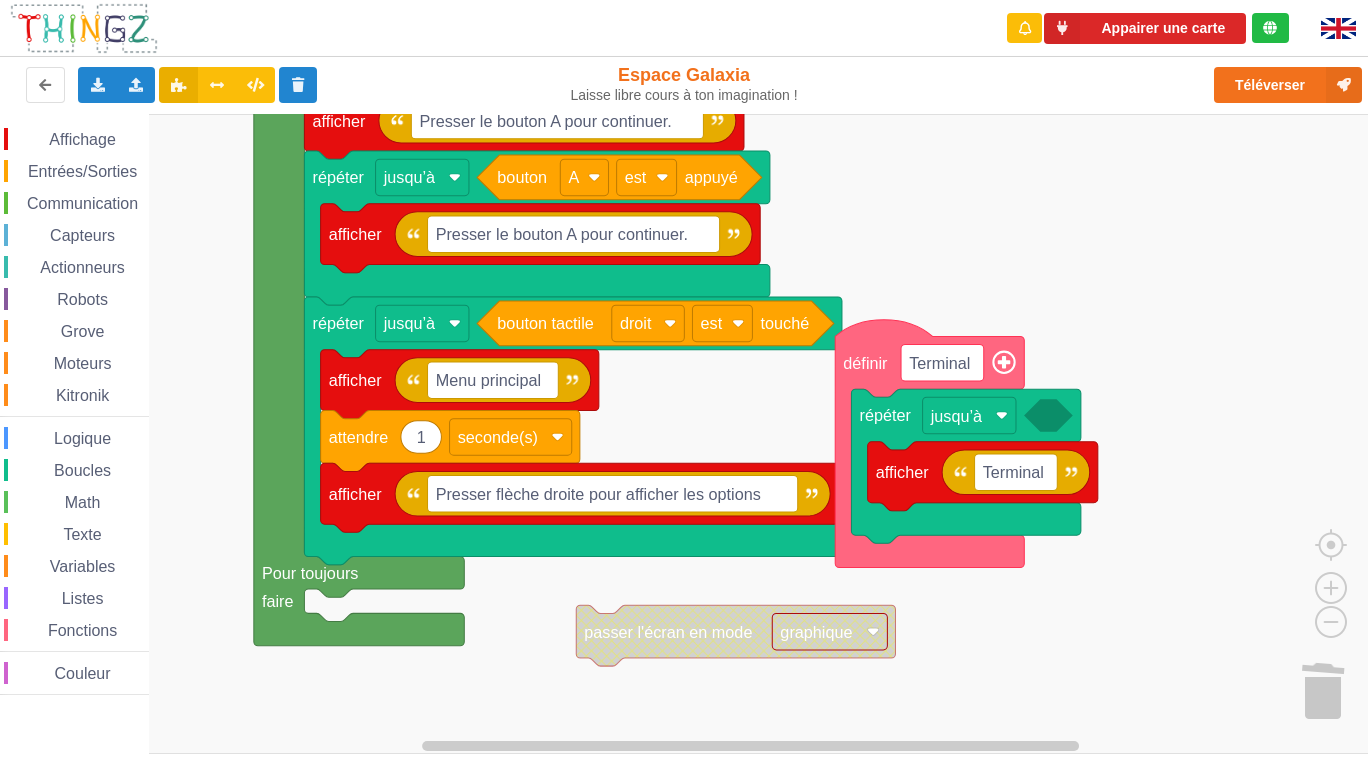 click 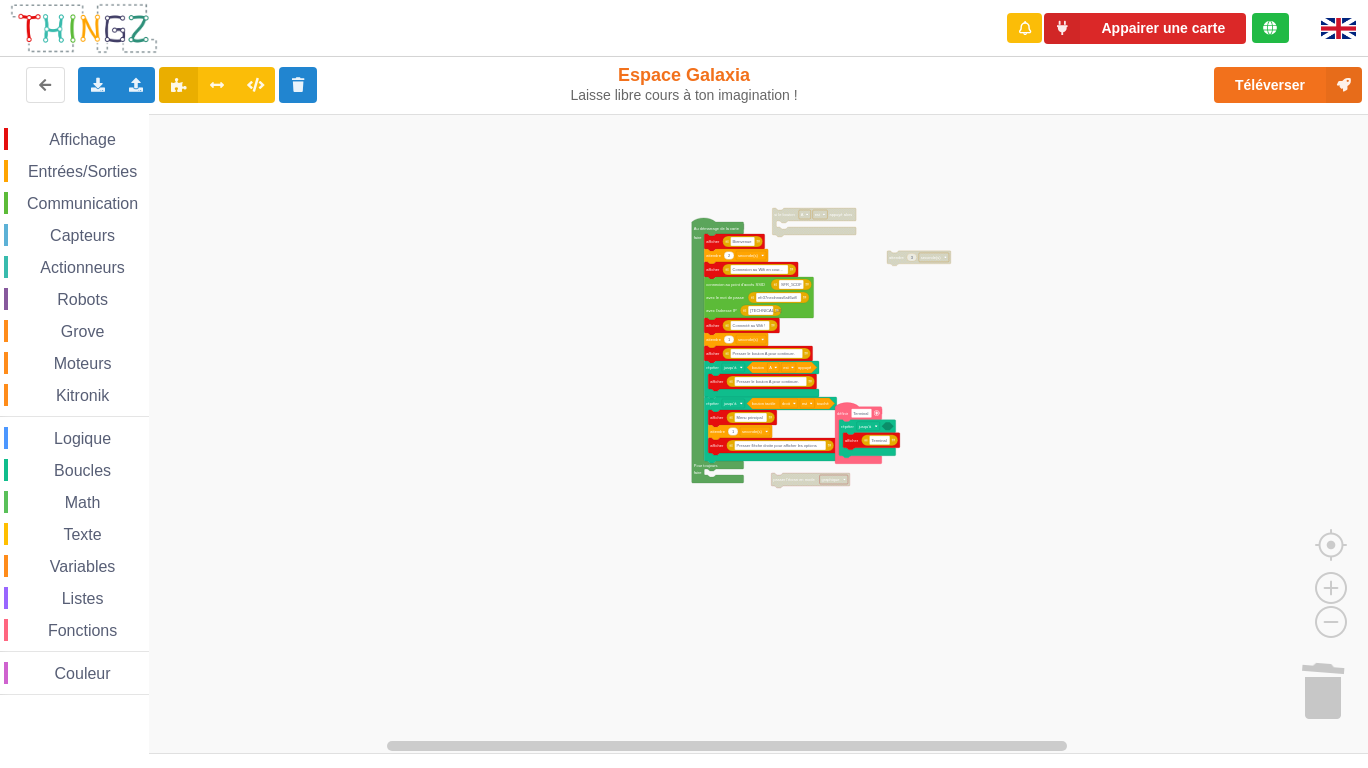 click on "Affichage Entrées/Sorties Communication Capteurs Actionneurs Robots Grove Moteurs Kitronik Logique Boucles Math Texte Variables Listes Fonctions Couleur 0 0 20 10 créer le rectangle r à la position x: y: de longueur: de largeur: de couleur: si le bouton A est appuyé alors 10 répéter fois répéter tant que 1 10 1 compter avec i de à par pas de pour chaque élément i dans la liste quitter la boucle si le bouton A est appuyé alors 3 attendre seconde(s) Au démarrage de la carte faire Pour toujours faire Bienvenue afficher 2 attendre seconde(s) Connexion au Wifi en cour... afficher SFR_5CDF efr37nexlnnas6ail6w8 [TECHNICAL_ID] connexion au point d'accès SSID avec le mot de passe avec l'adresse IP Connecté au Wifi ! afficher 1 attendre seconde(s) [PERSON_NAME] le bouton A pour continuer. afficher répéter jusqu’à Presser le bouton A pour continuer. afficher bouton A est appuyé répéter jusqu’à bouton tactile droit est touché Menu principal 1" at bounding box center [691, 434] 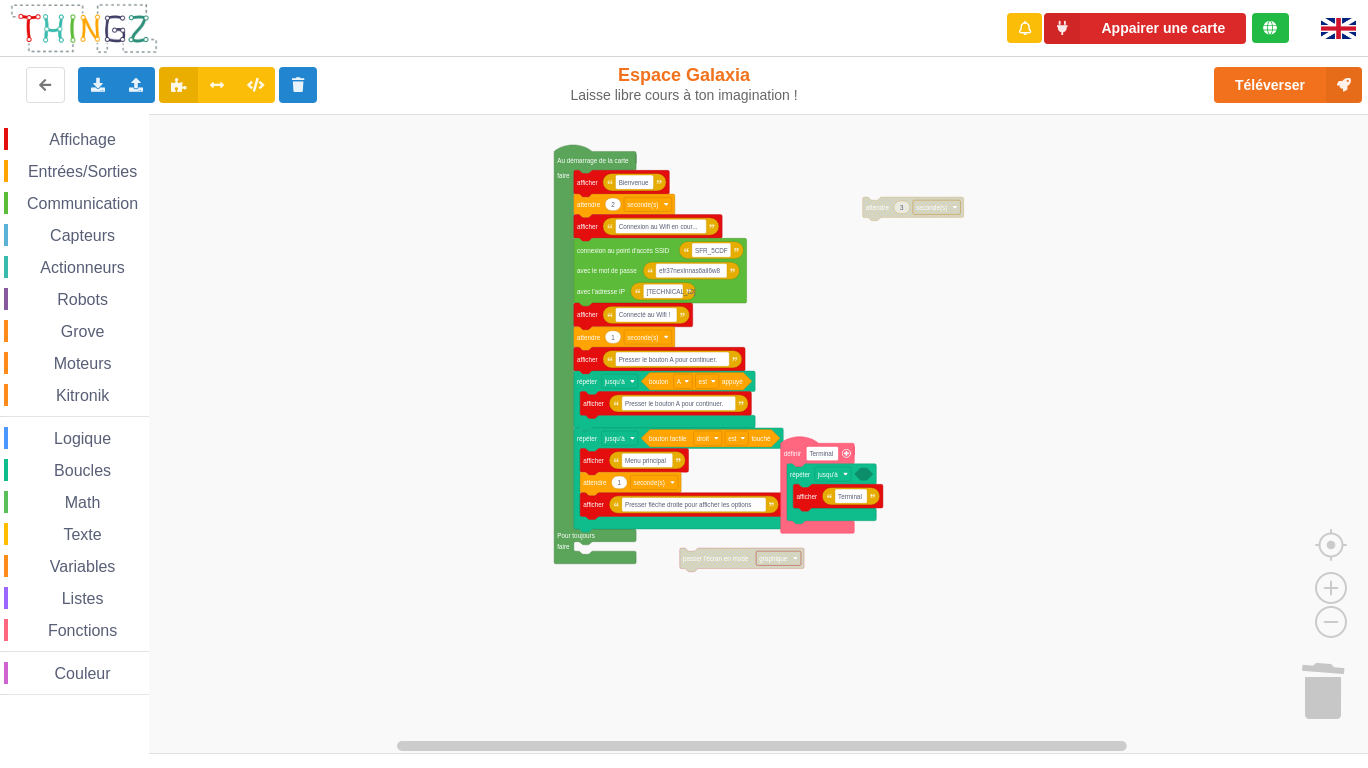 click on "Affichage" at bounding box center [82, 139] 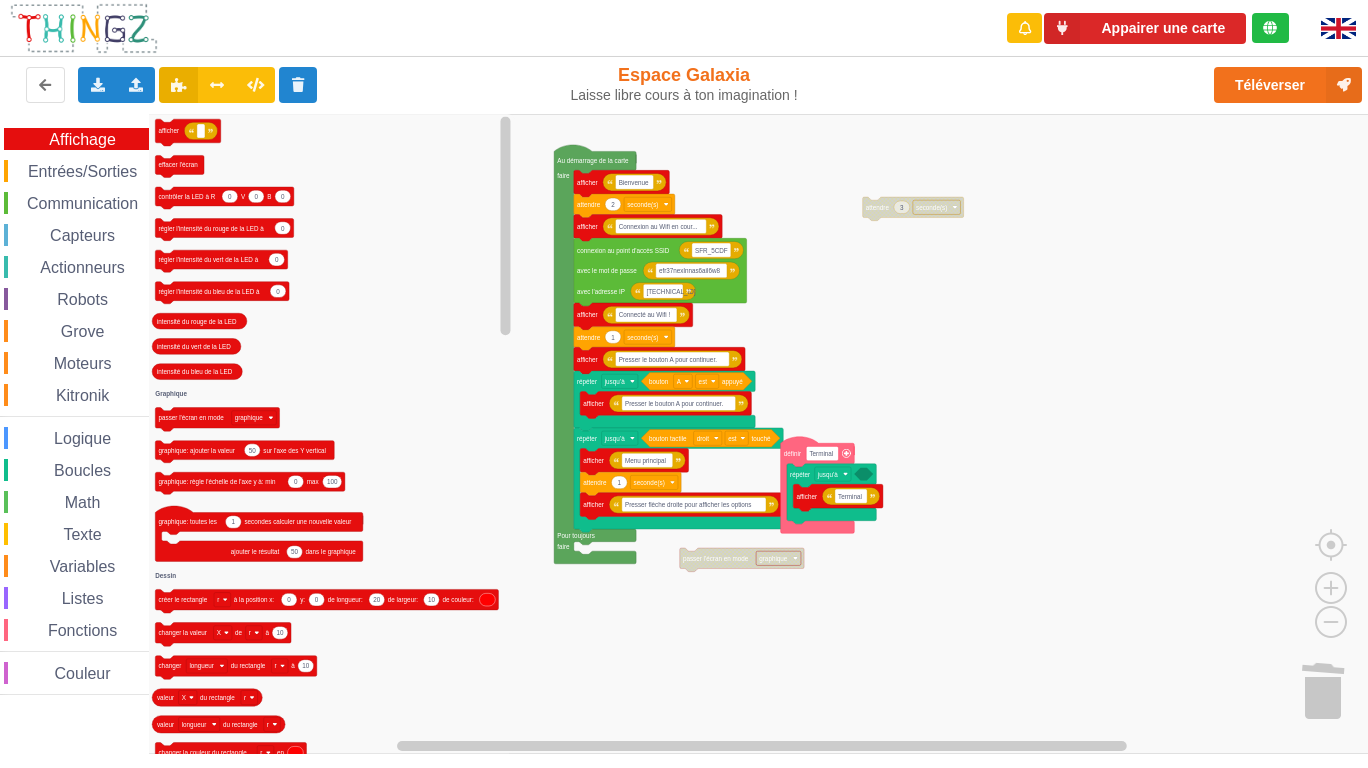 click on "Affichage Entrées/Sorties Communication Capteurs Actionneurs Robots Grove Moteurs Kitronik Logique Boucles Math Texte Variables Listes Fonctions Couleur" at bounding box center [74, 411] 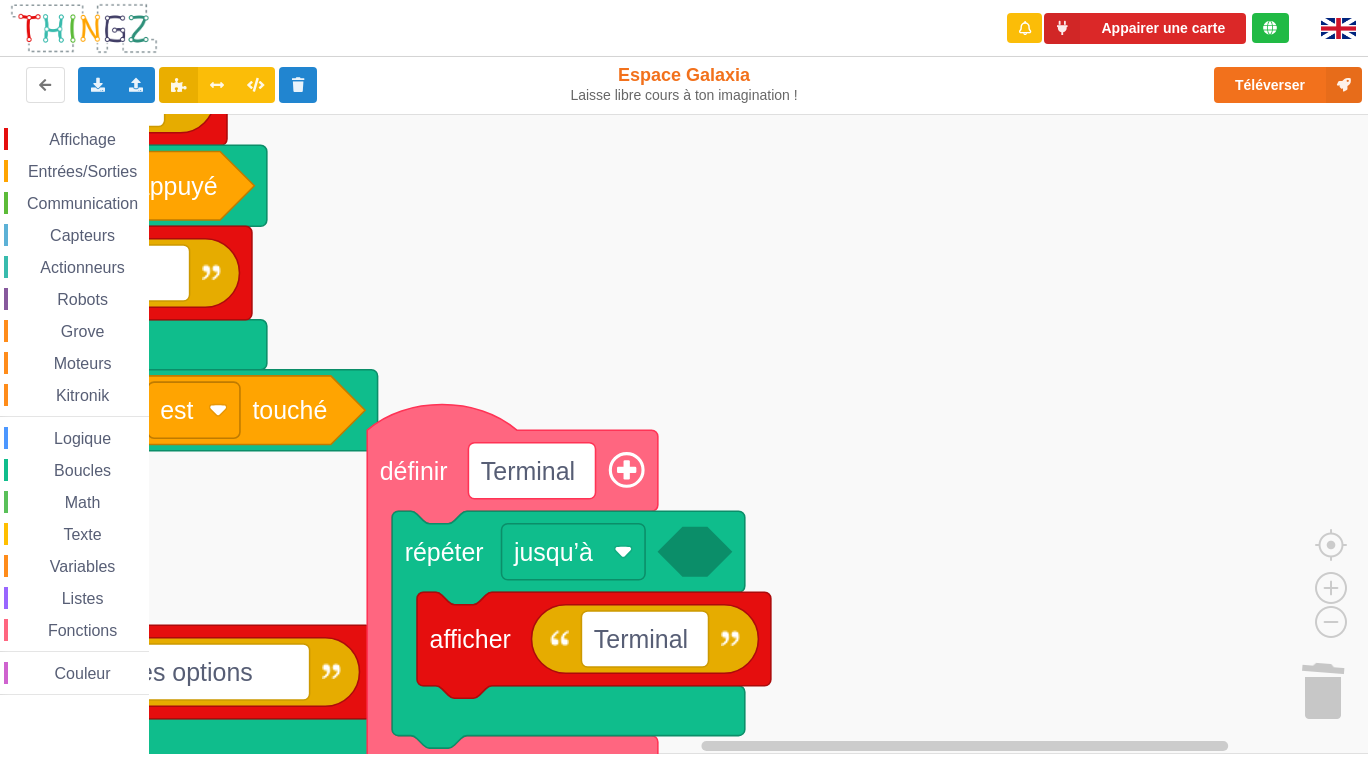 click on "Affichage" at bounding box center [82, 139] 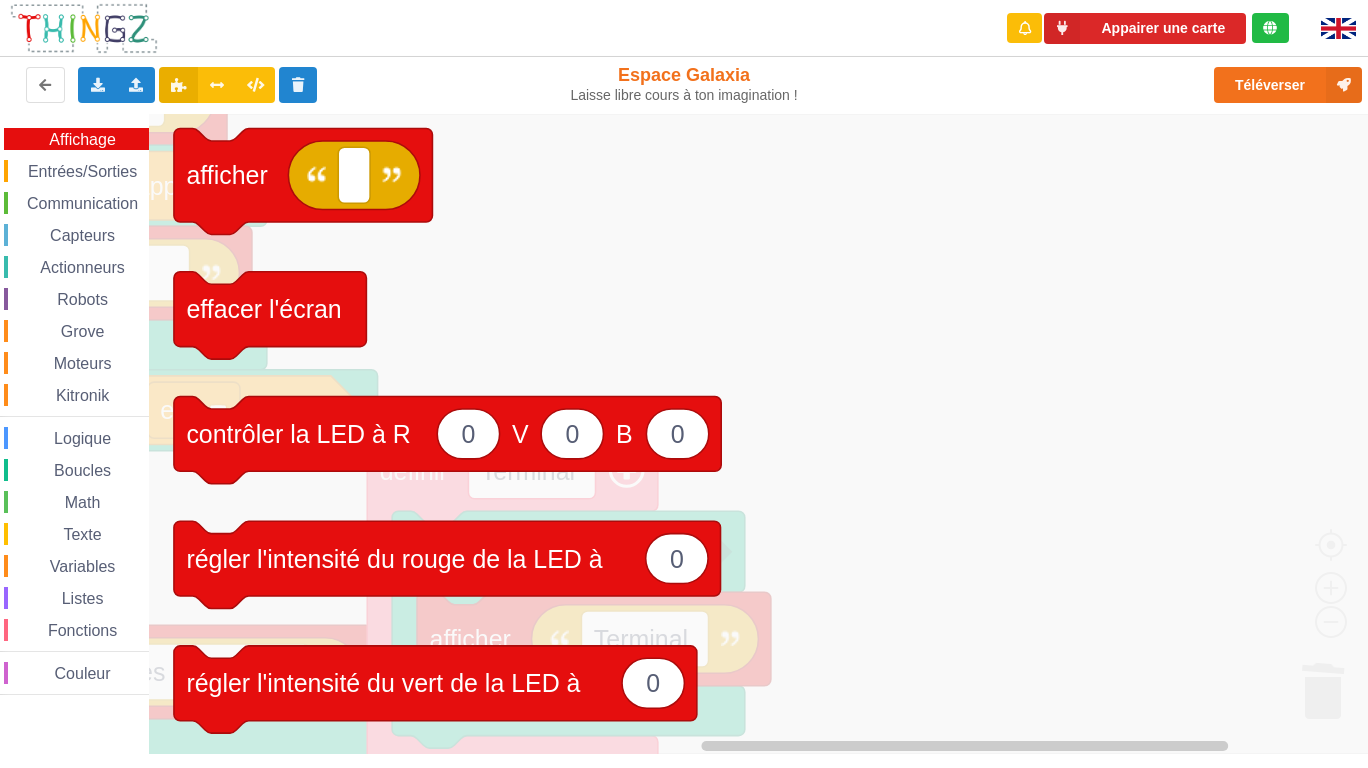 click on "Entrées/Sorties" at bounding box center [82, 171] 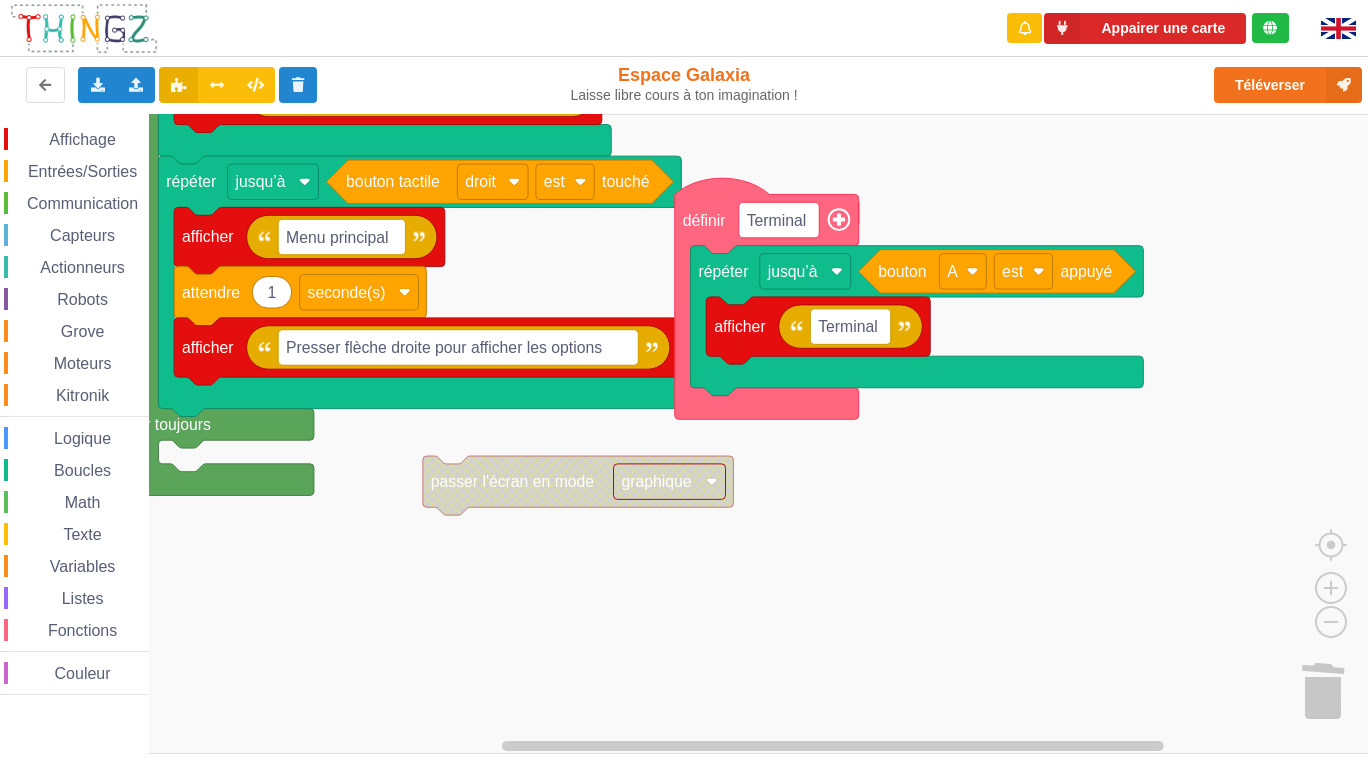 click 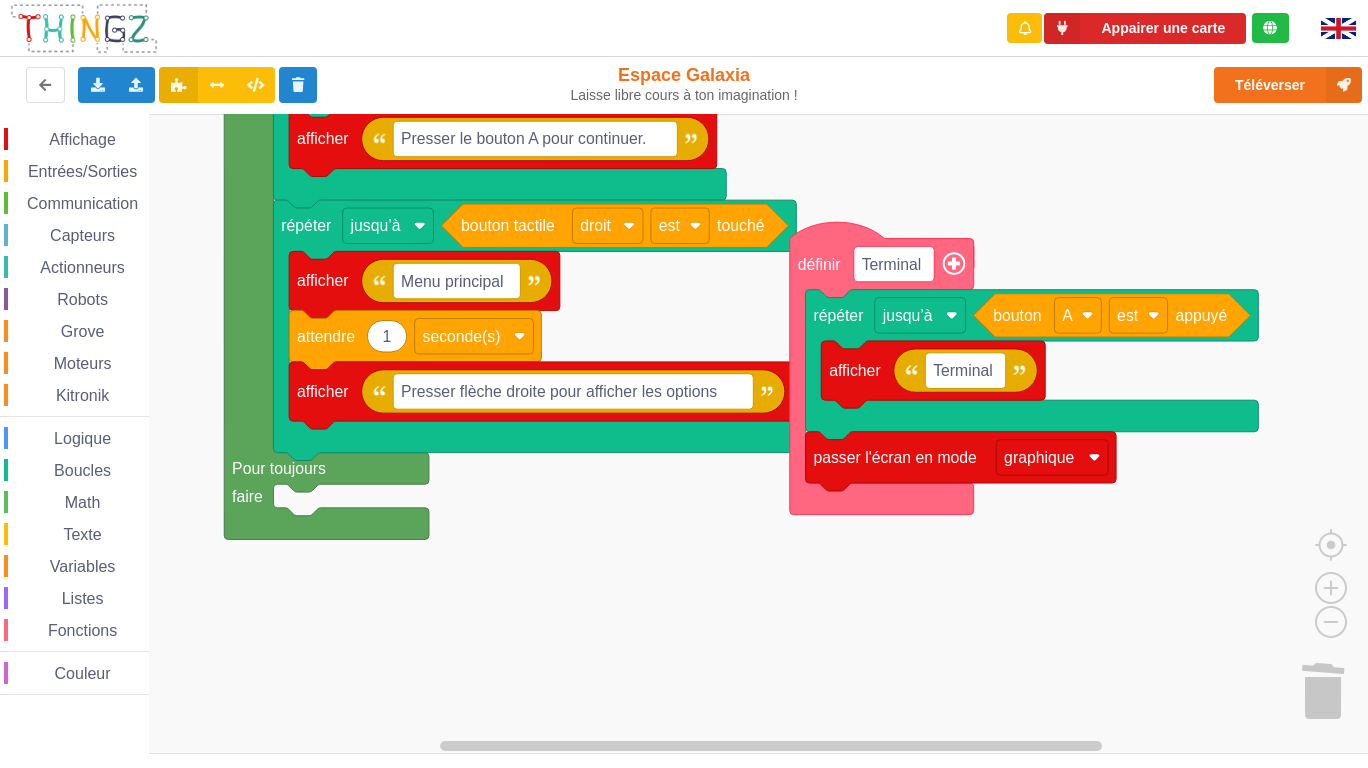 click 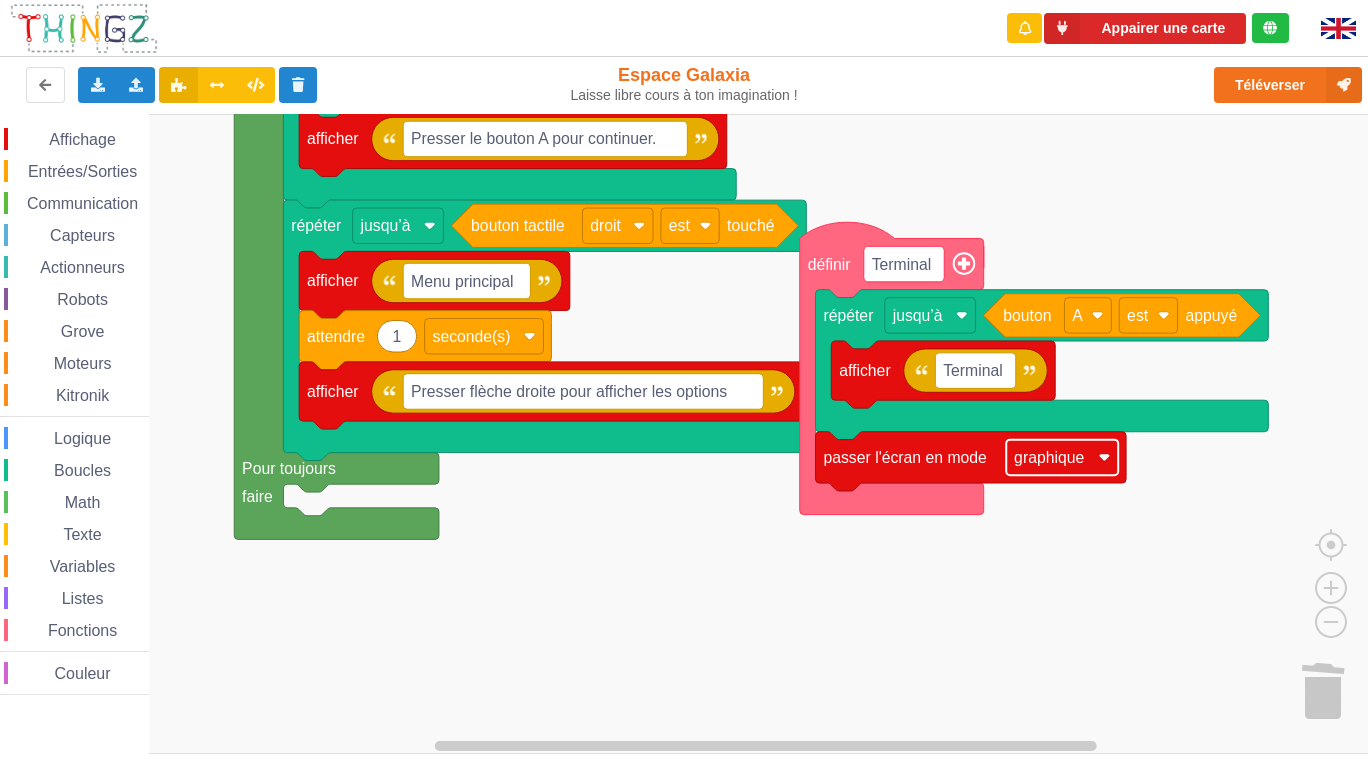 click on "graphique" 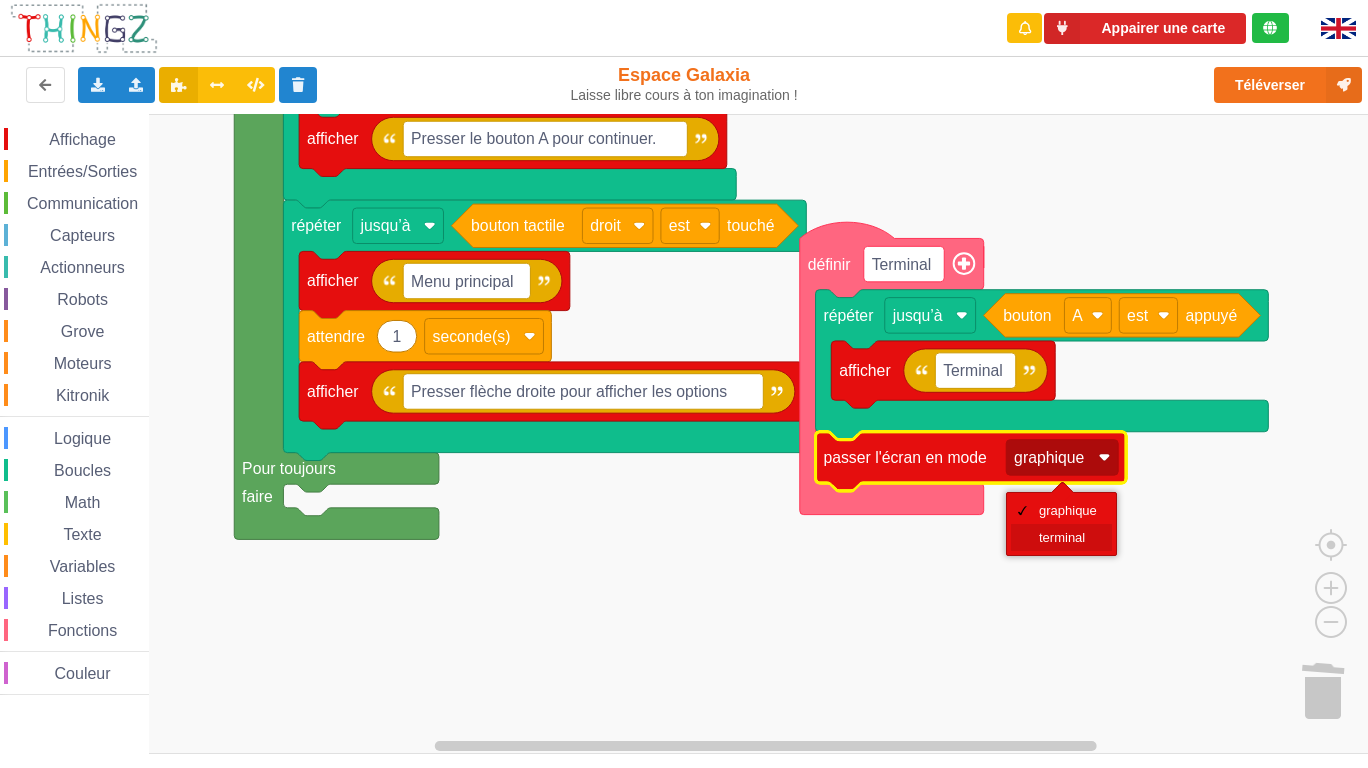 click on "terminal" at bounding box center [1068, 537] 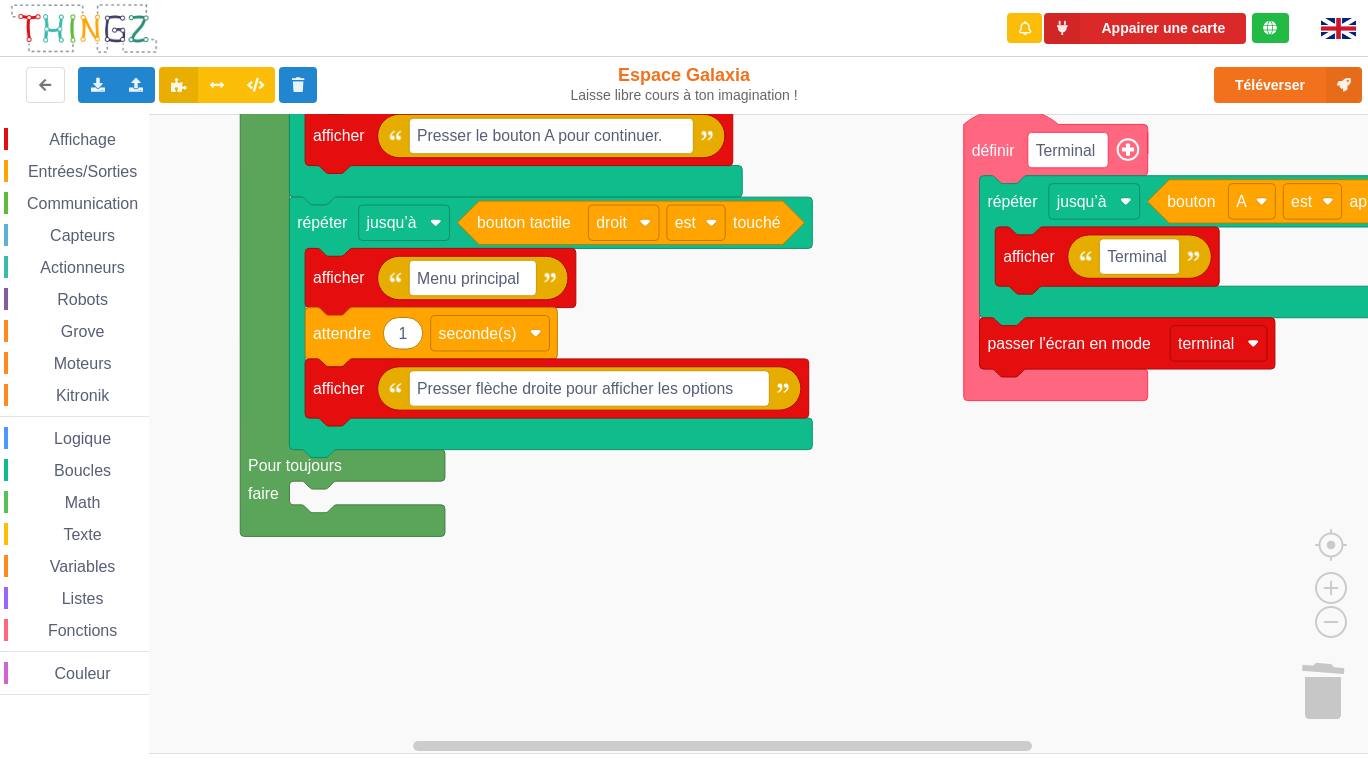 click 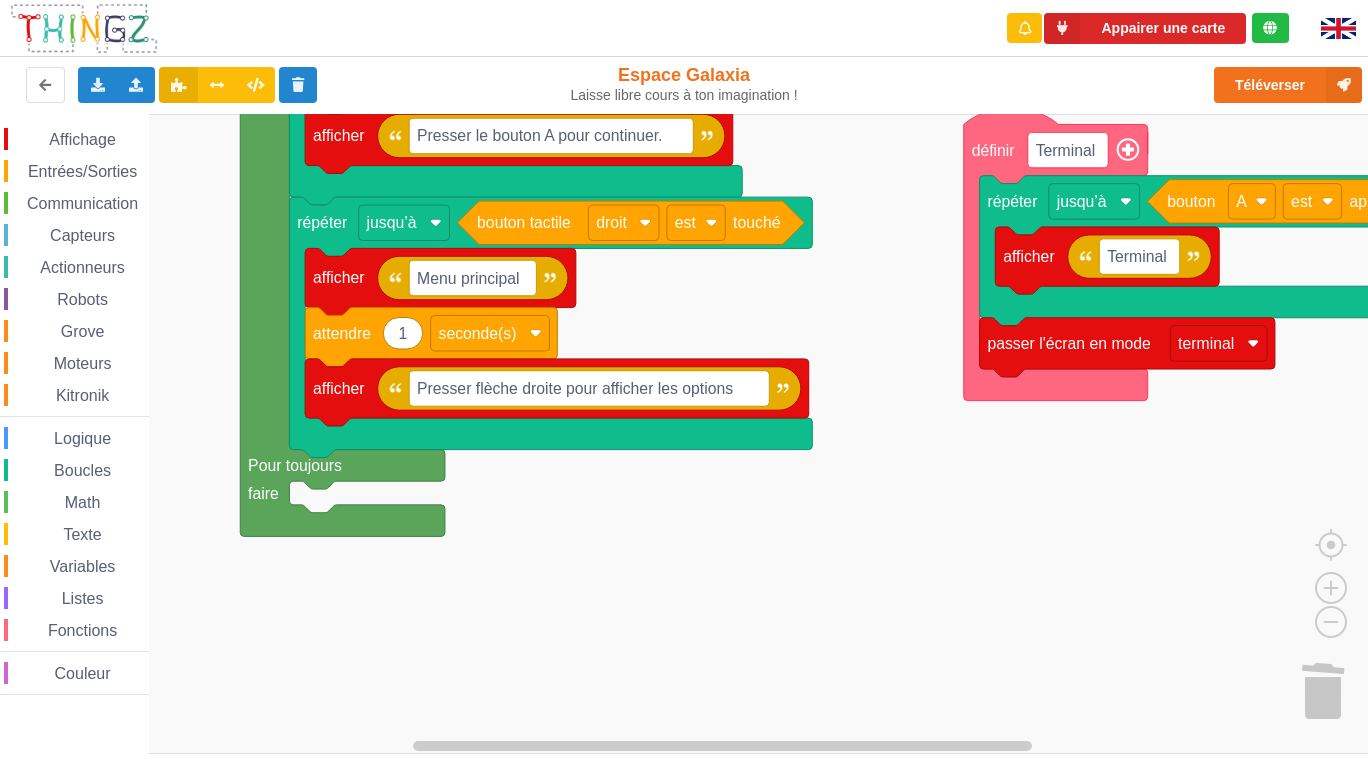 click on "Affichage" at bounding box center [82, 139] 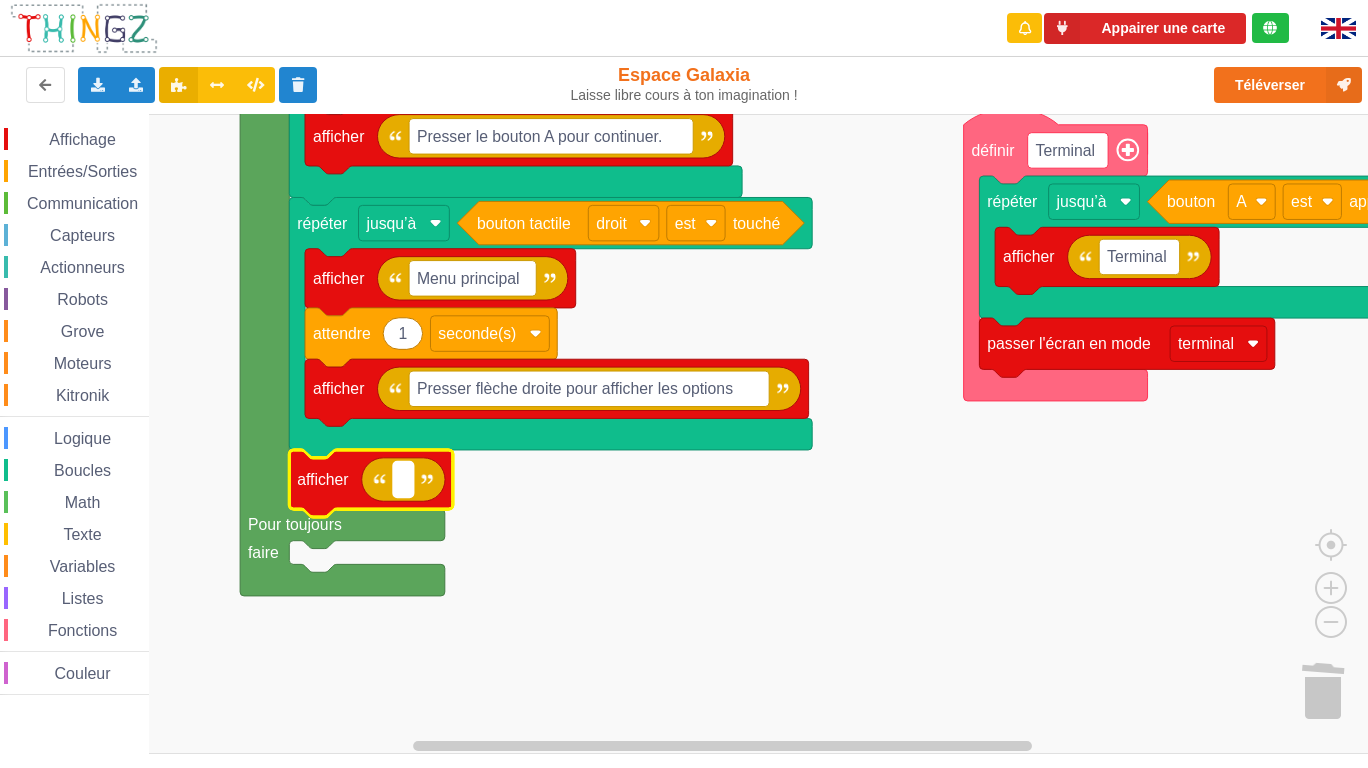 click 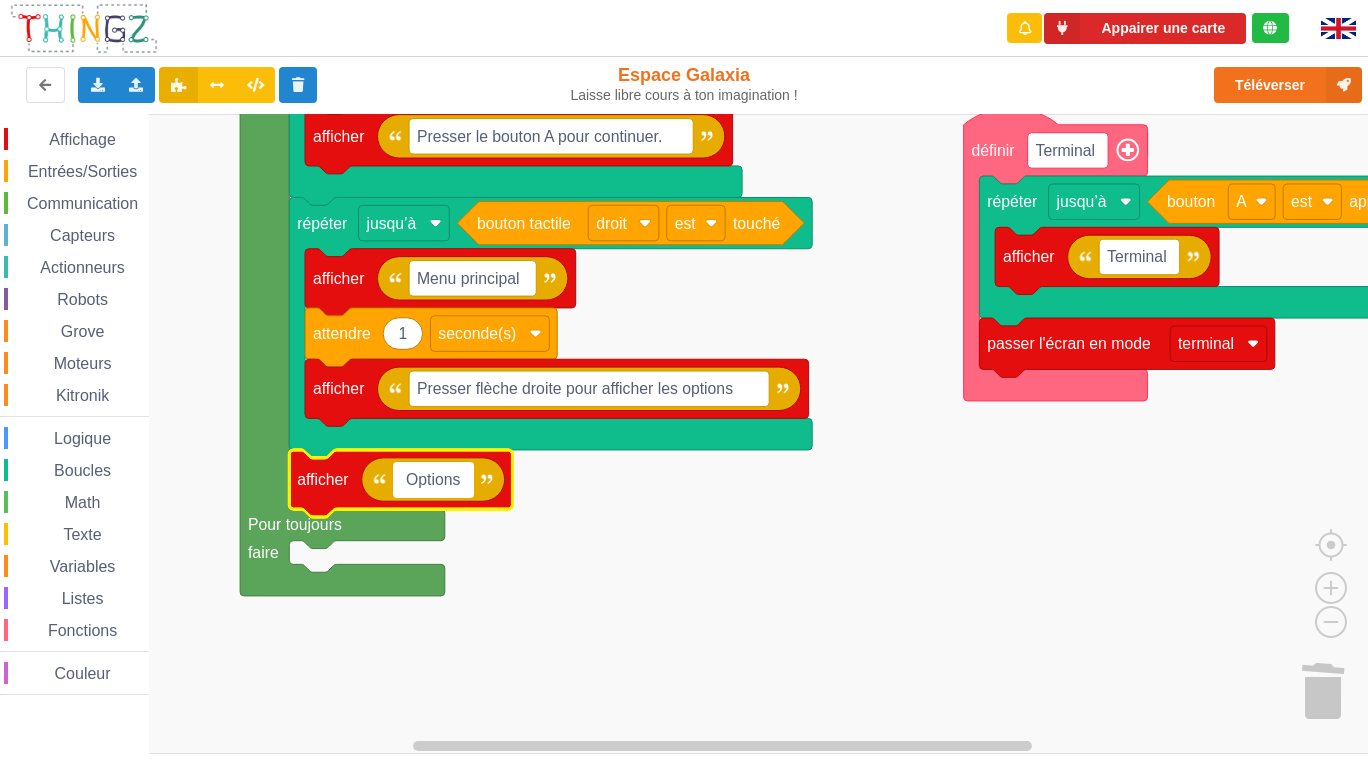 type on "Options :" 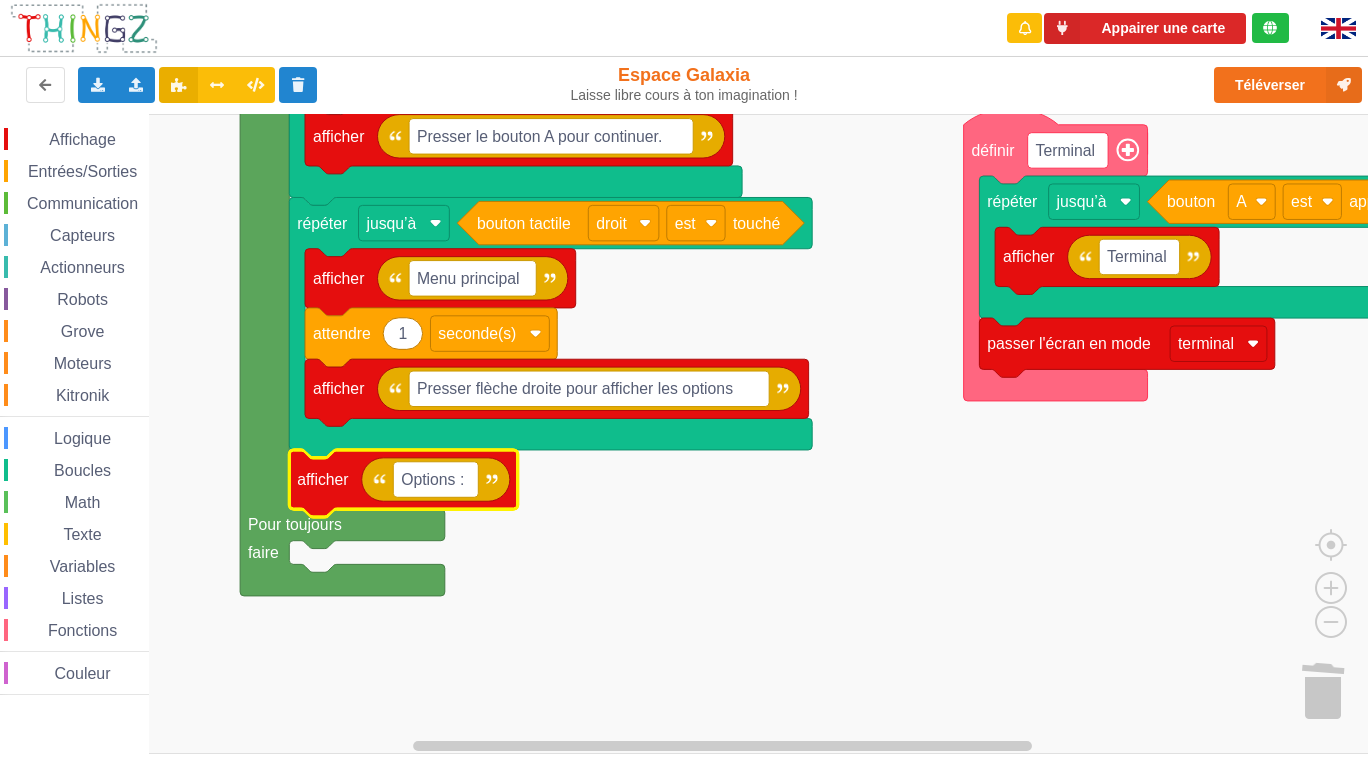 click 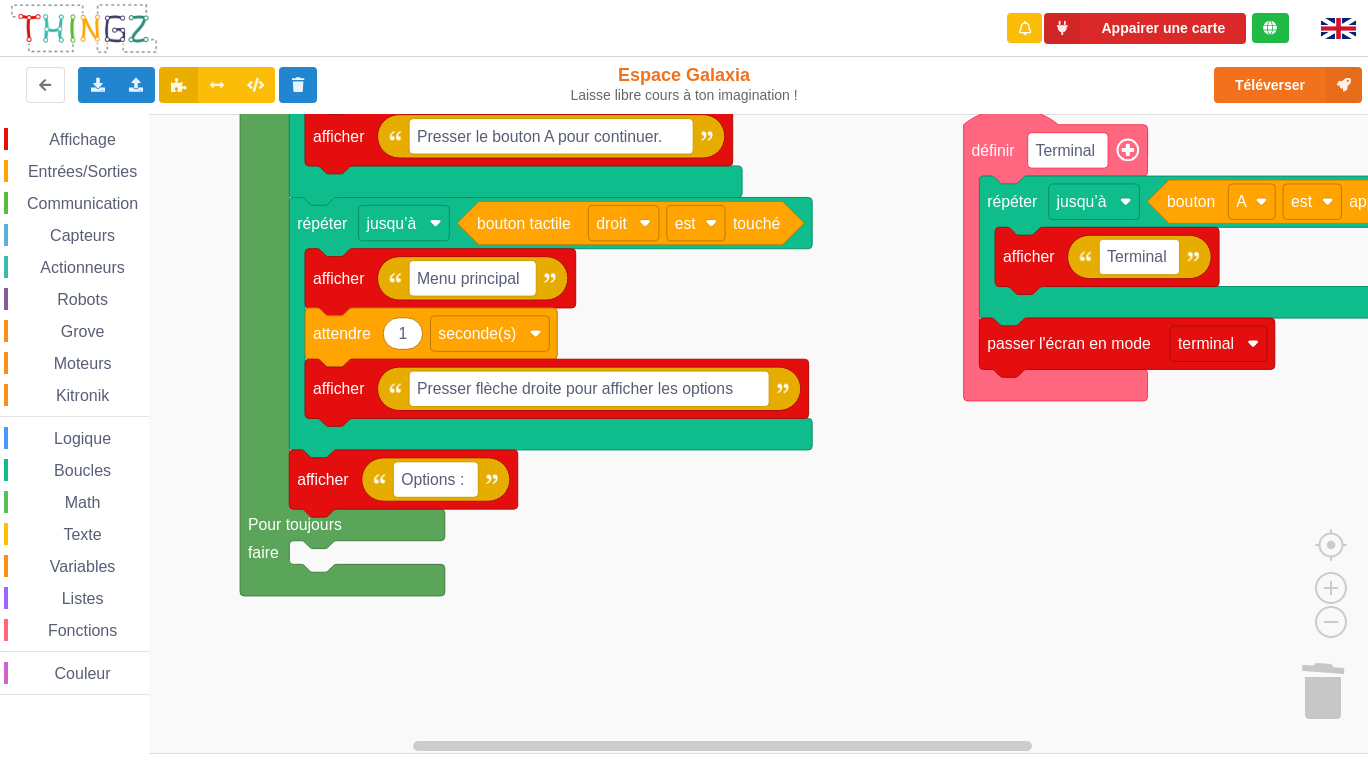 click on "Entrées/Sorties" at bounding box center (82, 171) 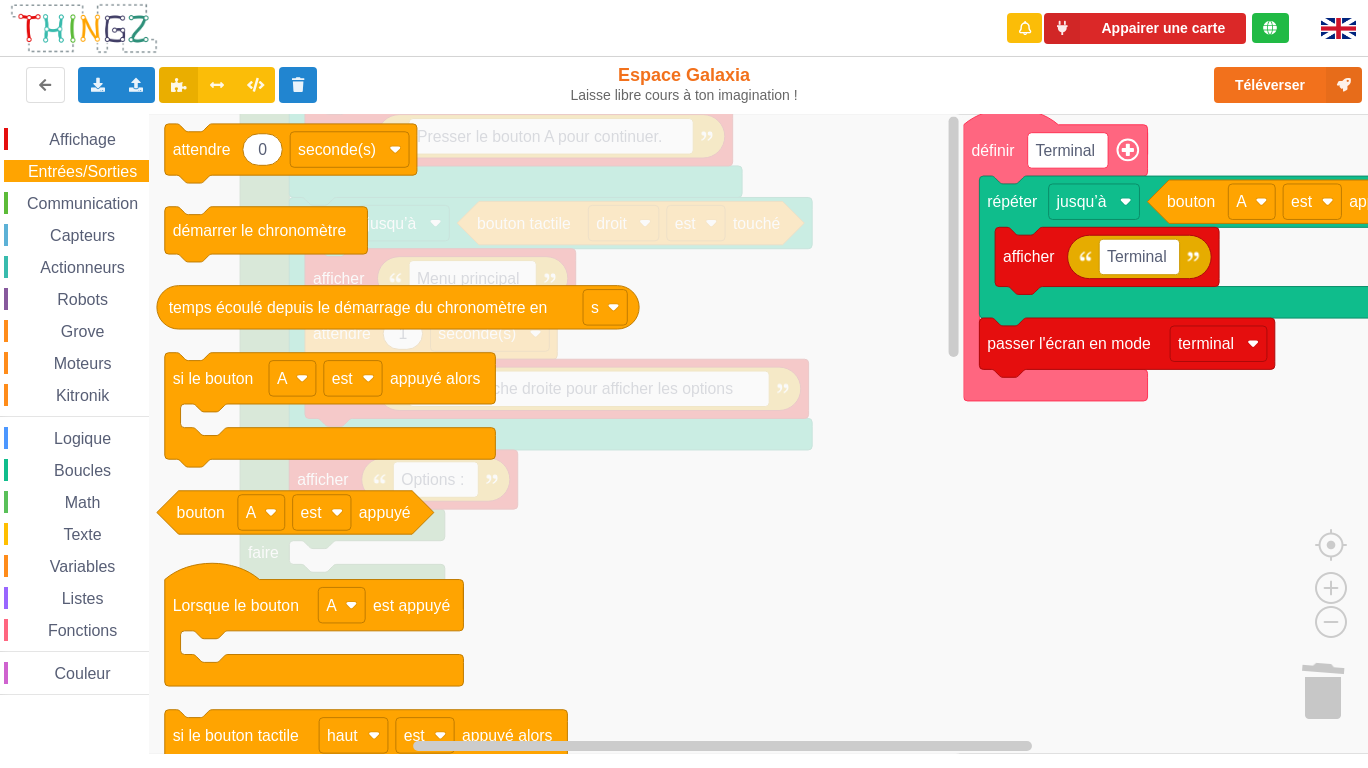 click on "Boucles" at bounding box center [82, 470] 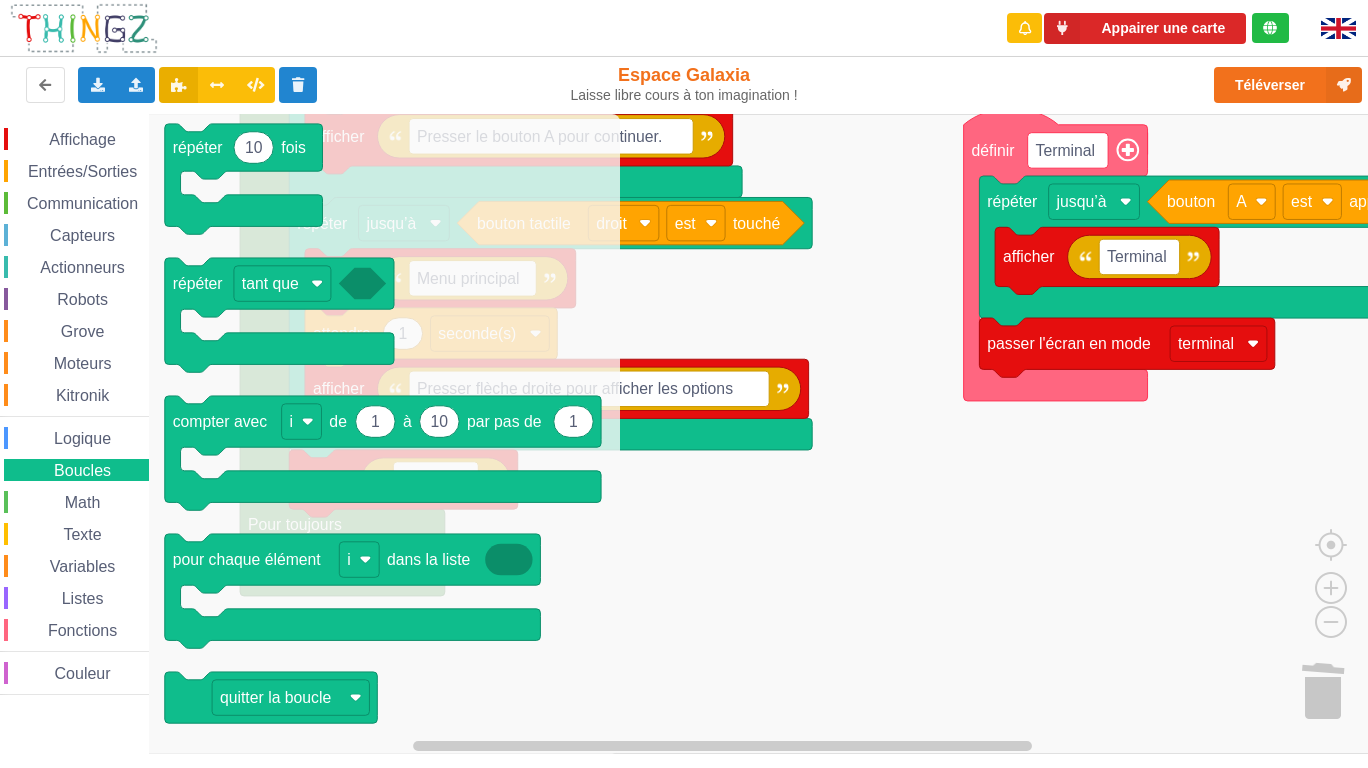 click on "Affichage Entrées/Sorties Communication Capteurs Actionneurs Robots Grove Moteurs Kitronik Logique Boucles Math Texte Variables Listes Fonctions Couleur" at bounding box center [74, 411] 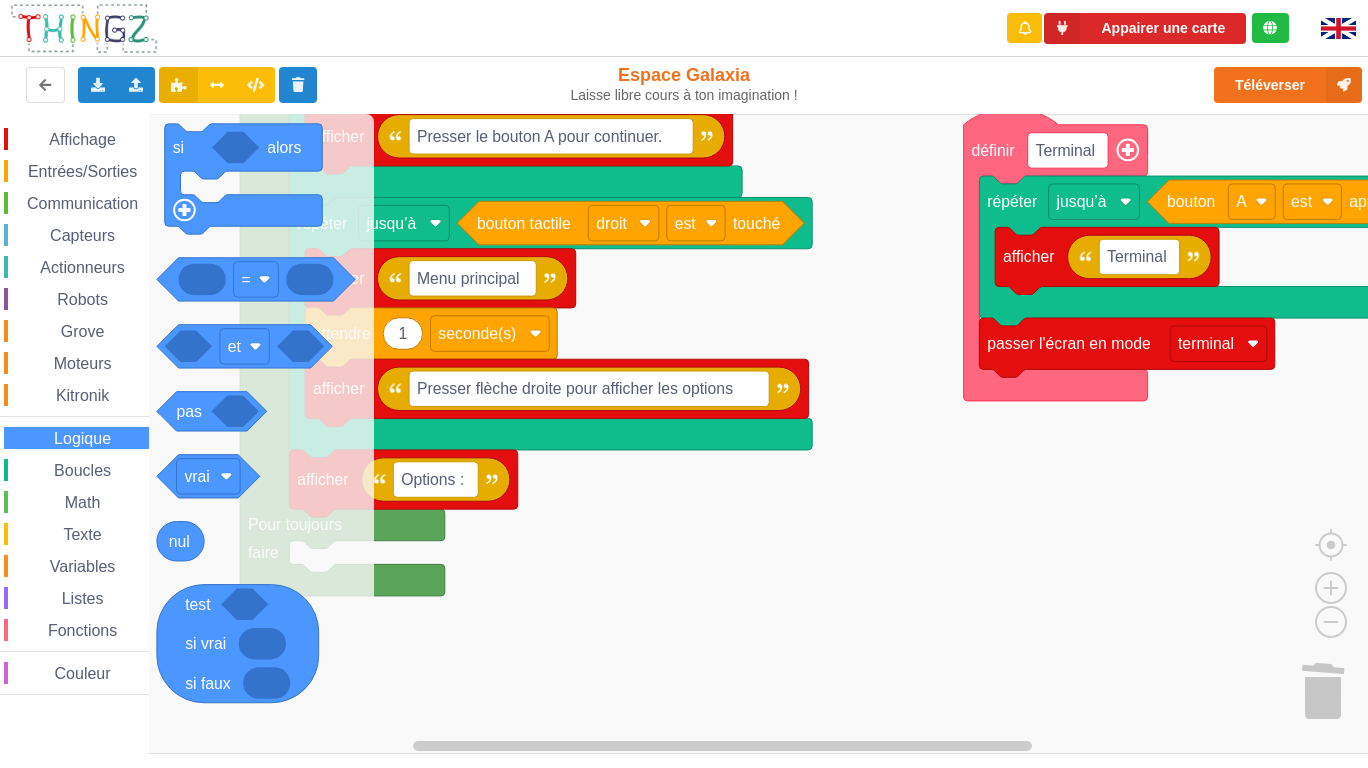 click on "Affichage Entrées/Sorties Communication Capteurs Actionneurs Robots Grove Moteurs Kitronik Logique Boucles Math Texte Variables Listes Fonctions Couleur" at bounding box center (74, 411) 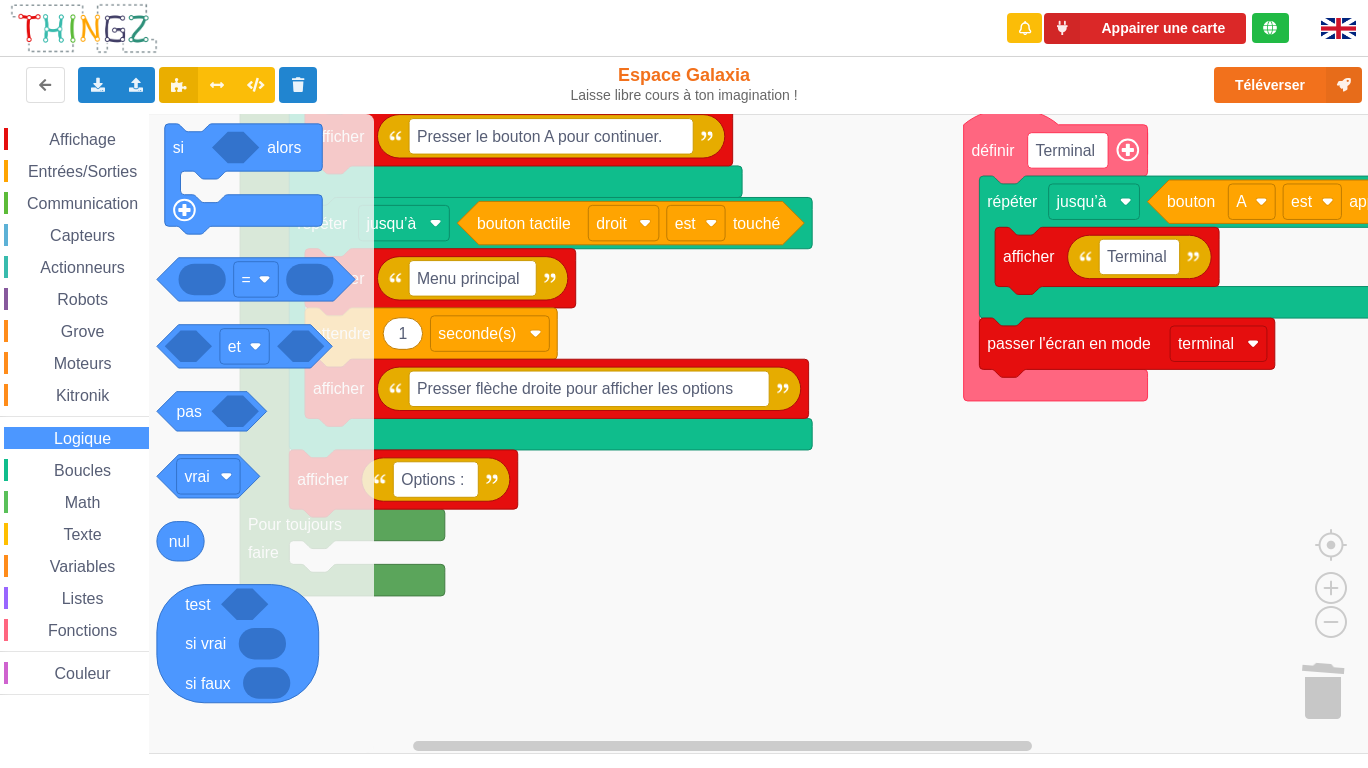 click on "Math" at bounding box center [83, 502] 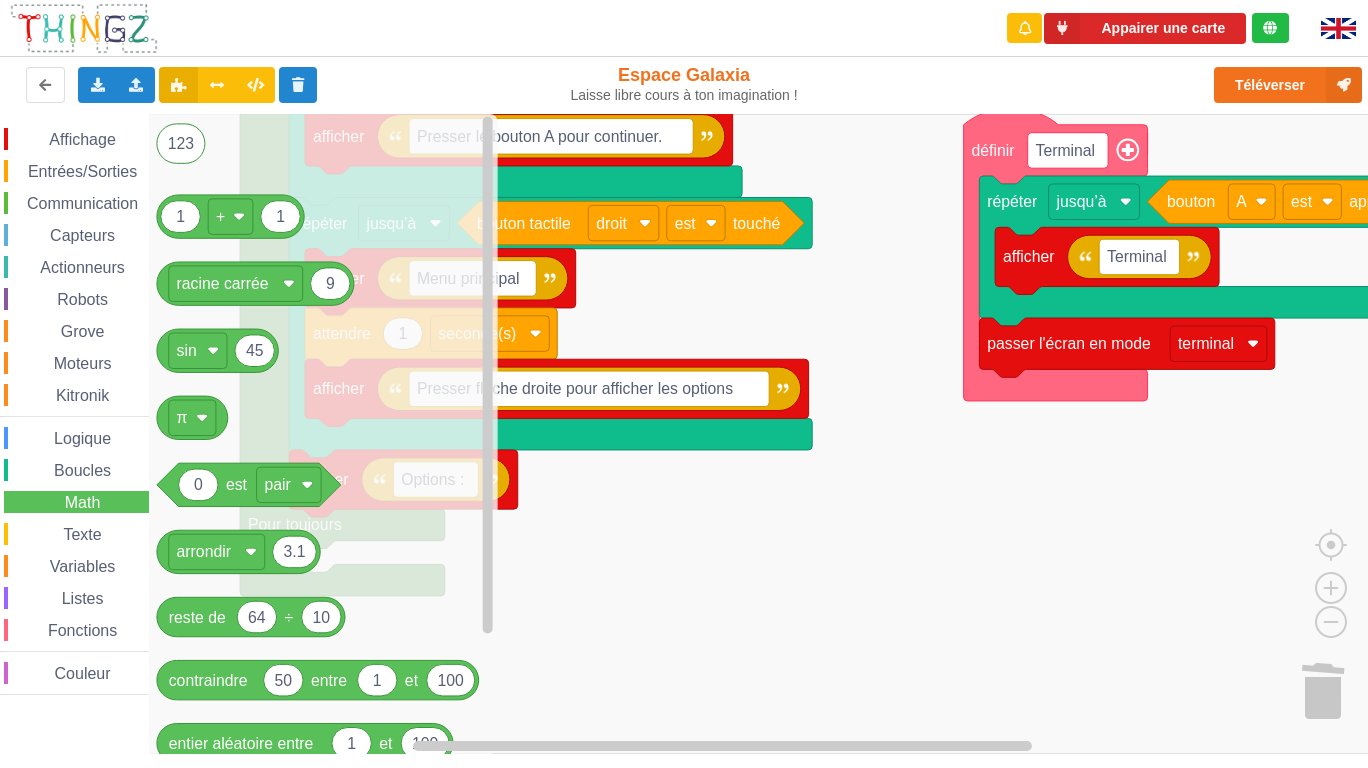 click on "Math" at bounding box center (83, 502) 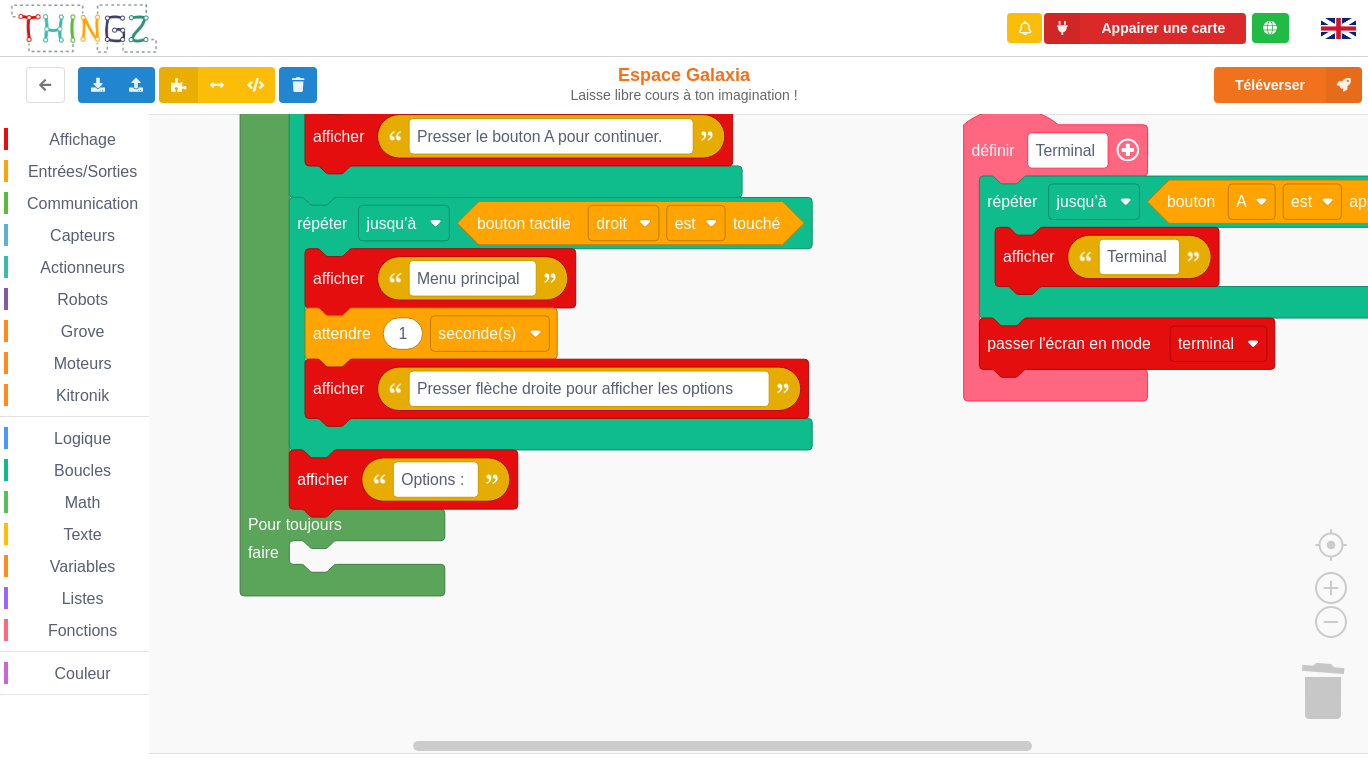 click on "Texte" at bounding box center (82, 534) 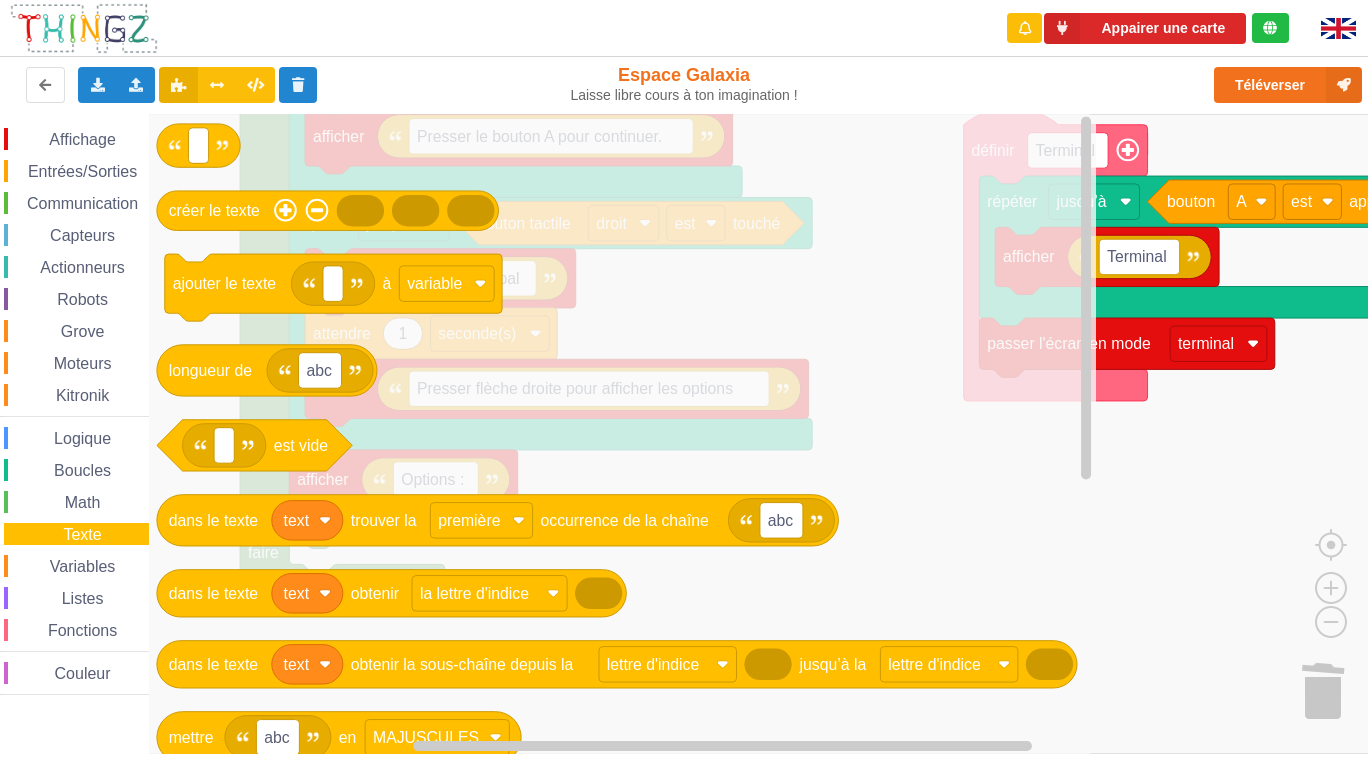 click on "Affichage" at bounding box center (82, 139) 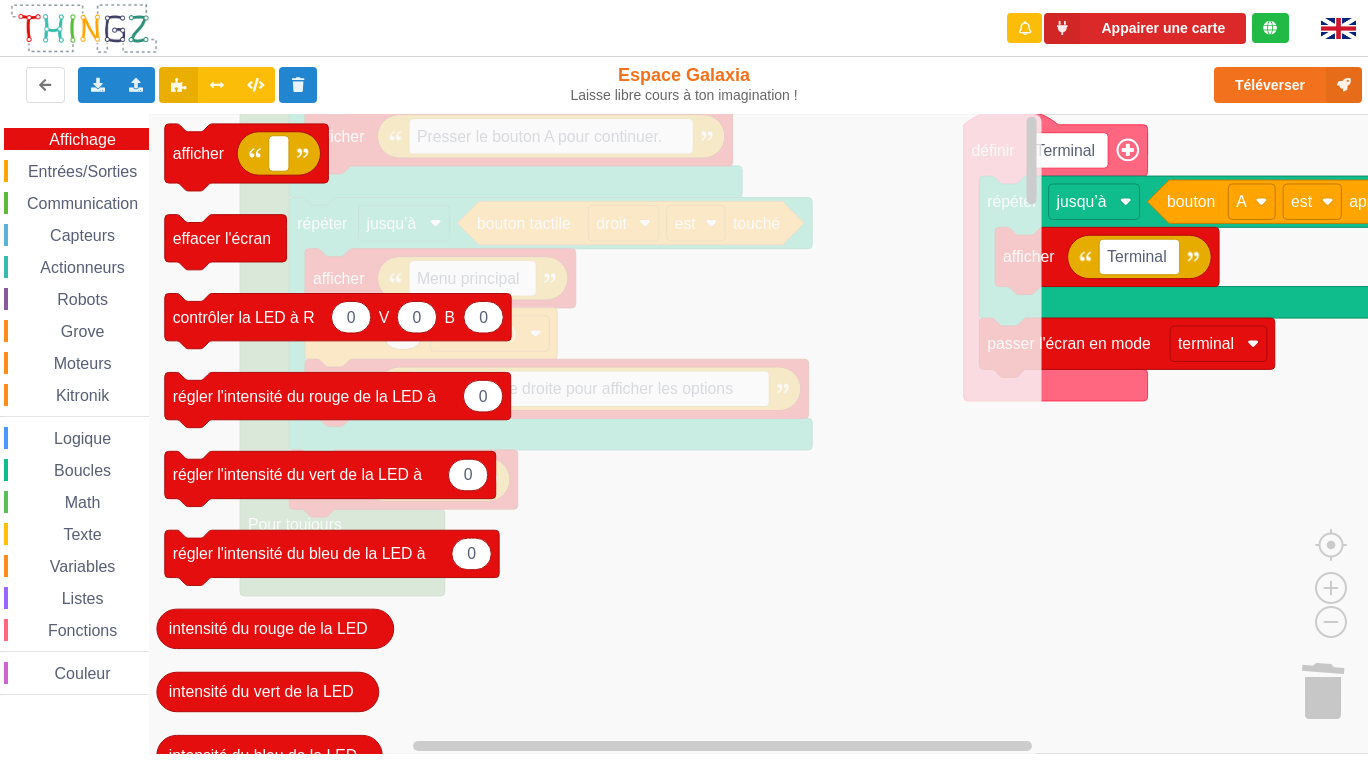click on "Entrées/Sorties" at bounding box center (82, 171) 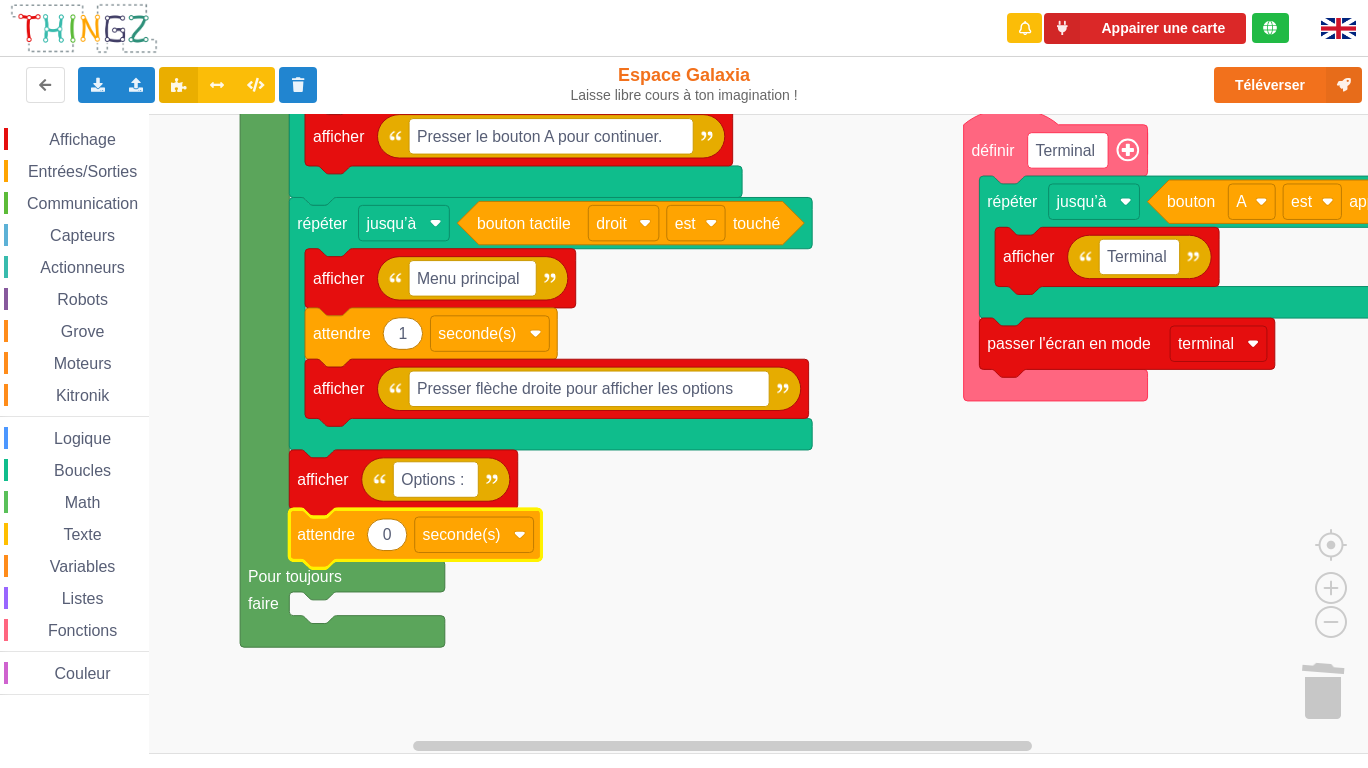 click on "0" 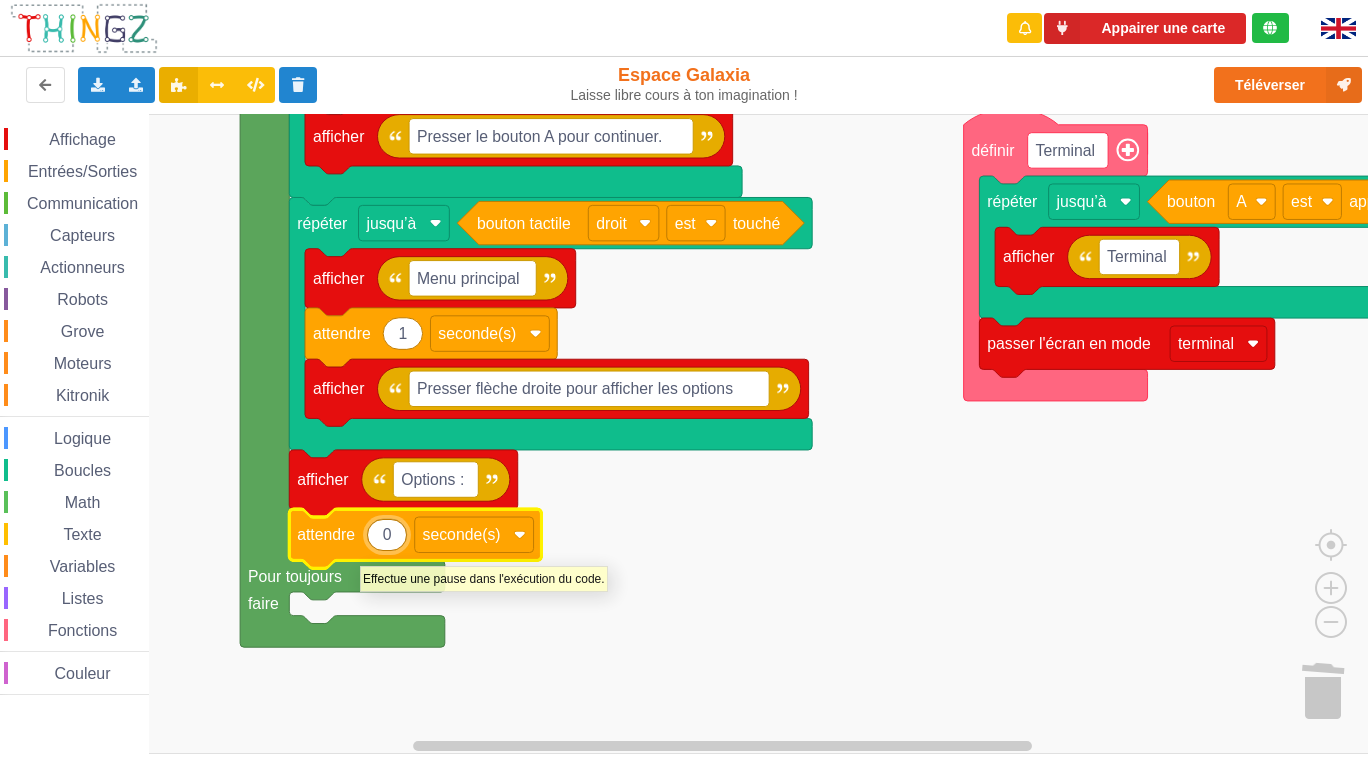 type on "1" 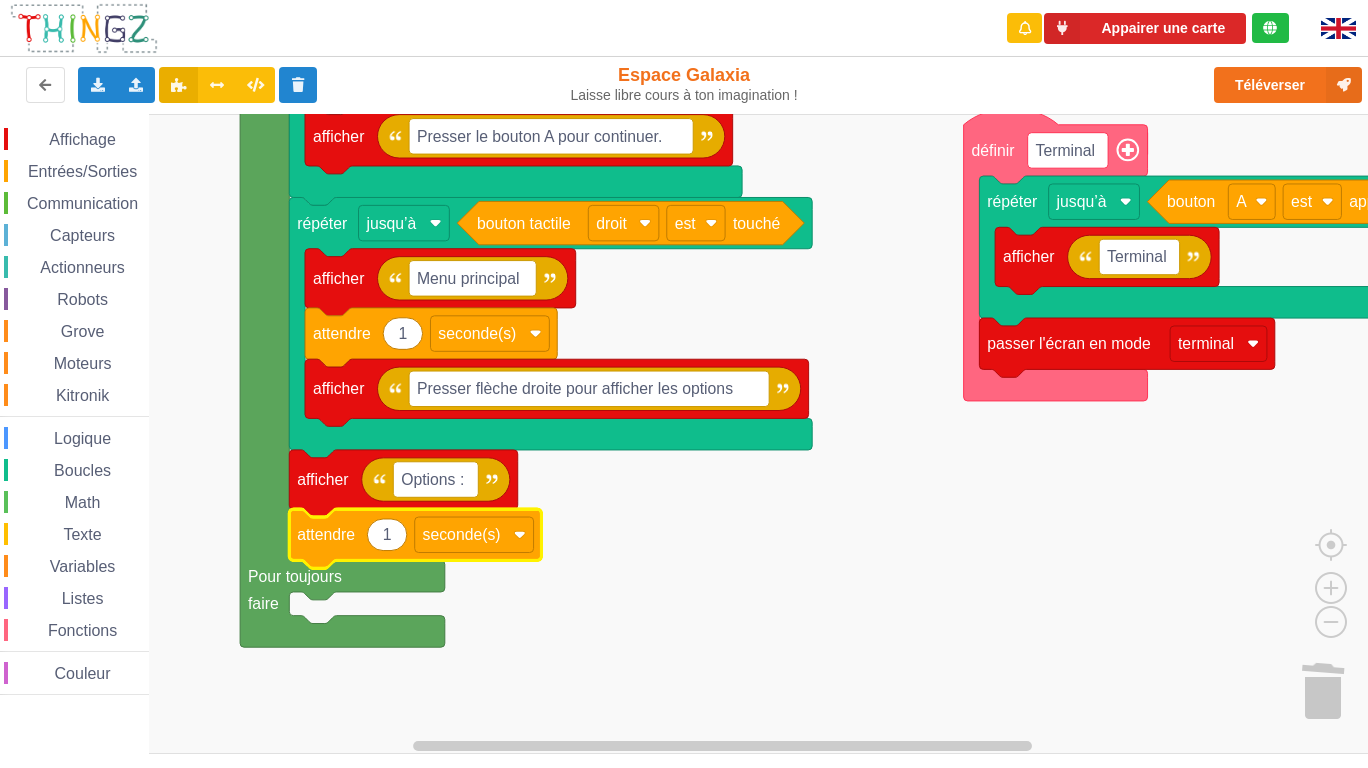 click 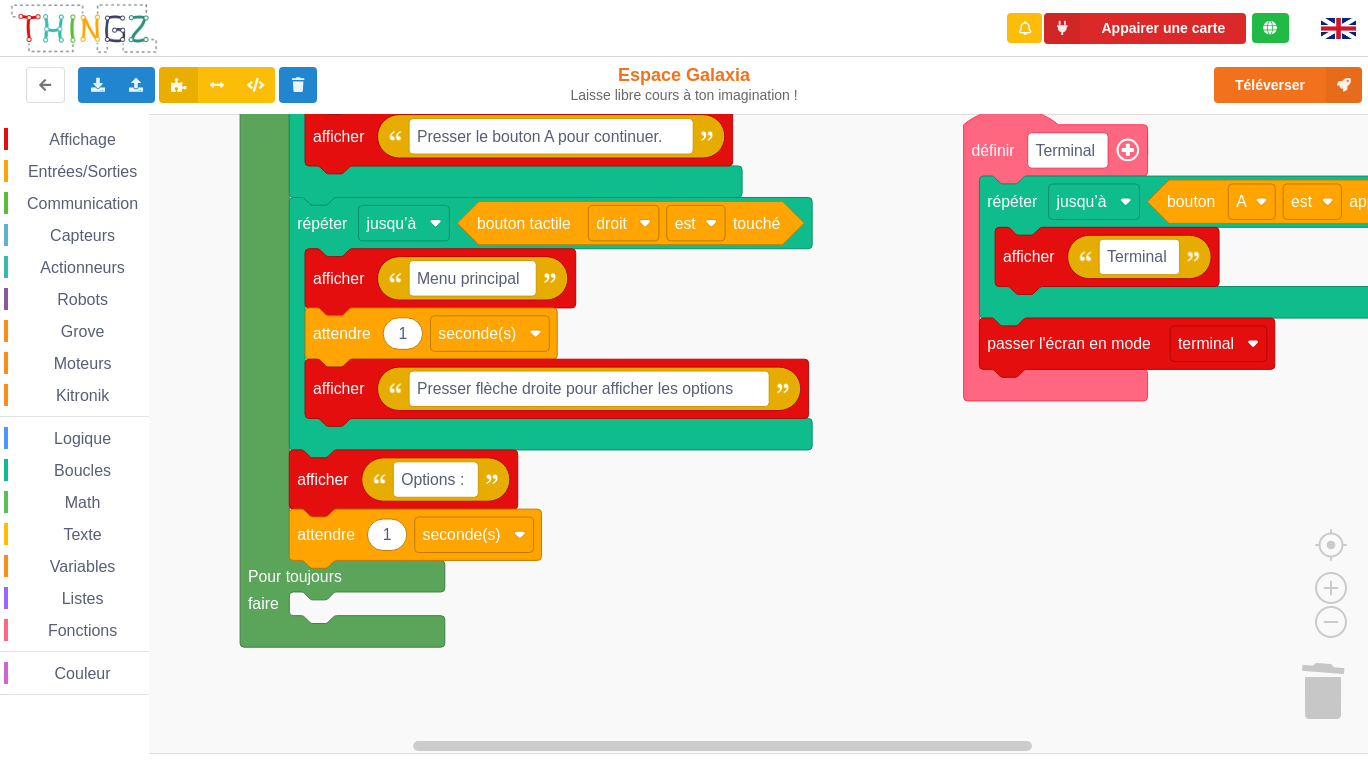 click on "Fonctions" at bounding box center [82, 630] 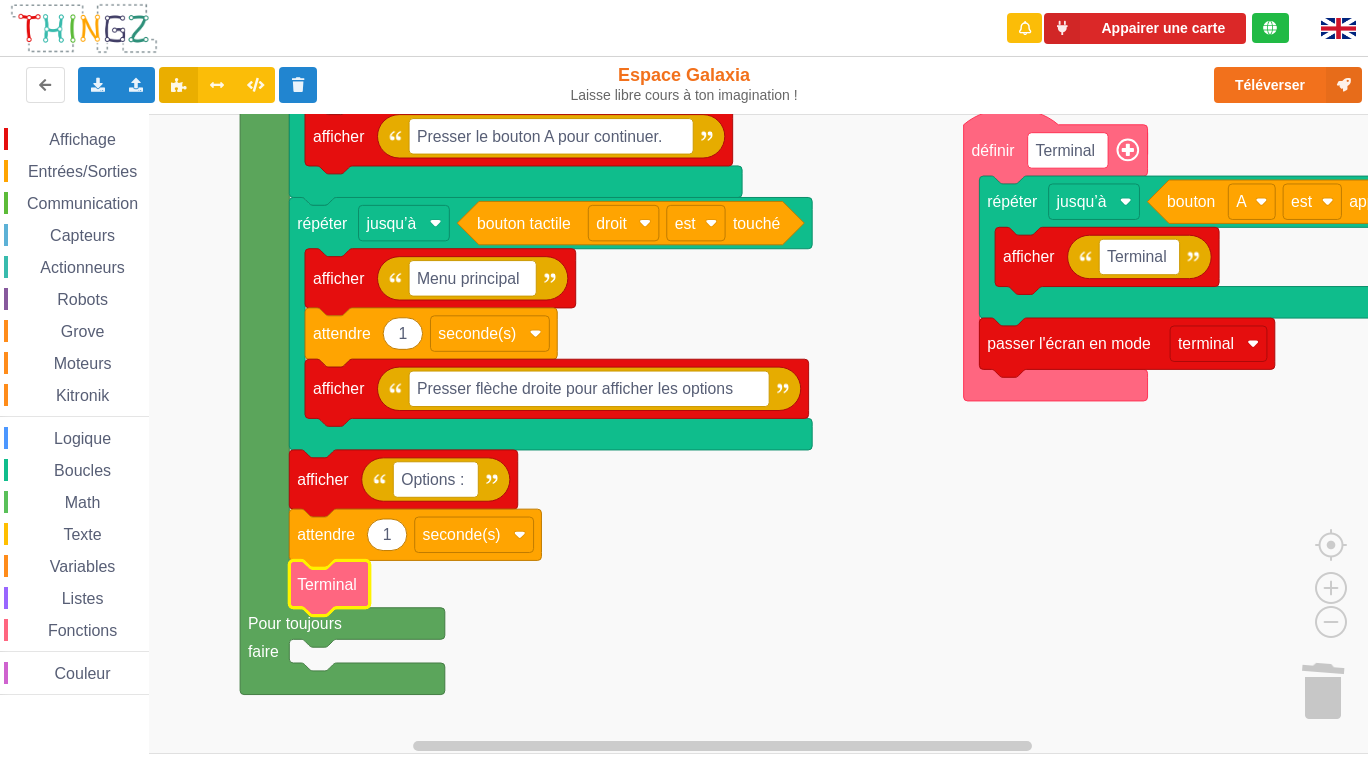 click on "Capteurs" at bounding box center (76, 235) 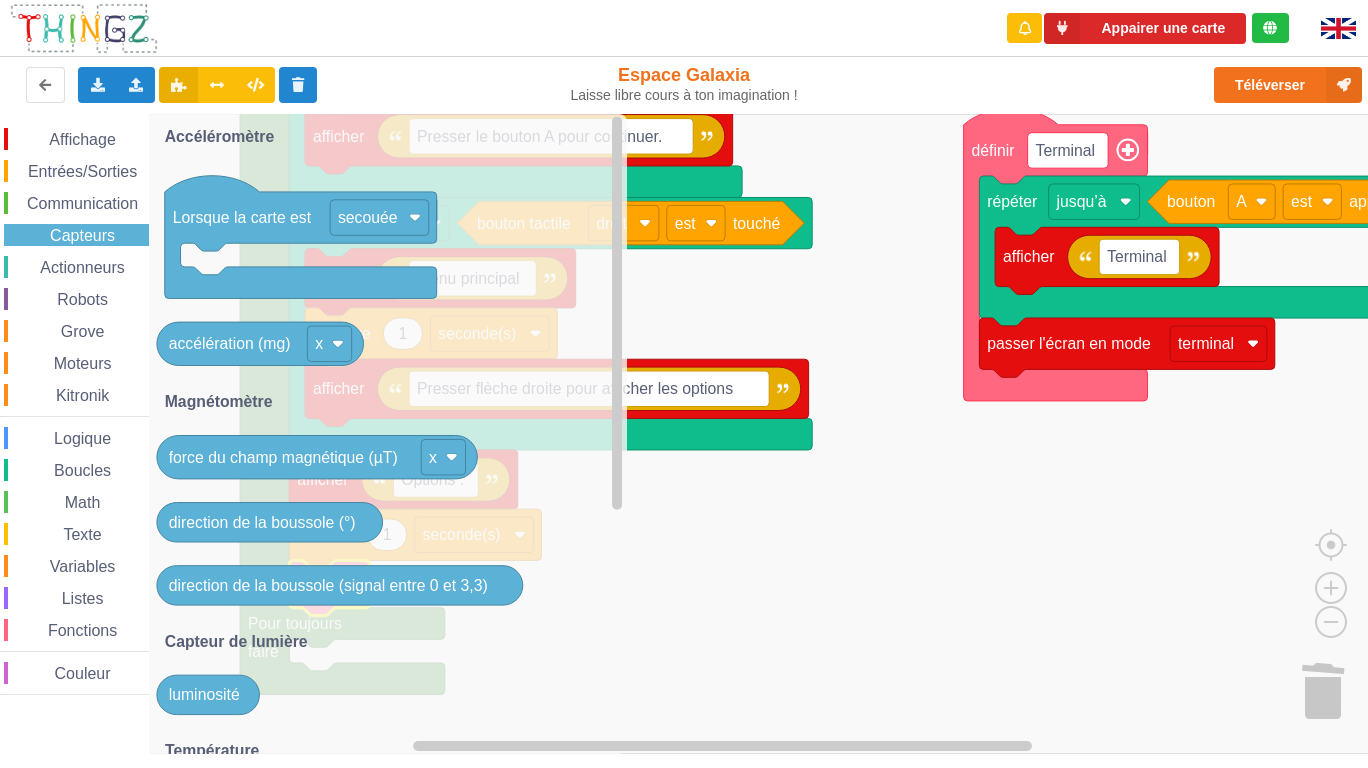 click on "Communication" at bounding box center [82, 203] 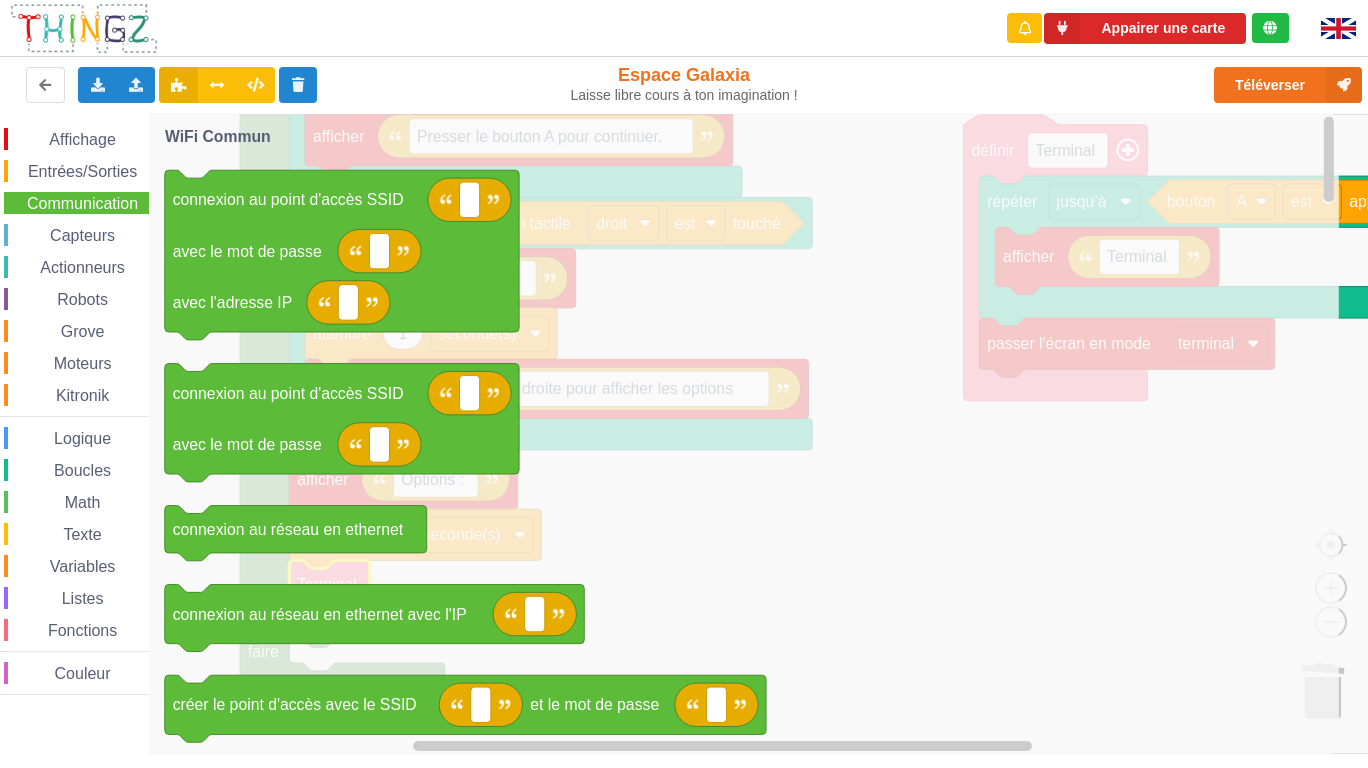click on "Affichage Entrées/Sorties Communication Capteurs Actionneurs Robots Grove Moteurs Kitronik Logique Boucles Math Texte Variables Listes Fonctions Couleur" at bounding box center (74, 411) 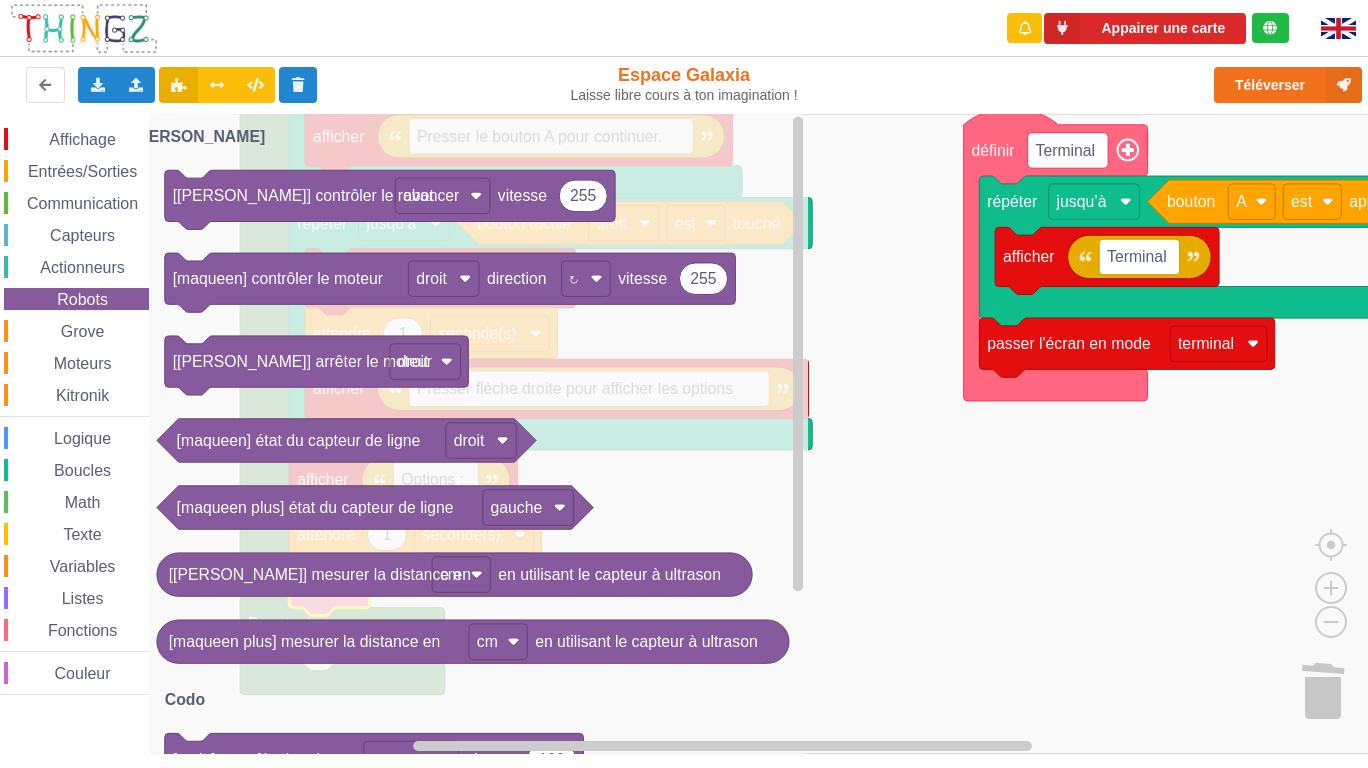 click on "Grove" at bounding box center [83, 331] 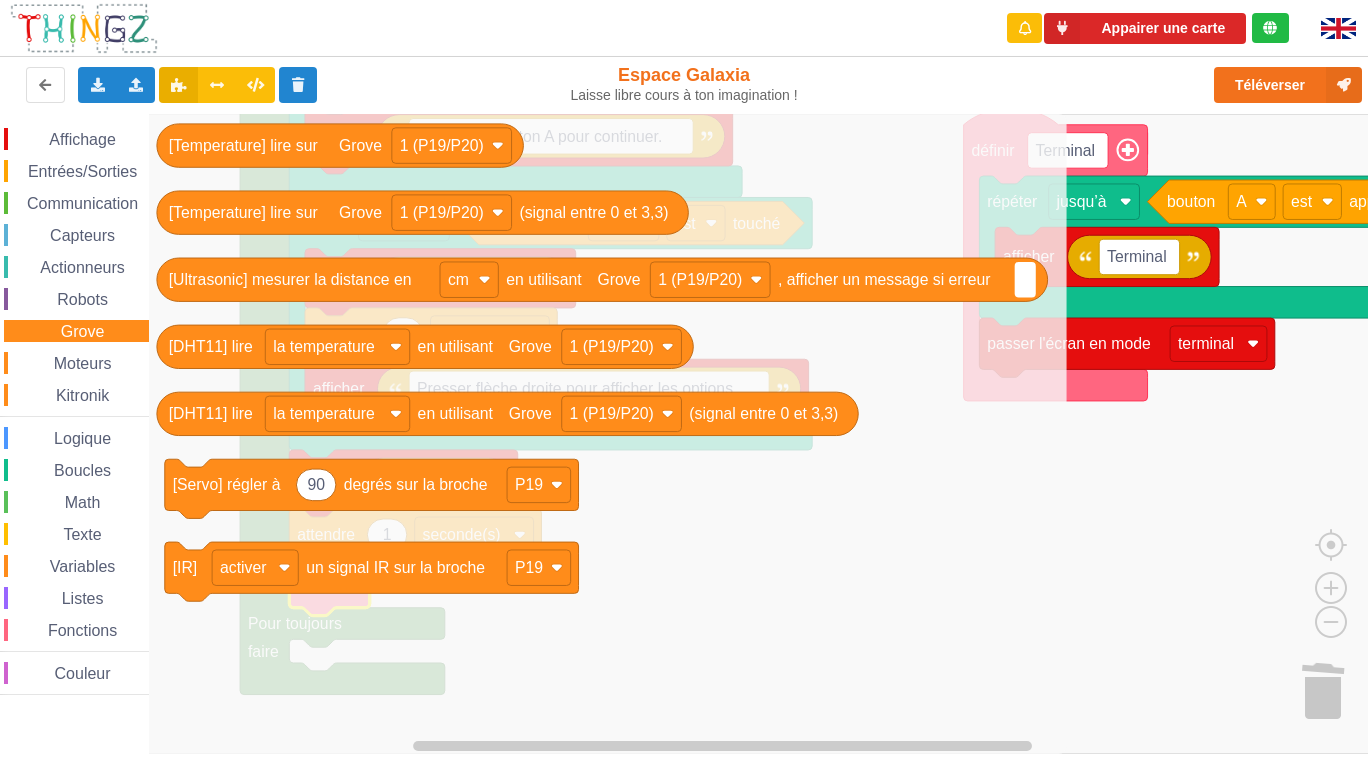 click on "Moteurs" at bounding box center [83, 363] 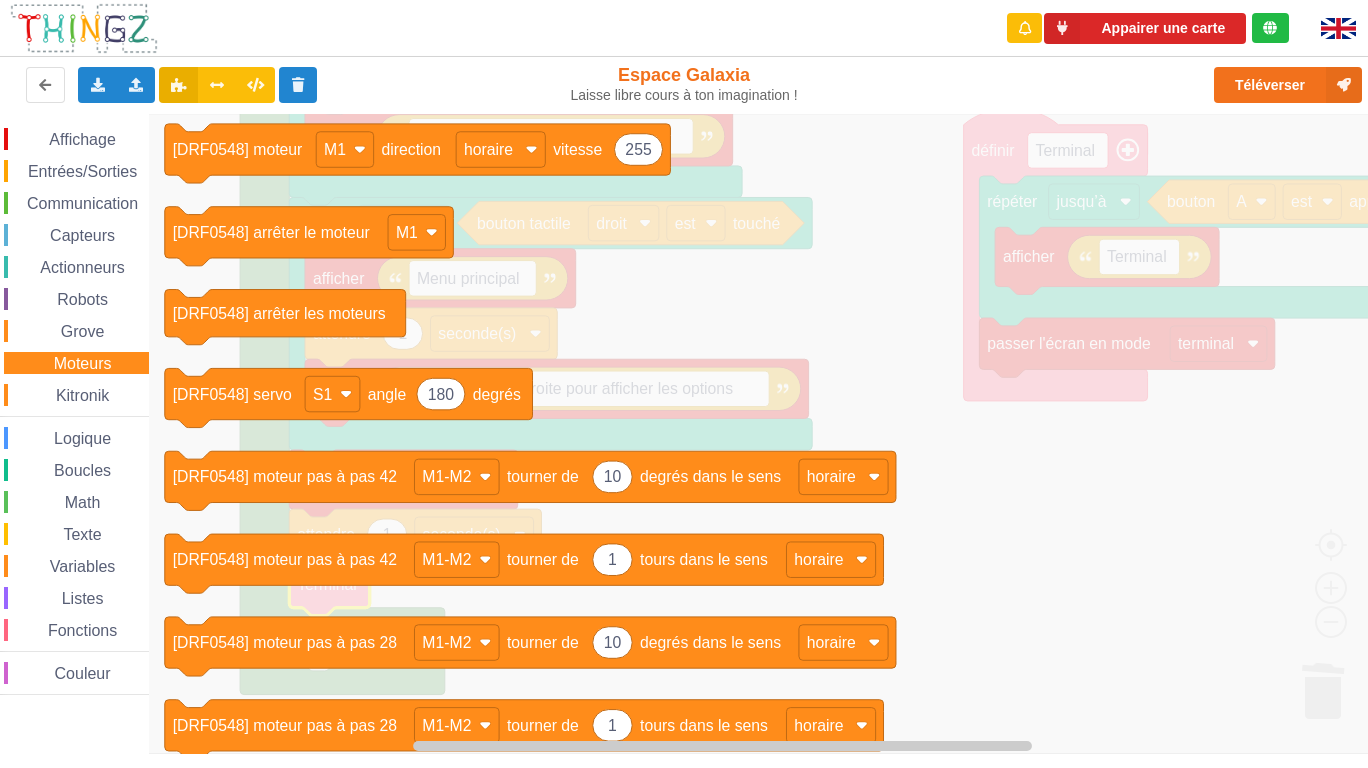 click at bounding box center (45, 396) 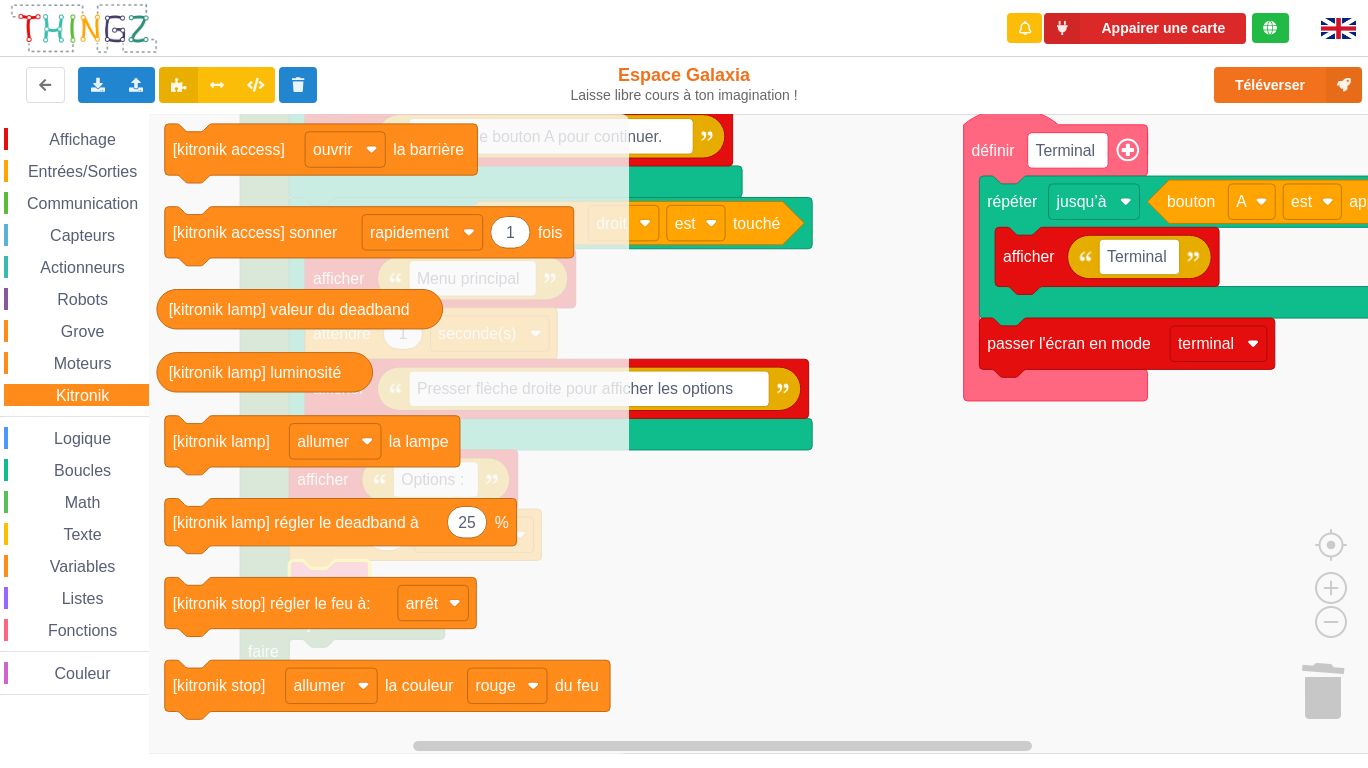 click at bounding box center (50, 332) 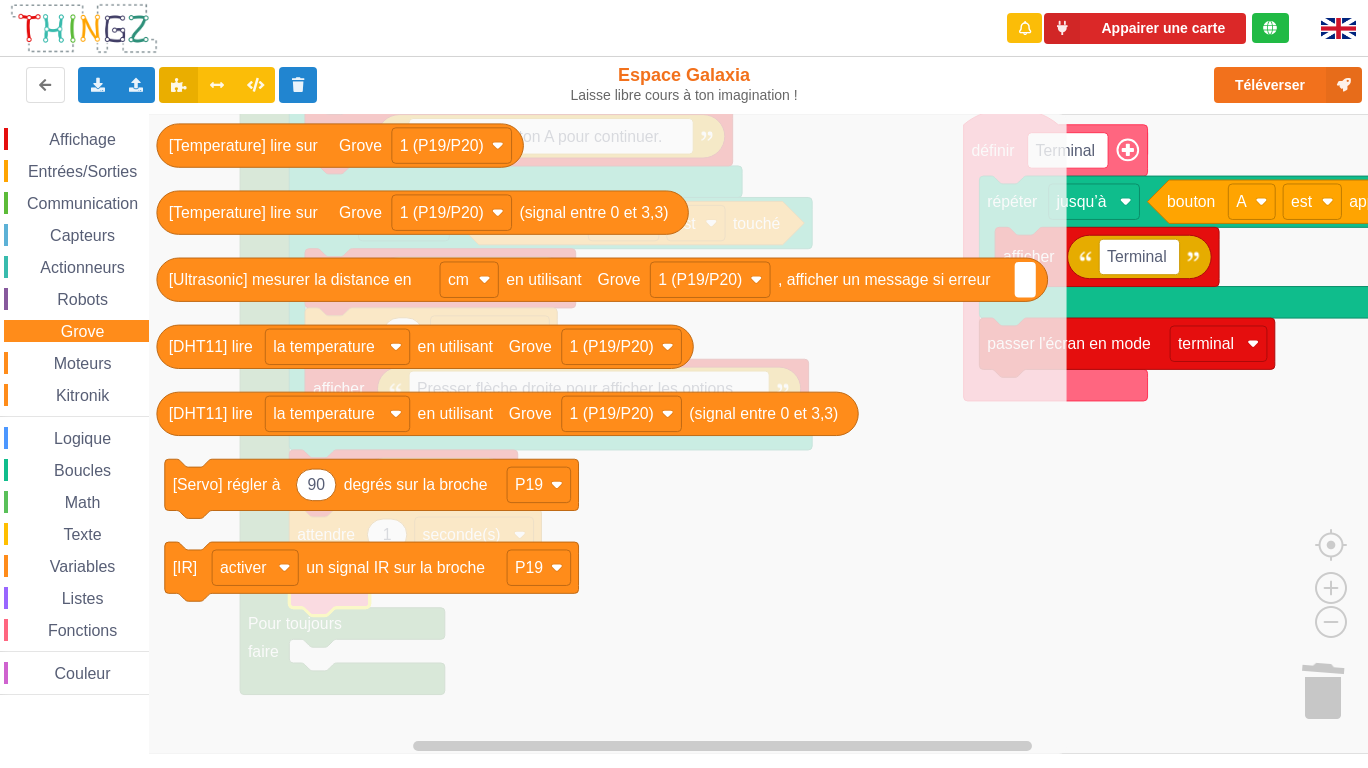 click on "Affichage Entrées/Sorties Communication Capteurs Actionneurs Robots Grove Moteurs Kitronik Logique Boucles Math Texte Variables Listes Fonctions Couleur" at bounding box center [74, 411] 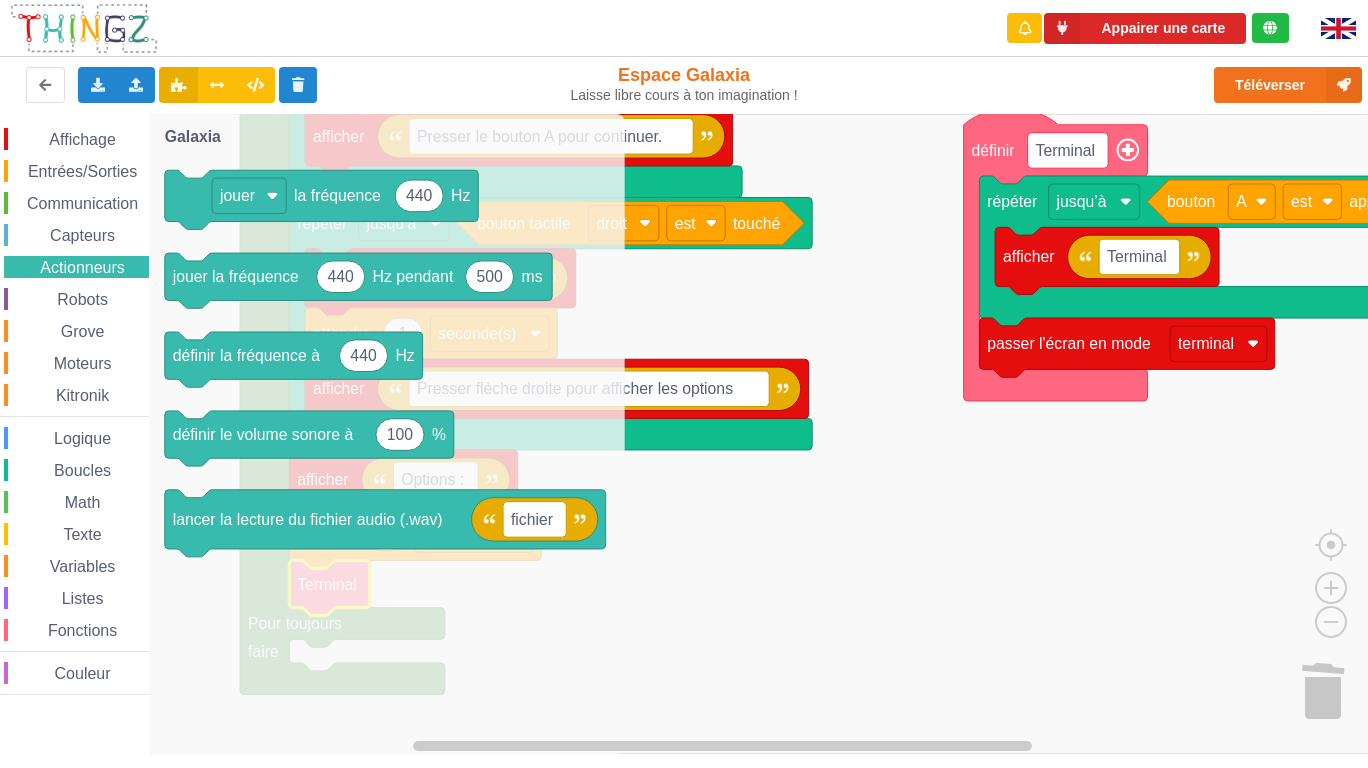 click on "Capteurs" at bounding box center [82, 235] 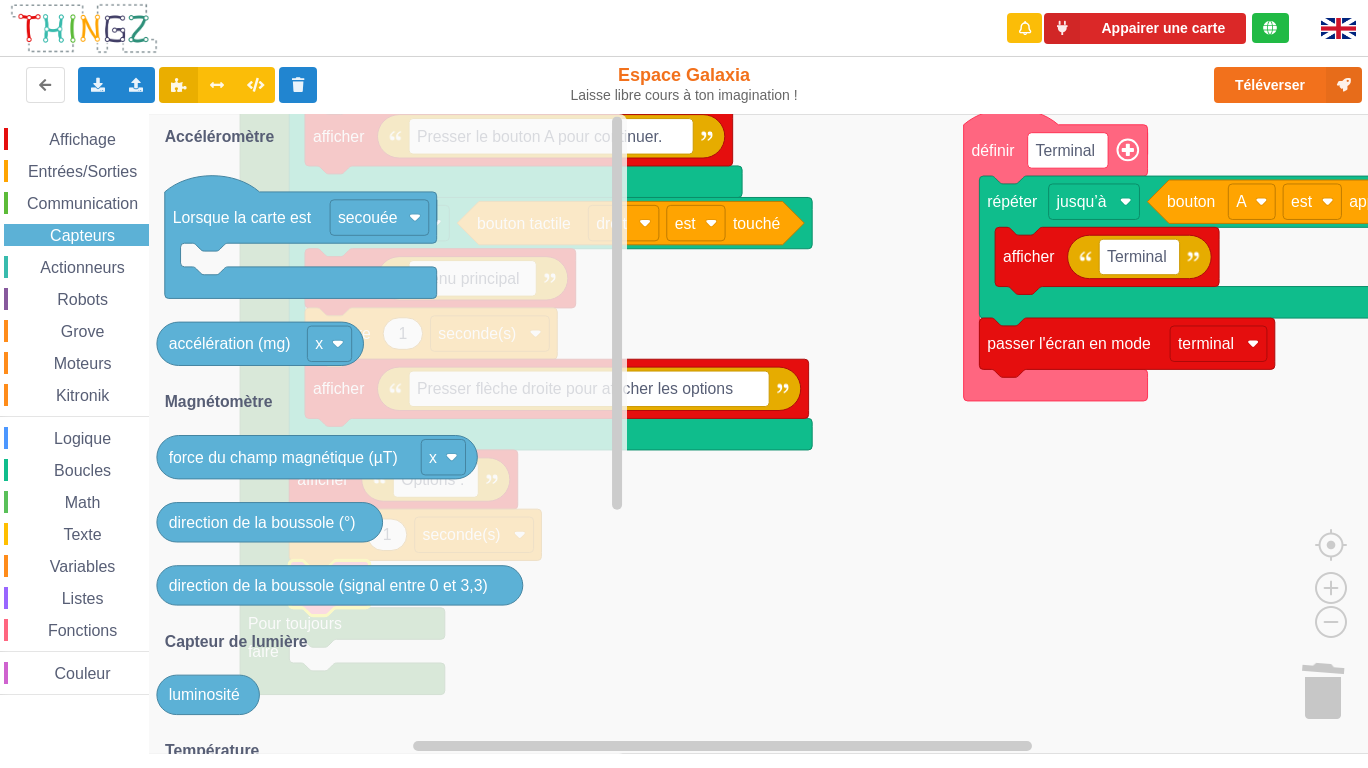 click on "Affichage Entrées/Sorties Communication Capteurs Actionneurs Robots Grove Moteurs Kitronik Logique Boucles Math Texte Variables Listes Fonctions Couleur" at bounding box center [74, 411] 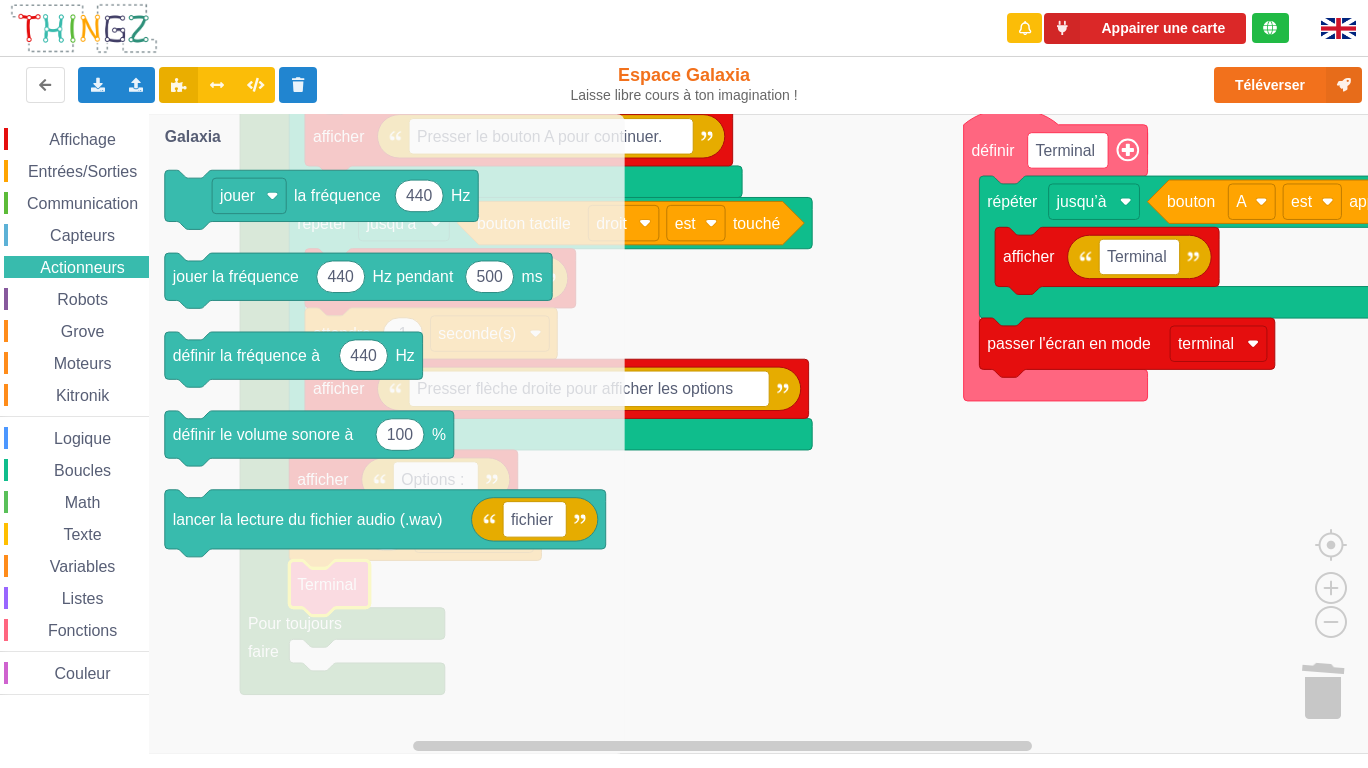 click on "Robots" at bounding box center (82, 299) 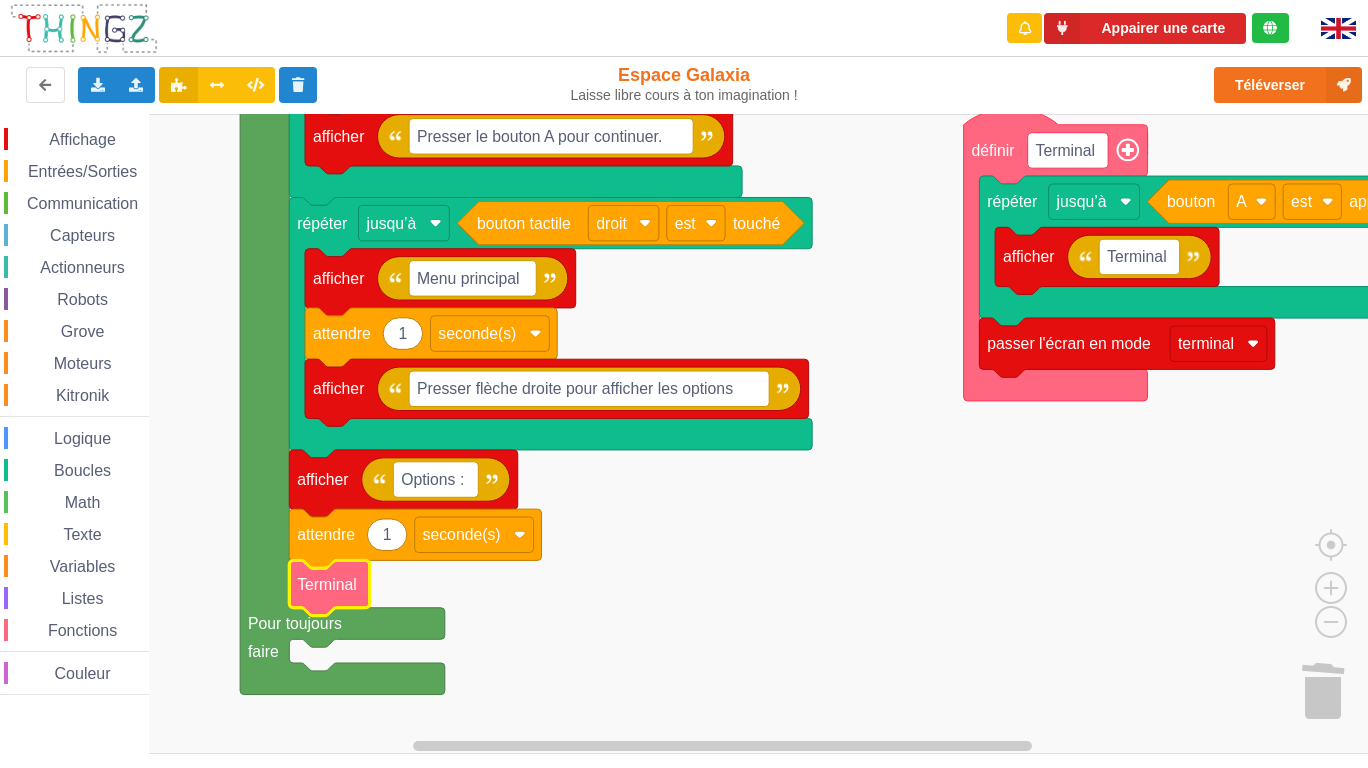 click 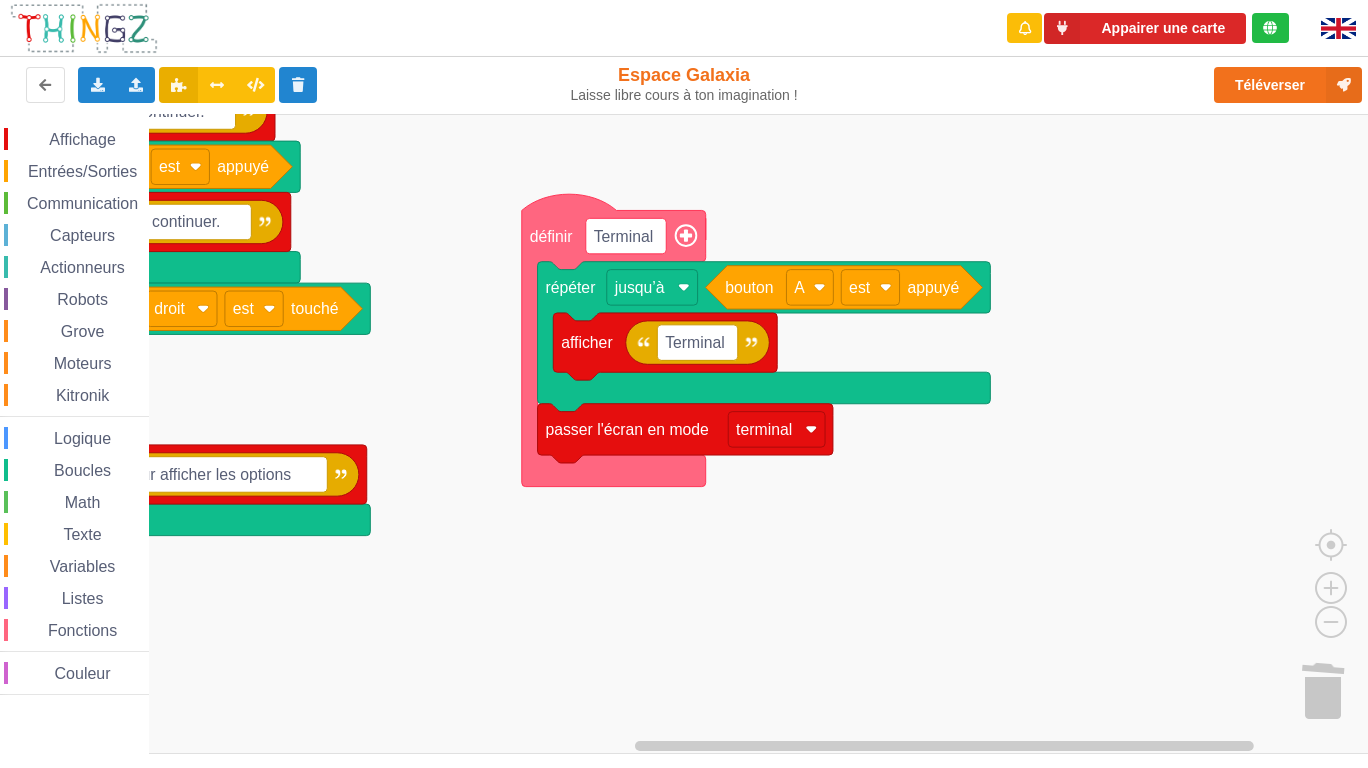 click 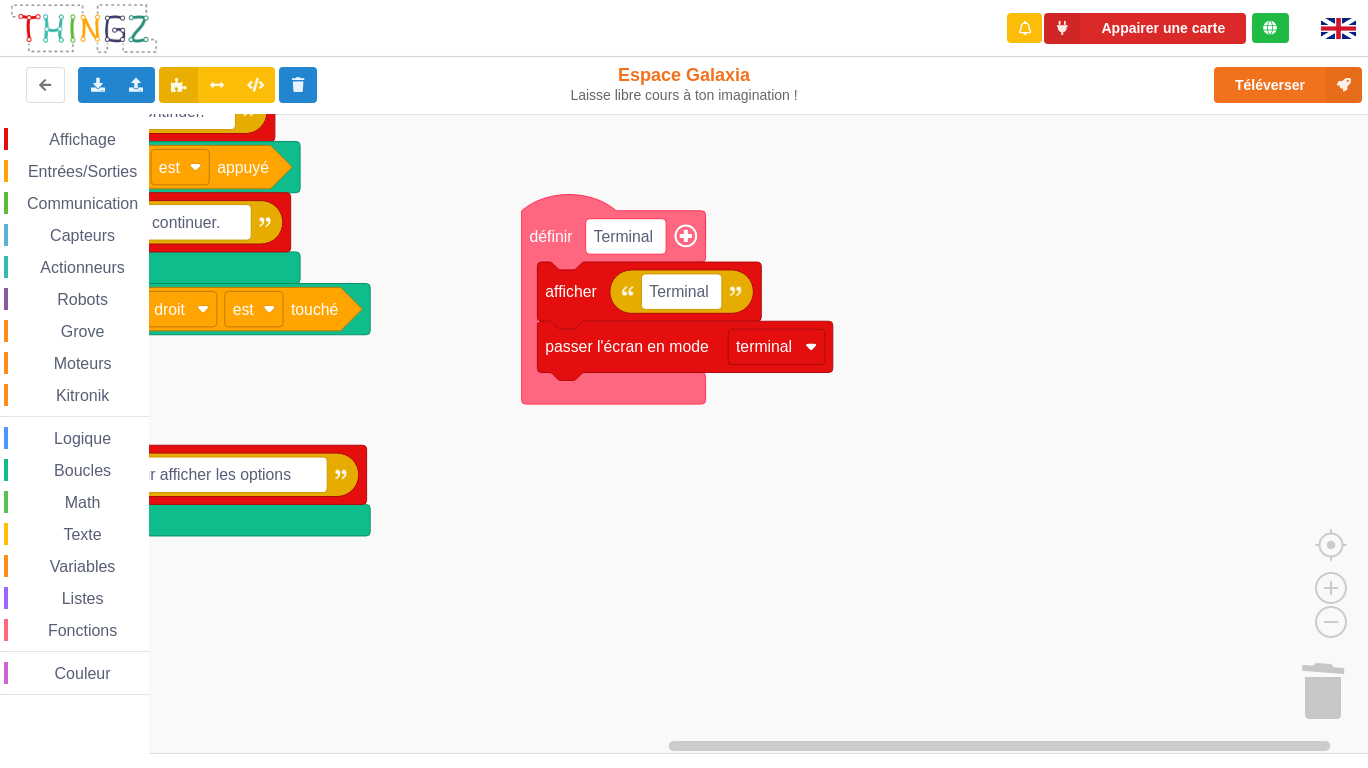 click on "Affichage Entrées/Sorties Communication Capteurs Actionneurs Robots Grove Moteurs Kitronik Logique Boucles Math Texte Variables Listes Fonctions Couleur" at bounding box center (74, 411) 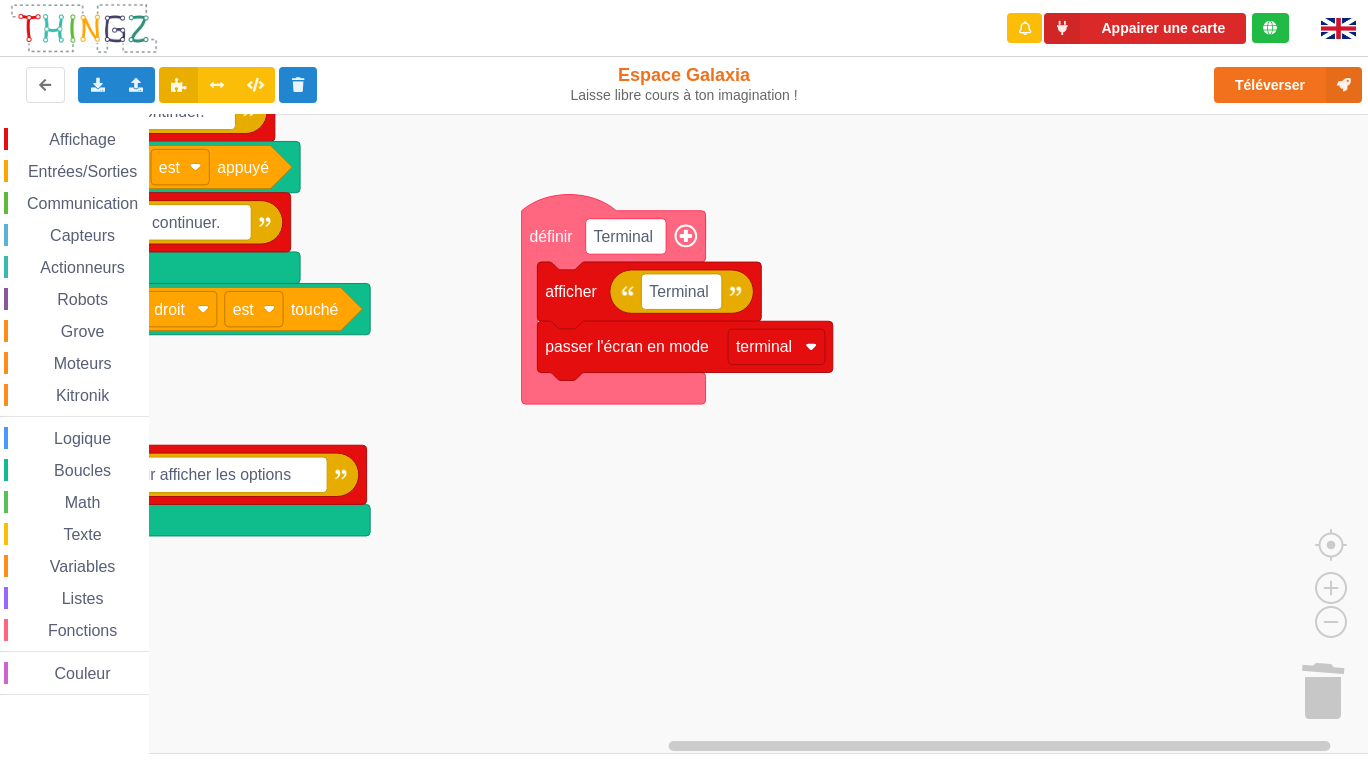 click on "Entrées/Sorties" at bounding box center (82, 171) 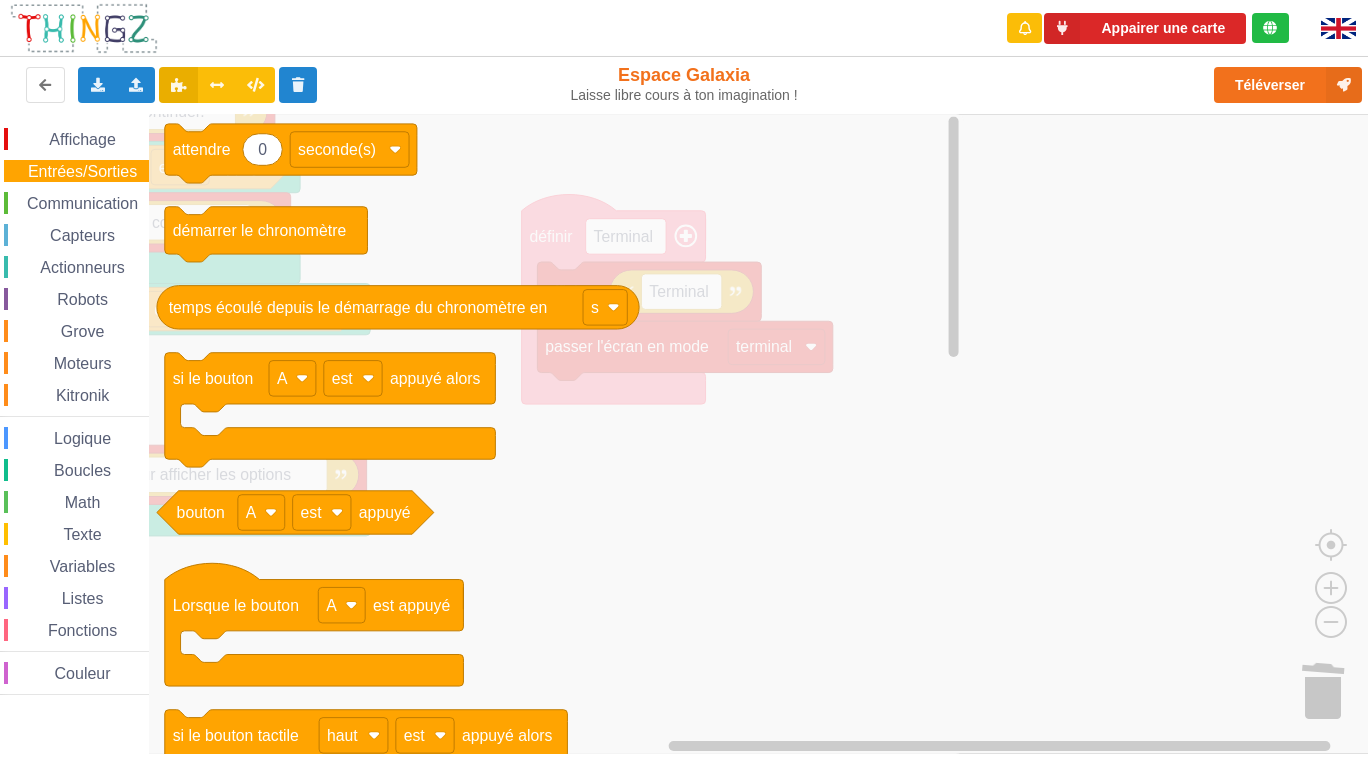 click on "Capteurs" at bounding box center [82, 235] 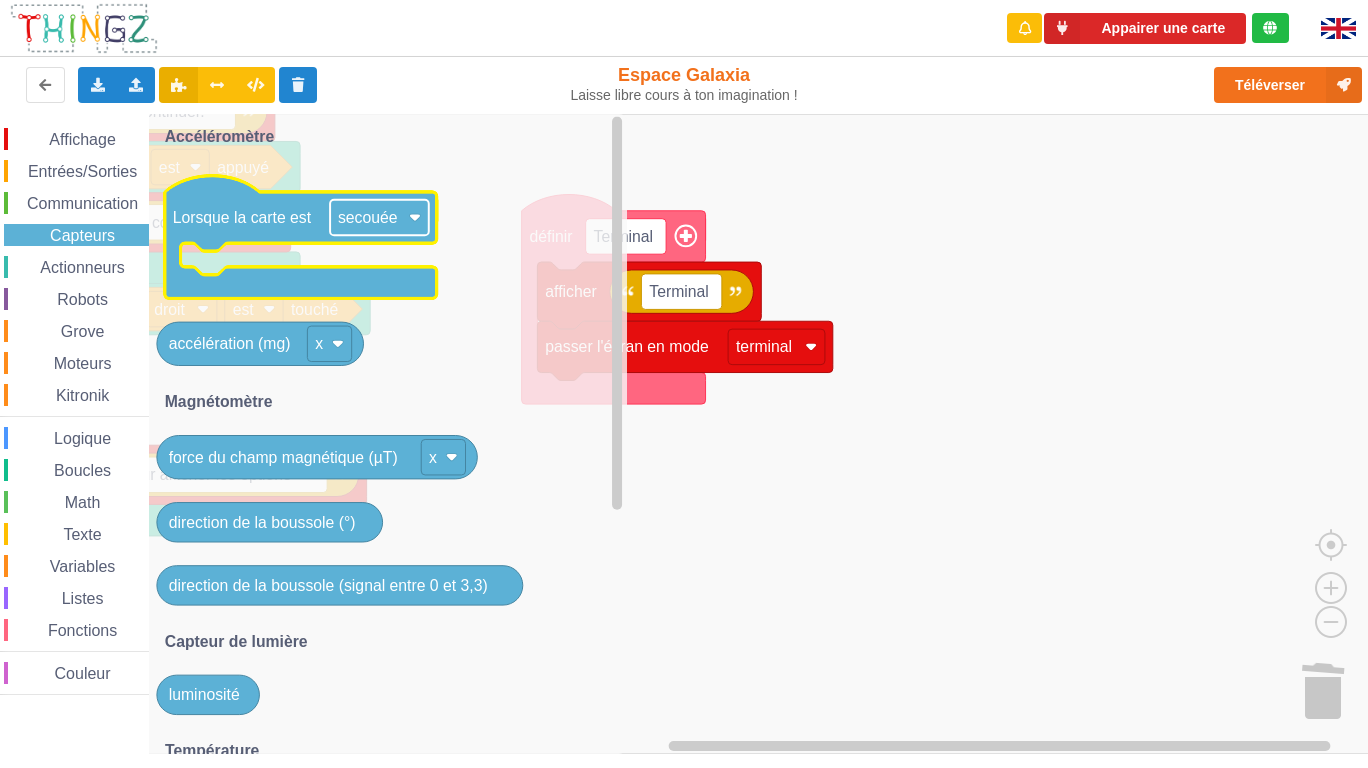 click on "secouée" 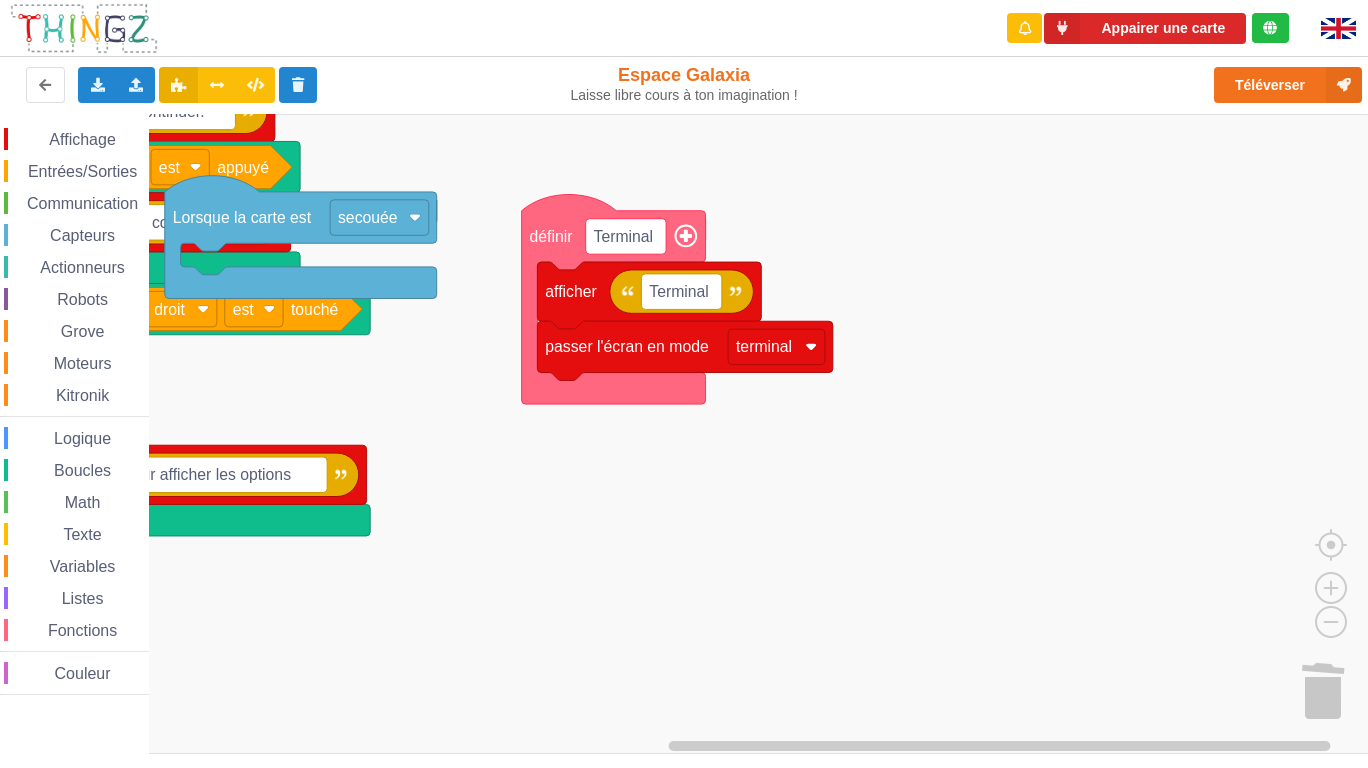 click on "secouée" 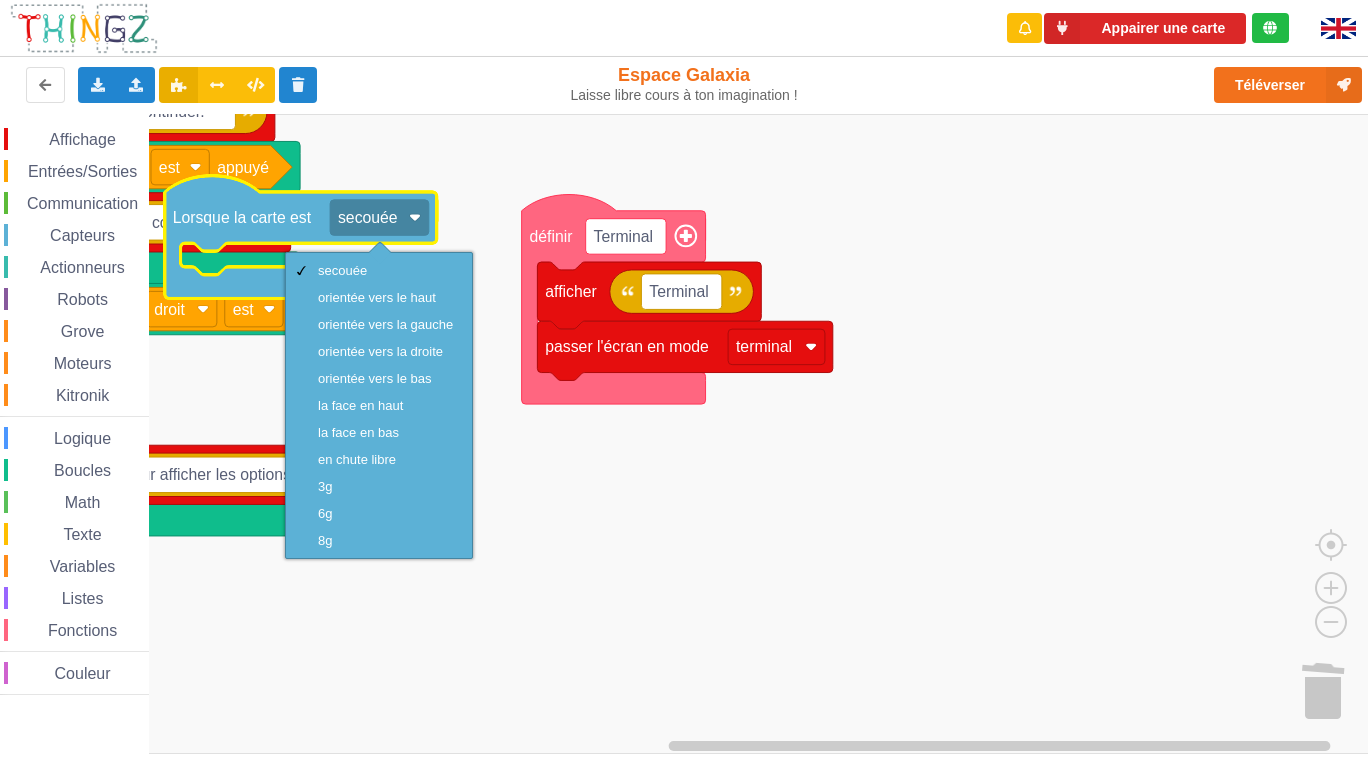 click 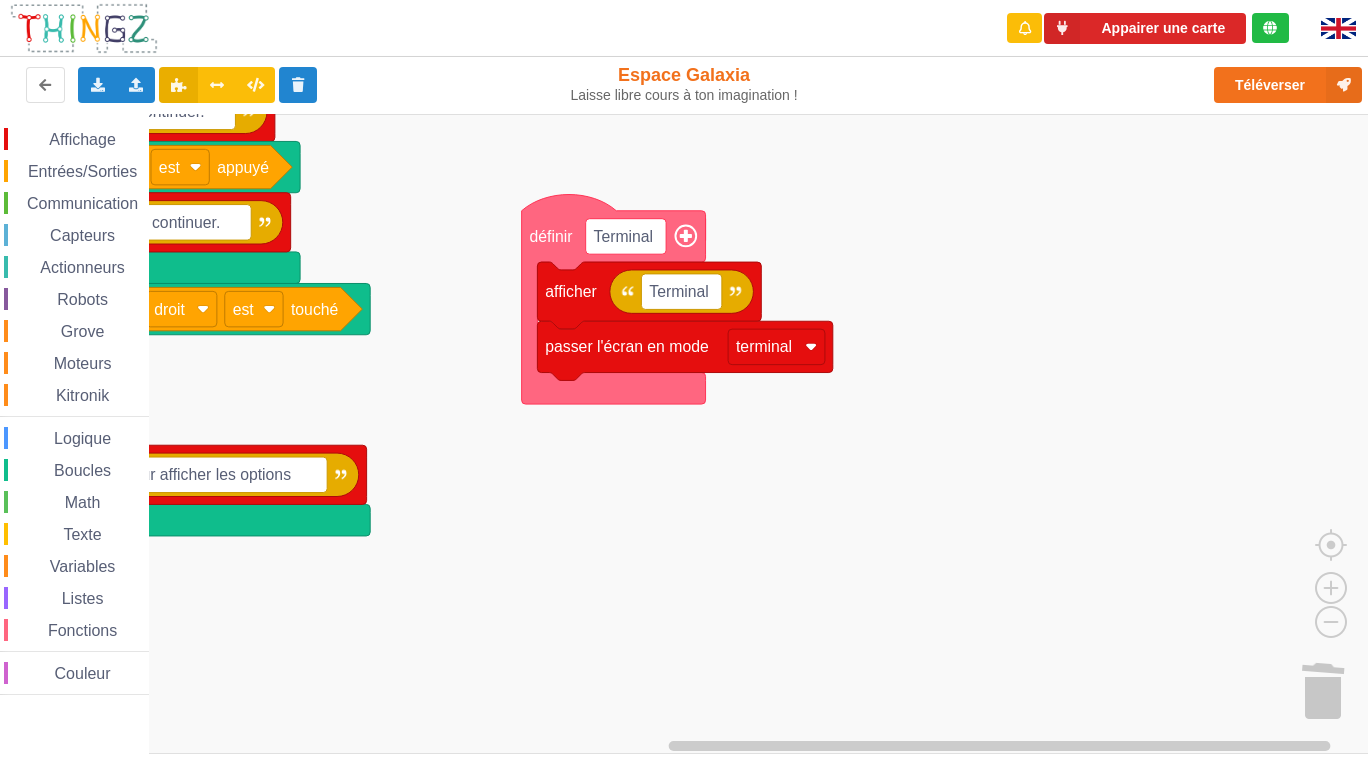 click on "Actionneurs" at bounding box center [82, 267] 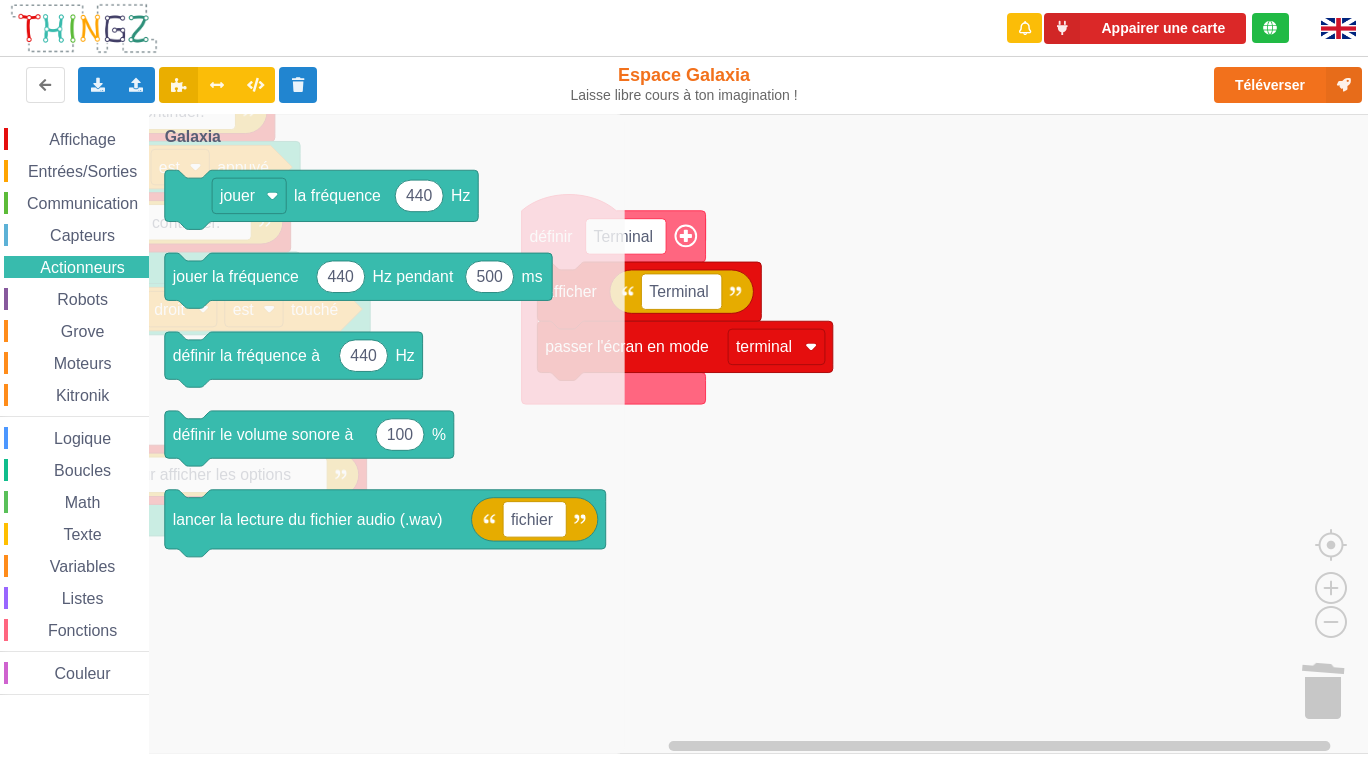 click on "Capteurs" at bounding box center (82, 235) 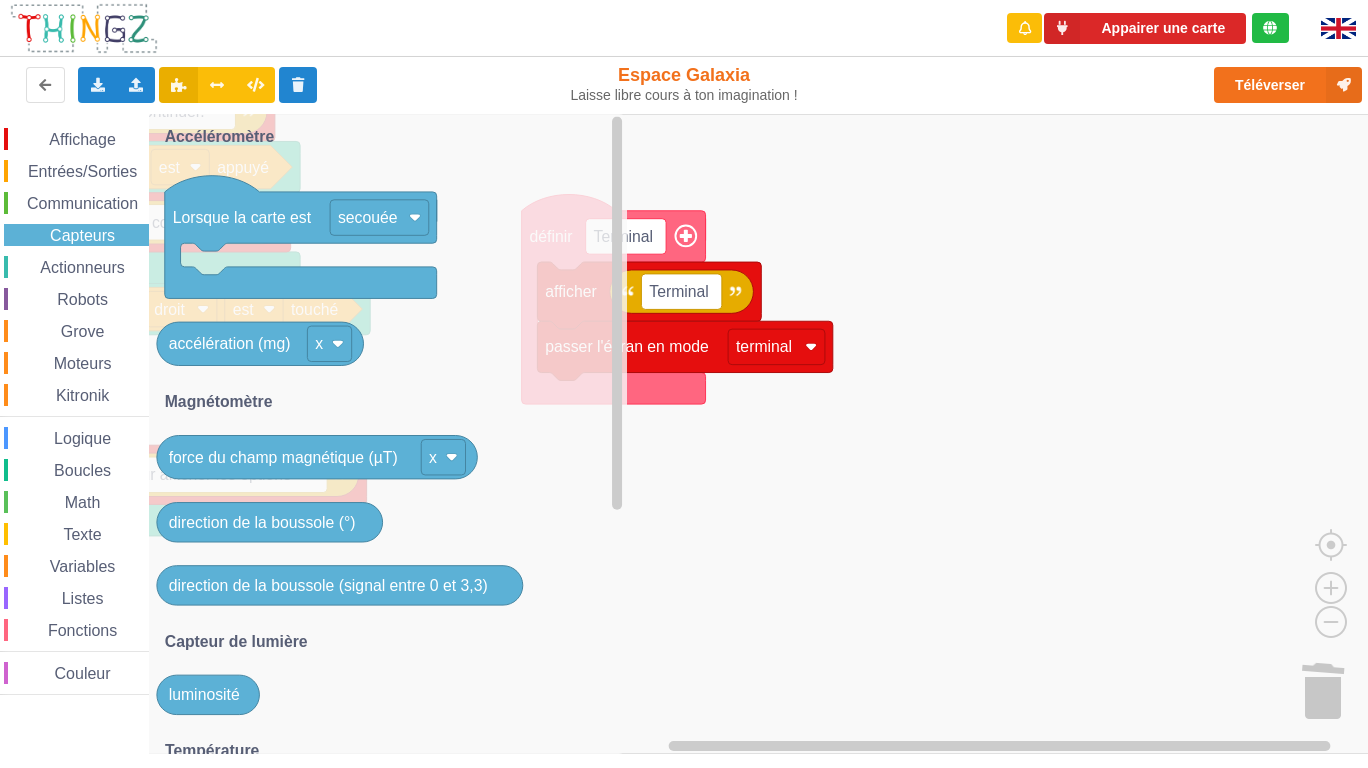 click on "Communication" at bounding box center (82, 203) 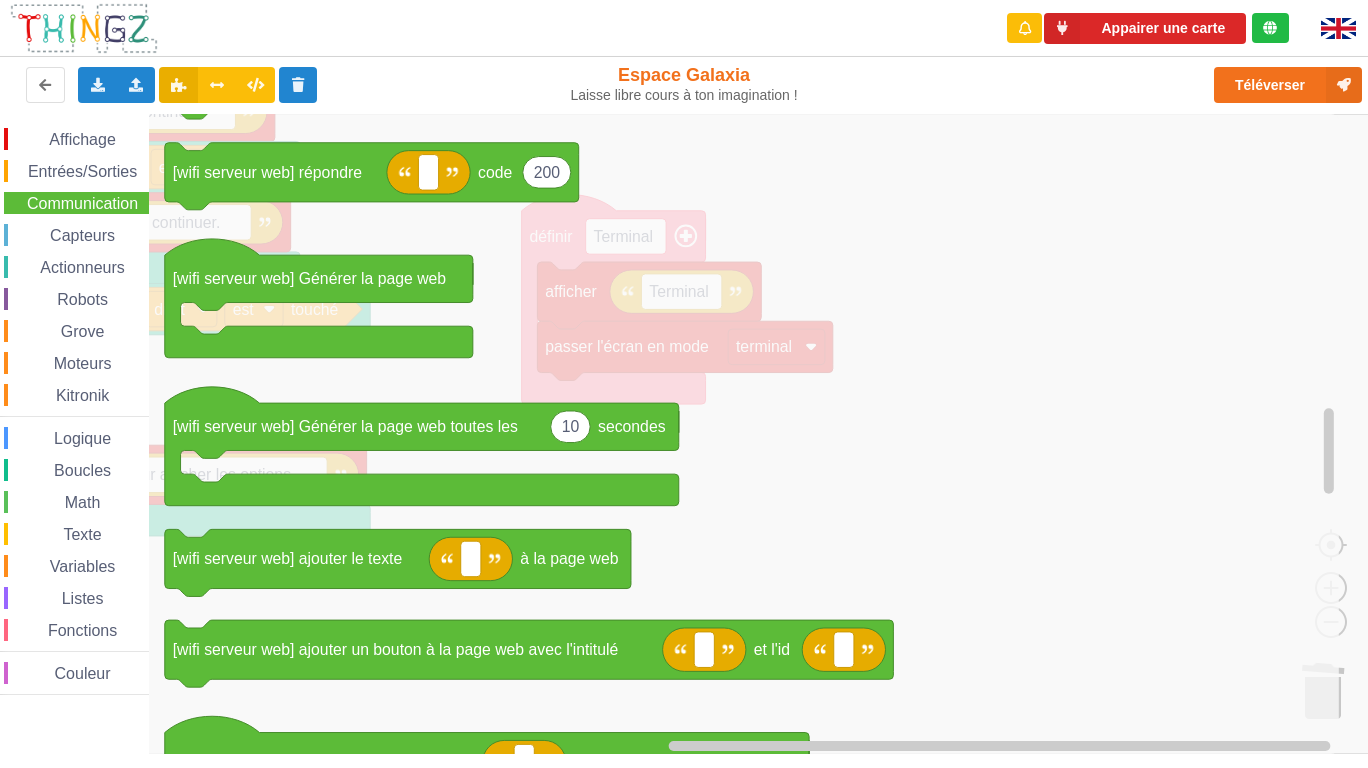 click on "Entrées/Sorties" at bounding box center [82, 171] 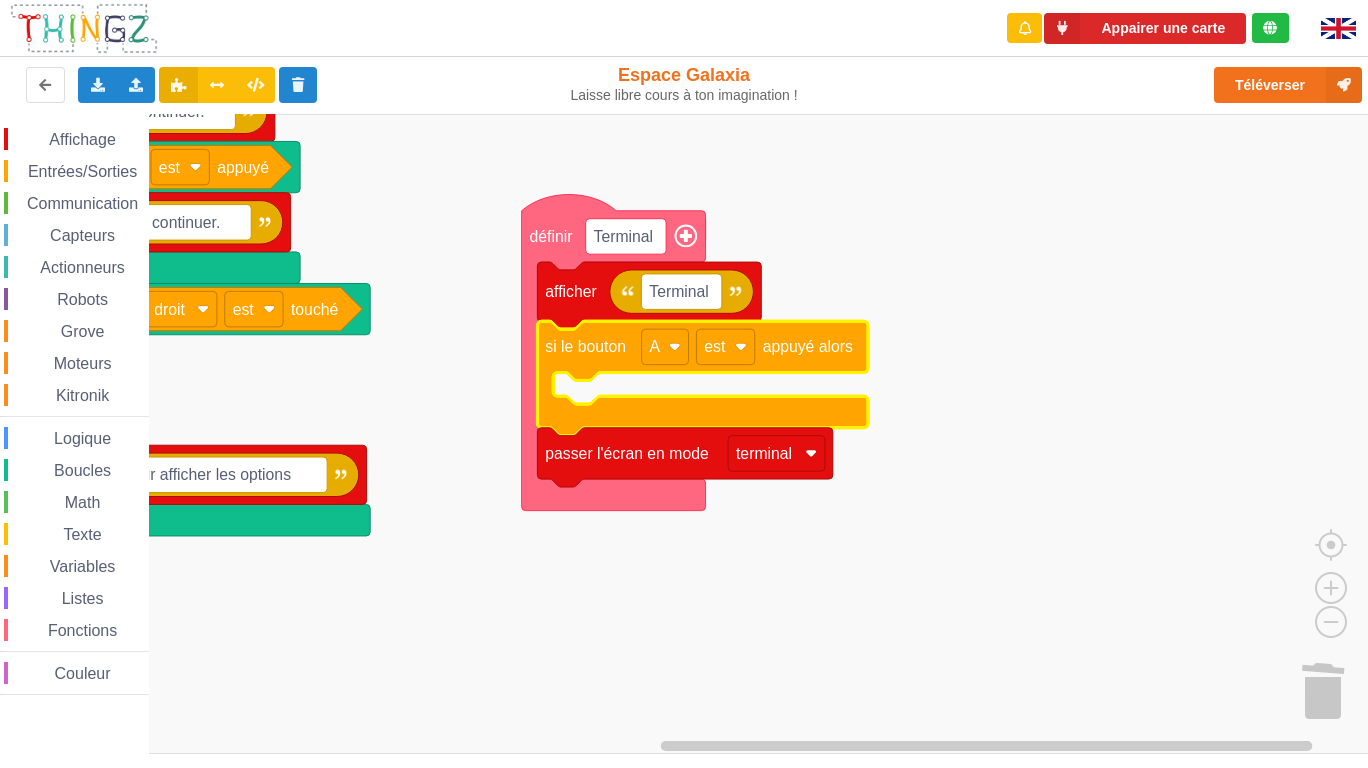click on "Affichage Entrées/Sorties Communication Capteurs Actionneurs Robots Grove Moteurs Kitronik Logique Boucles Math Texte Variables Listes Fonctions Couleur" at bounding box center (74, 409) 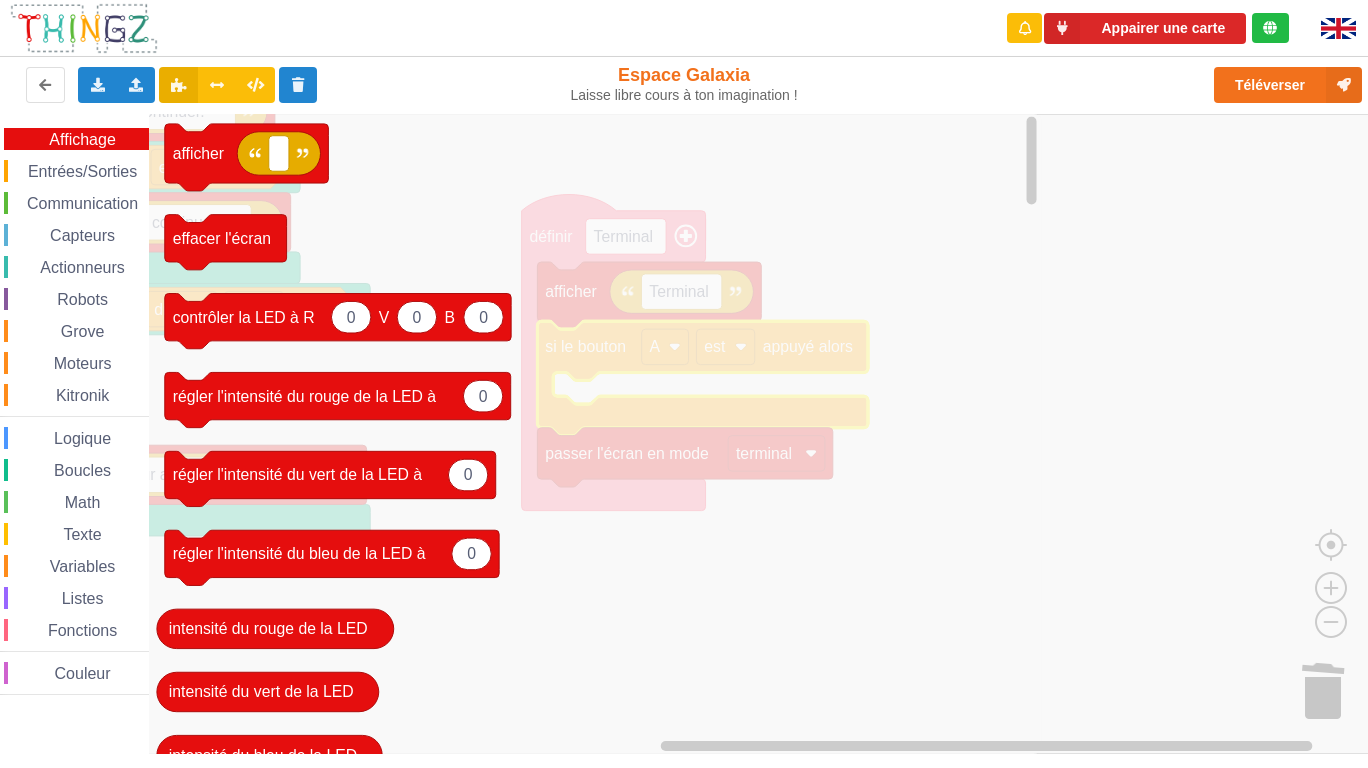 click on "Communication" at bounding box center (82, 203) 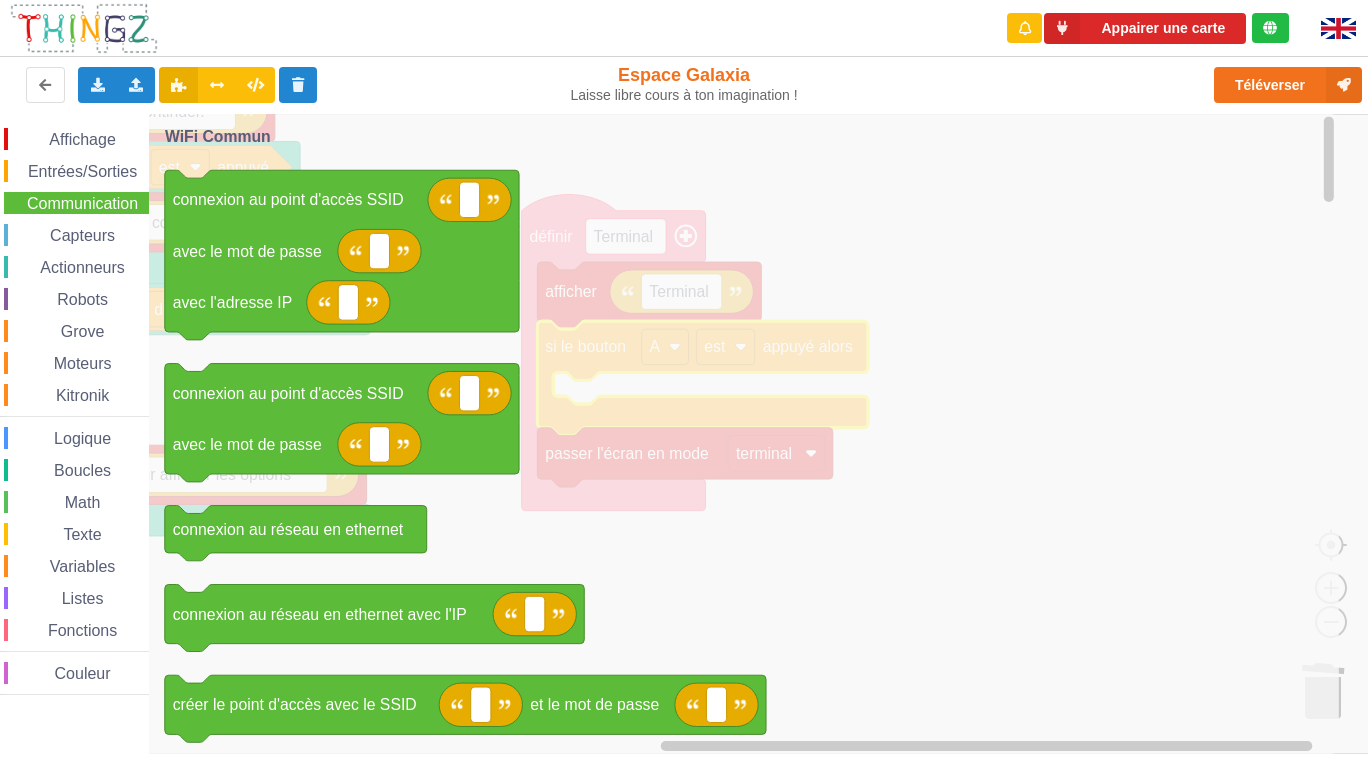 click on "Entrées/Sorties" at bounding box center [82, 171] 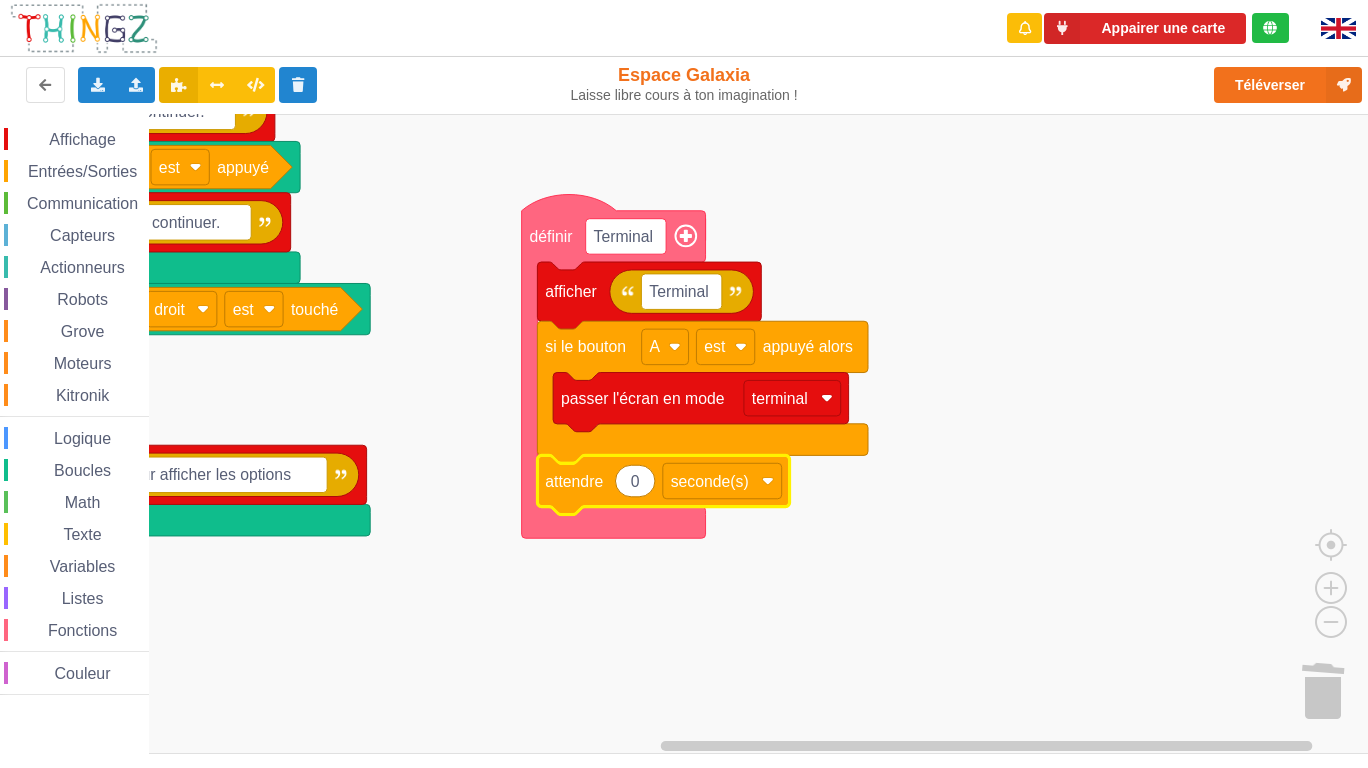 click on "0" 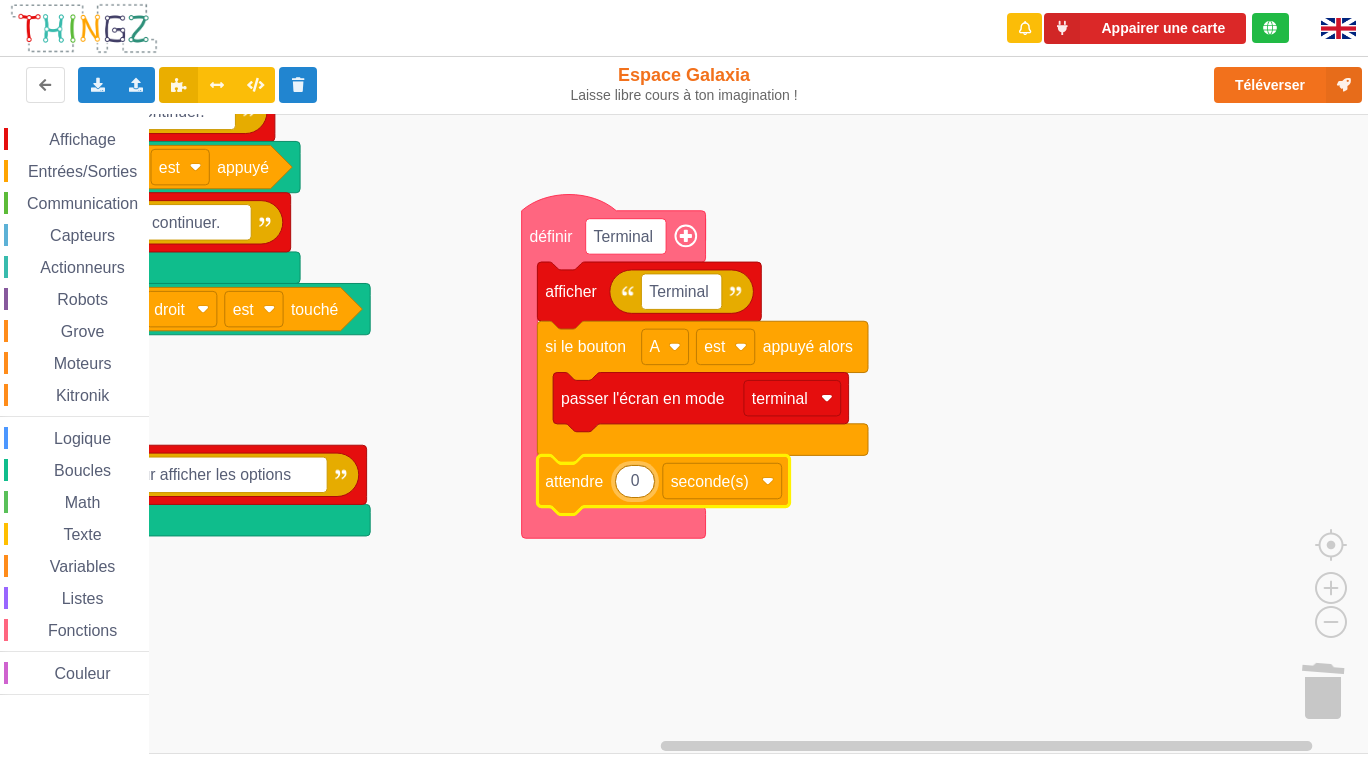 type on "1" 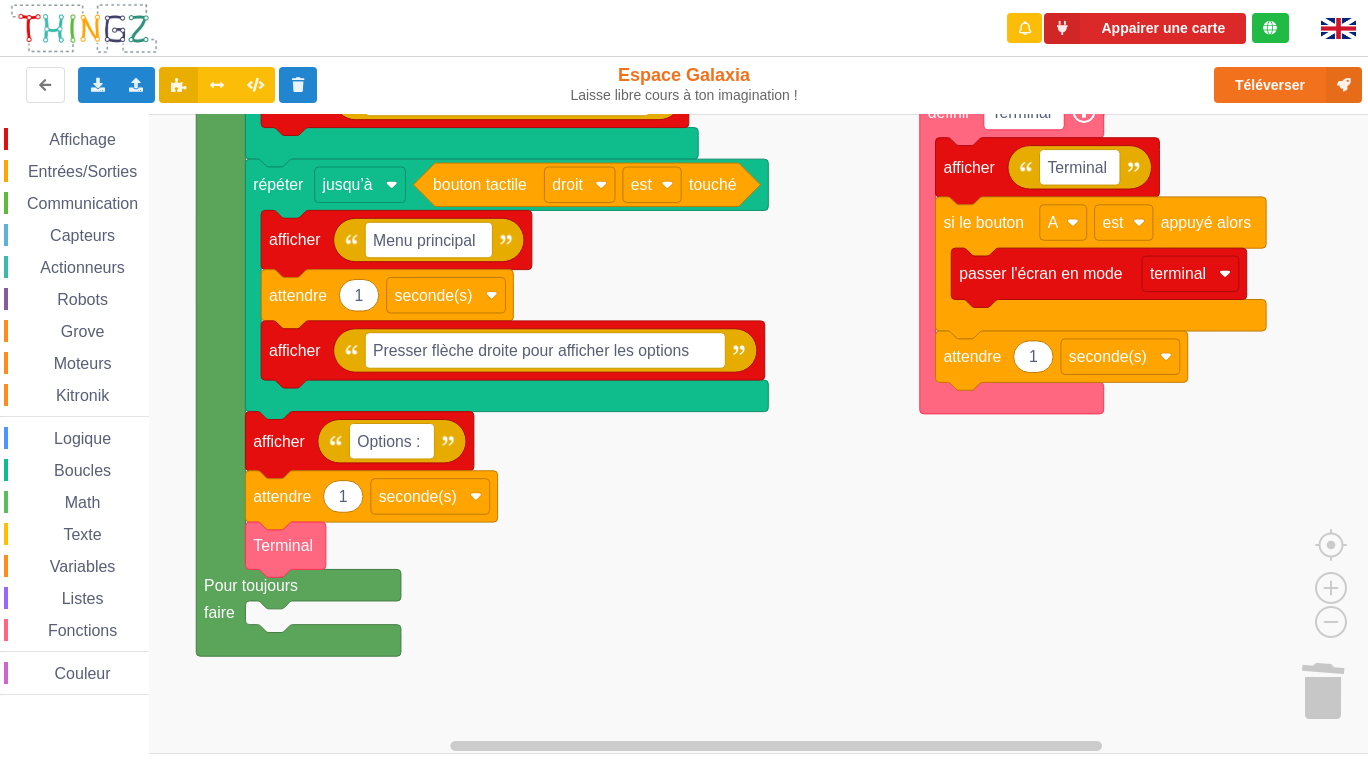 click 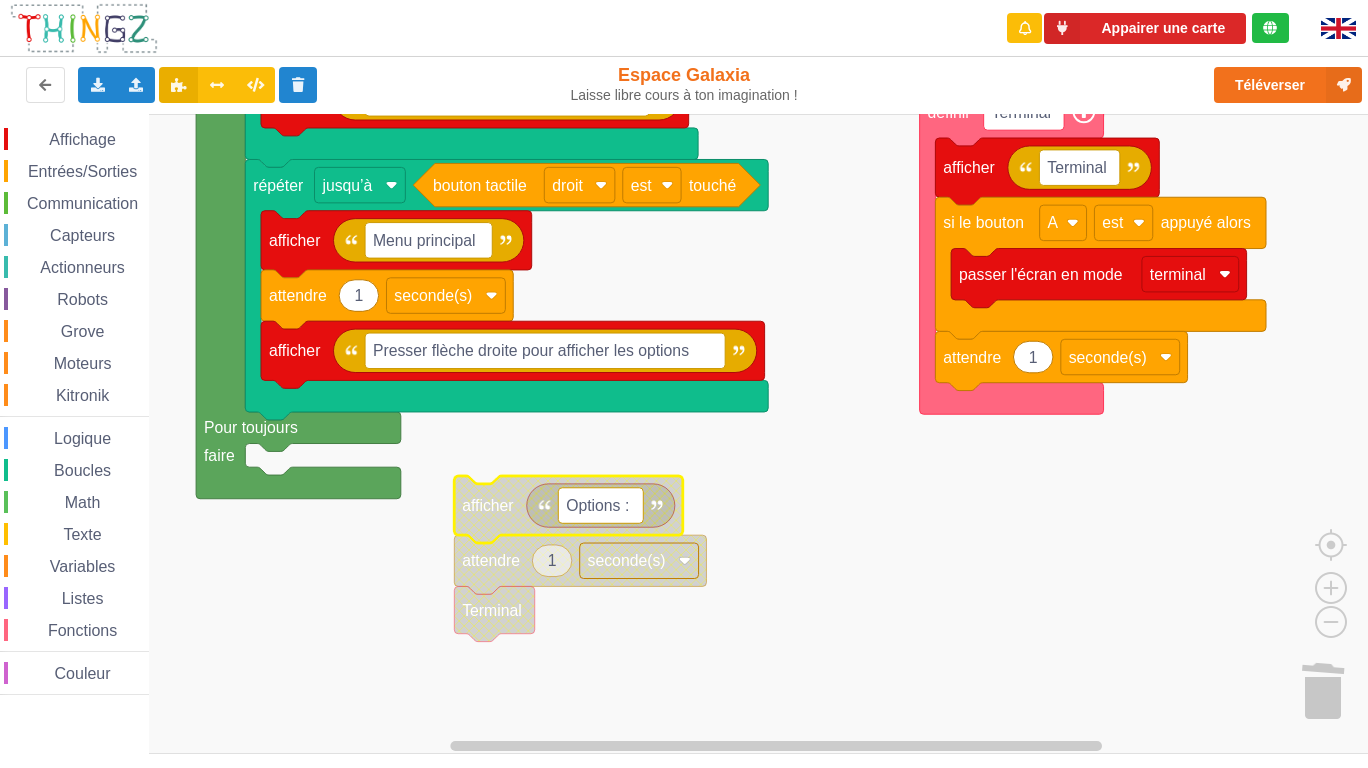 click on "Actionneurs" at bounding box center (82, 267) 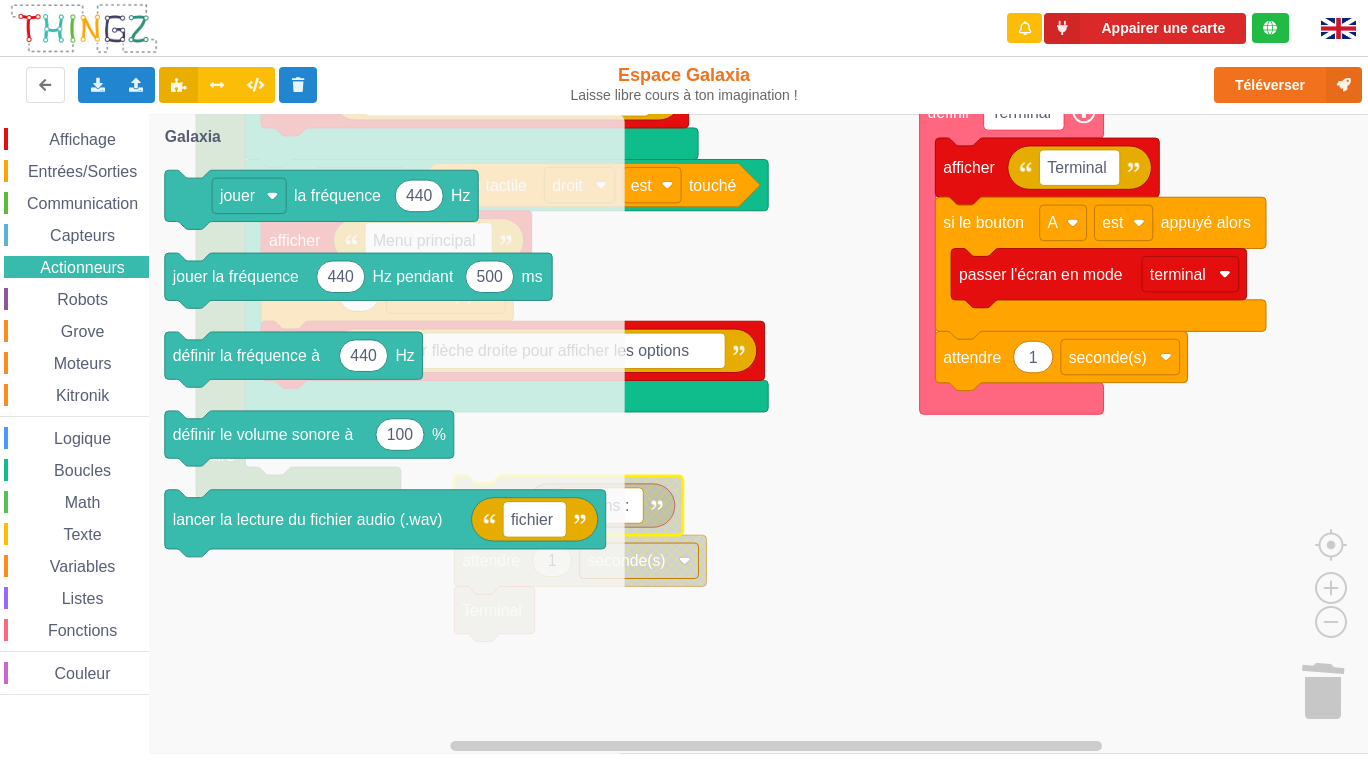 click on "Capteurs" at bounding box center (82, 235) 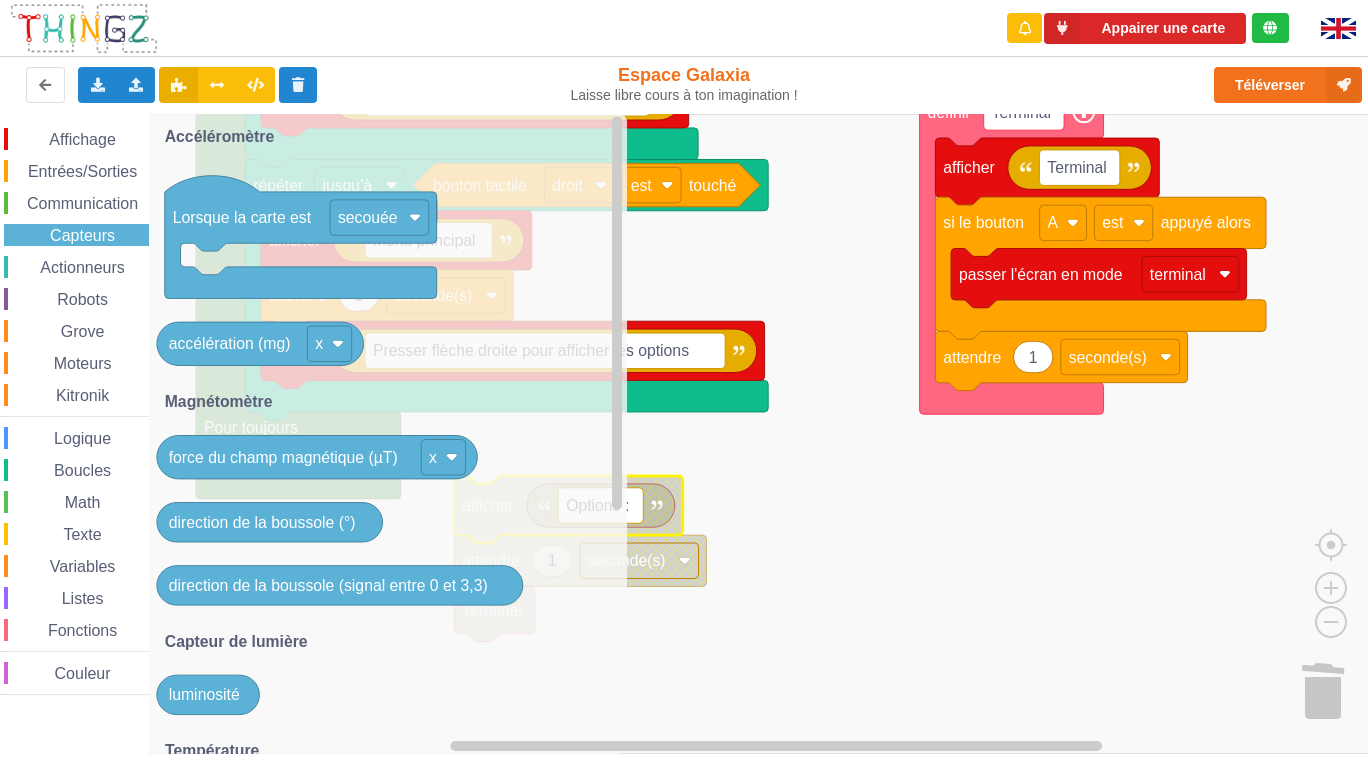 click on "Entrées/Sorties" at bounding box center [82, 171] 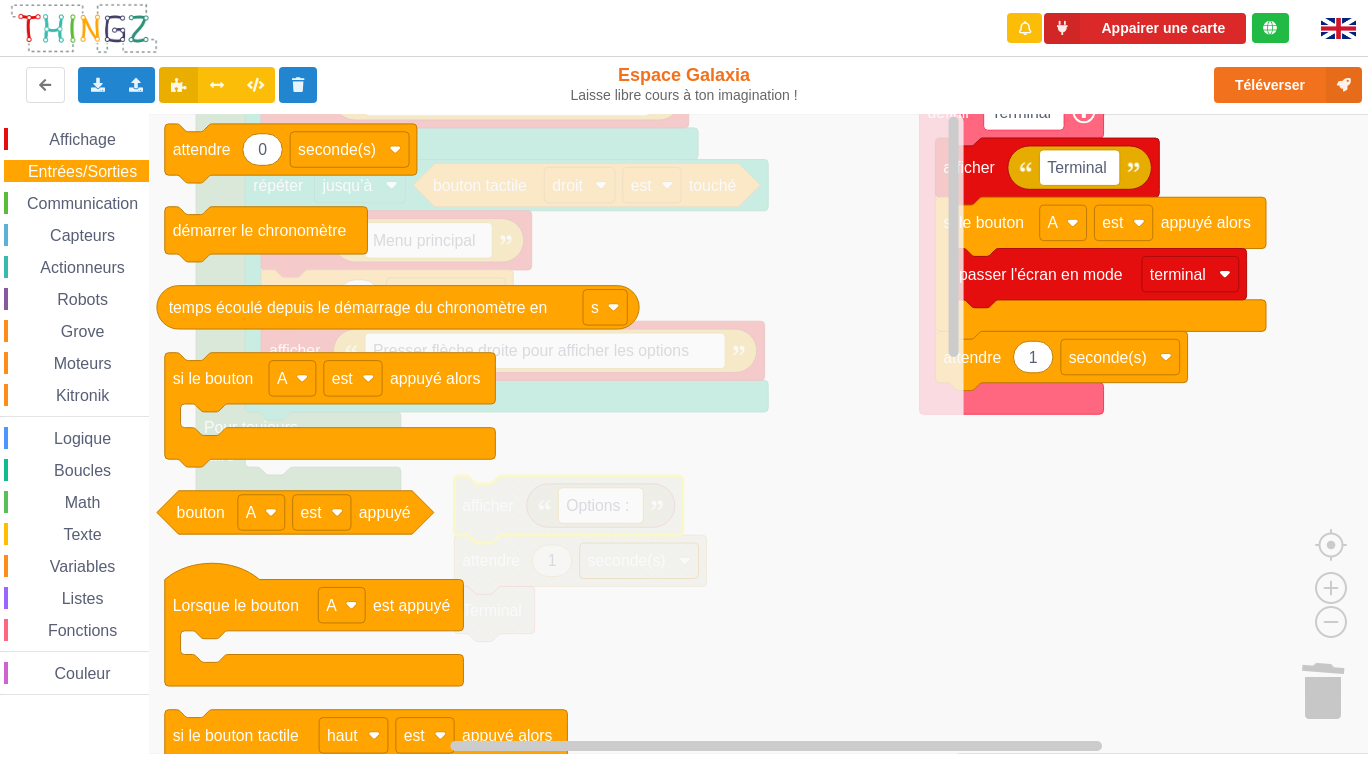 click on "Communication" at bounding box center [82, 203] 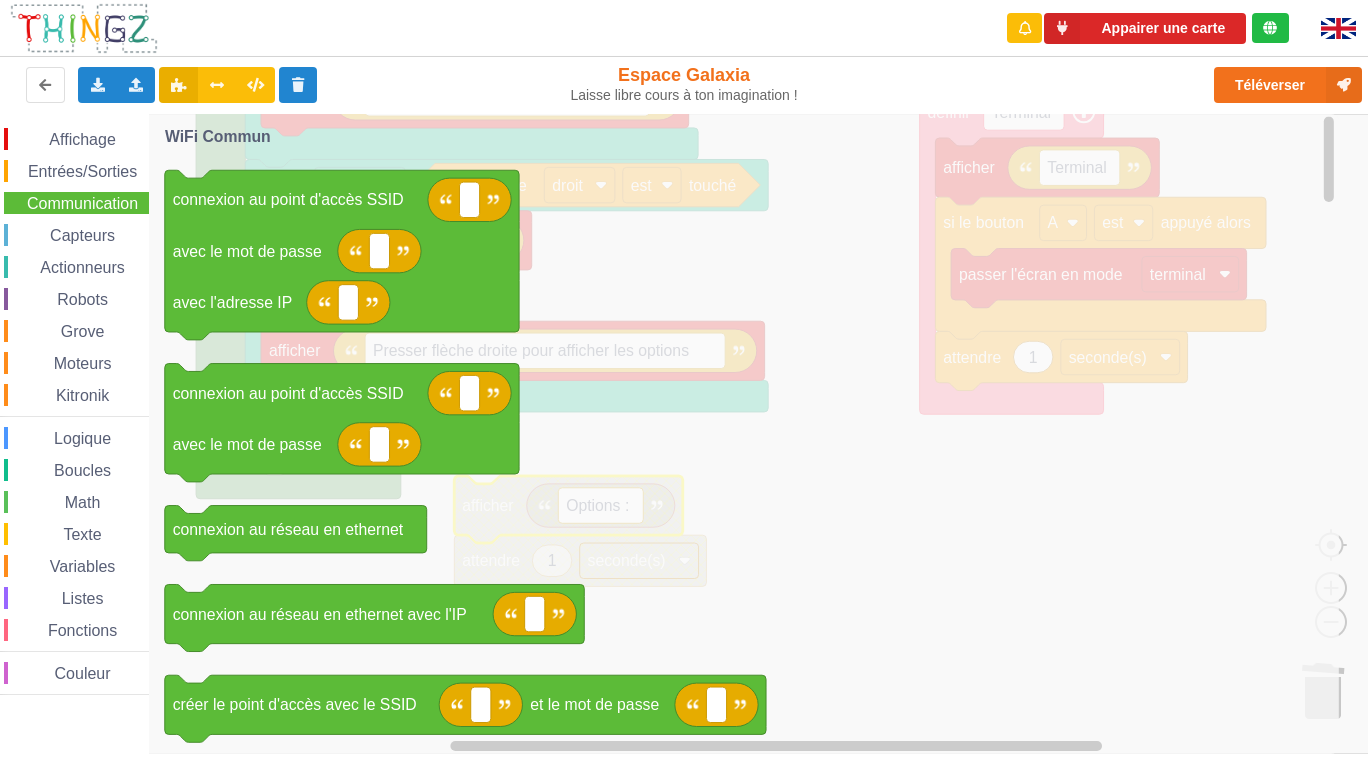 click on "Affichage" at bounding box center (82, 139) 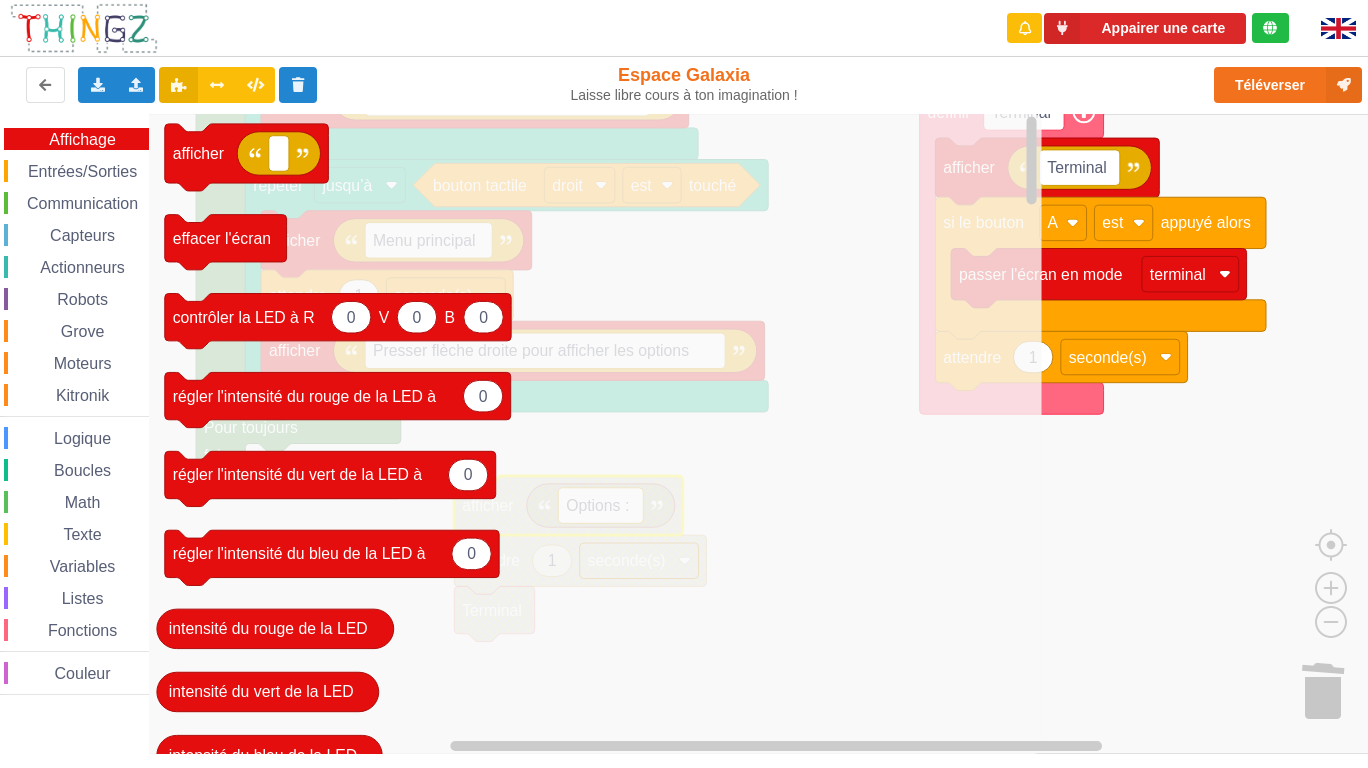click on "Entrées/Sorties" at bounding box center (82, 171) 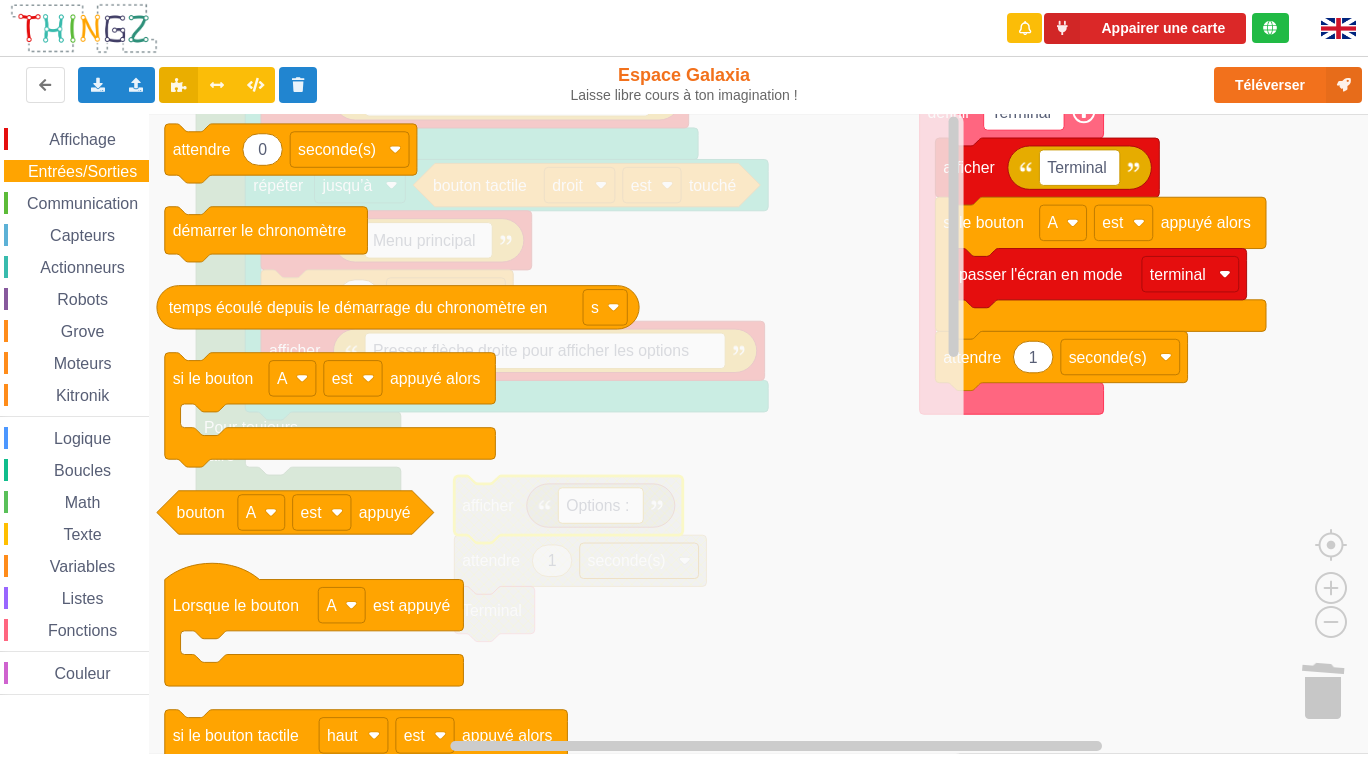 click 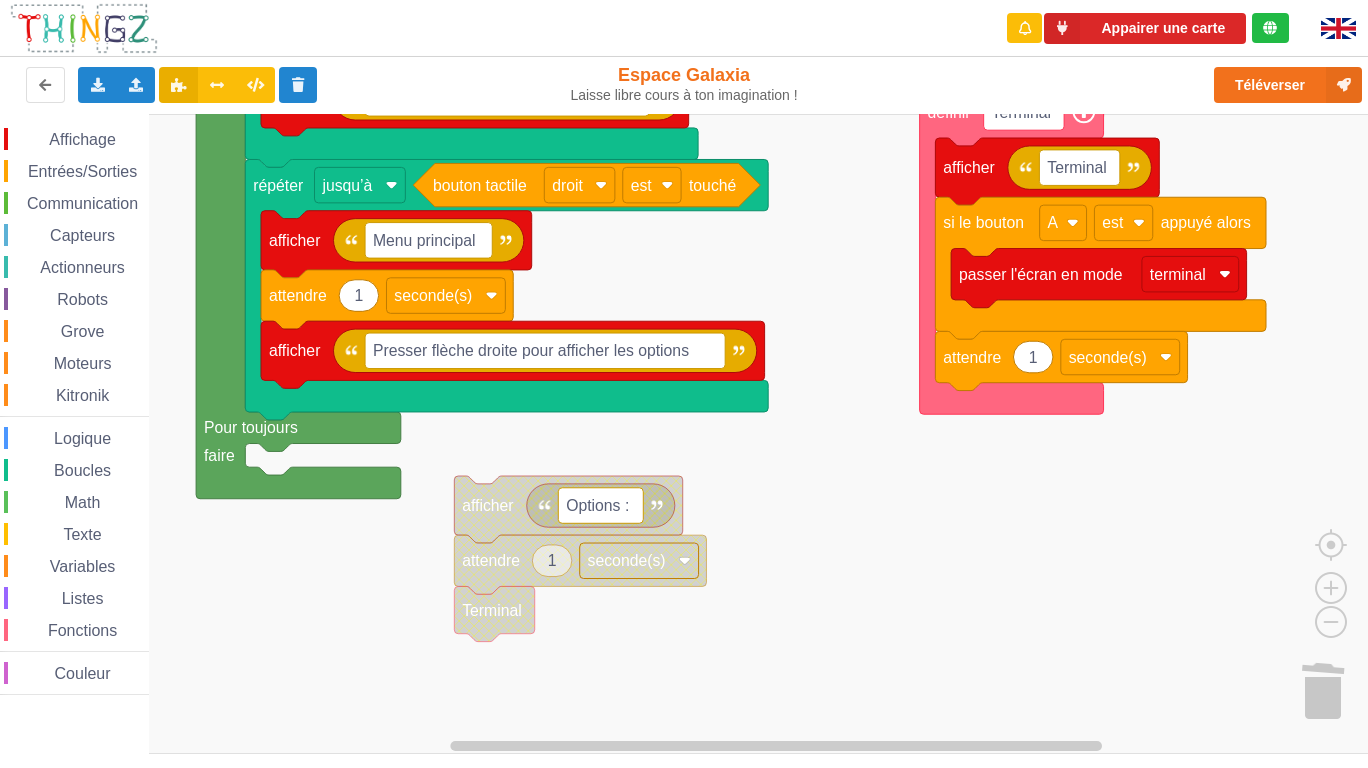 click 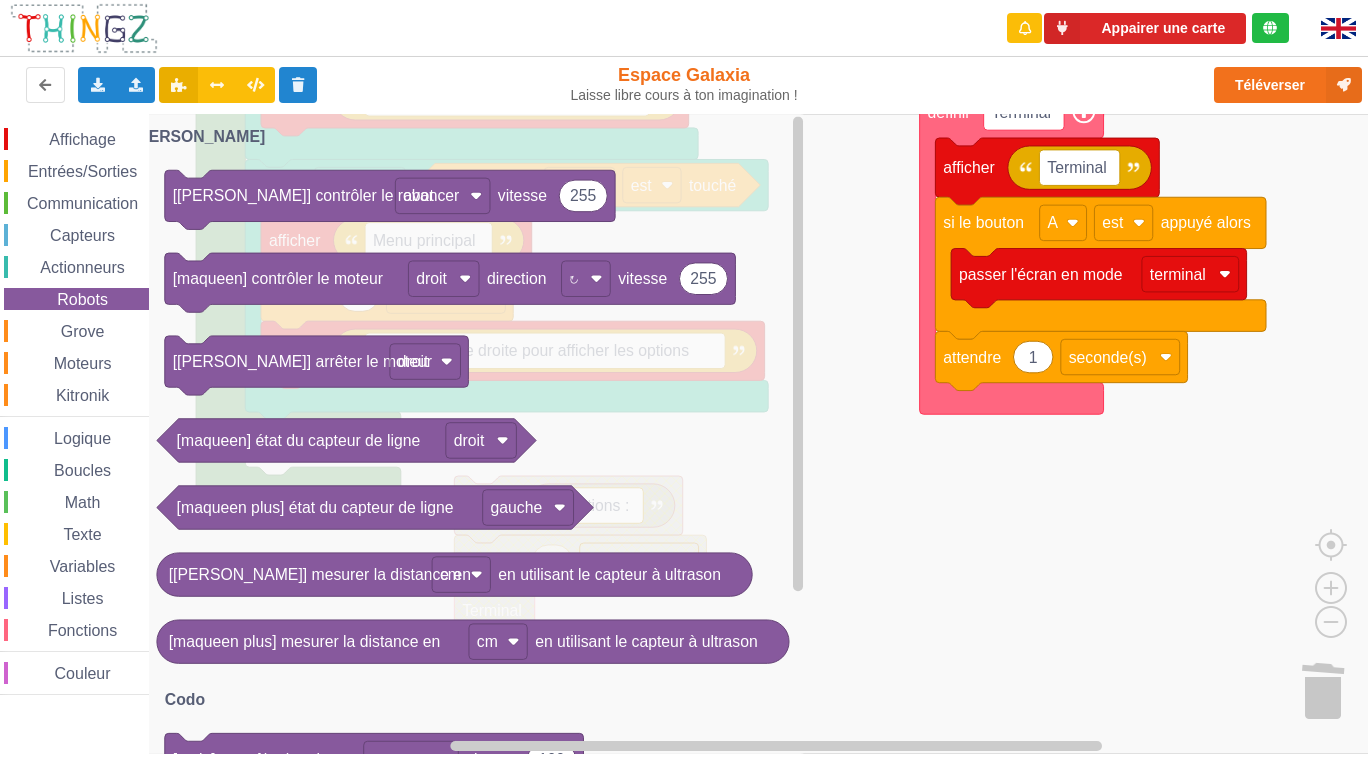 click on "Affichage Entrées/Sorties Communication Capteurs Actionneurs Robots Grove Moteurs Kitronik Logique Boucles Math Texte Variables Listes Fonctions Couleur" at bounding box center [74, 411] 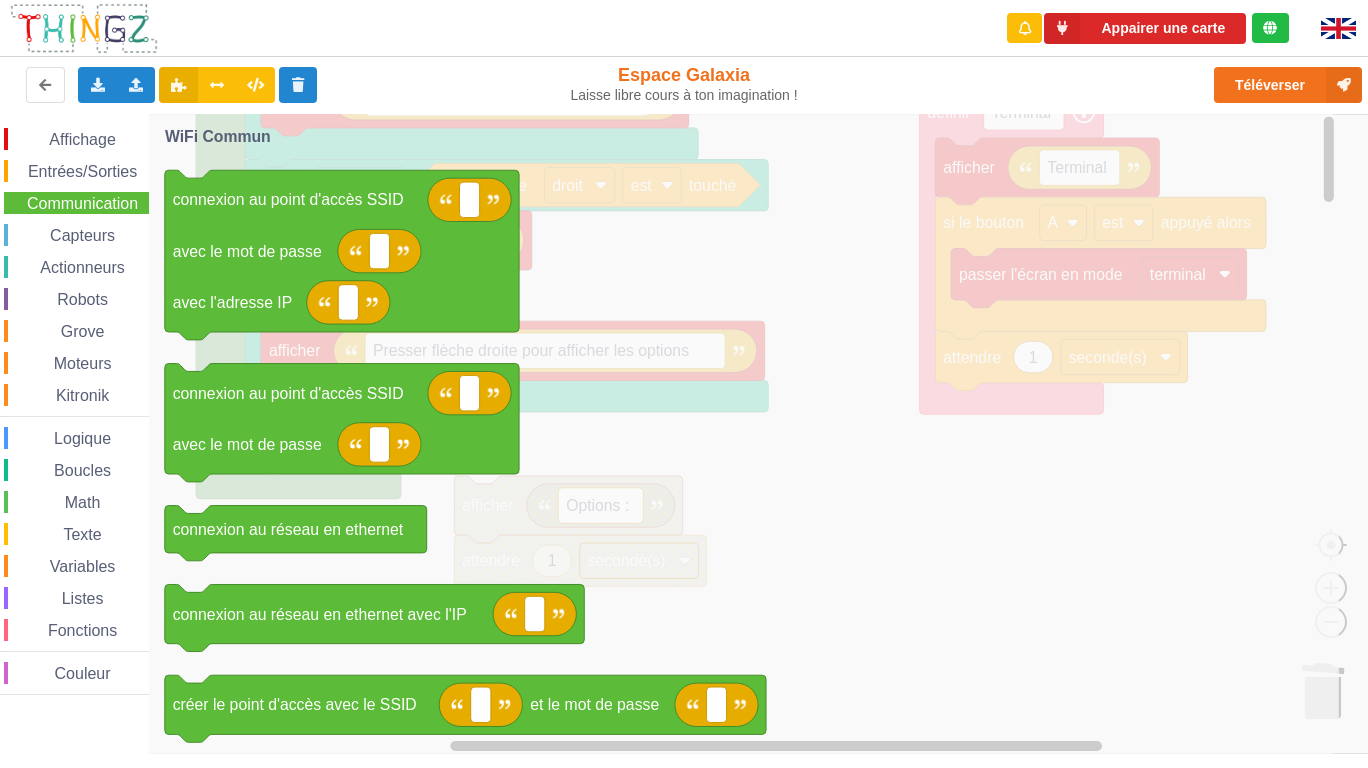 click on "Entrées/Sorties" at bounding box center [82, 171] 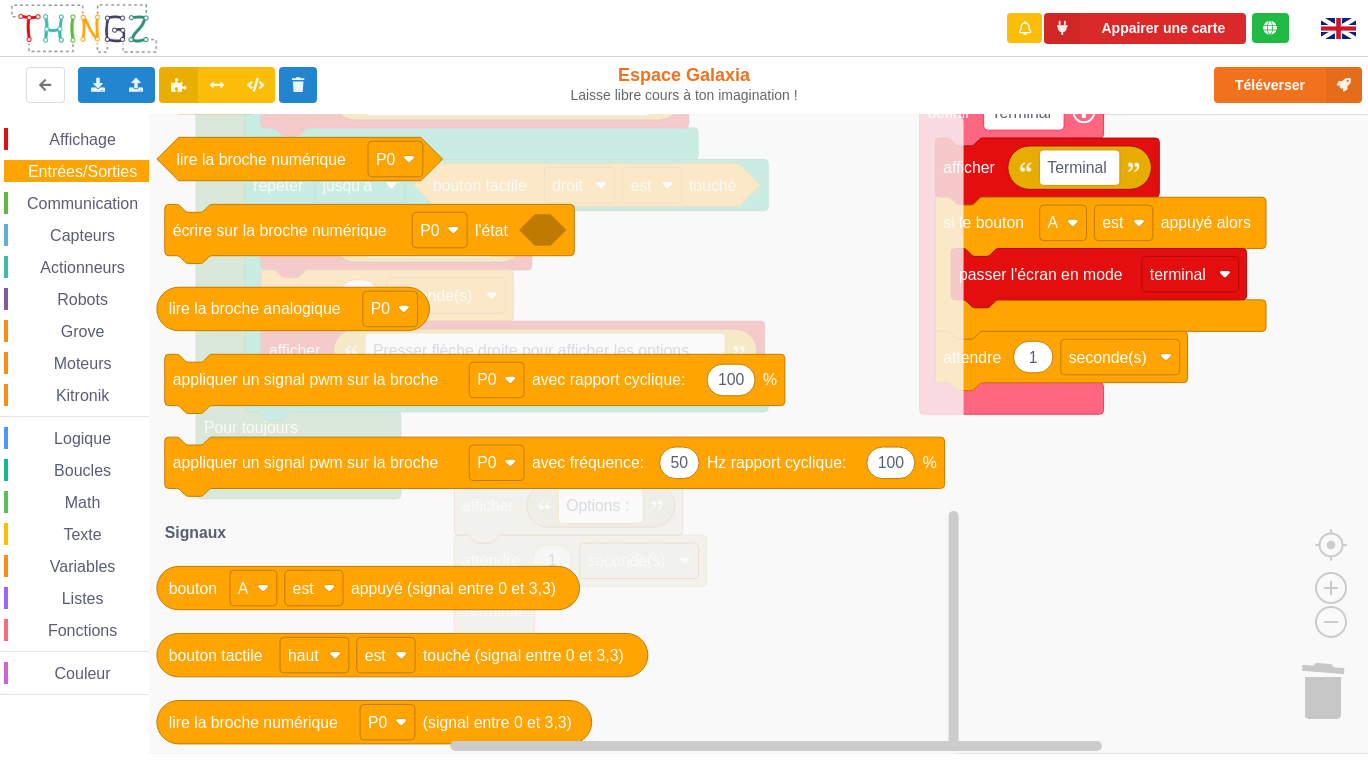 click on "Listes" at bounding box center (83, 598) 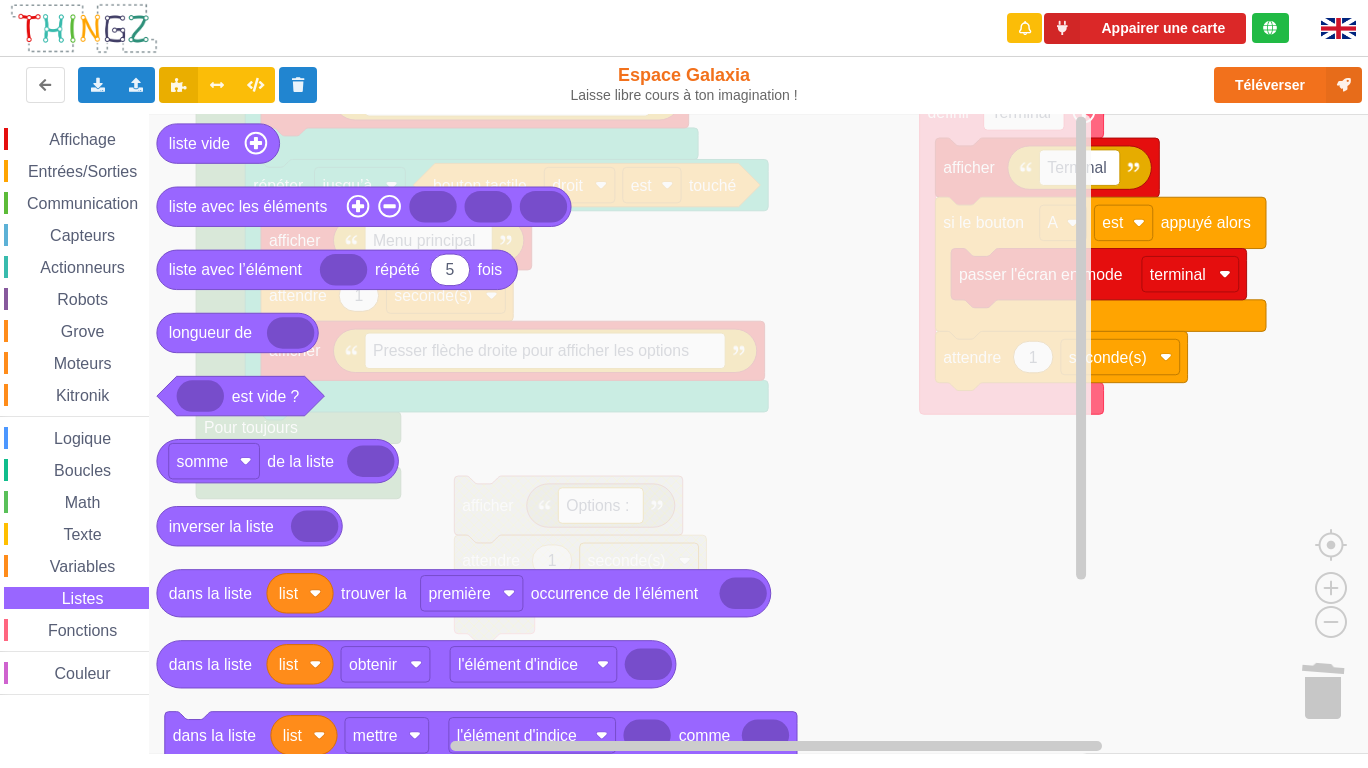 click on "Fonctions" at bounding box center (82, 630) 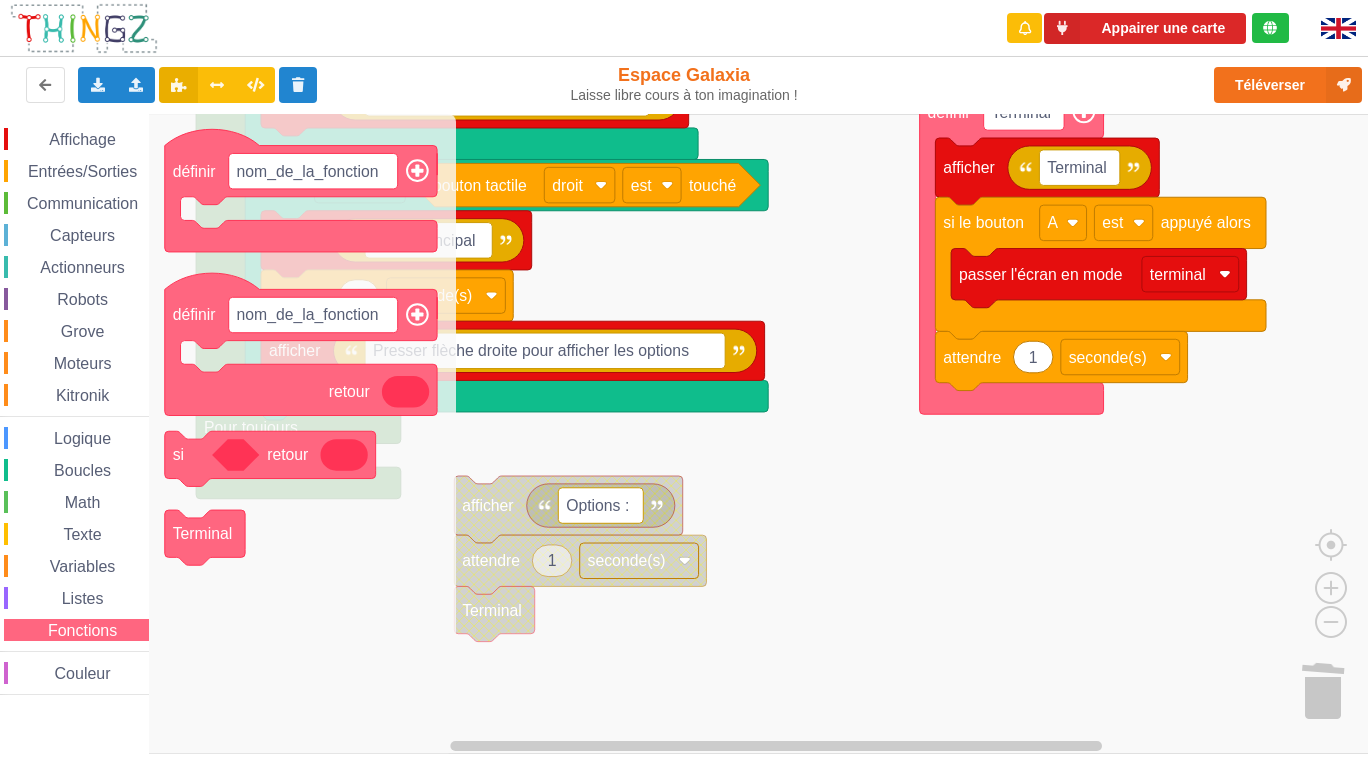 click on "Affichage Entrées/Sorties Communication Capteurs Actionneurs Robots Grove Moteurs Kitronik Logique Boucles Math Texte Variables Listes Fonctions Couleur" at bounding box center (74, 411) 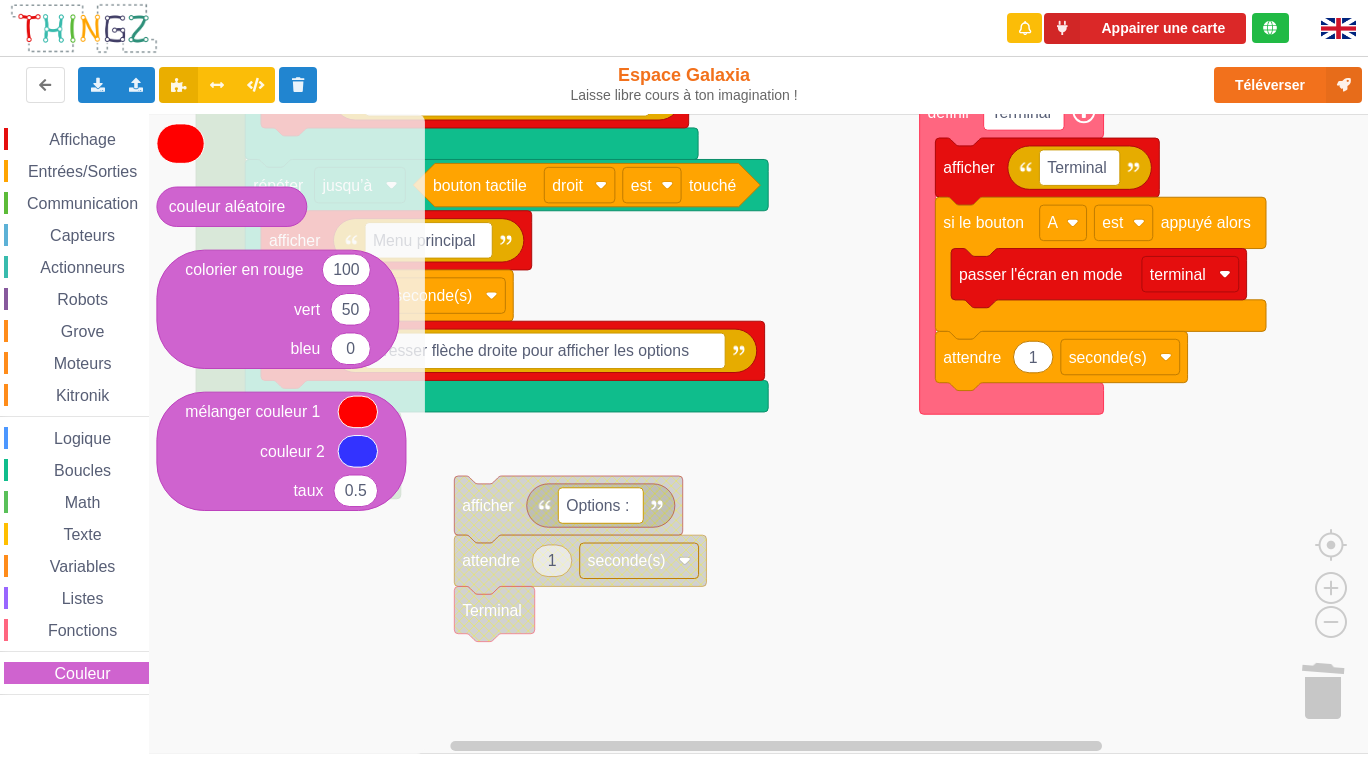click on "Fonctions" at bounding box center [82, 630] 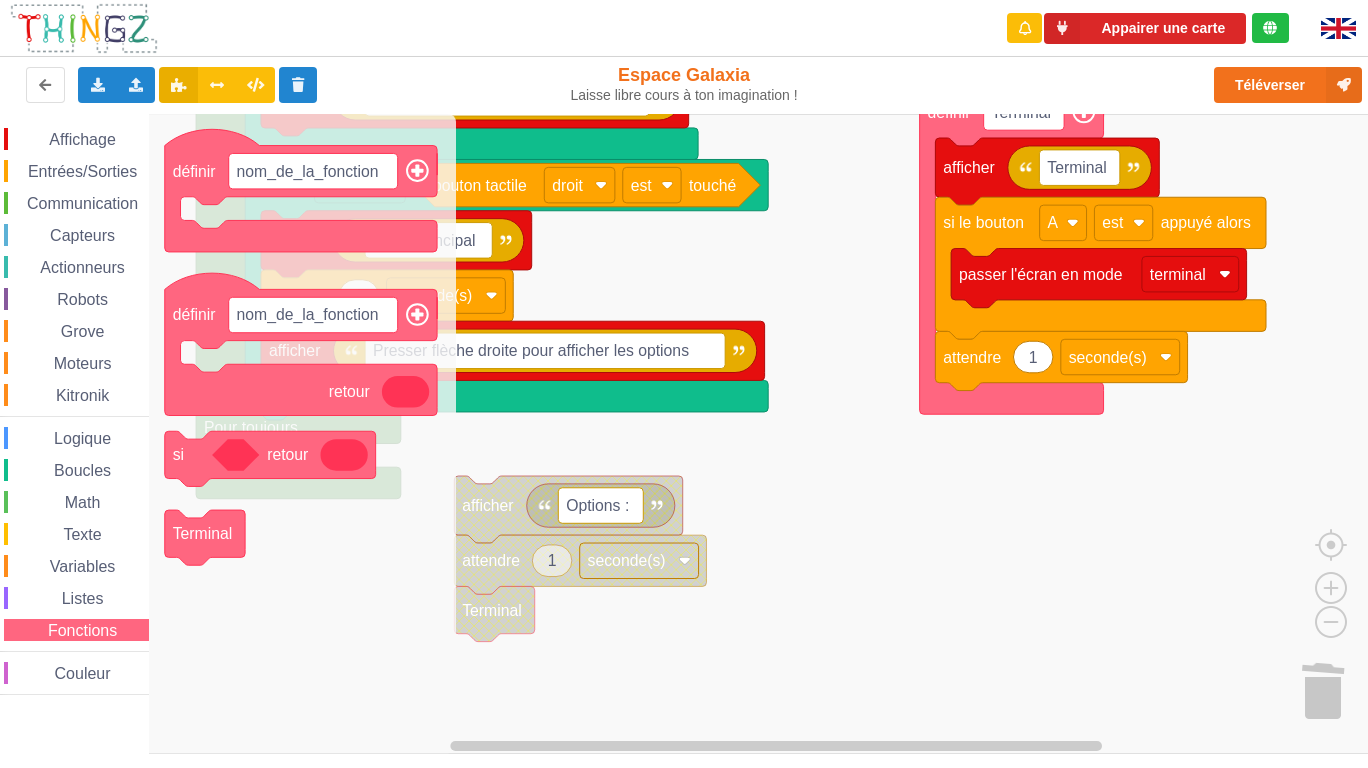 click on "Listes" at bounding box center [83, 598] 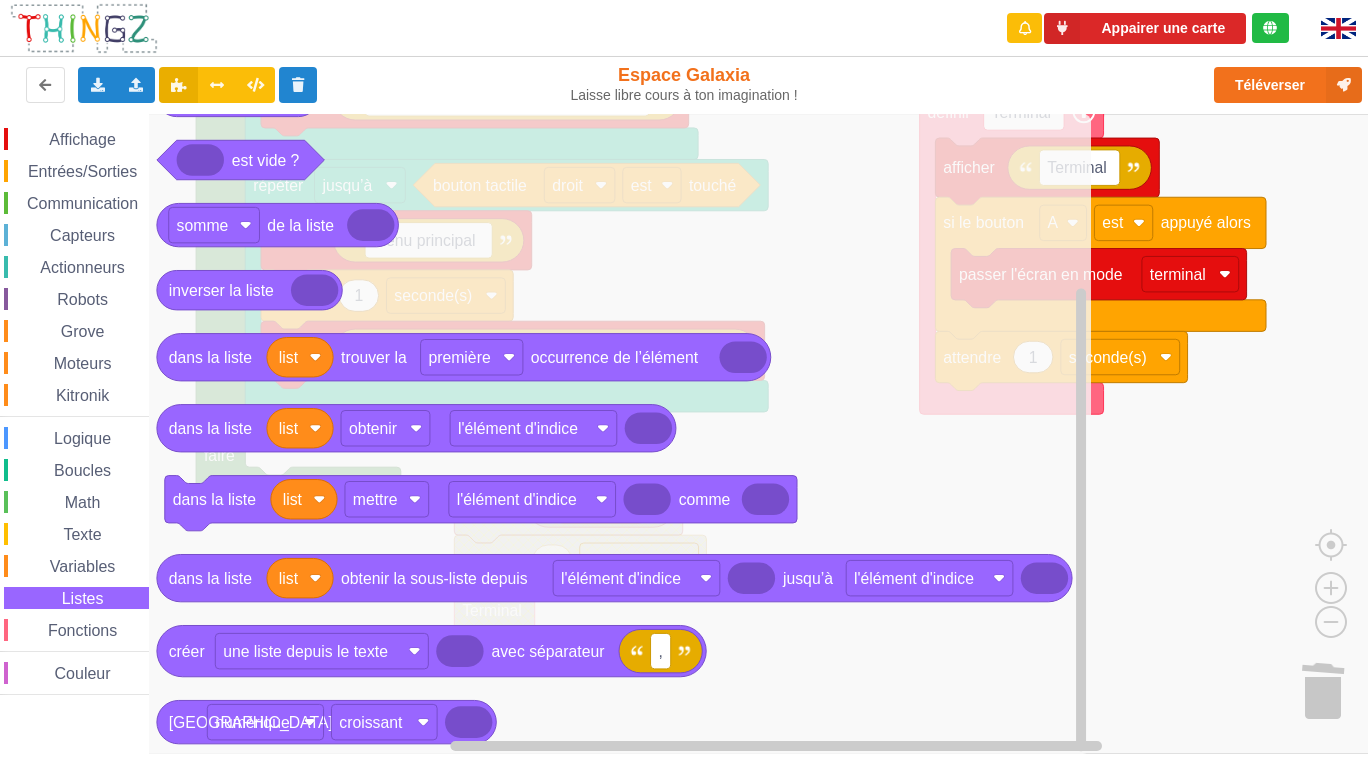 click on "Variables" at bounding box center (83, 566) 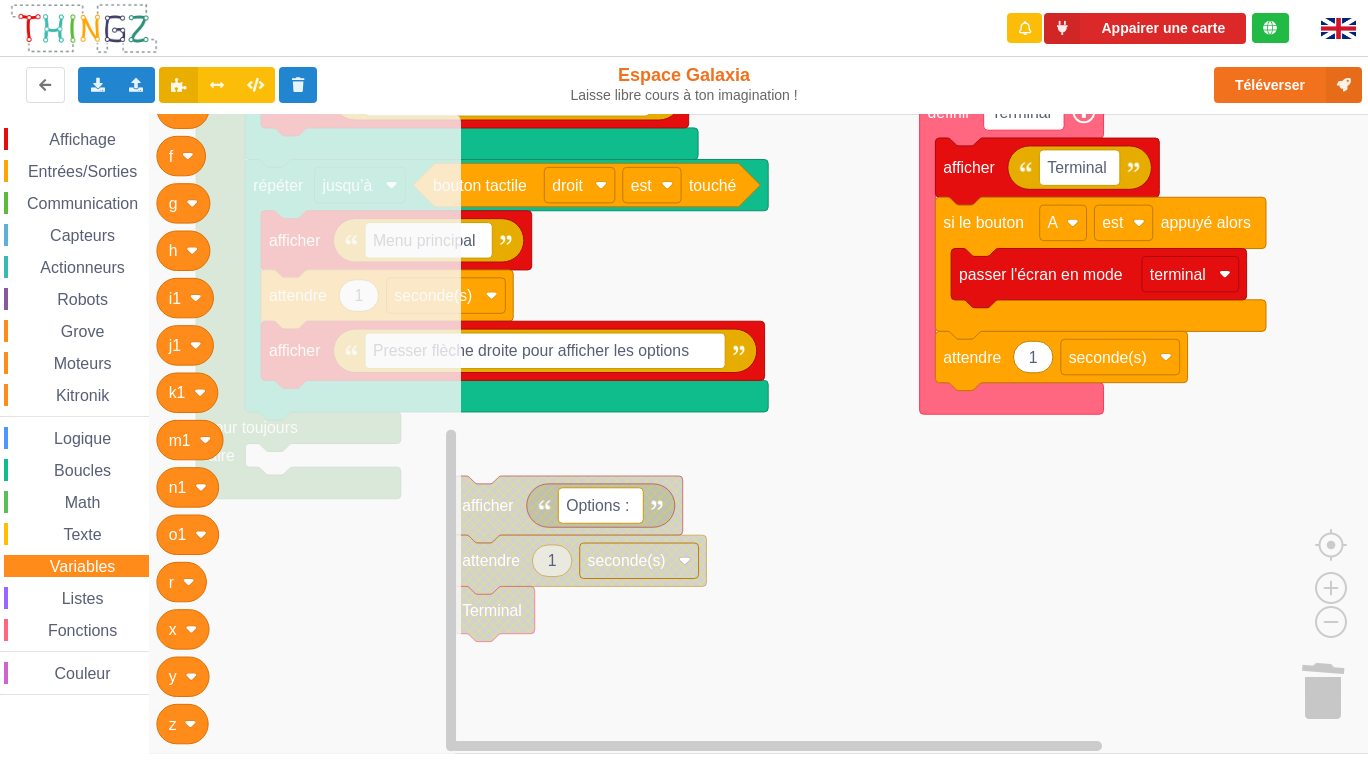 click on "Texte" at bounding box center [82, 534] 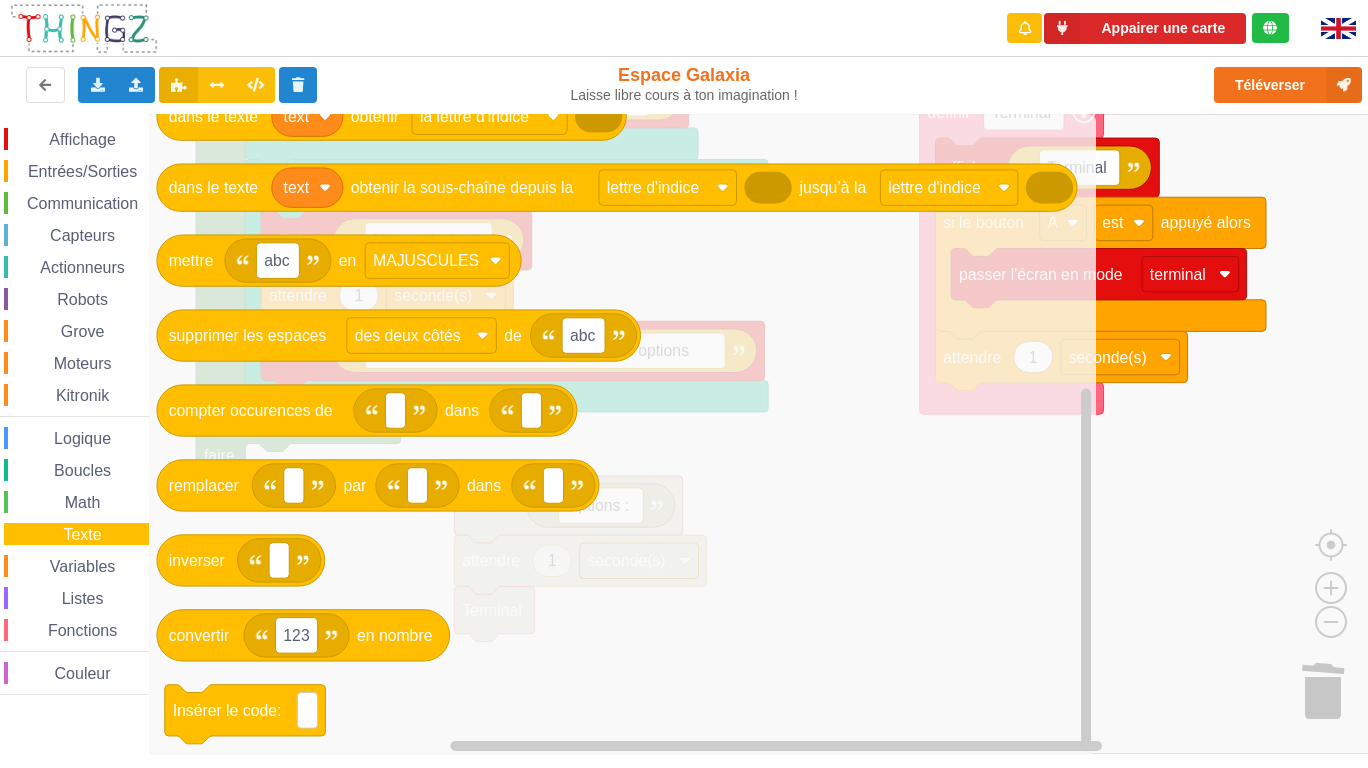 click on "Boucles" at bounding box center (82, 470) 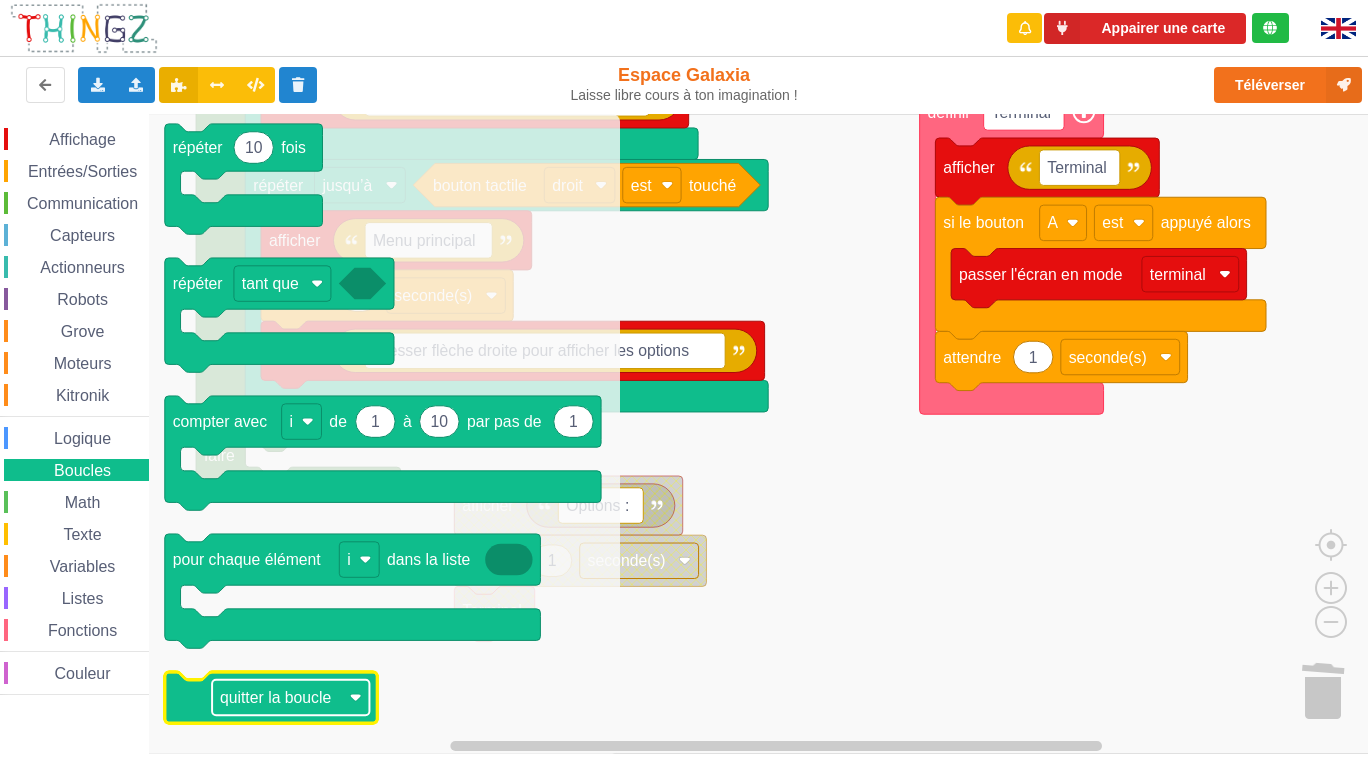 click on "quitter la boucle" 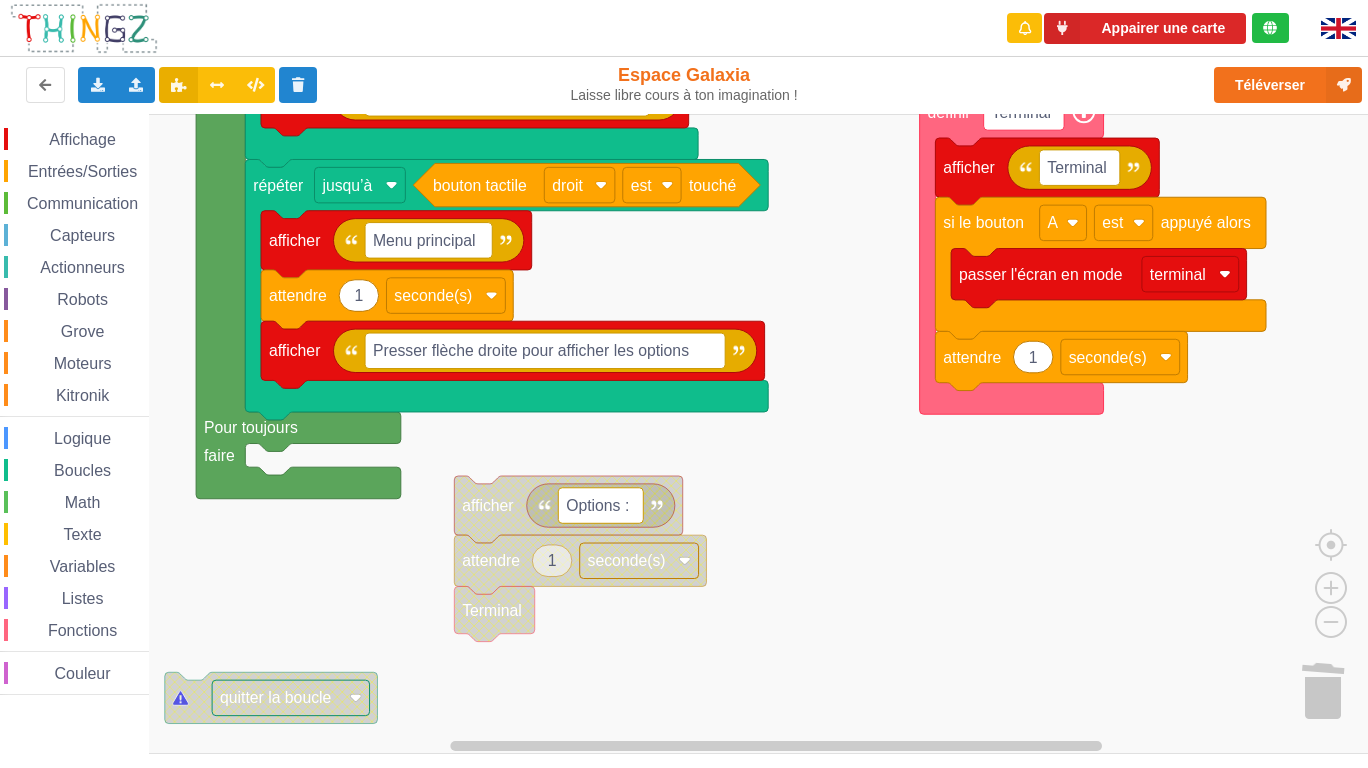 click on "quitter la boucle" 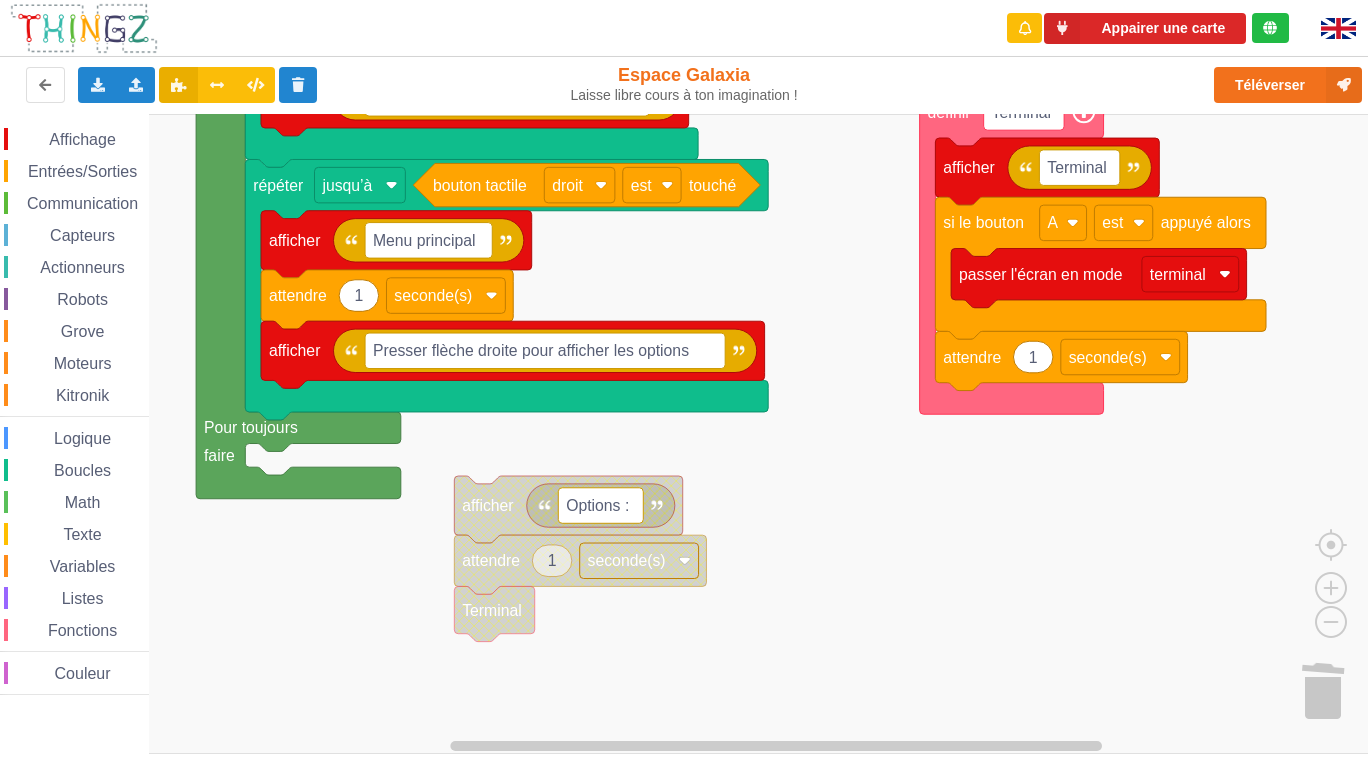 drag, startPoint x: 68, startPoint y: 394, endPoint x: 77, endPoint y: 387, distance: 11.401754 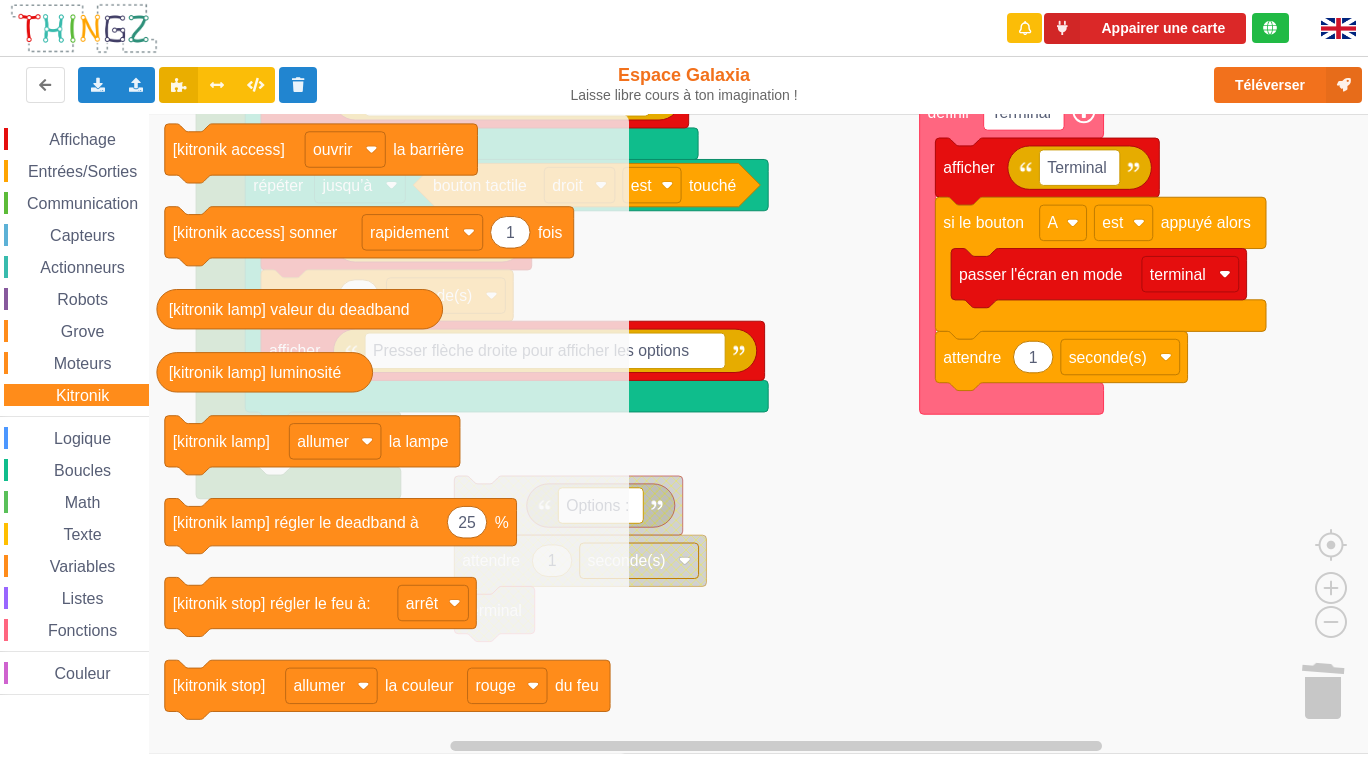 click on "Moteurs" at bounding box center (83, 363) 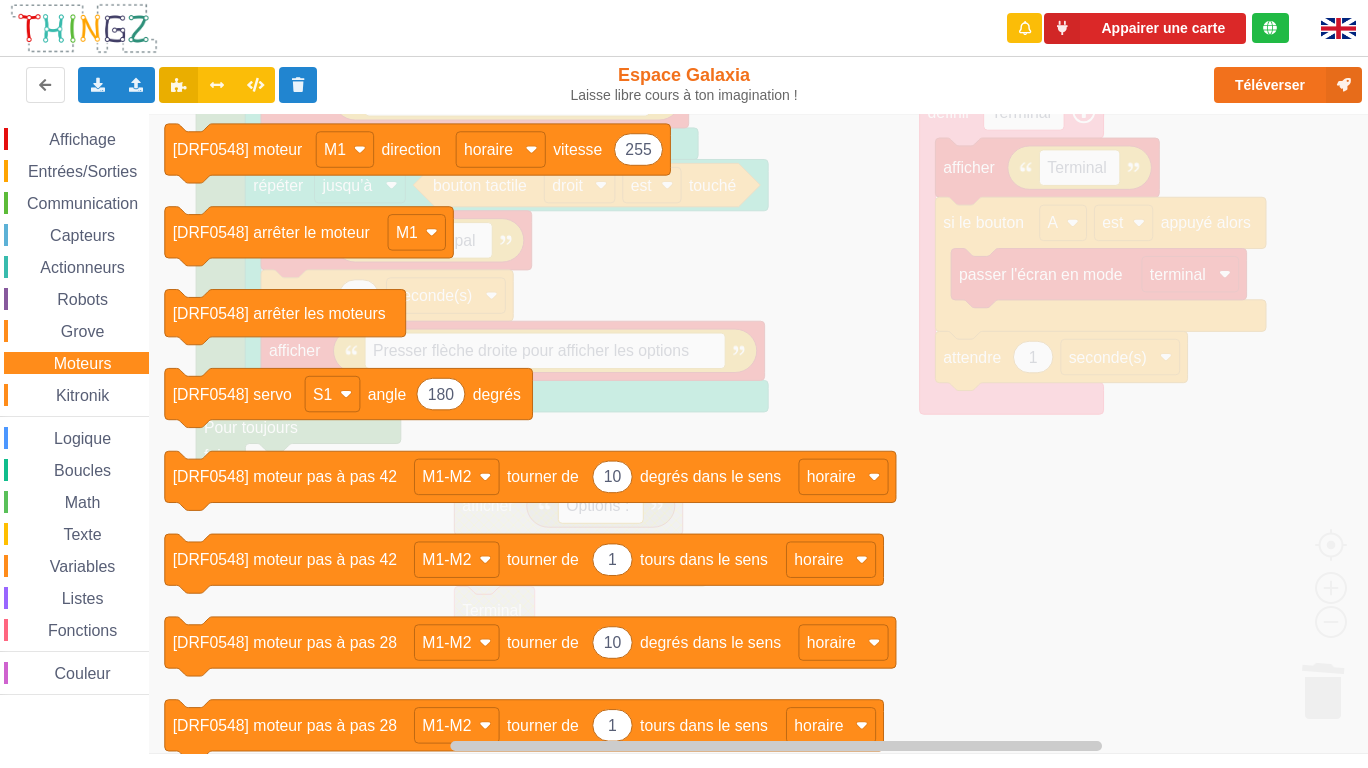 click on "Grove" at bounding box center (83, 331) 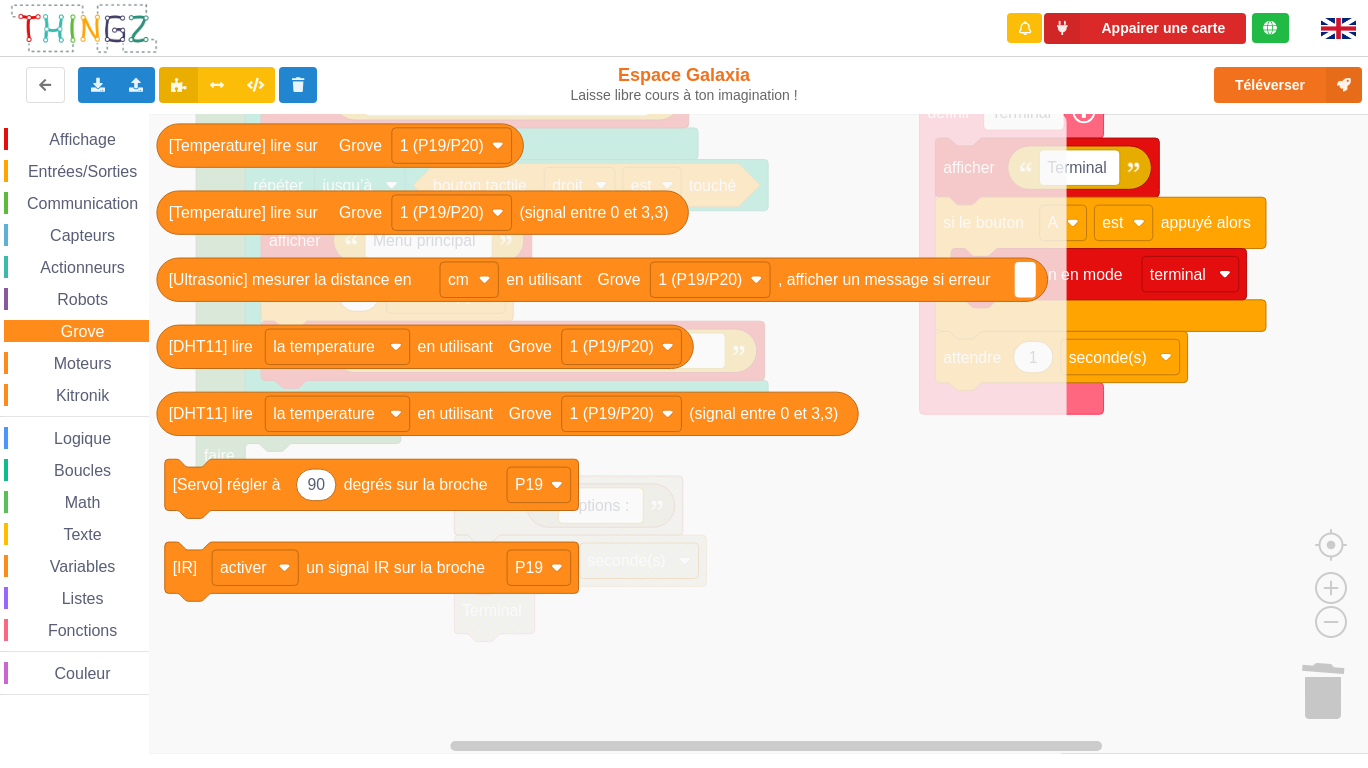 click on "Robots" at bounding box center (82, 299) 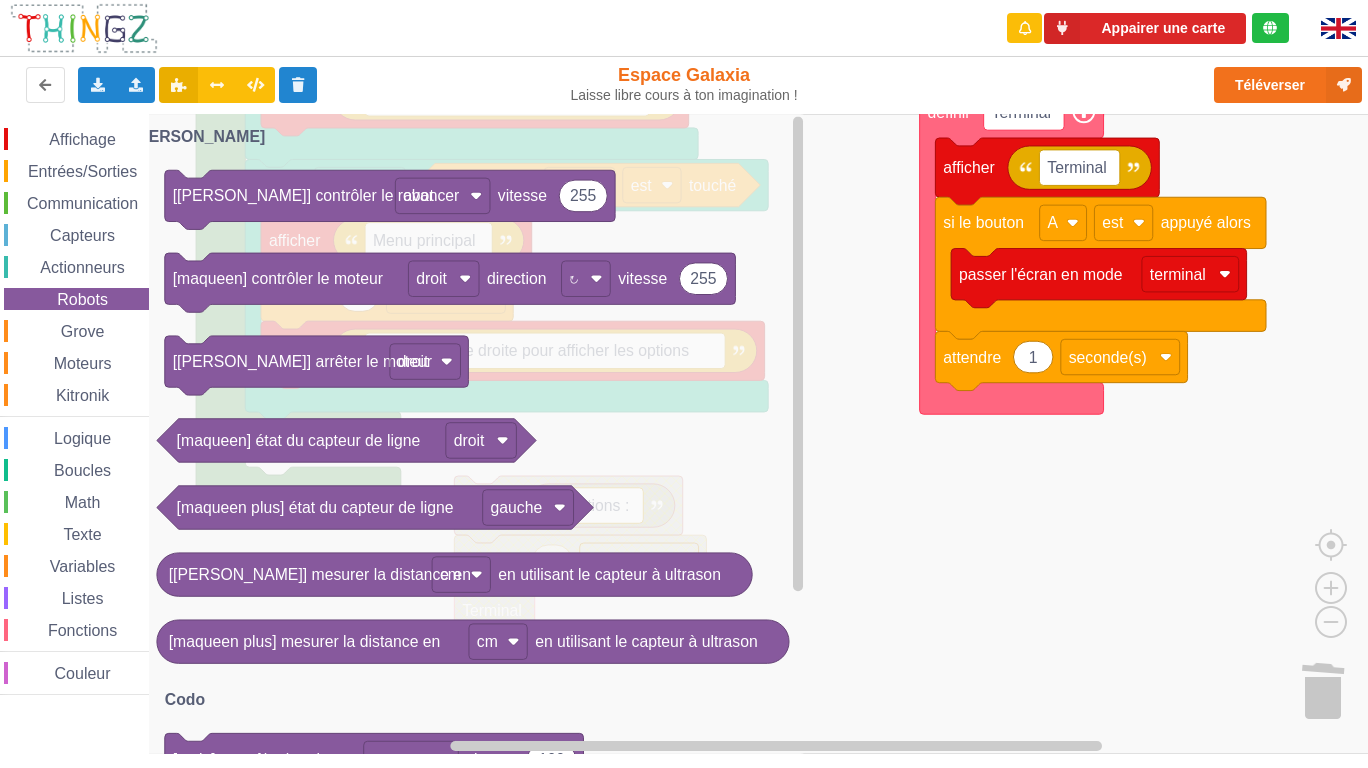 click on "Actionneurs" at bounding box center (82, 267) 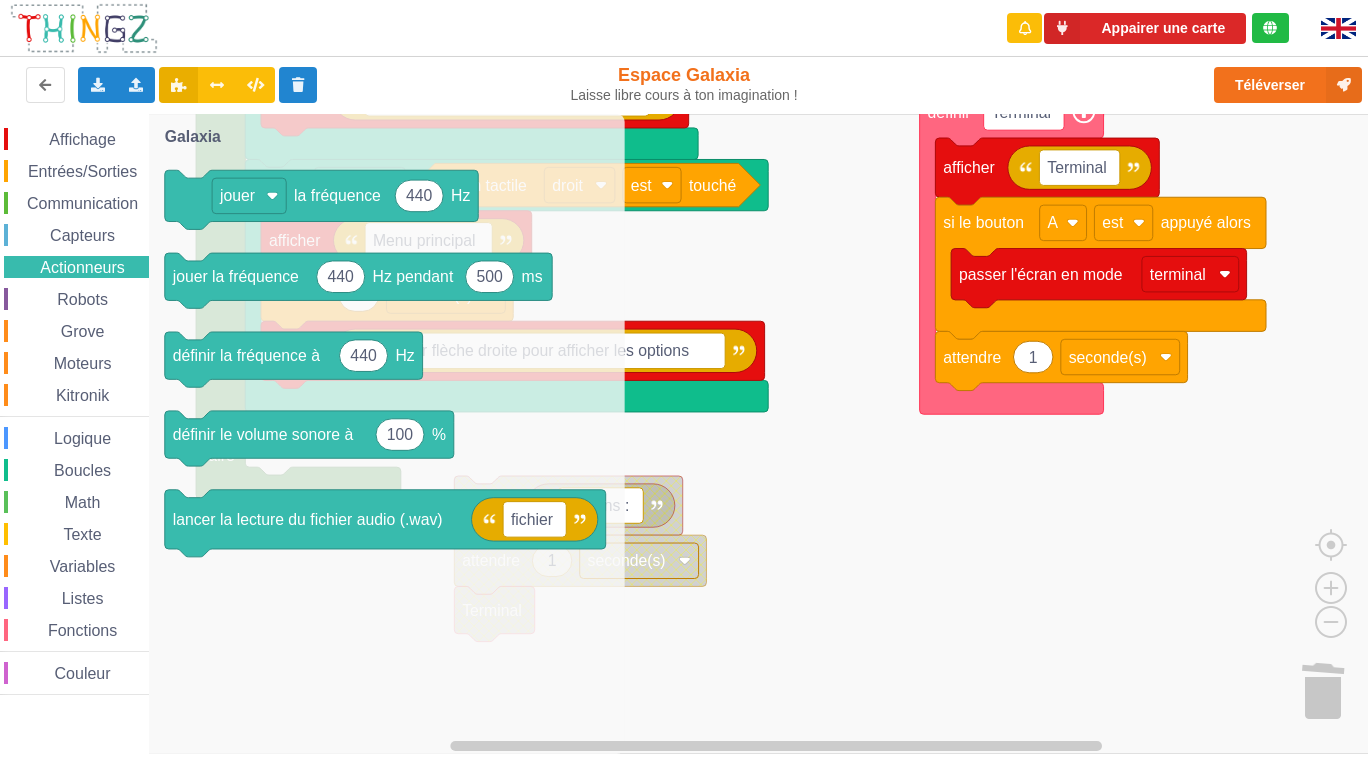 click on "Capteurs" at bounding box center [82, 235] 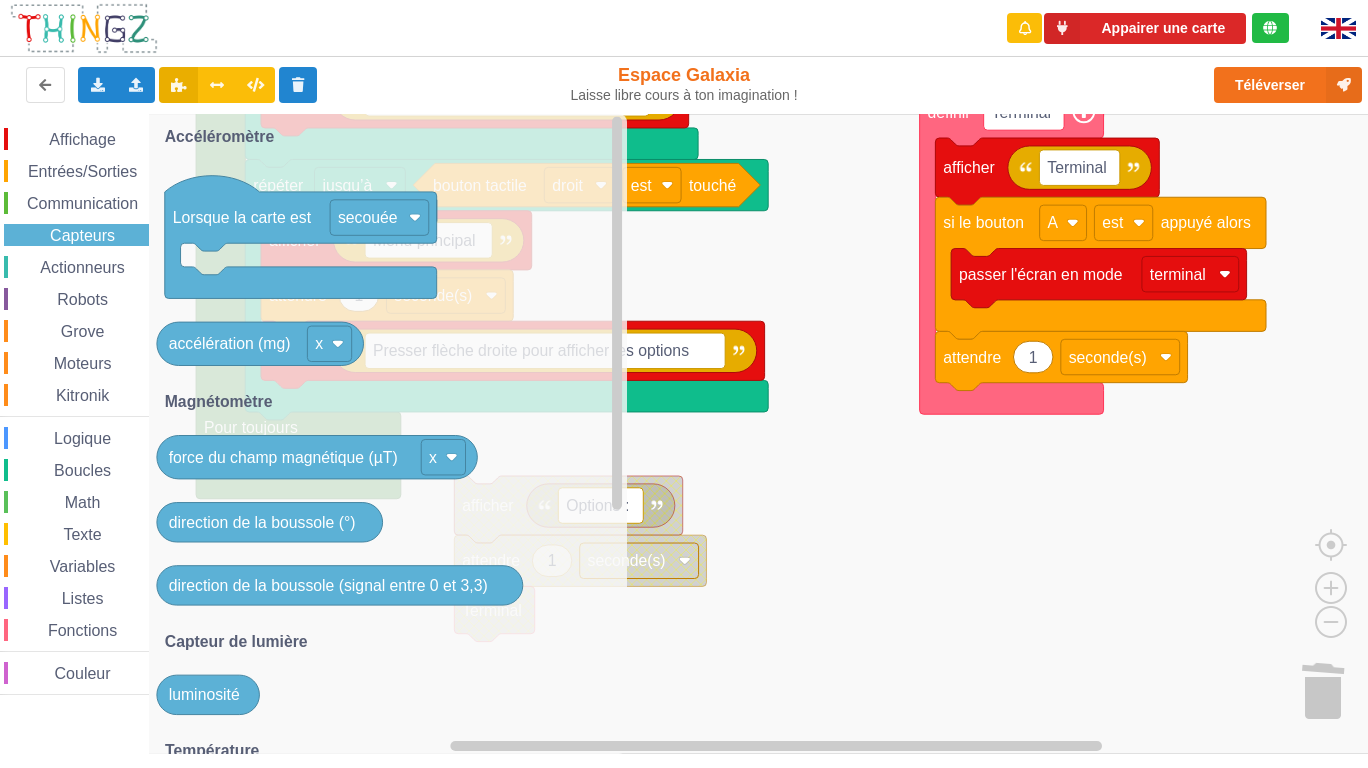 click on "Communication" at bounding box center (82, 203) 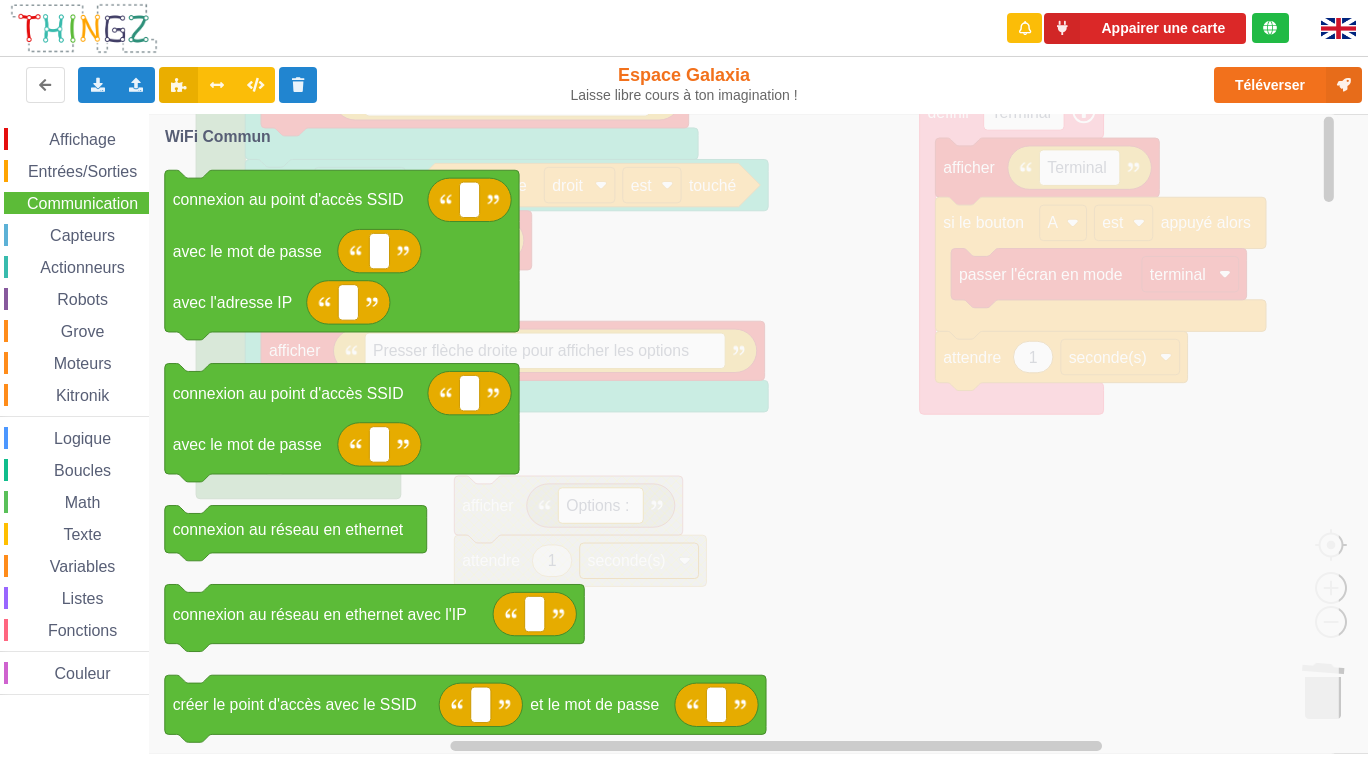 click on "Variables" at bounding box center [76, 566] 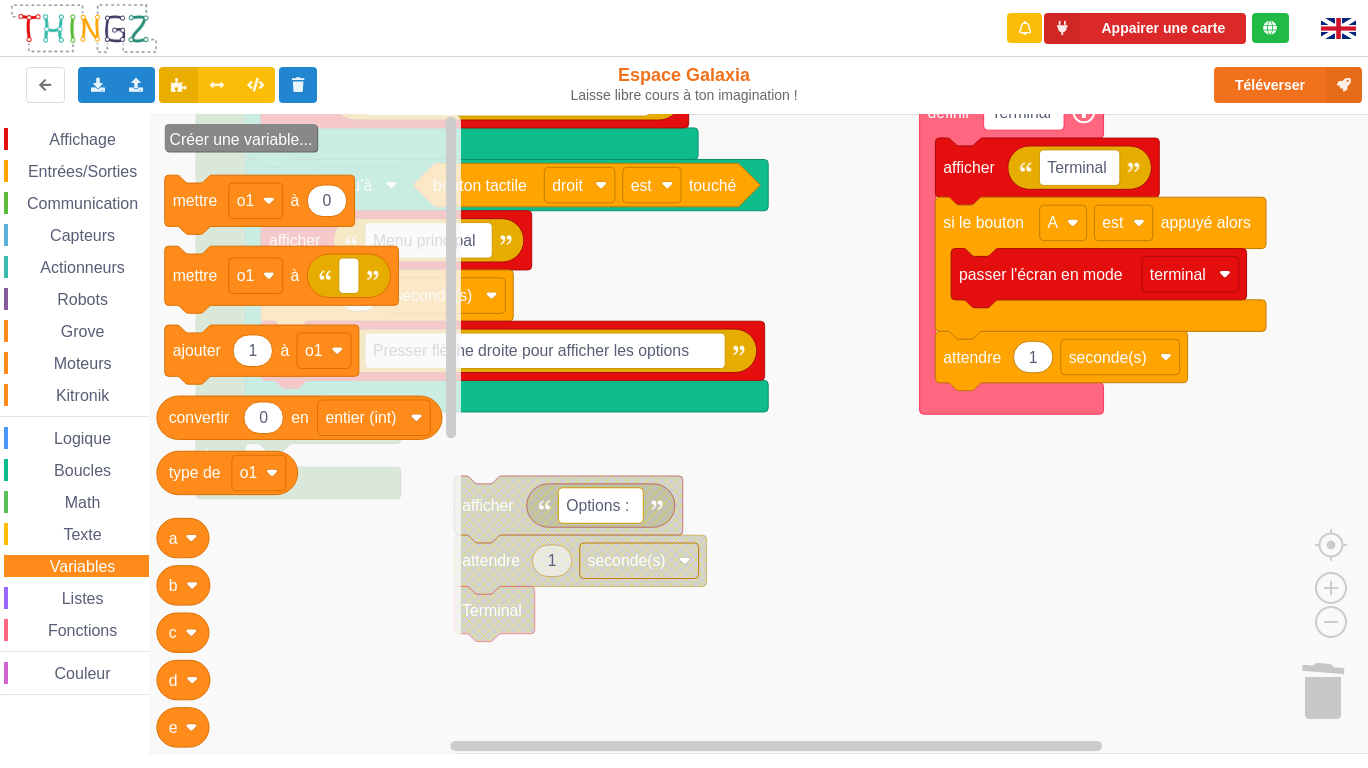 click on "Math" at bounding box center (83, 502) 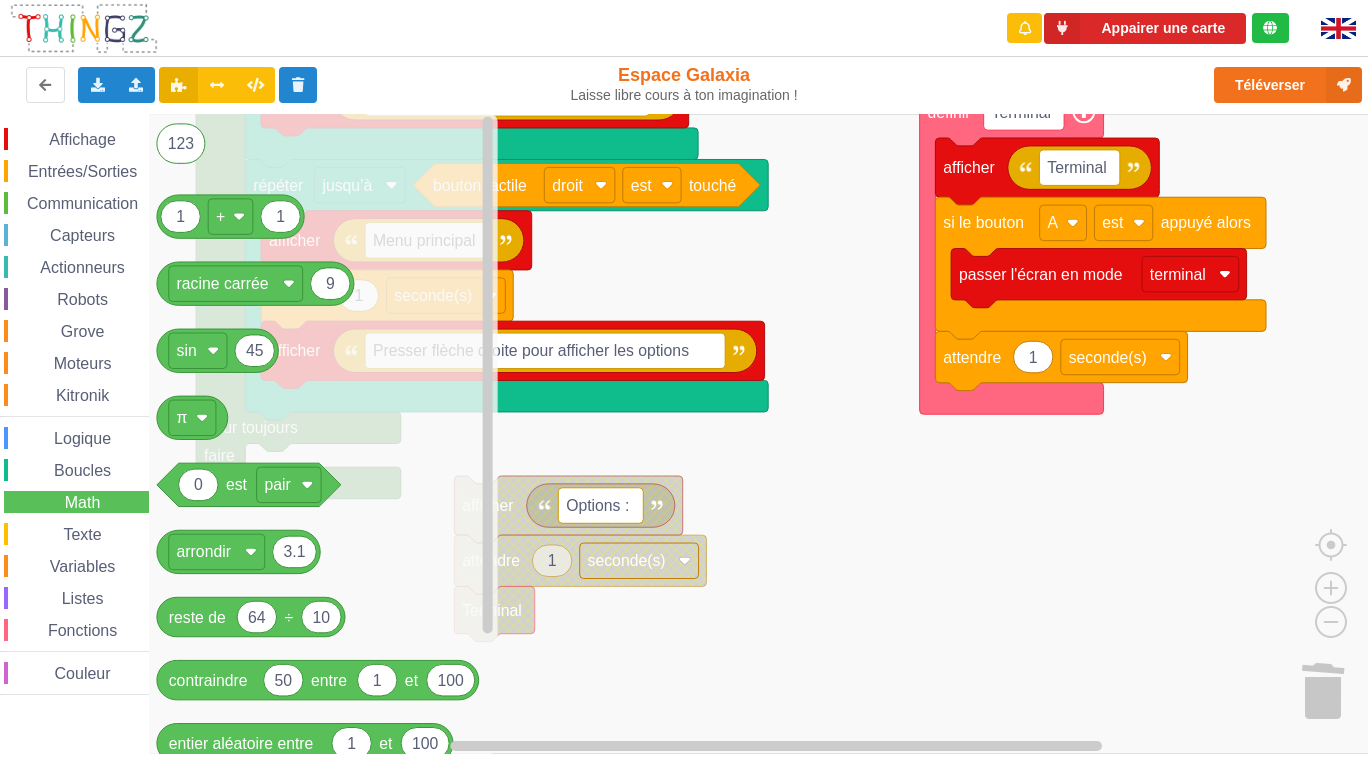 click on "Texte" at bounding box center [82, 534] 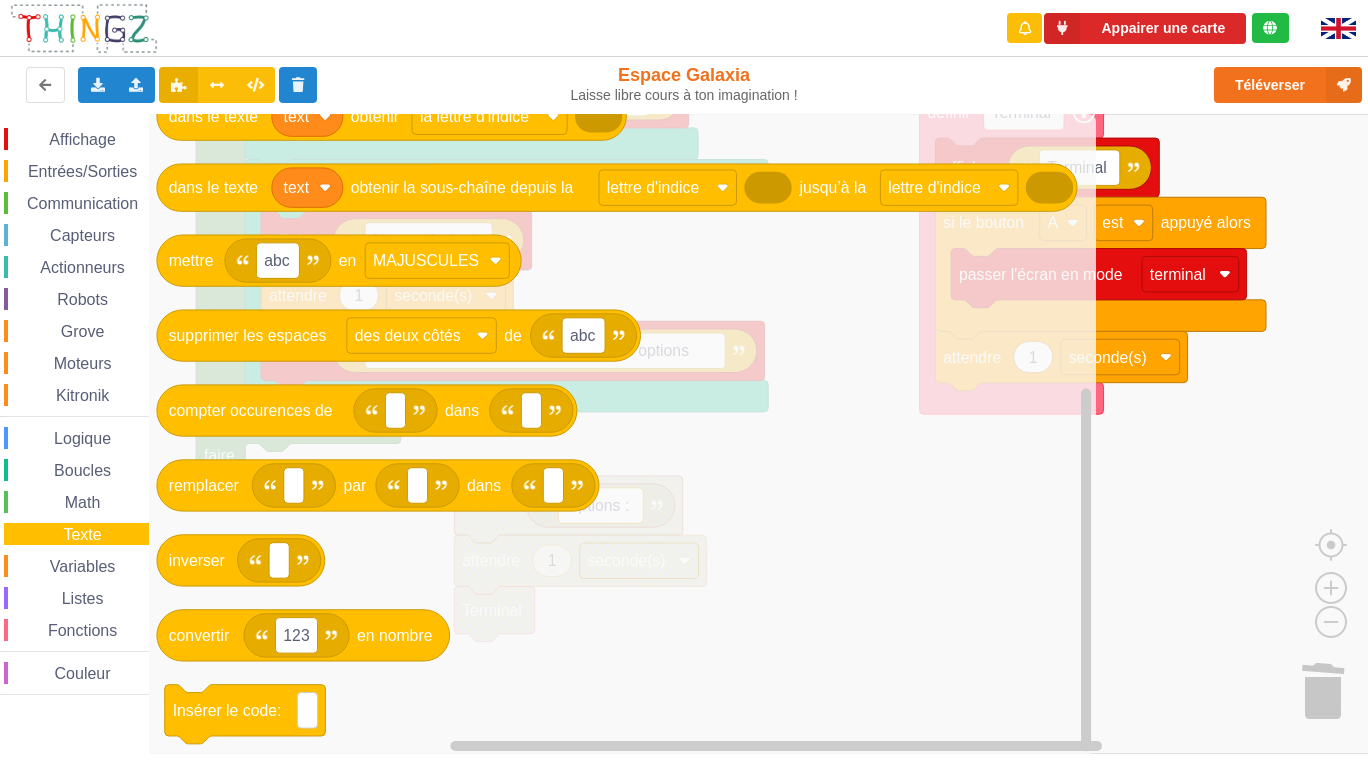 click on "Math" at bounding box center (76, 502) 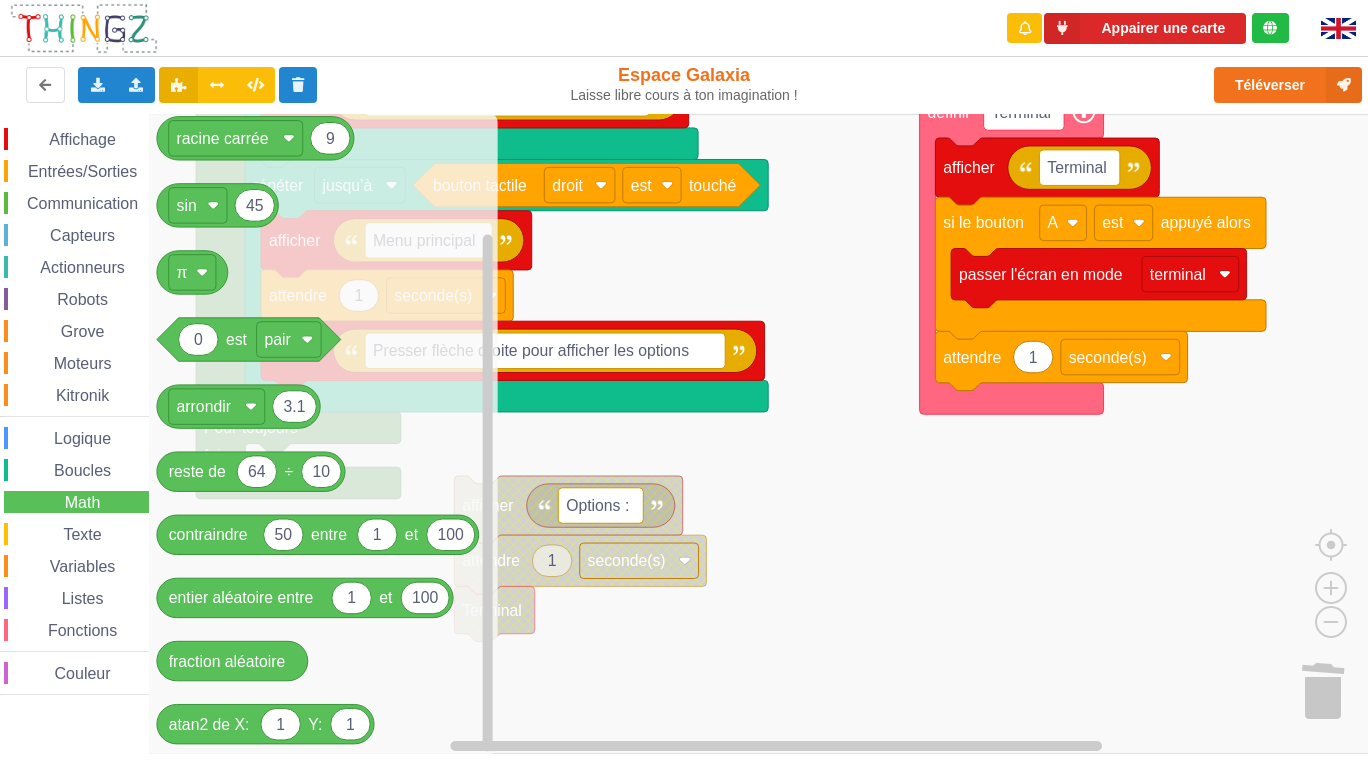 click on "Affichage Entrées/Sorties Communication Capteurs Actionneurs Robots Grove Moteurs Kitronik Logique Boucles Math Texte Variables Listes Fonctions Couleur" at bounding box center [74, 411] 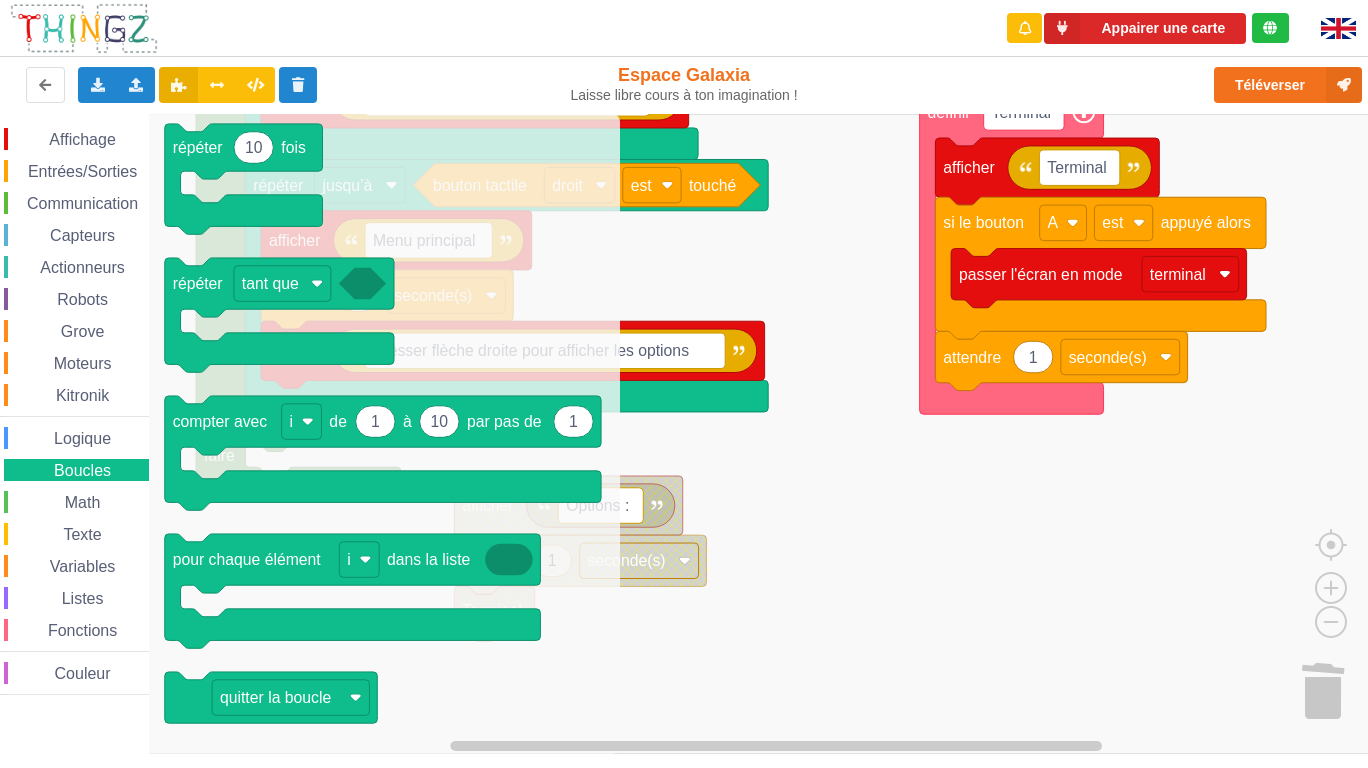 click on "Logique" at bounding box center [82, 438] 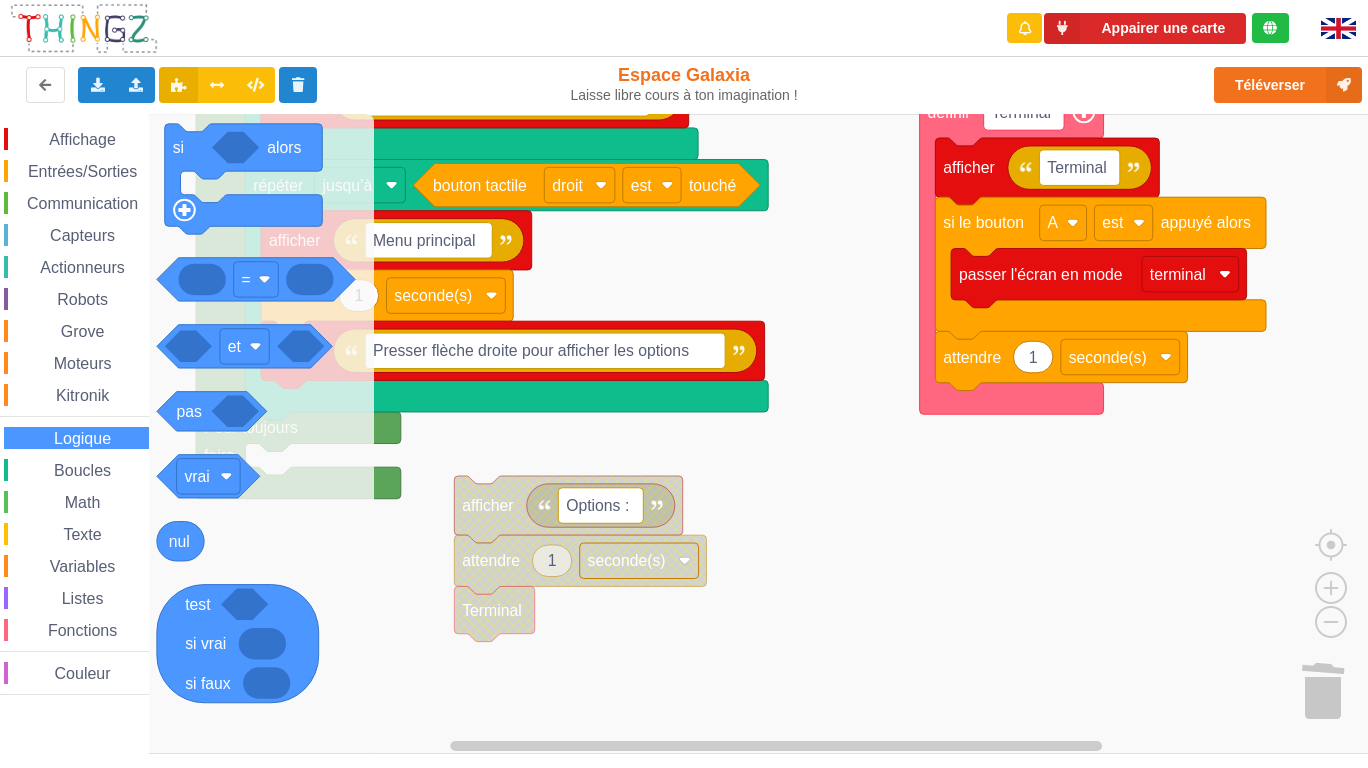 click on "Math" at bounding box center [76, 502] 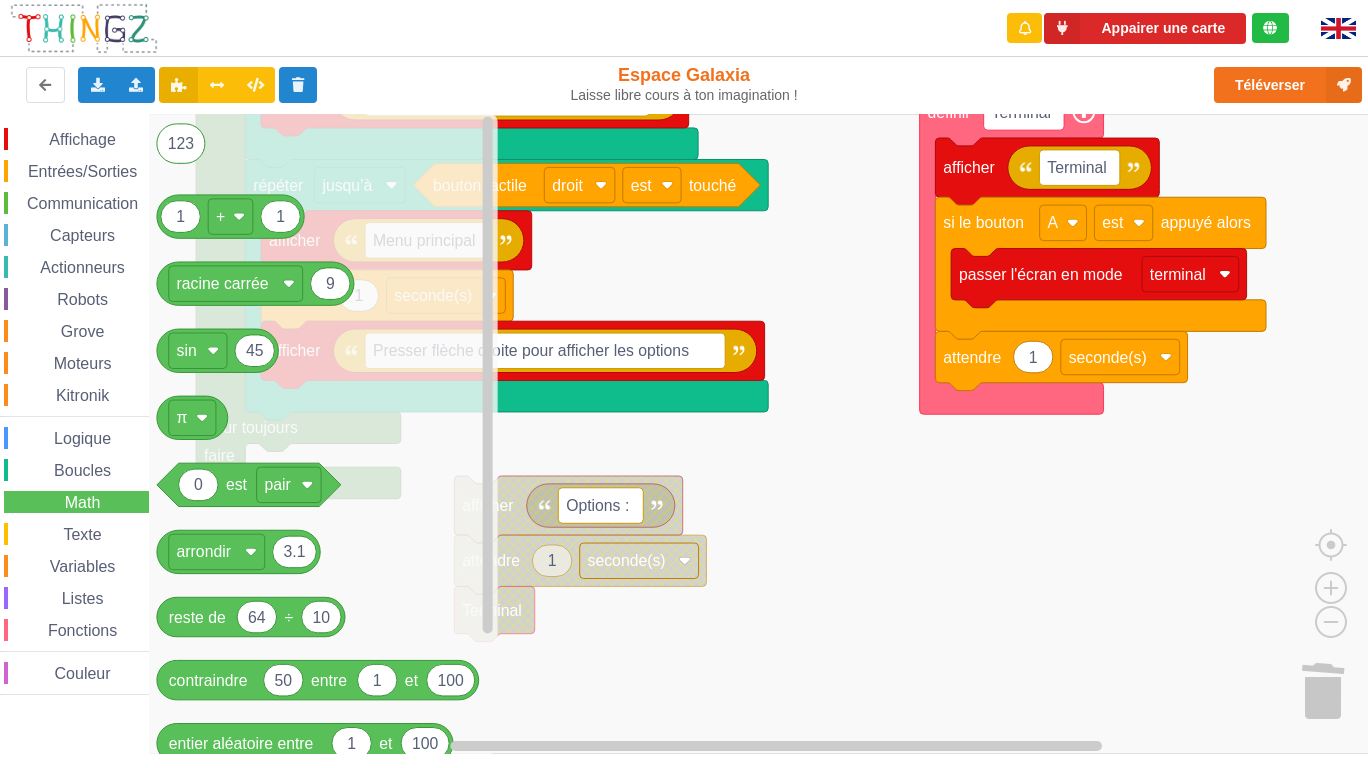 click on "Boucles" at bounding box center (82, 470) 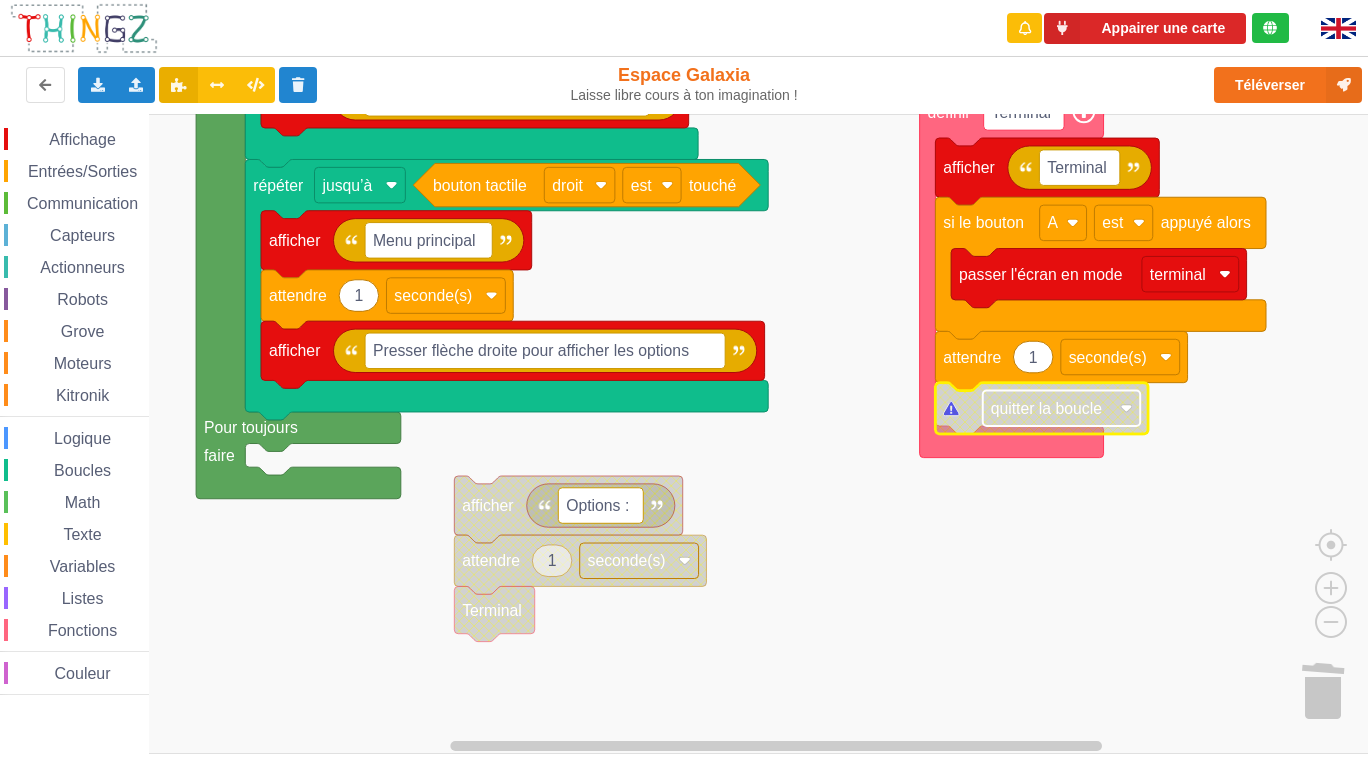 click on "quitter la boucle" 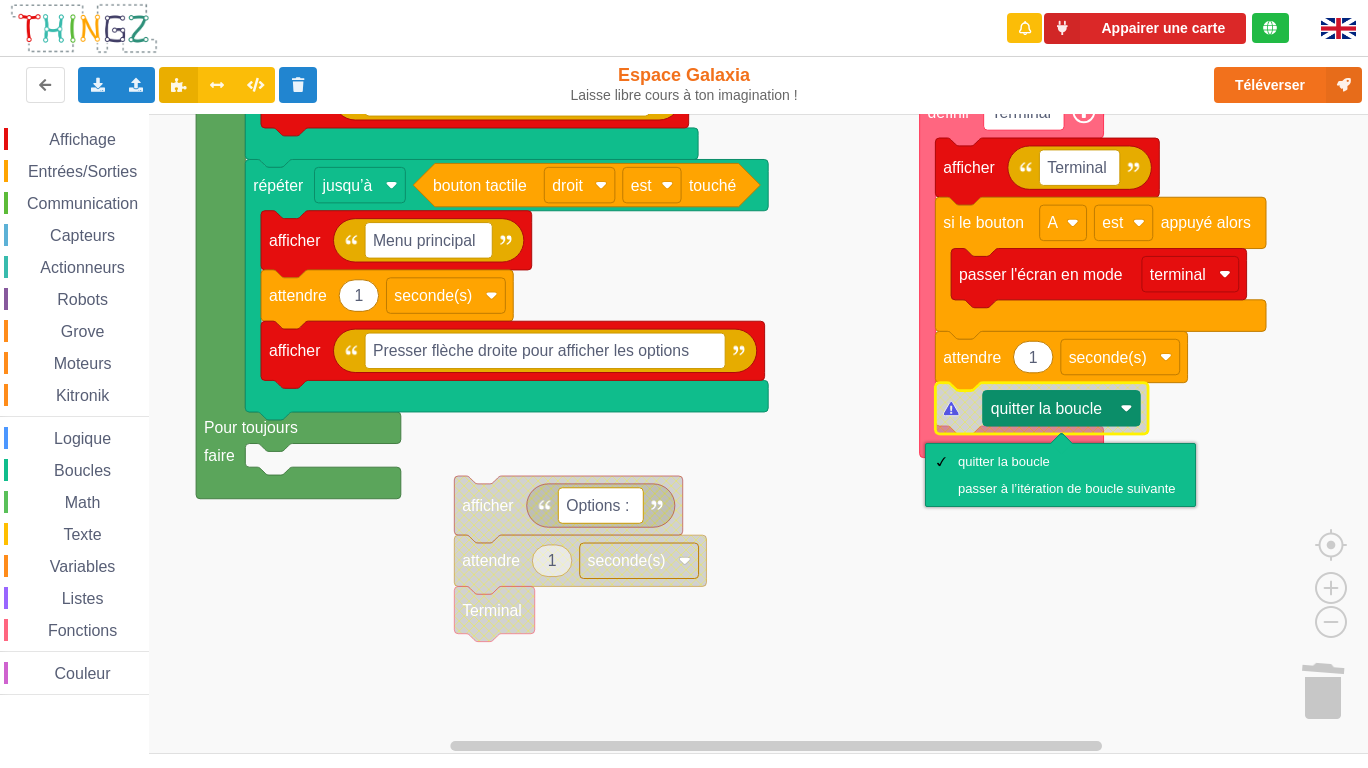 click 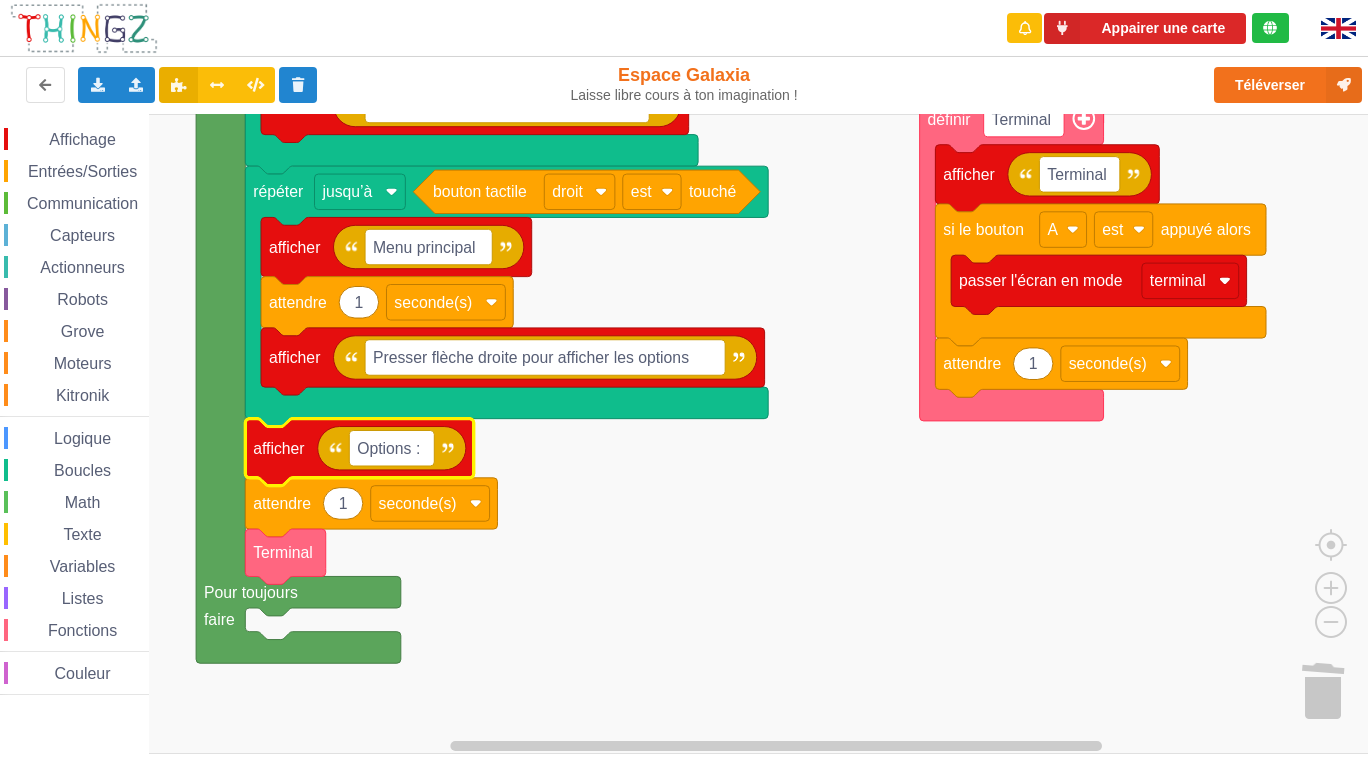 click on "Communication" at bounding box center (82, 203) 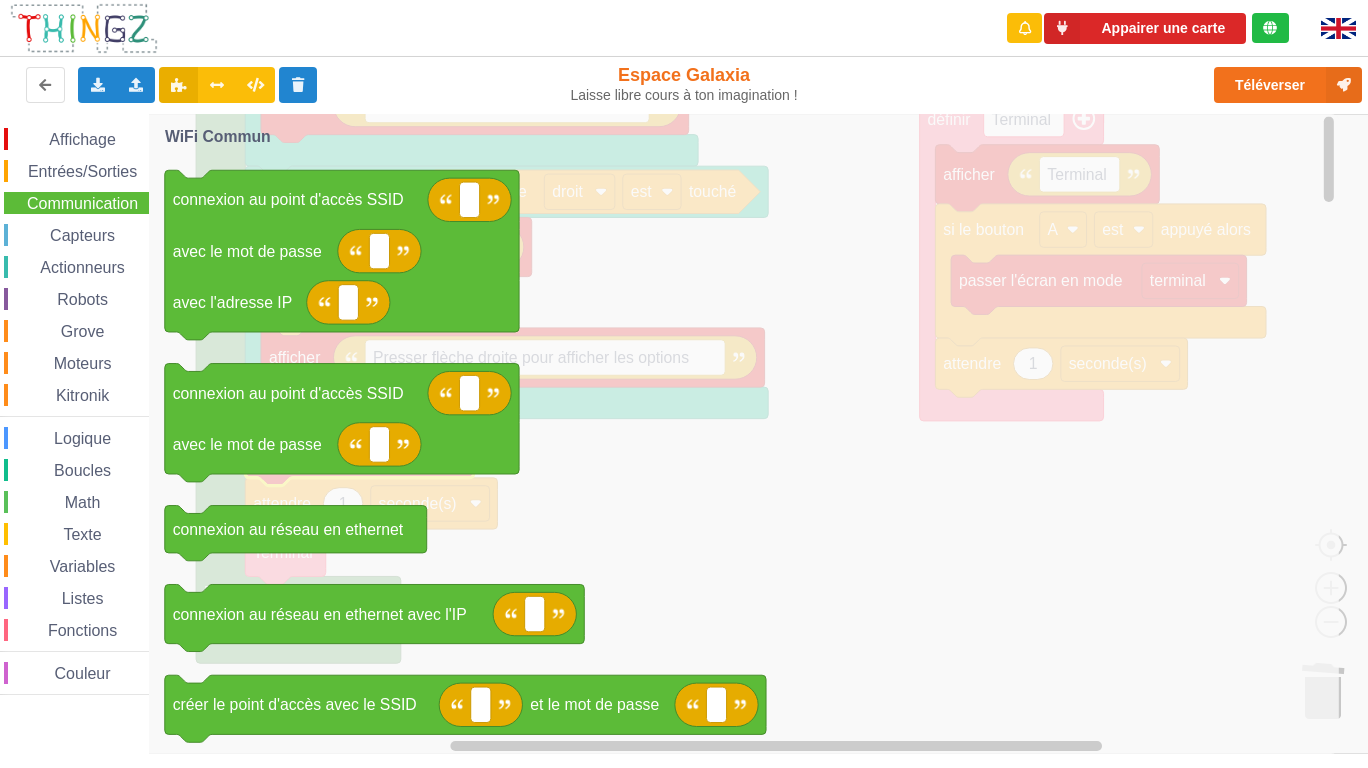 click on "Affichage" at bounding box center [82, 139] 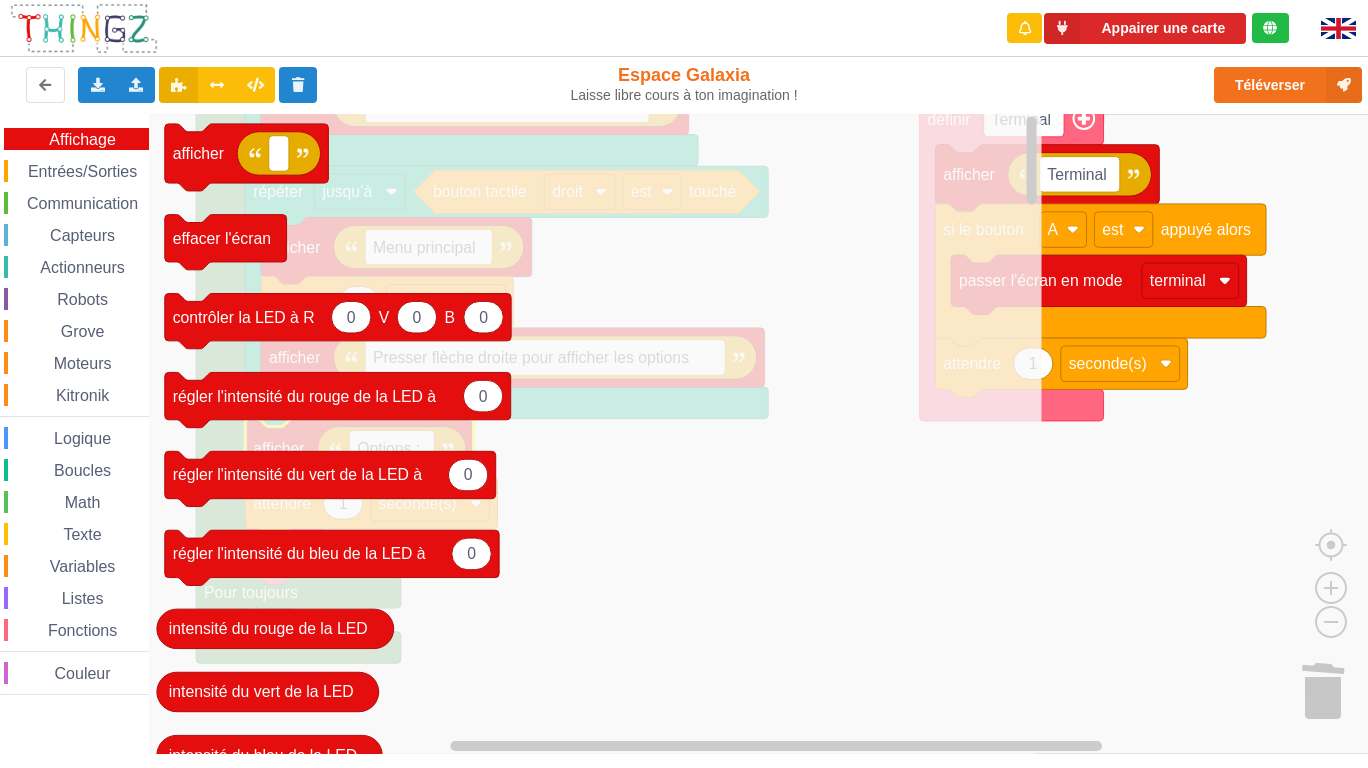 click on "Entrées/Sorties" at bounding box center [82, 171] 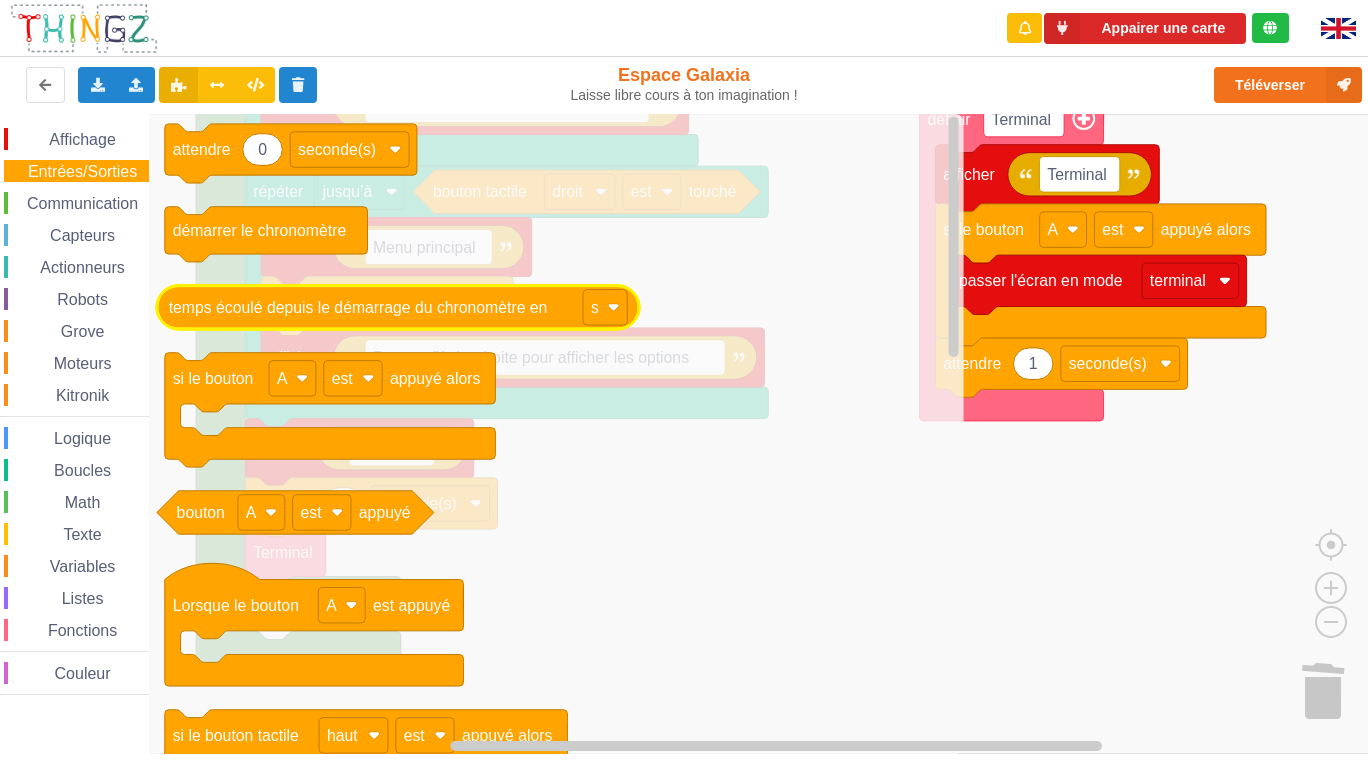 click on "0 attendre seconde(s) démarrer le chronomètre temps écoulé depuis le démarrage du chronomètre en s si le bouton A est appuyé alors bouton A est appuyé Lorsque le bouton A est appuyé si le bouton tactile haut est appuyé alors bouton tactile haut est touché Lorsque le bouton tactile haut est touché HAUT lire la broche numérique P0 écrire sur la broche numérique P0 l'état lire la broche analogique P0 100 appliquer un signal pwm sur la broche P0 avec rapport cyclique: % 100 50 appliquer un signal pwm sur la broche P0 avec fréquence: Hz rapport cyclique: % bouton A est appuyé (signal entre 0 et 3,3) bouton tactile haut est touché (signal entre 0 et 3,3) lire la broche numérique P0 (signal entre 0 et 3,3) Broches Signaux" 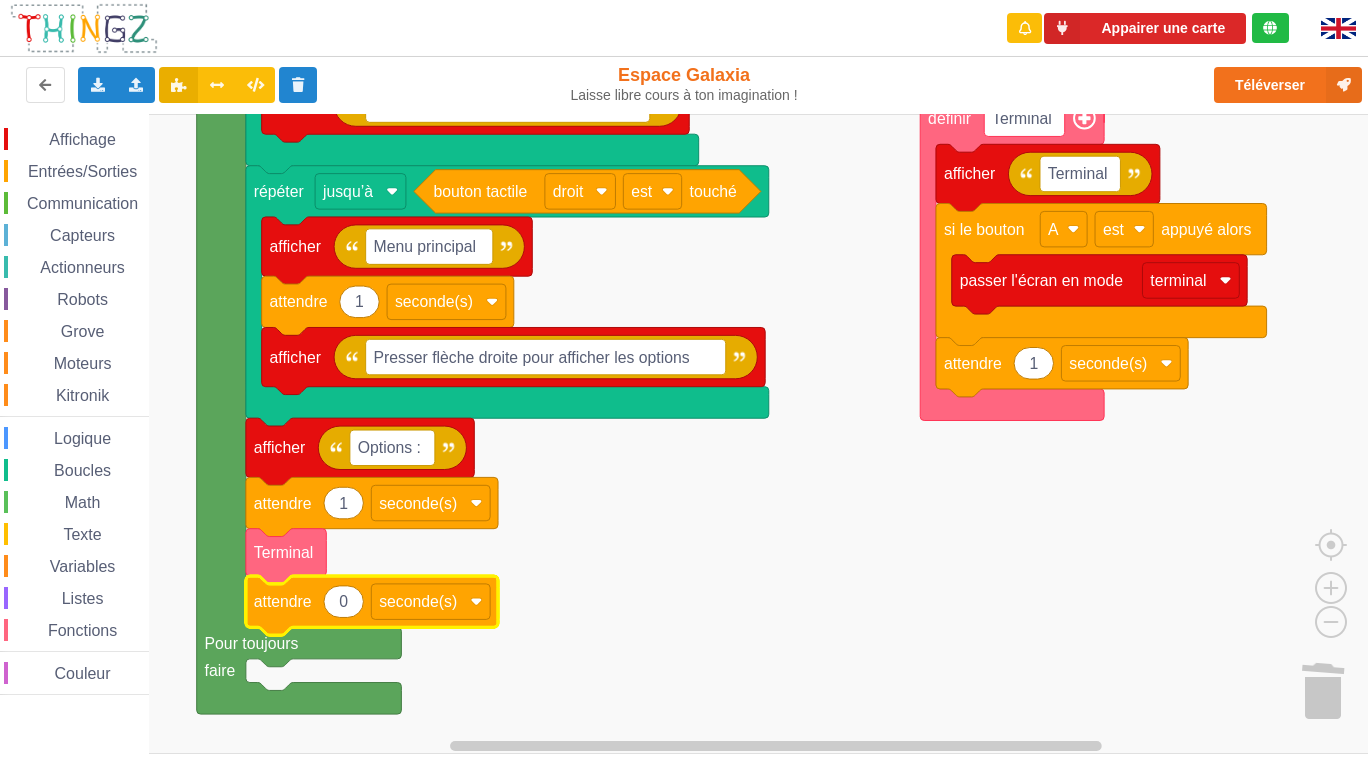 click on "Affichage Entrées/Sorties Communication Capteurs Actionneurs Robots Grove Moteurs Kitronik Logique Boucles Math Texte Variables Listes Fonctions Couleur" at bounding box center [74, 411] 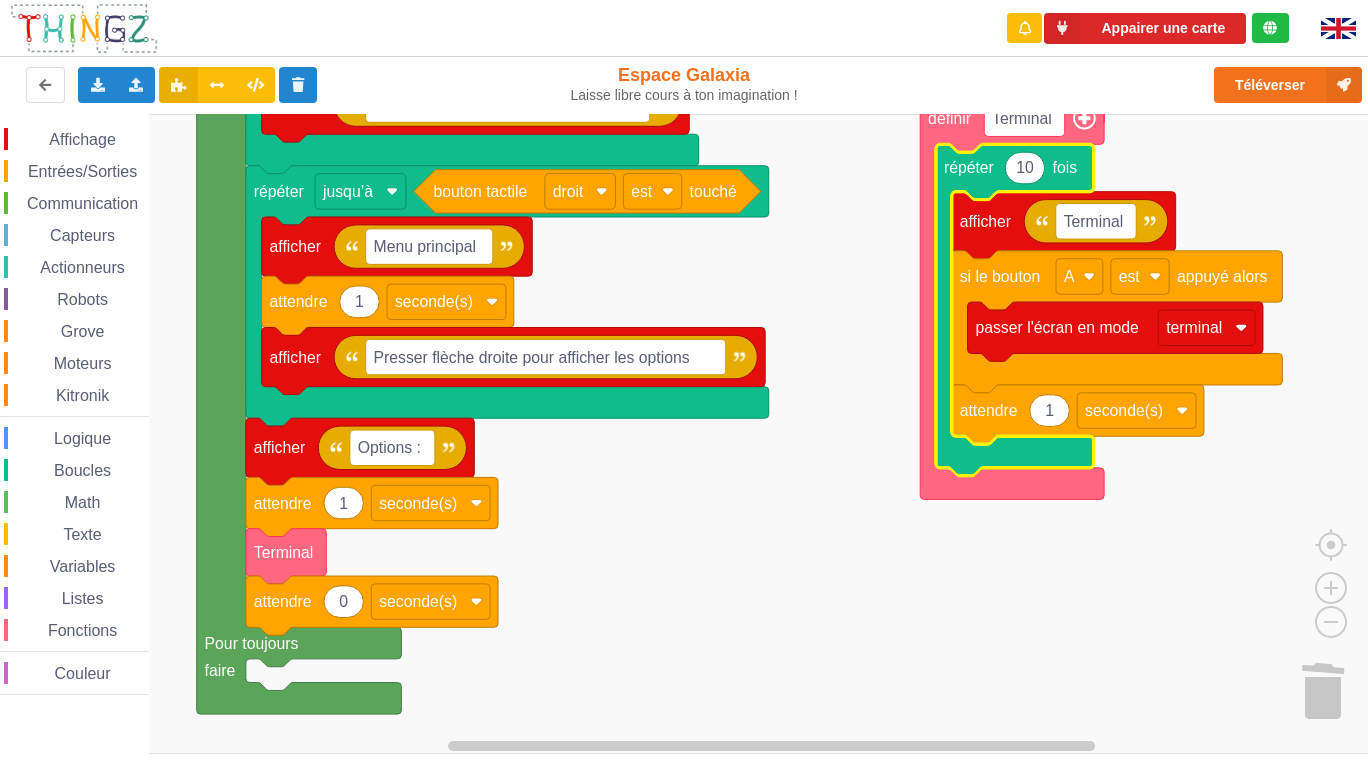 click on "10" 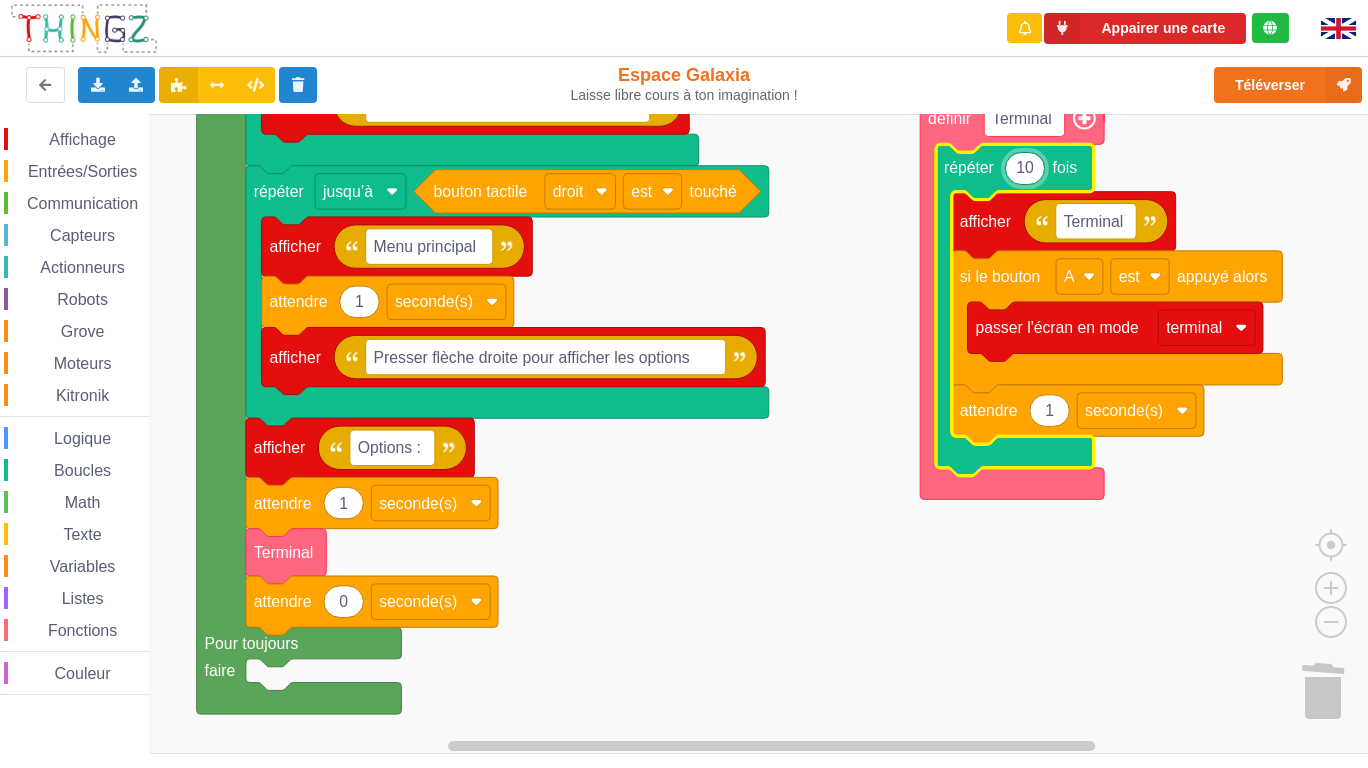 type on "1" 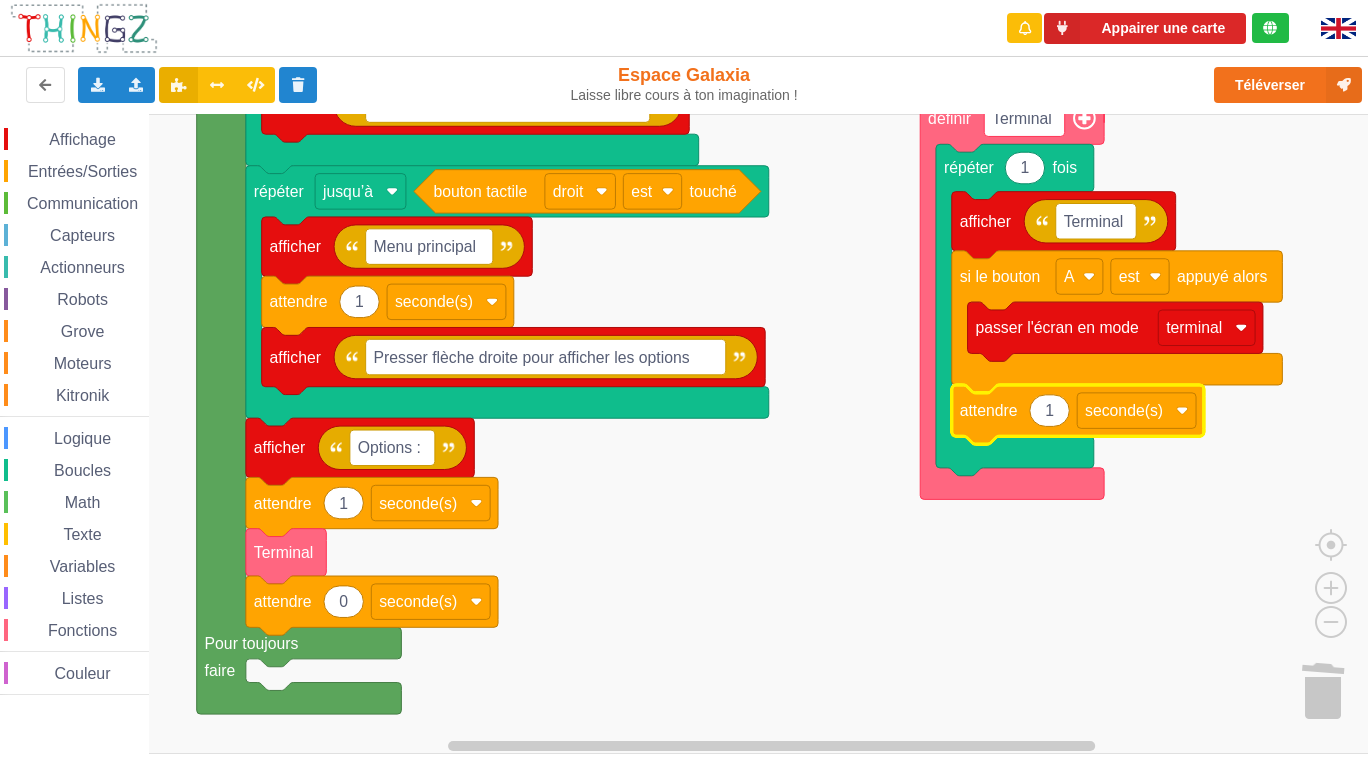 click on "Math" at bounding box center [76, 502] 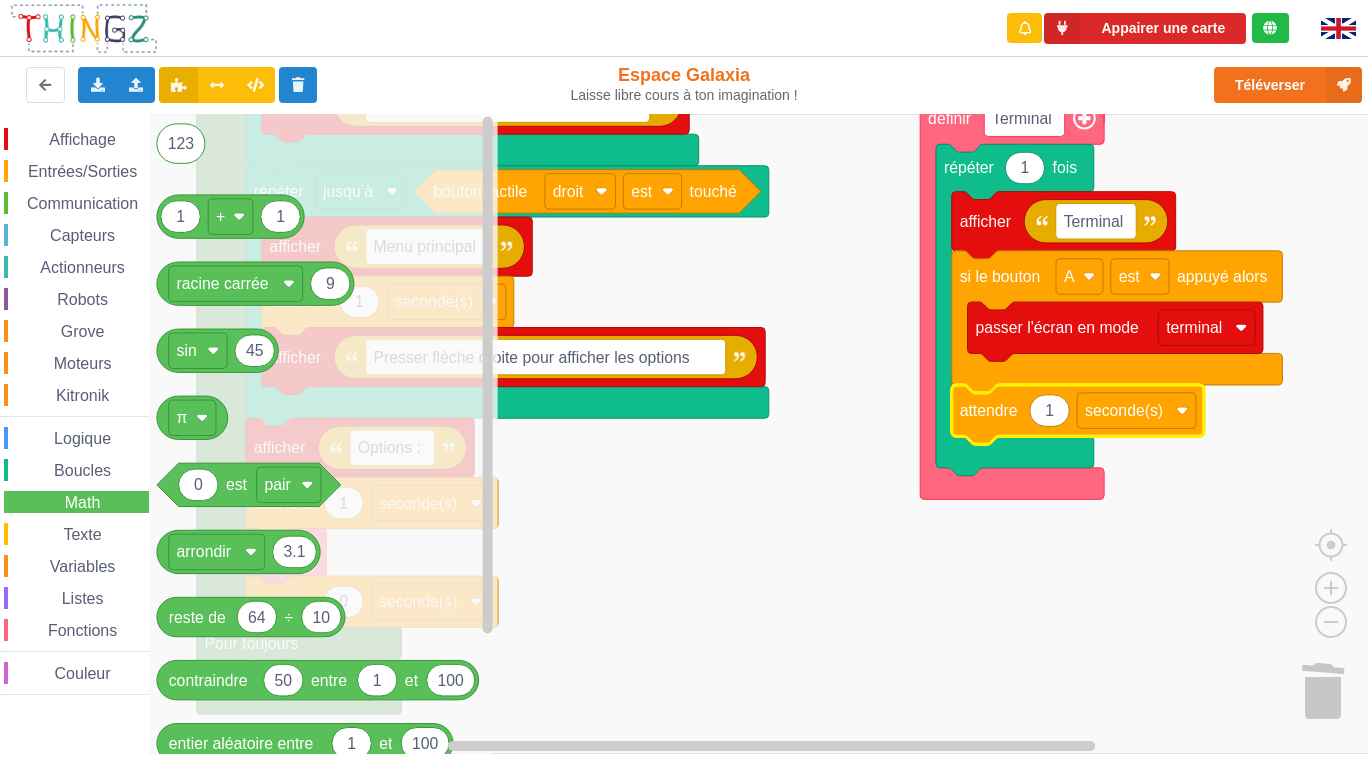 click on "Logique" at bounding box center [82, 438] 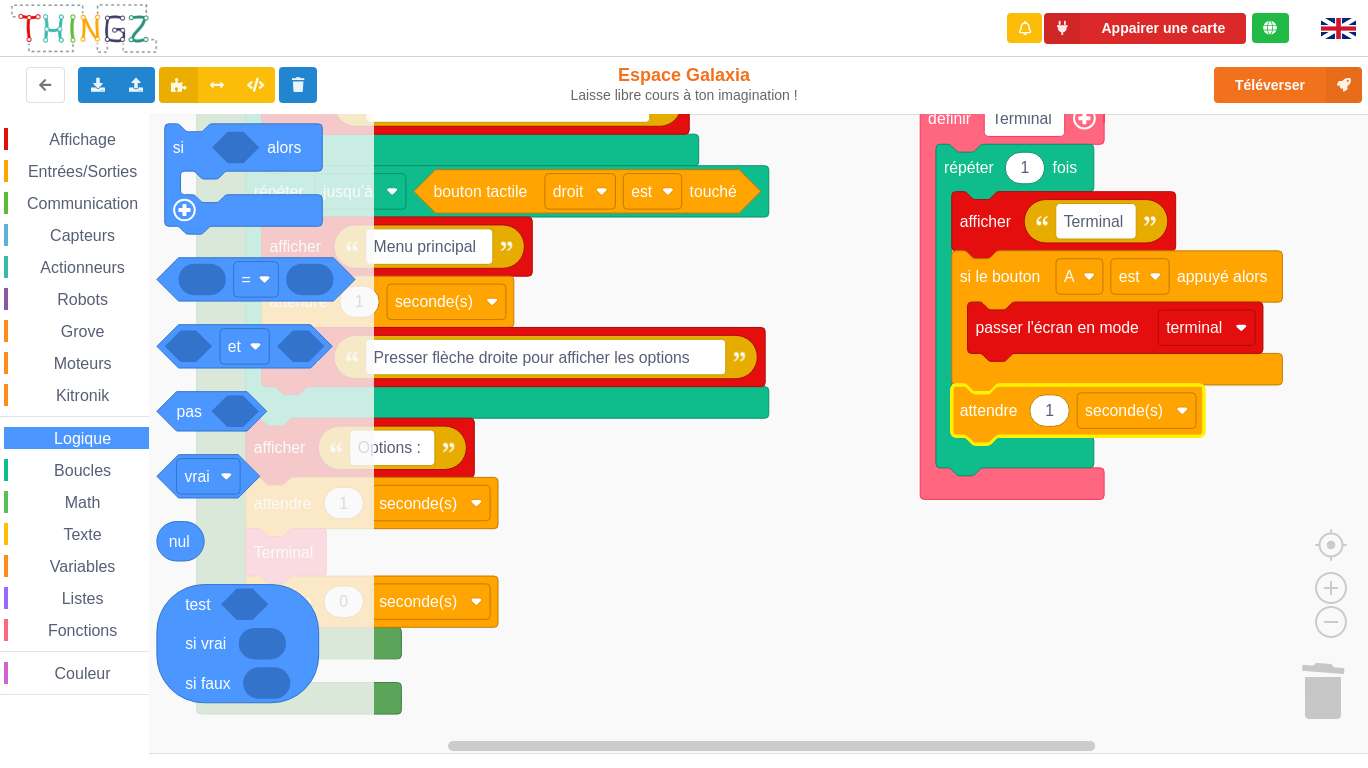 click on "Boucles" at bounding box center [82, 470] 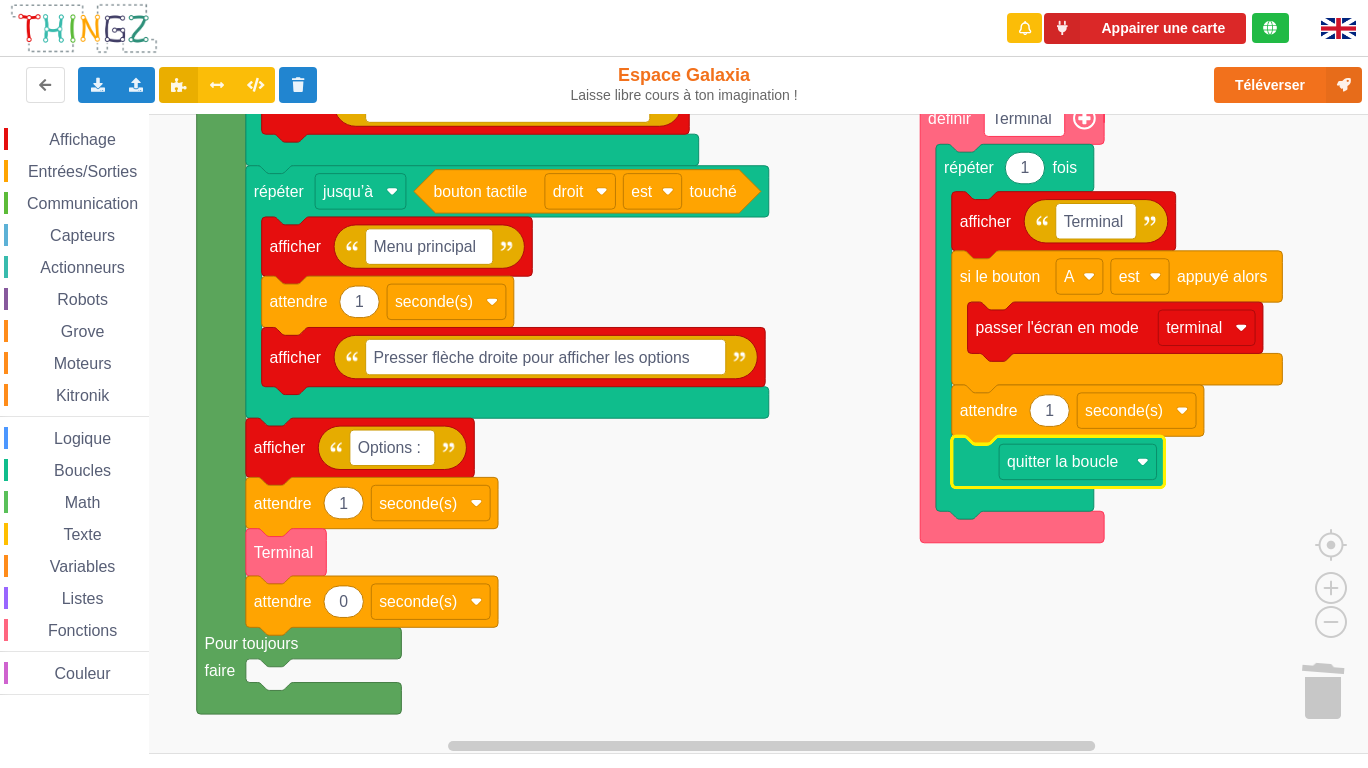 click 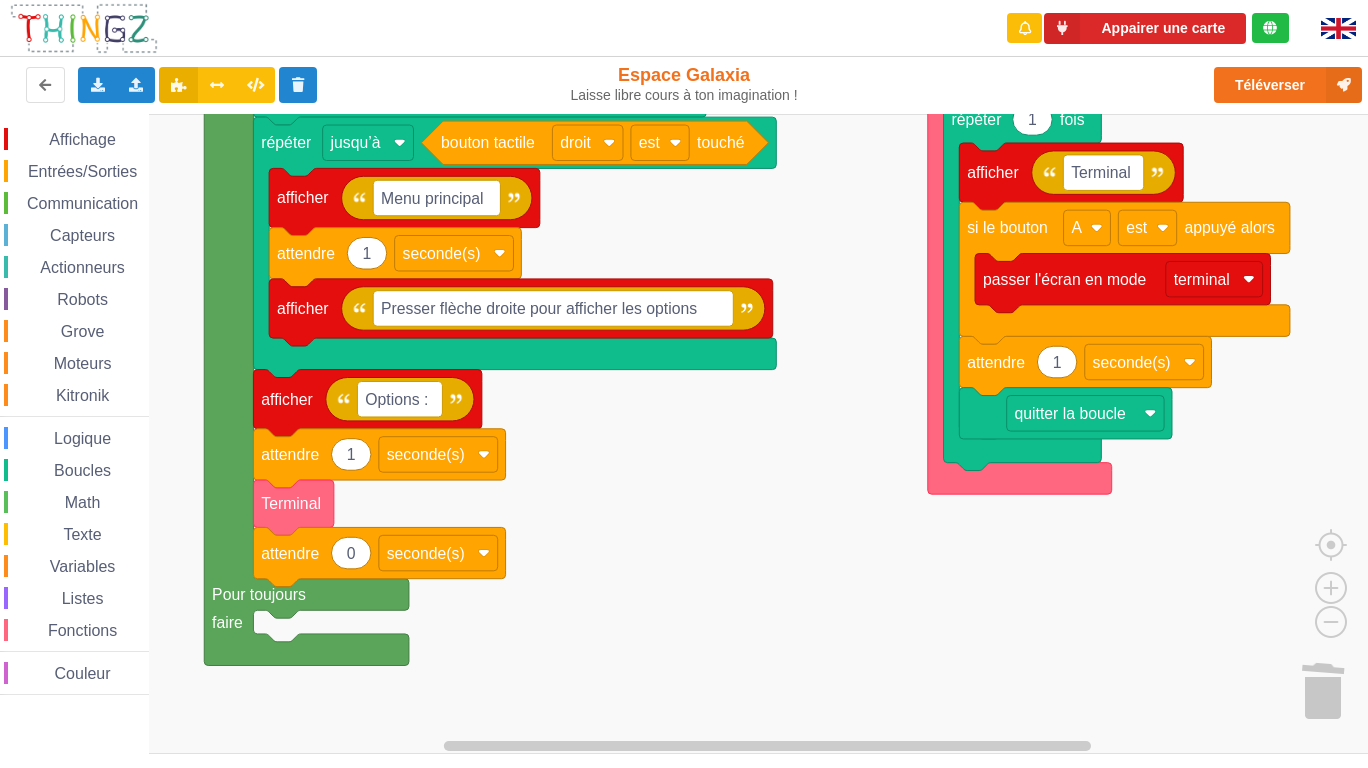 click 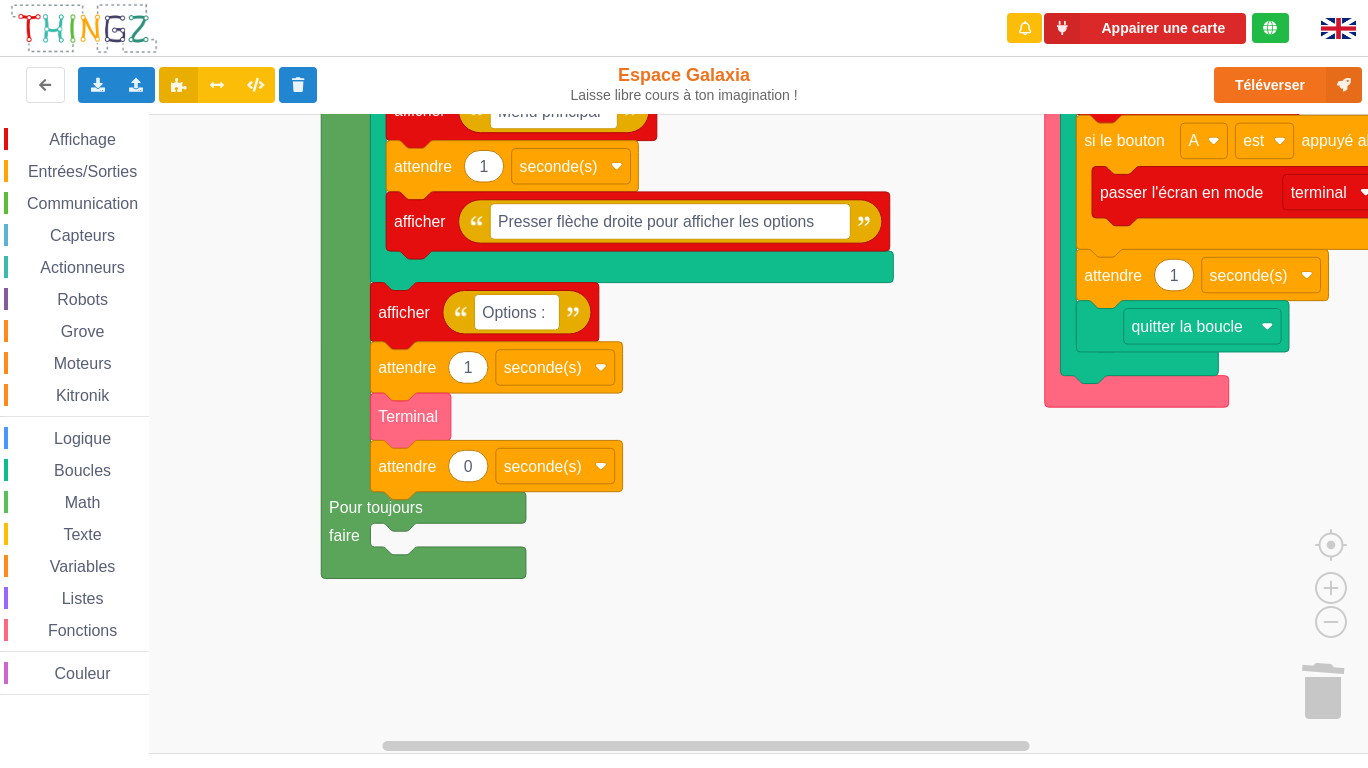 click 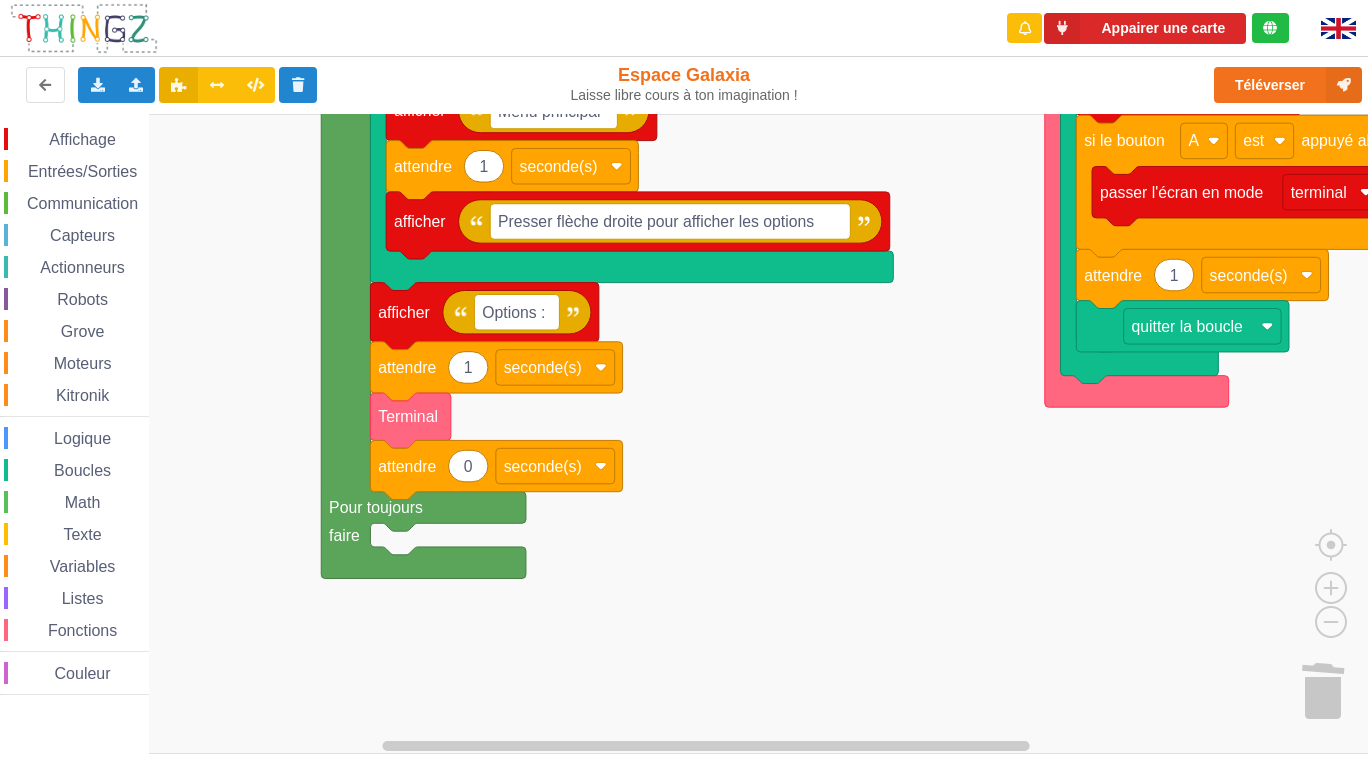 click on "3 attendre seconde(s) Au démarrage de la carte faire Pour toujours faire Bienvenue afficher 2 attendre seconde(s) Connexion au Wifi en cour... afficher SFR_5CDF efr37nexlnnas6ail6w8 [TECHNICAL_ID] connexion au point d'accès SSID avec le mot de passe avec l'adresse IP Connecté au Wifi ! afficher 1 attendre seconde(s) [PERSON_NAME] le bouton A pour continuer. afficher répéter jusqu’à Presser le bouton A pour continuer. afficher bouton A est appuyé répéter jusqu’à bouton tactile droit est touché Options : afficher 1 attendre seconde(s) Terminal 0 attendre seconde(s) Menu principal afficher 1 attendre seconde(s) Presser flèche droite pour afficher les options afficher définir Terminal 1 répéter fois Terminal afficher si le bouton A est appuyé alors passer l'écran en mode terminal 1 attendre seconde(s) quitter la boucle" 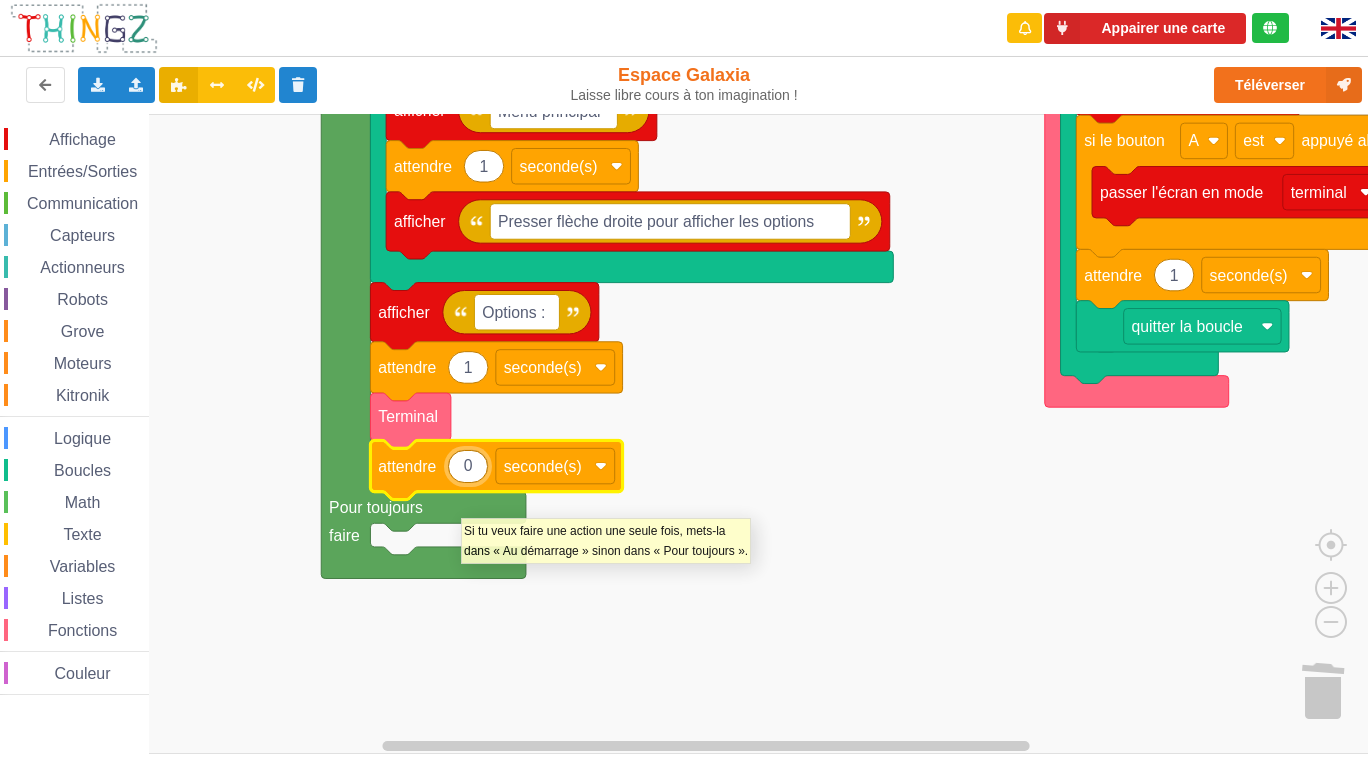 type on "1" 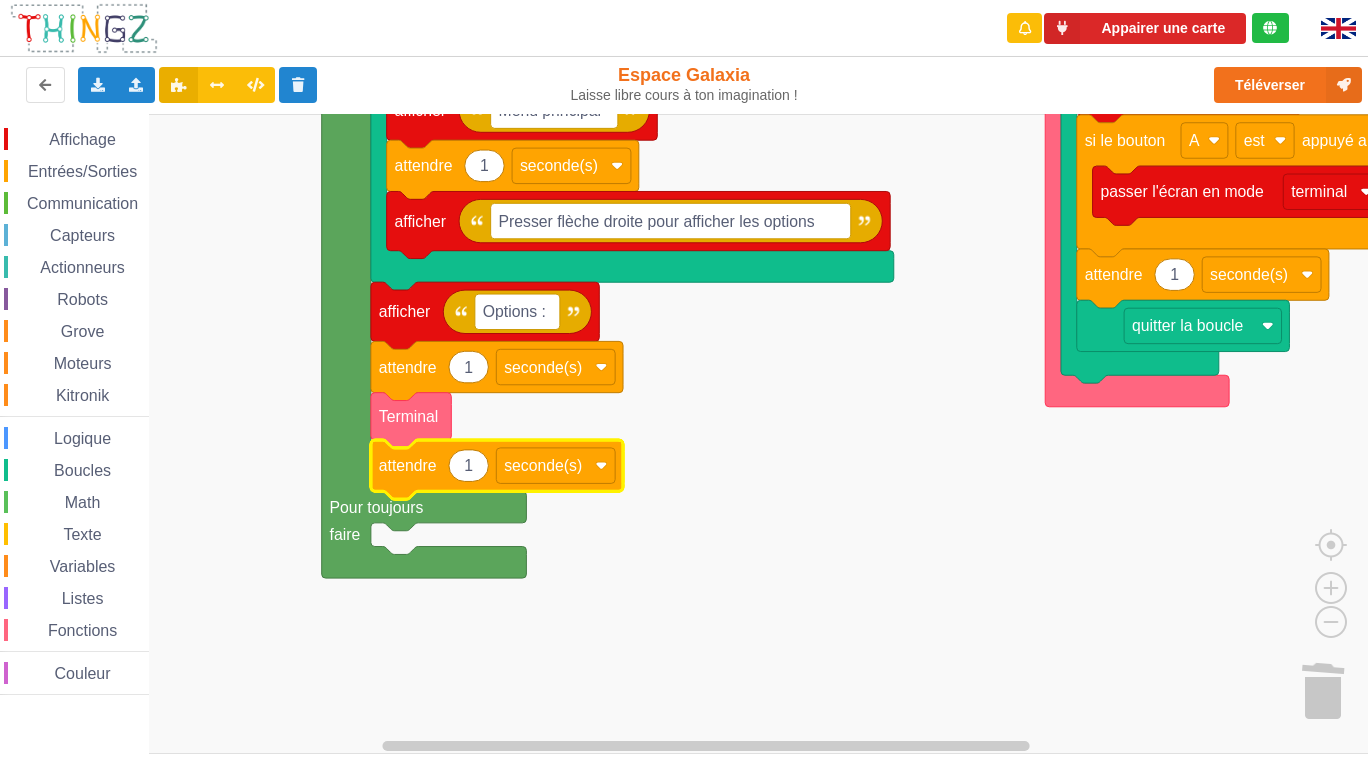 click on "Fonctions" at bounding box center (82, 630) 